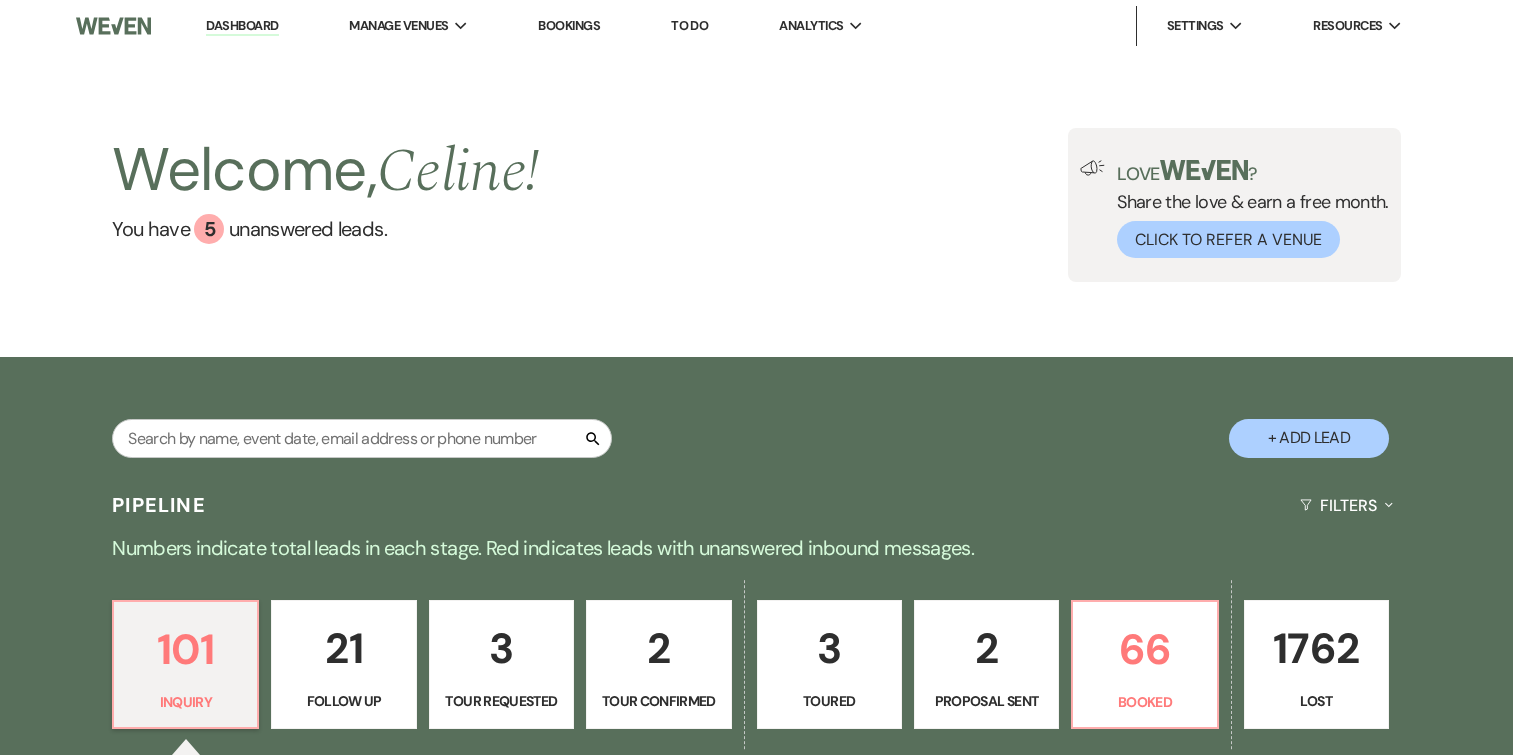 scroll, scrollTop: 312, scrollLeft: 0, axis: vertical 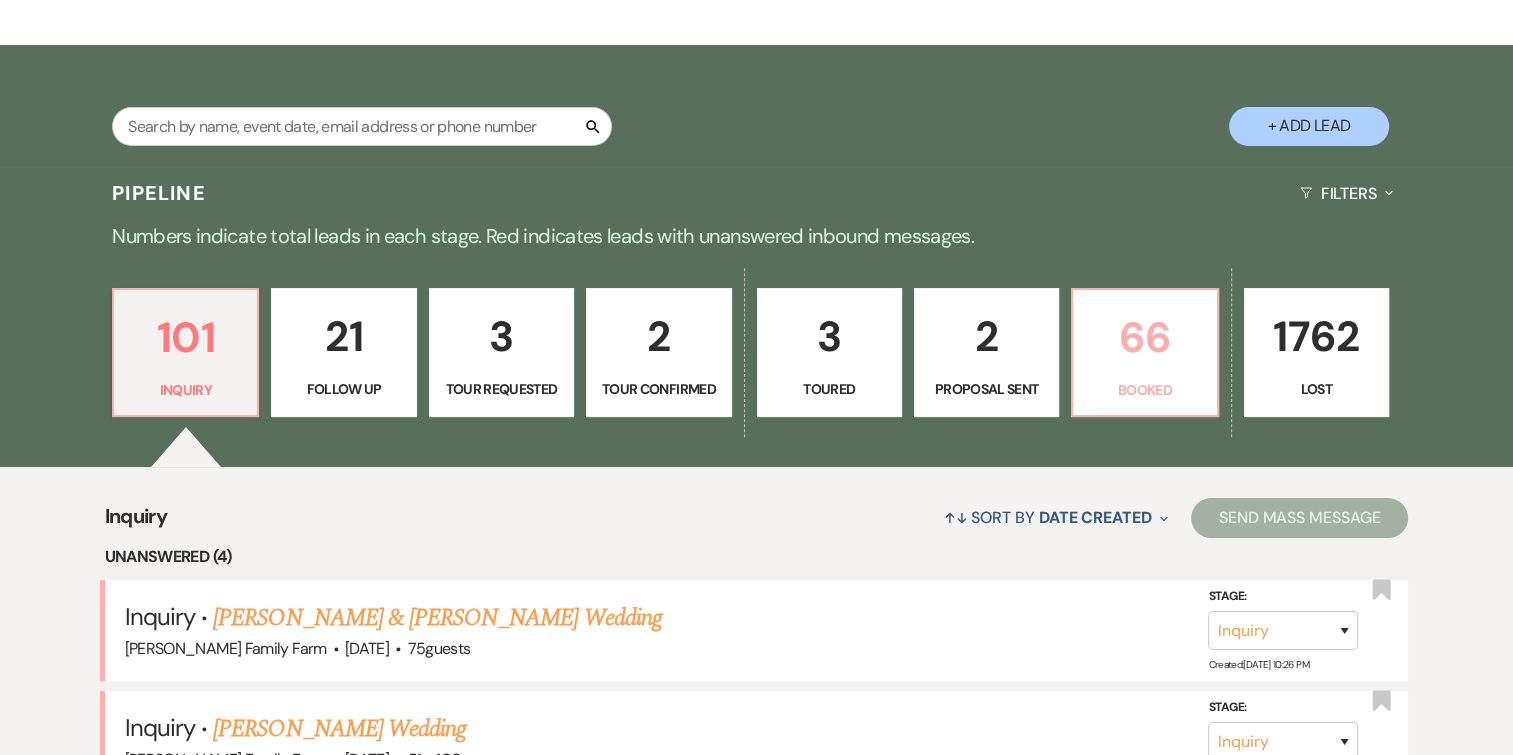 click on "66" at bounding box center [1144, 337] 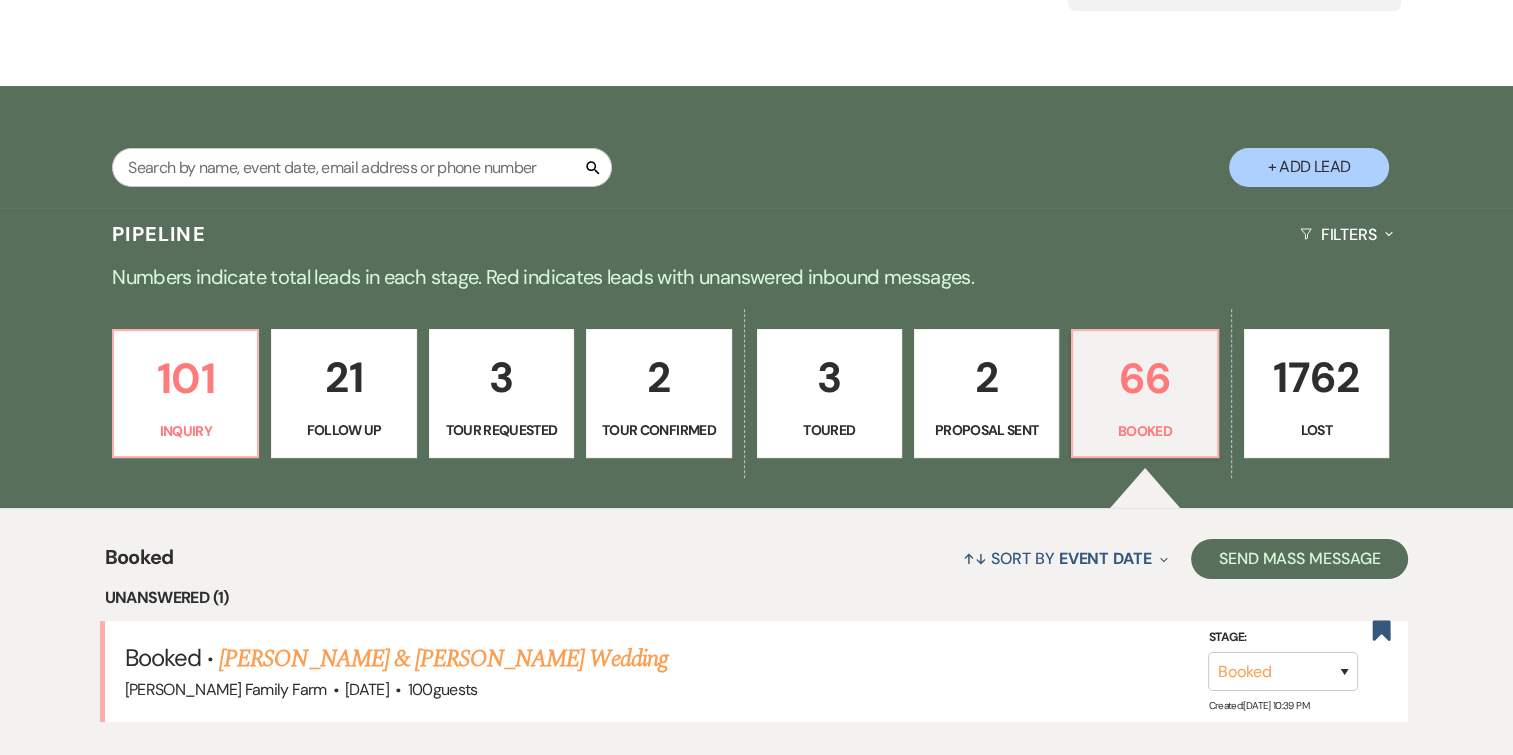 scroll, scrollTop: 628, scrollLeft: 0, axis: vertical 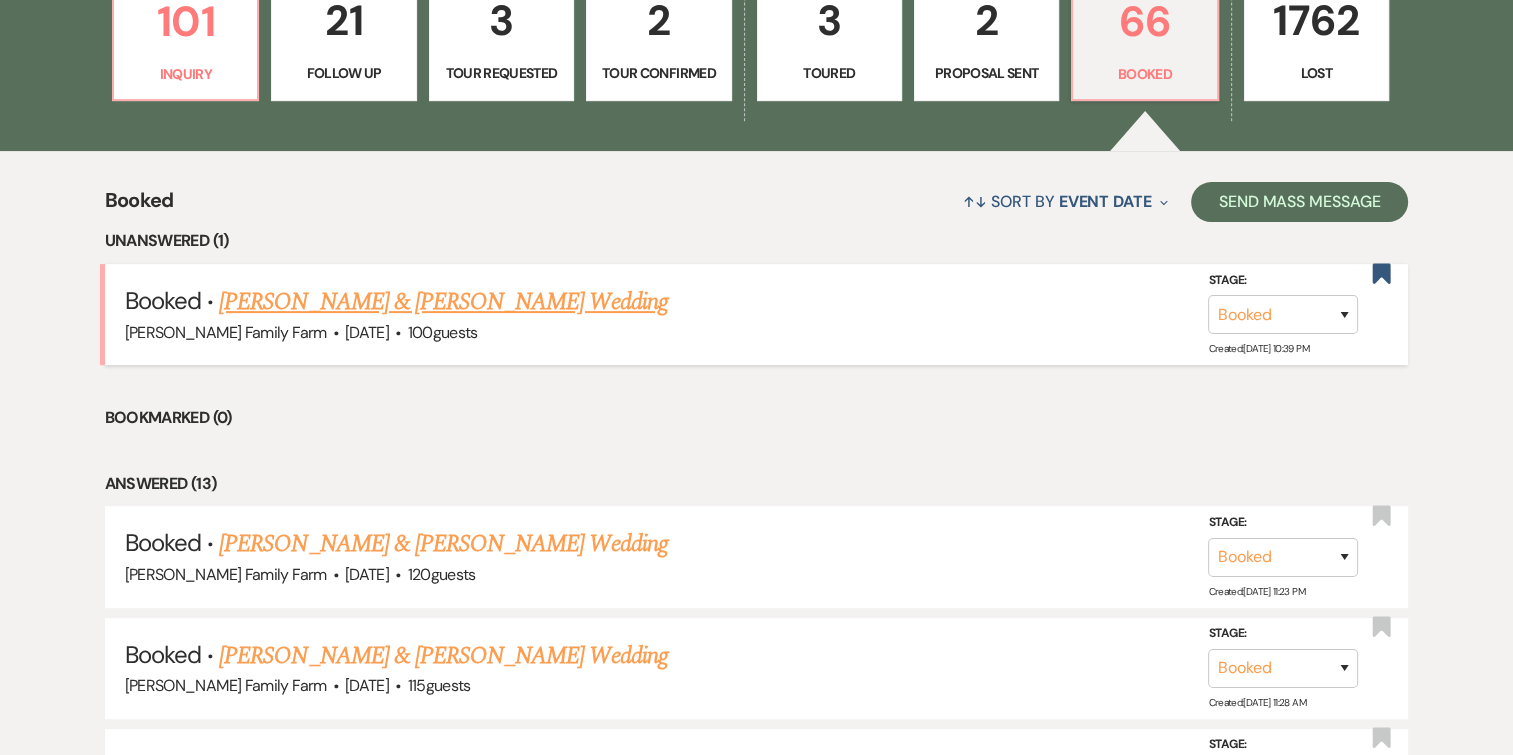 click on "[PERSON_NAME] & [PERSON_NAME] Wedding" at bounding box center (443, 302) 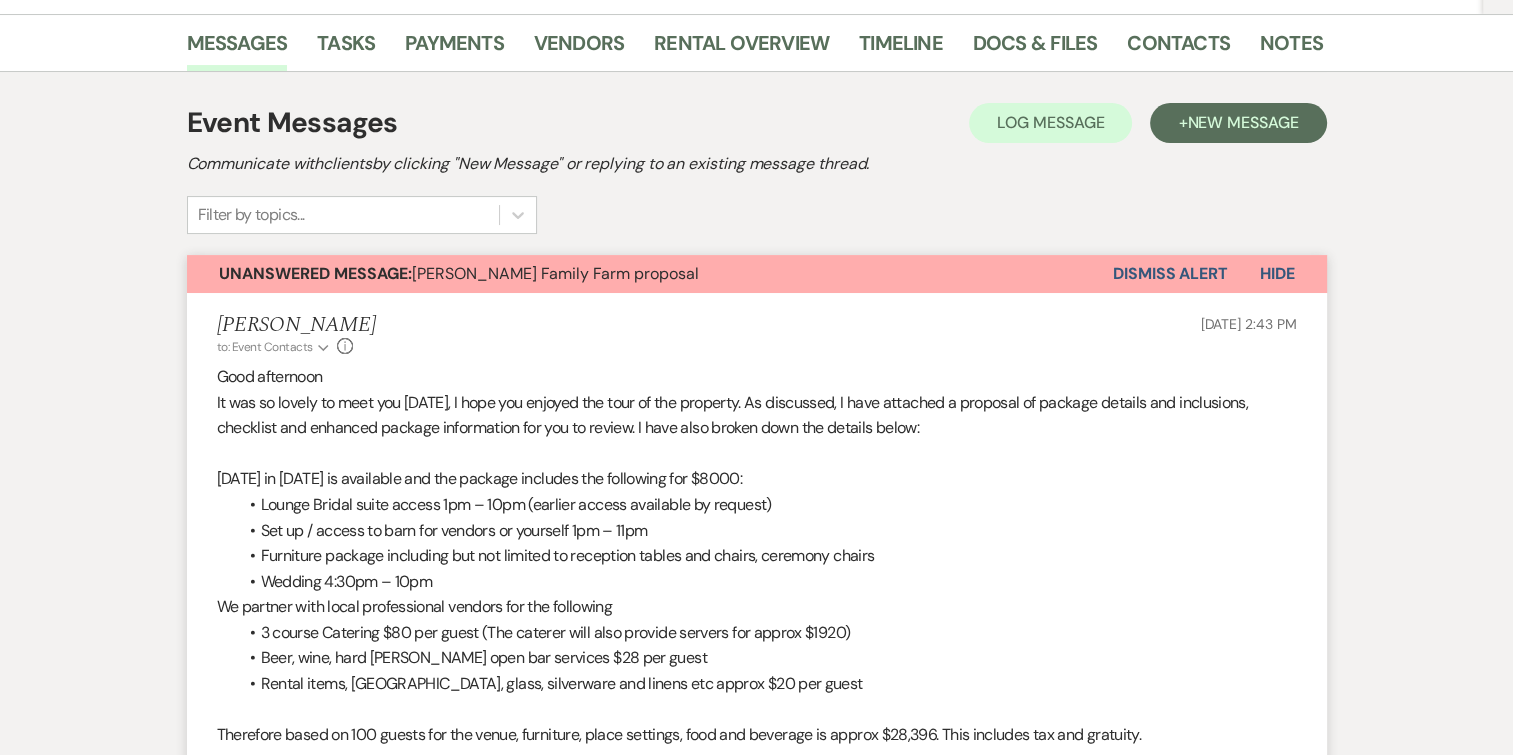 scroll, scrollTop: 344, scrollLeft: 0, axis: vertical 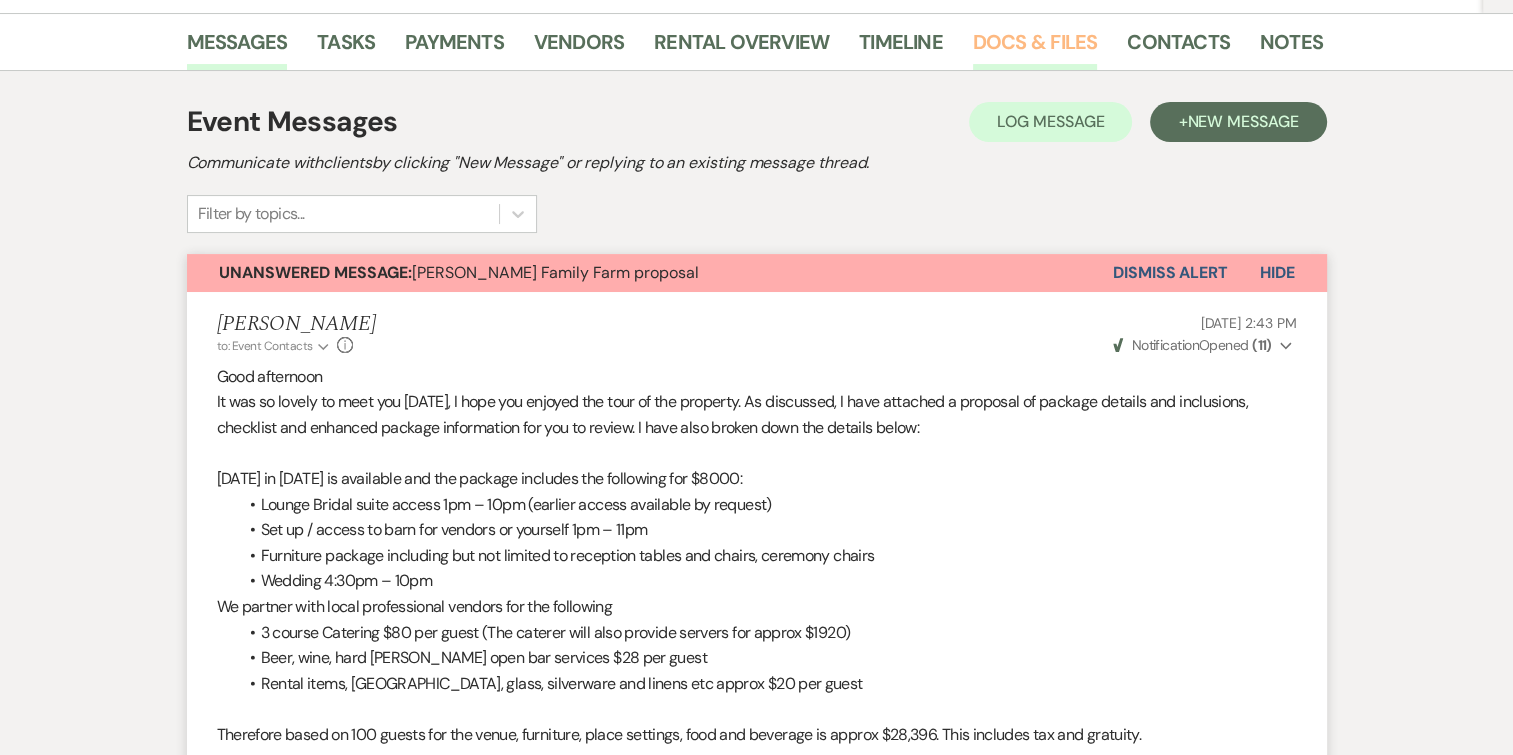 click on "Docs & Files" at bounding box center [1035, 48] 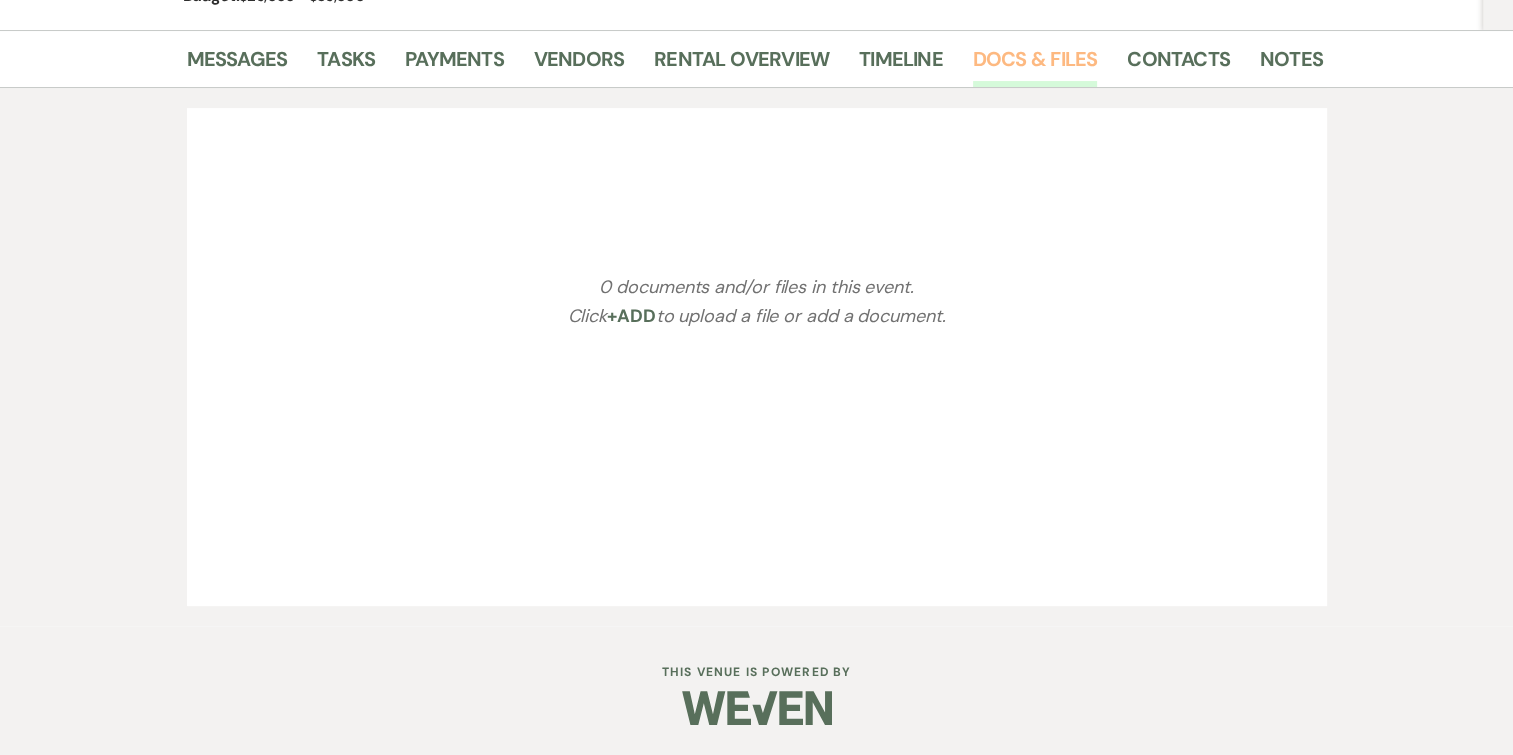 scroll, scrollTop: 344, scrollLeft: 0, axis: vertical 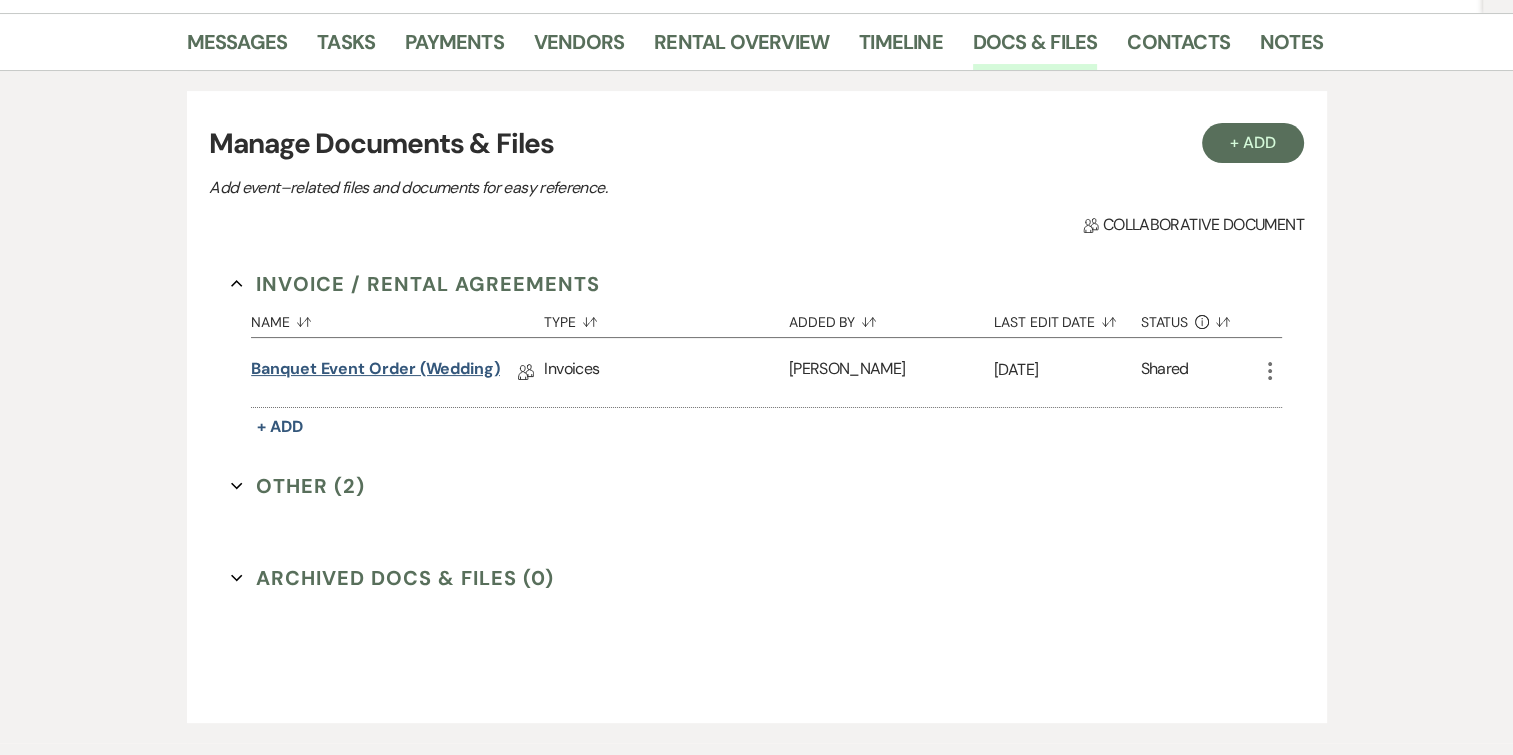 click on "Banquet Event Order (wedding)" at bounding box center (375, 372) 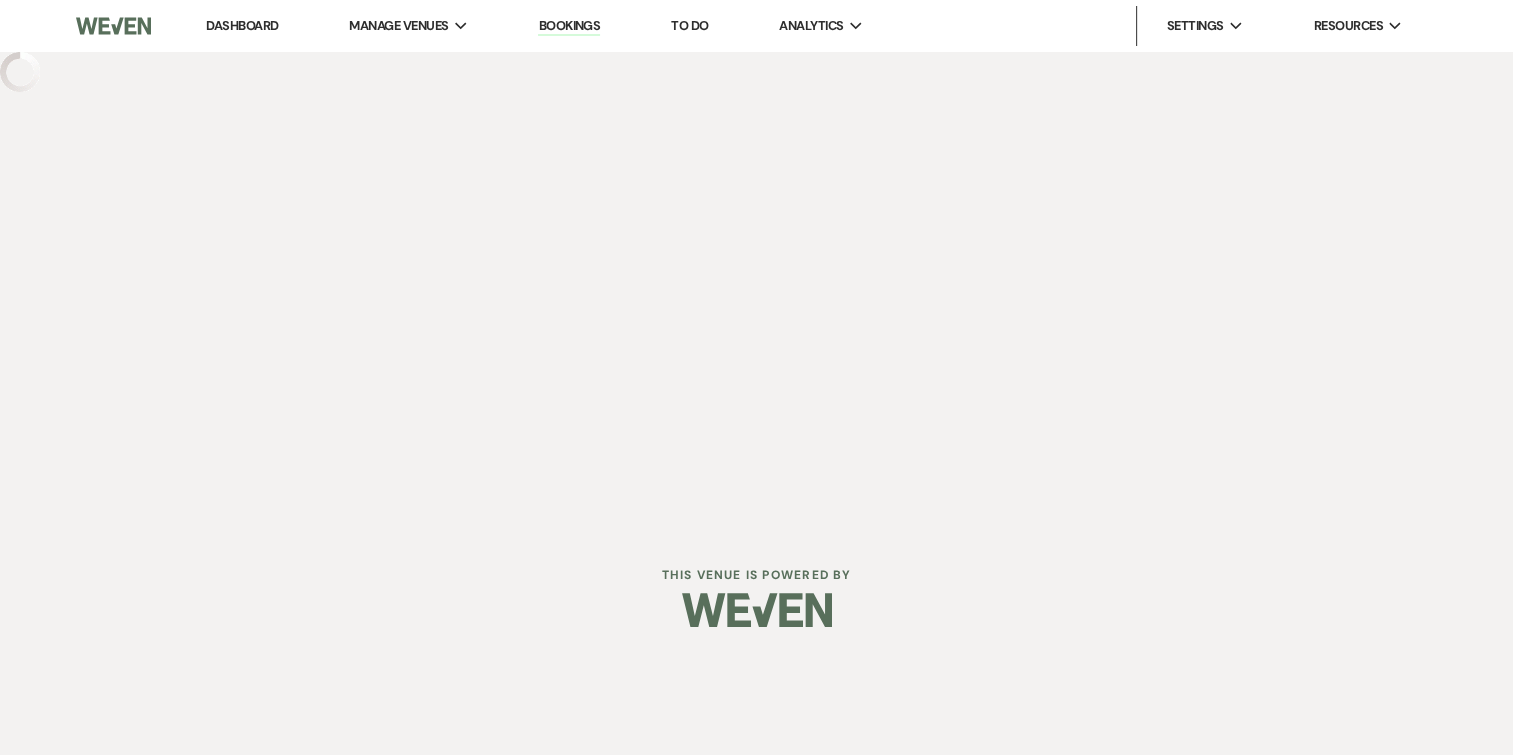 scroll, scrollTop: 0, scrollLeft: 0, axis: both 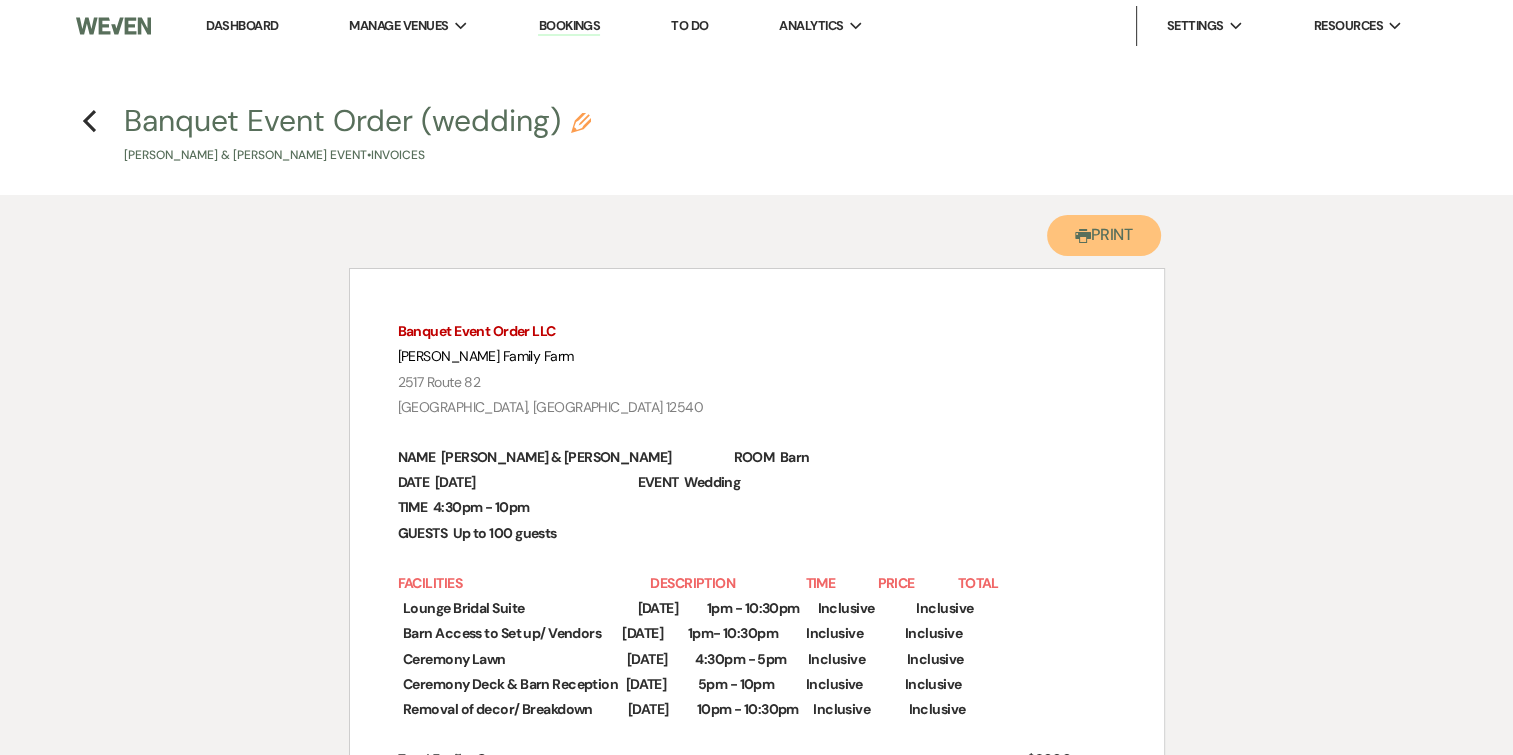 click on "Printer  Print" at bounding box center [1104, 235] 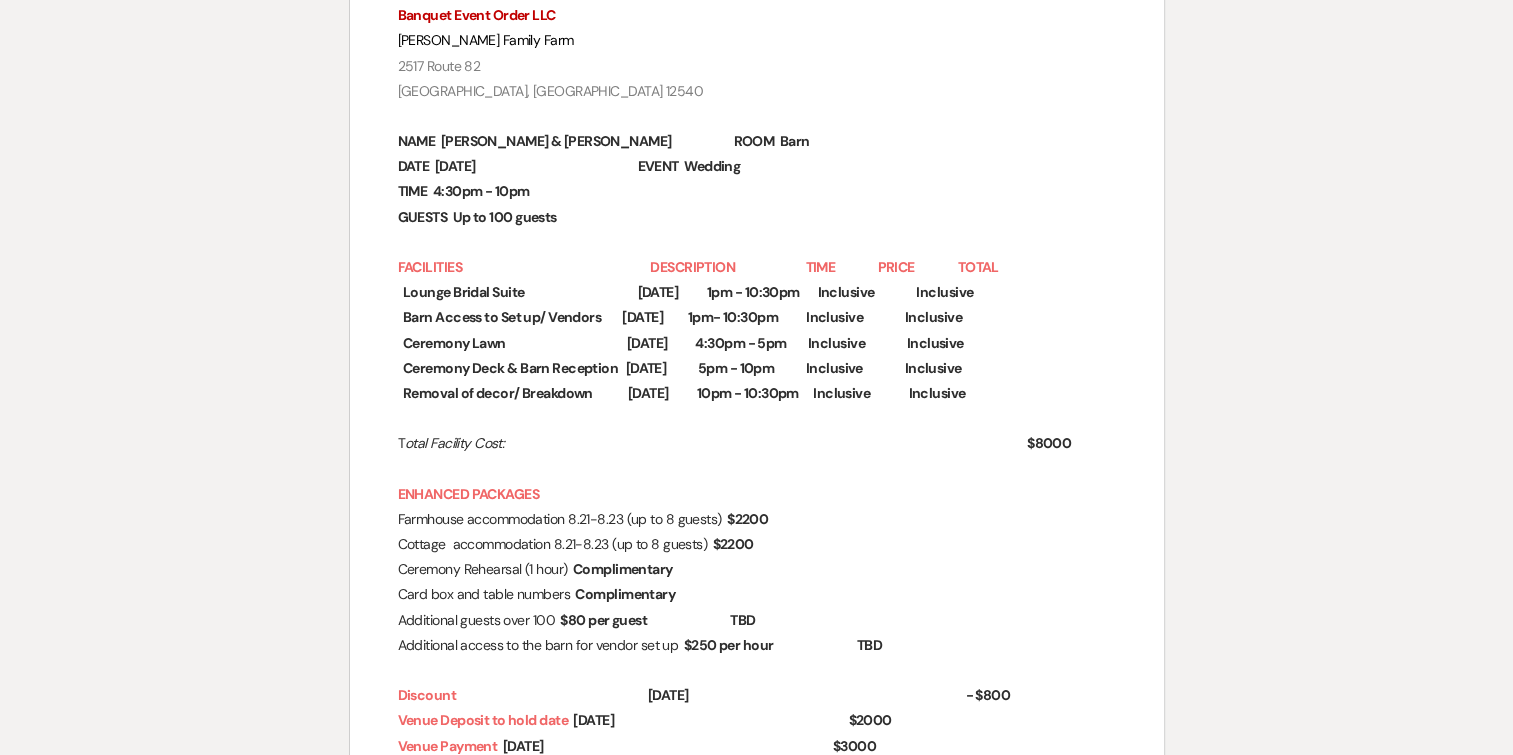 scroll, scrollTop: 323, scrollLeft: 0, axis: vertical 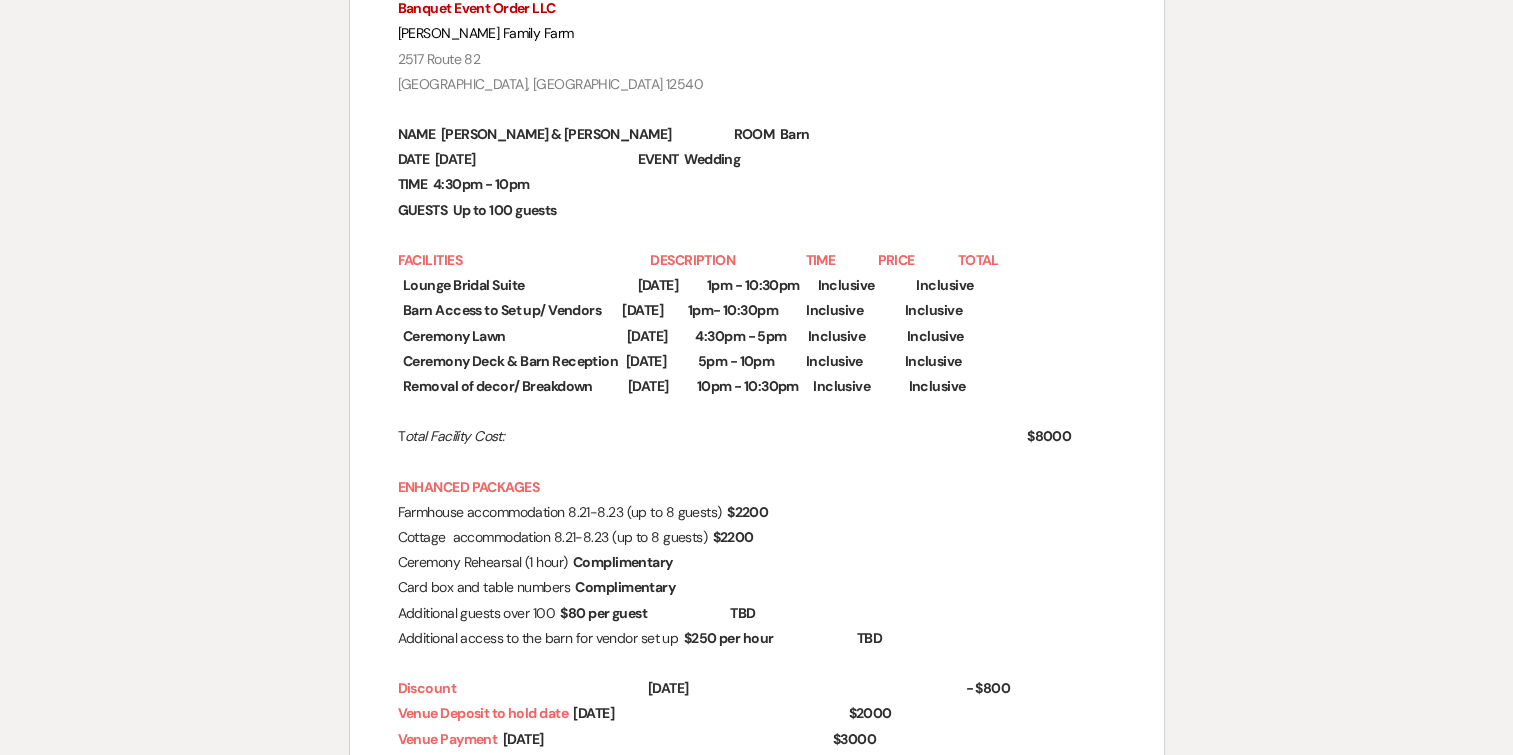click on "Printer  Print                                                                                                                                                                                                                                                                                               Add Photo +  Insert Field Expand Standard Field Smart Field Signature Field Initial Field Info +  Insert Table Banquet Event Order LLC [PERSON_NAME] Family Farm [STREET_ADDRESS] NAME  ﻿
[PERSON_NAME] & [PERSON_NAME]
﻿  				 ROOM  ﻿
Barn
﻿   DATE  ﻿
[DATE]
﻿  											 			 EVENT  ﻿
Wedding
﻿   TIME   ﻿
4:30pm - 10pm
﻿  										 			 GUESTS  ﻿
Up to 100 guests
﻿     FACILITIES 									              DESCRIPTION						TIME				 			 PRICE		 			 TOTAL ﻿
﻿  			                  ﻿" at bounding box center (757, 990) 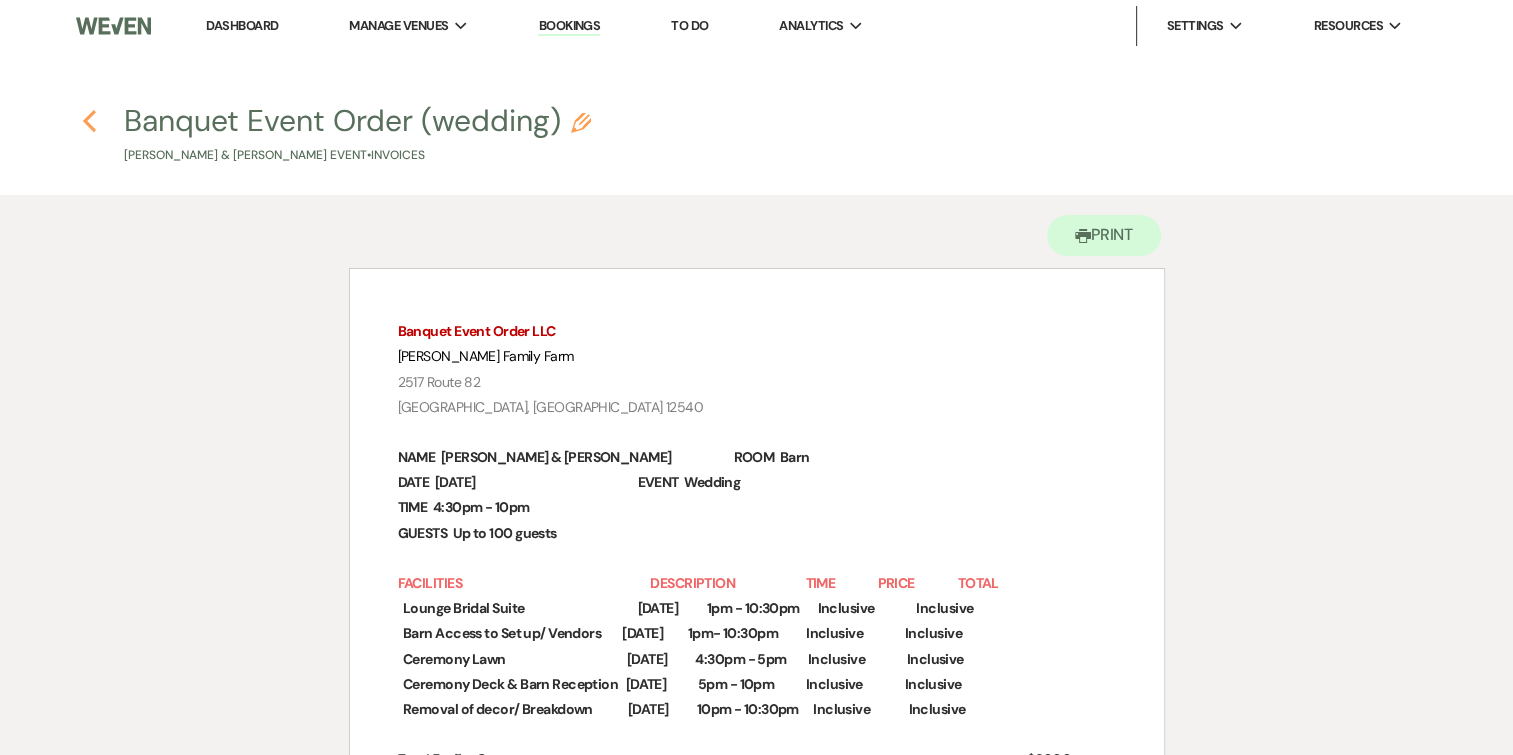 click on "Previous" 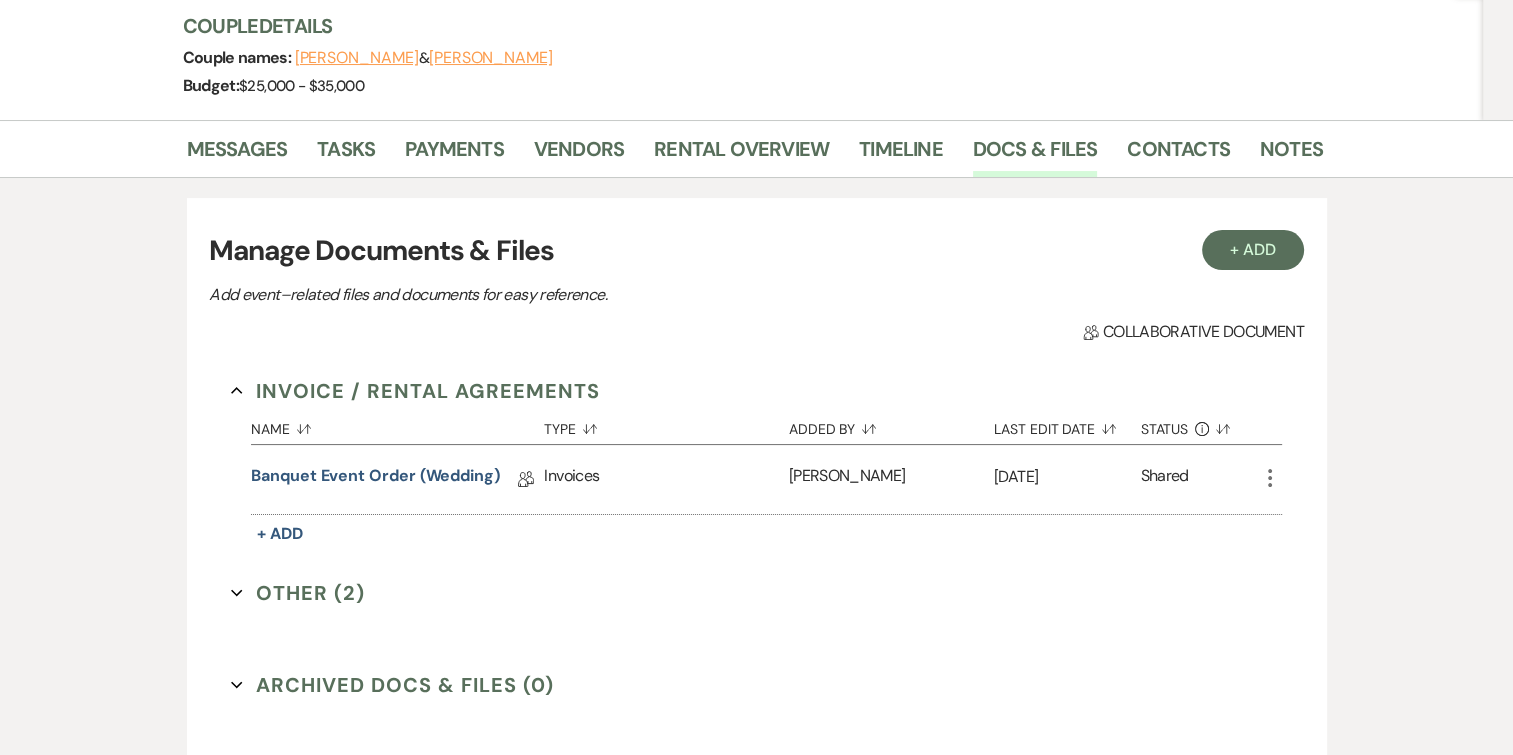 scroll, scrollTop: 236, scrollLeft: 0, axis: vertical 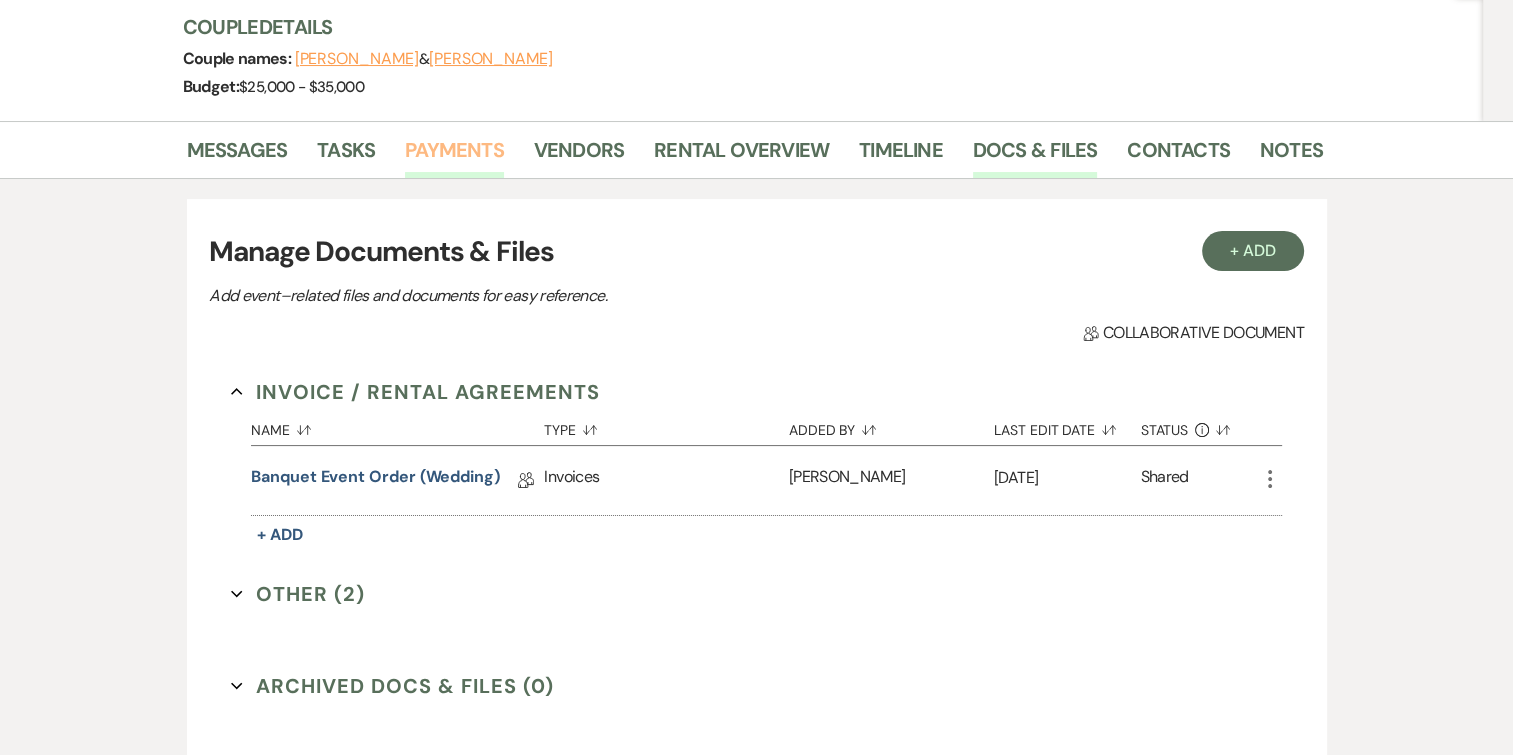 click on "Payments" at bounding box center (454, 156) 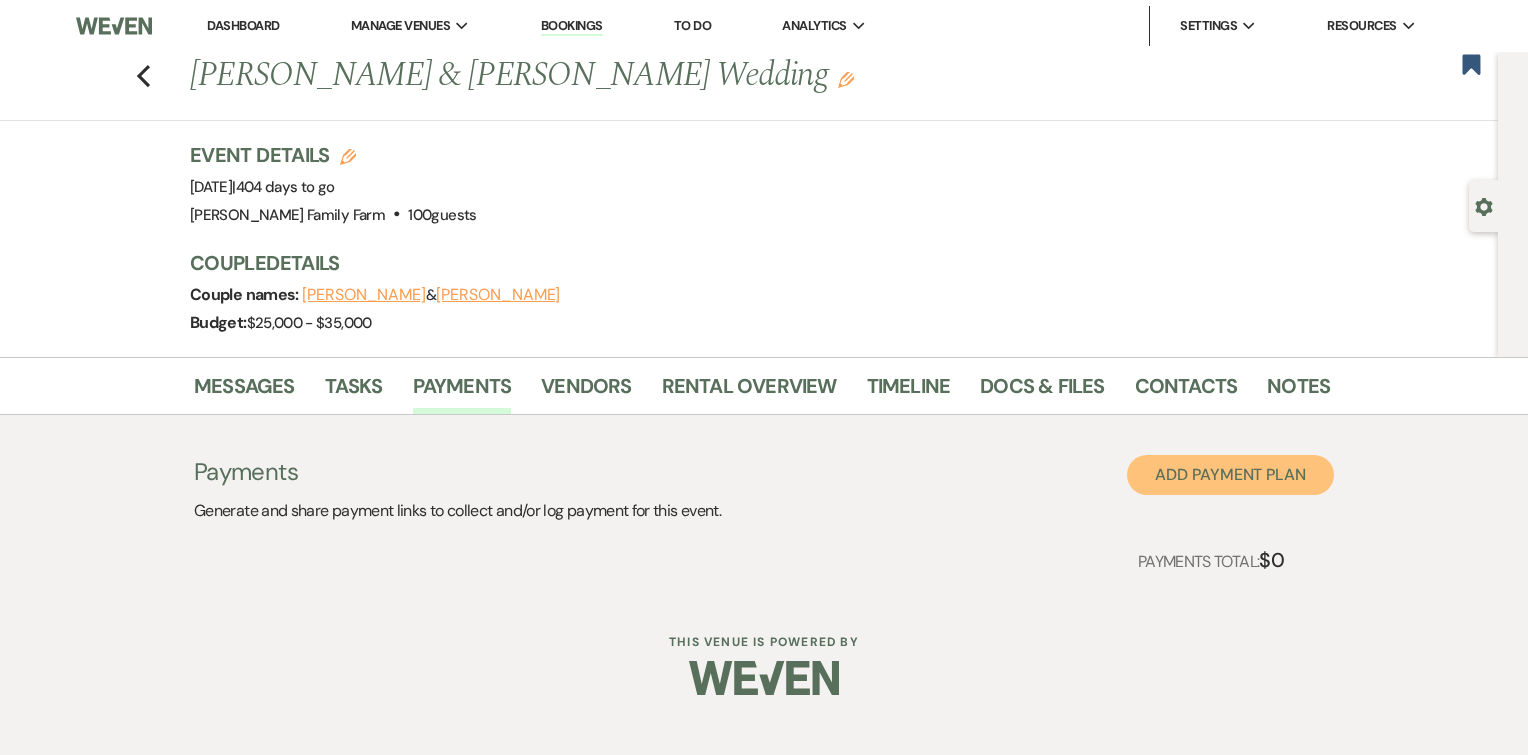 click on "Add Payment Plan" at bounding box center (1230, 475) 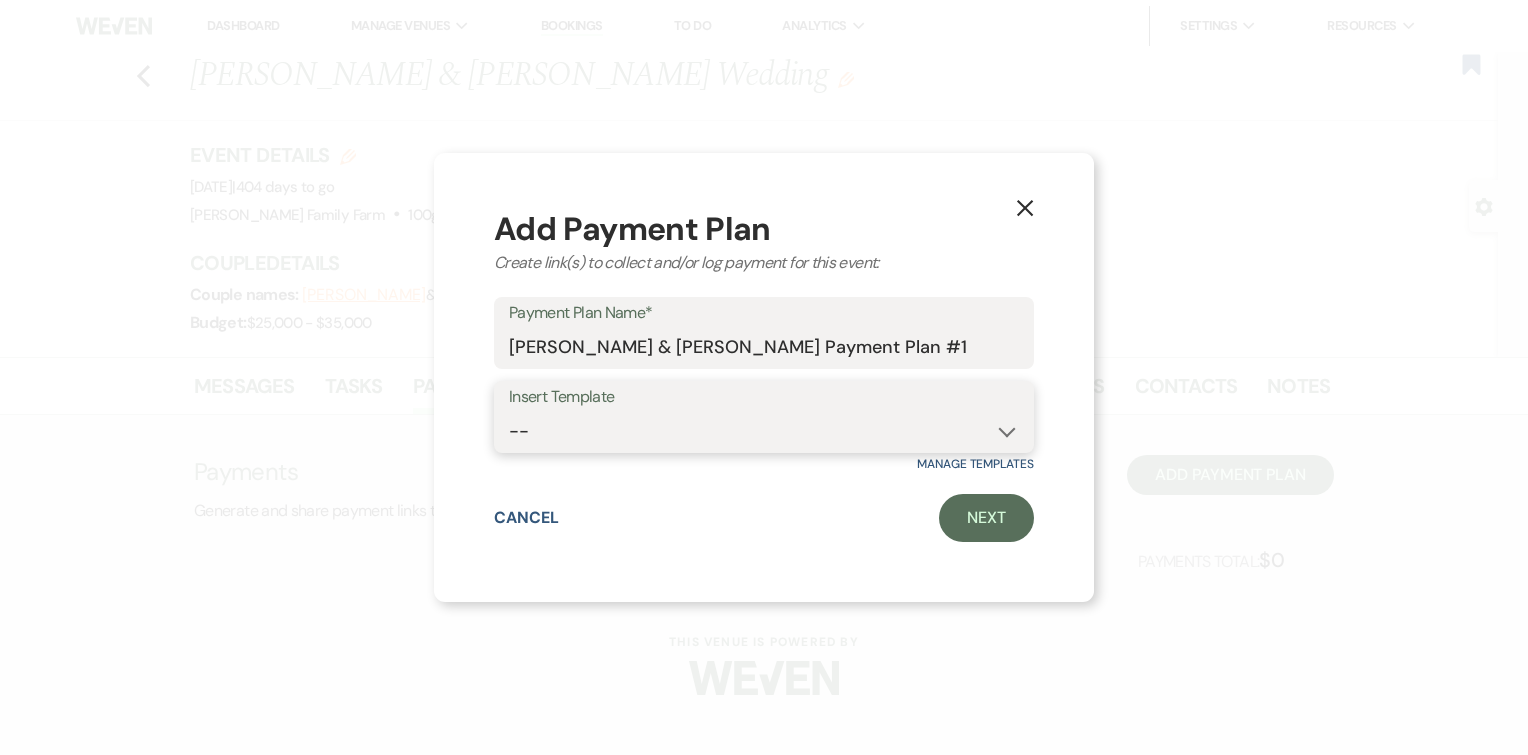click on "--" at bounding box center (764, 431) 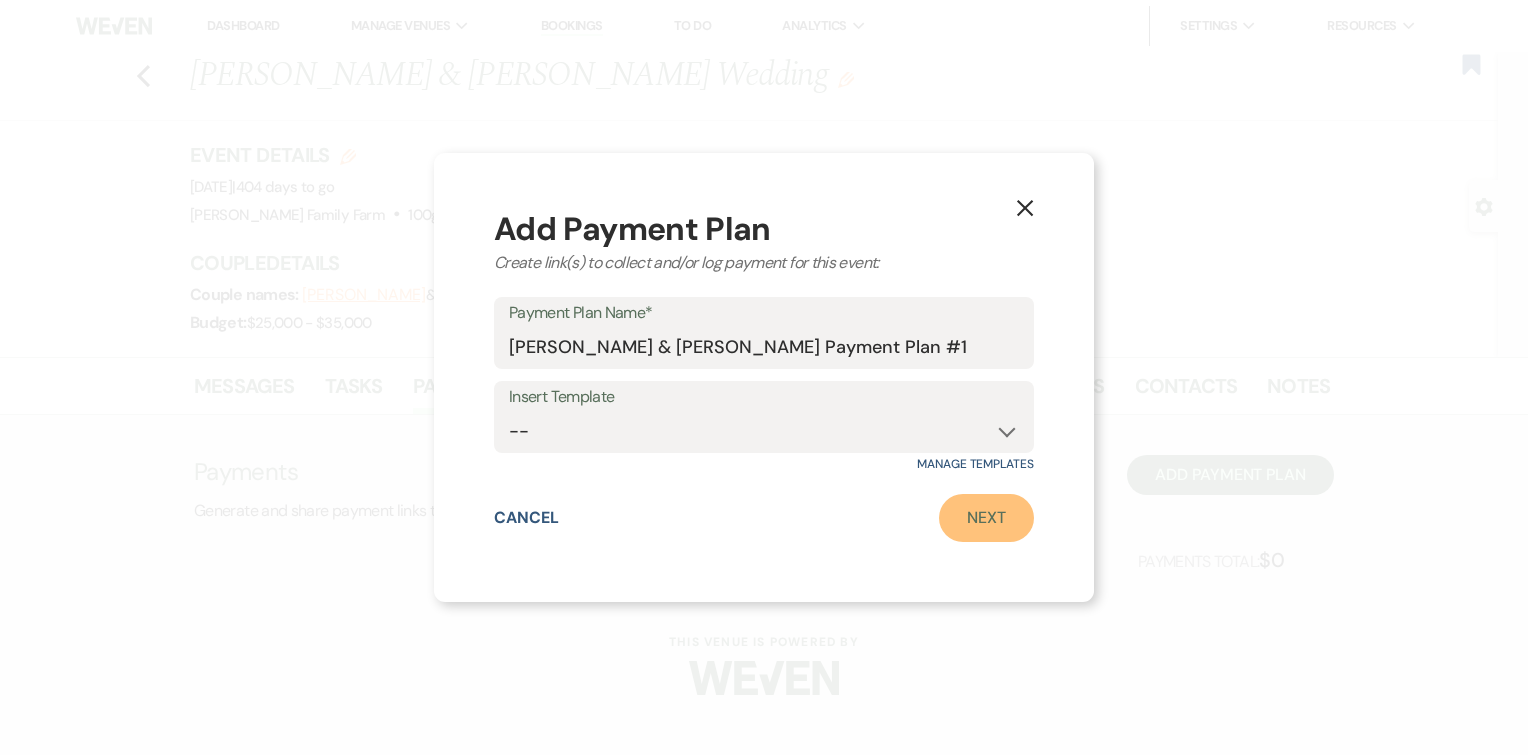 click on "Next" at bounding box center [986, 518] 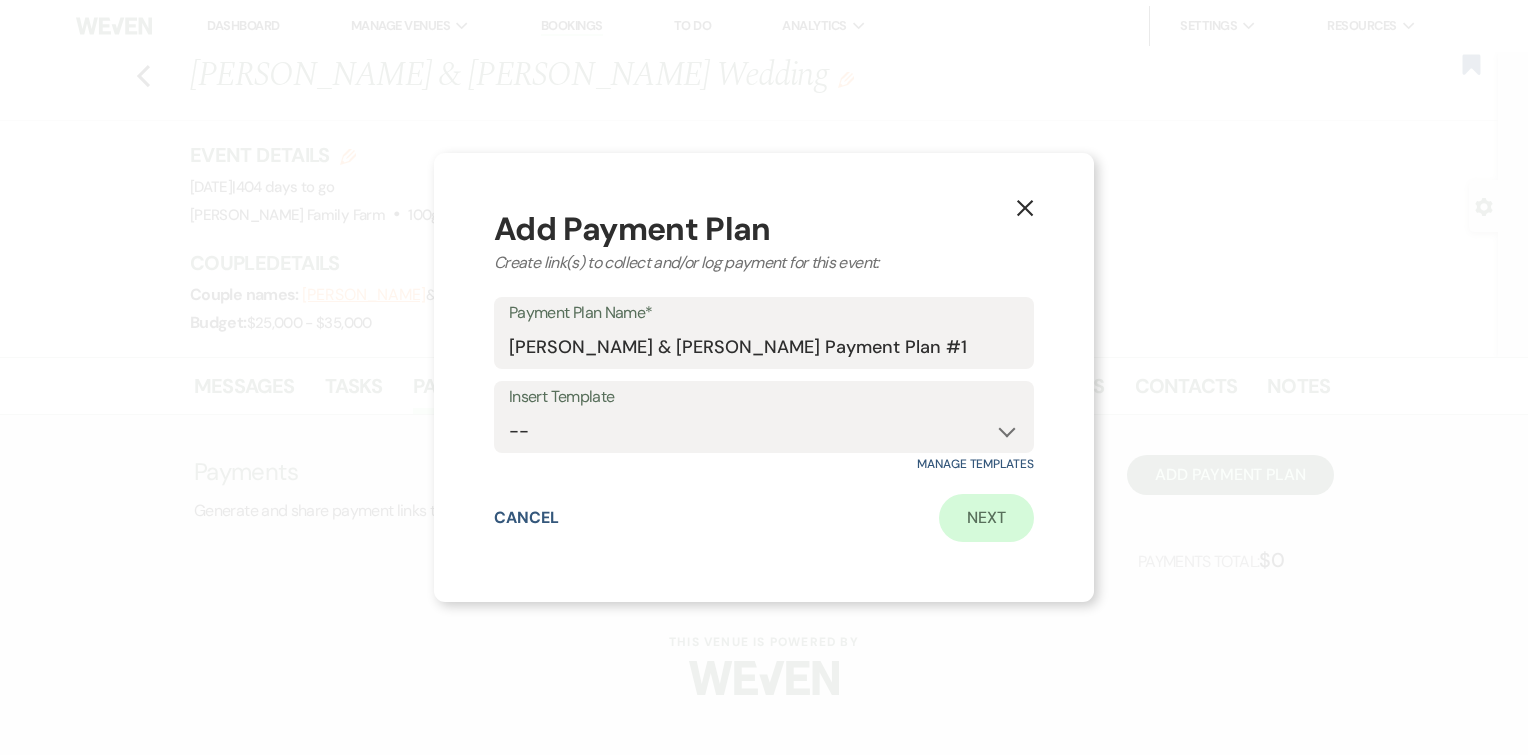 select on "2" 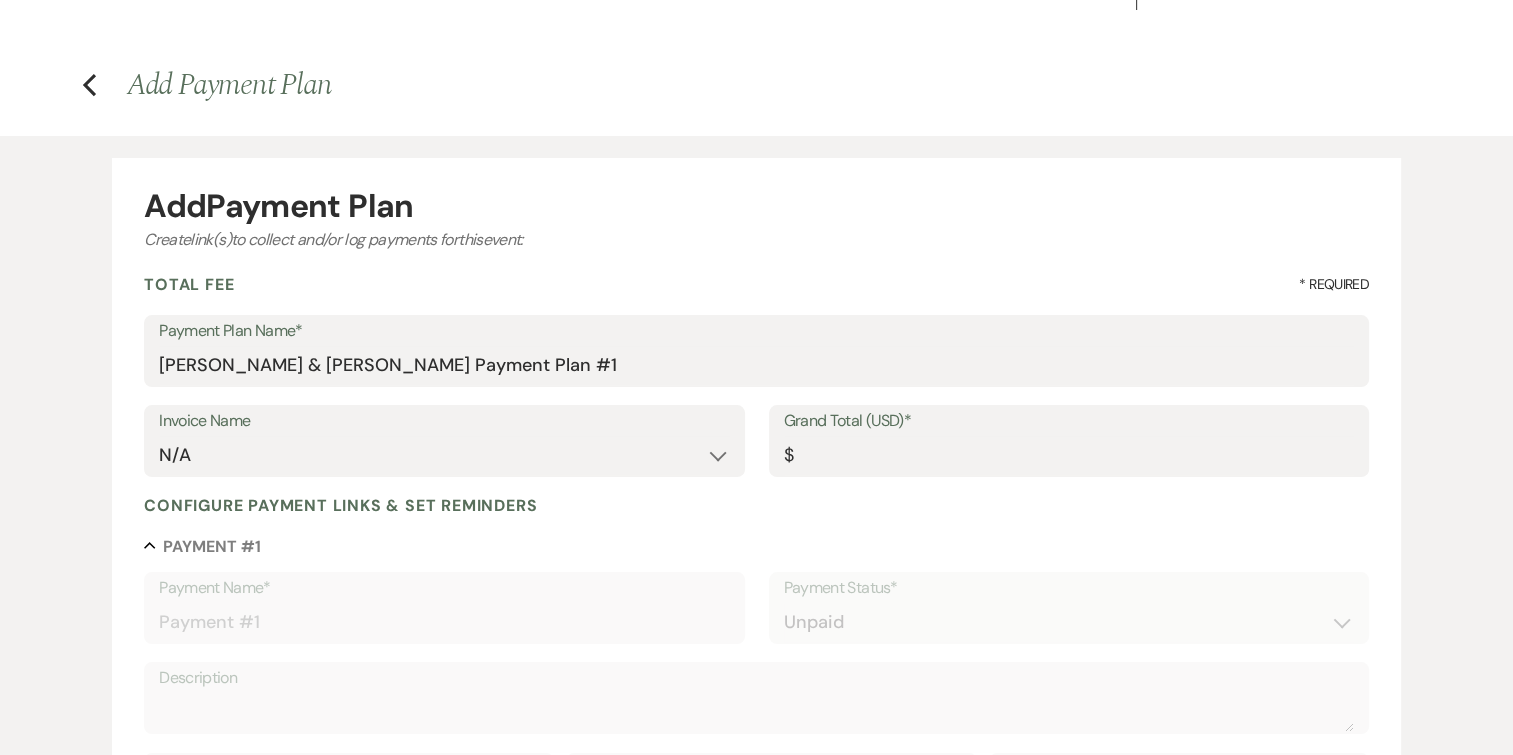 scroll, scrollTop: 0, scrollLeft: 0, axis: both 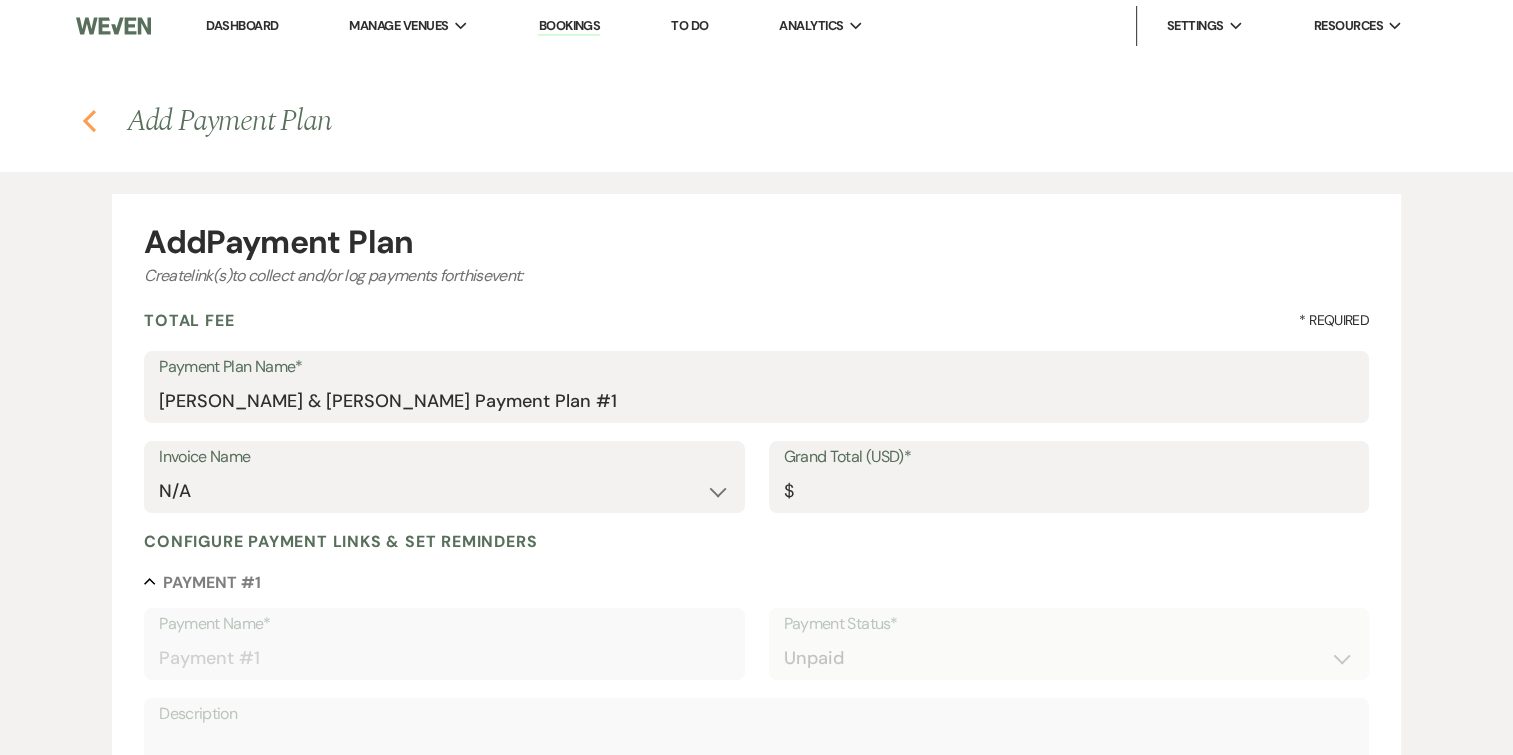 click on "Previous" 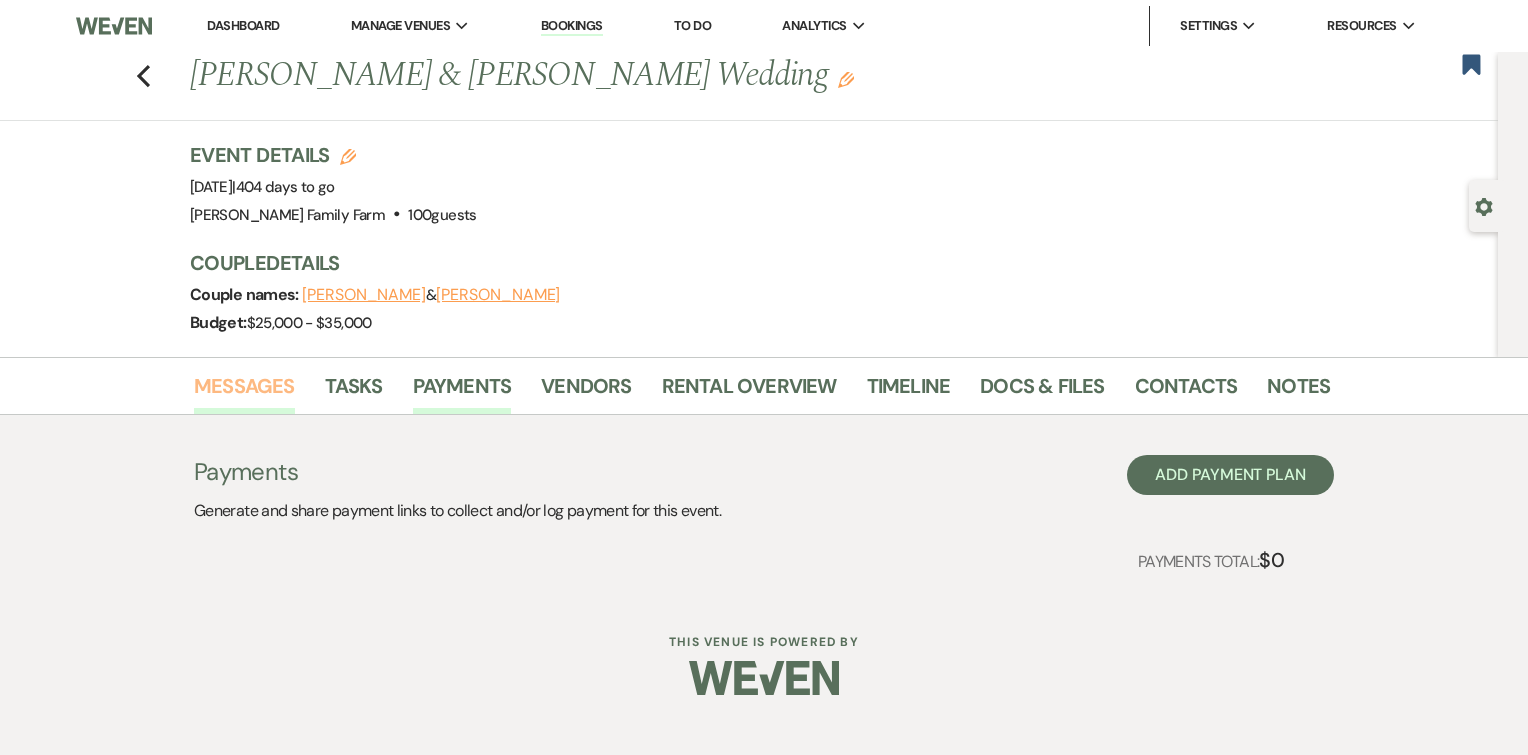 click on "Messages" at bounding box center [244, 392] 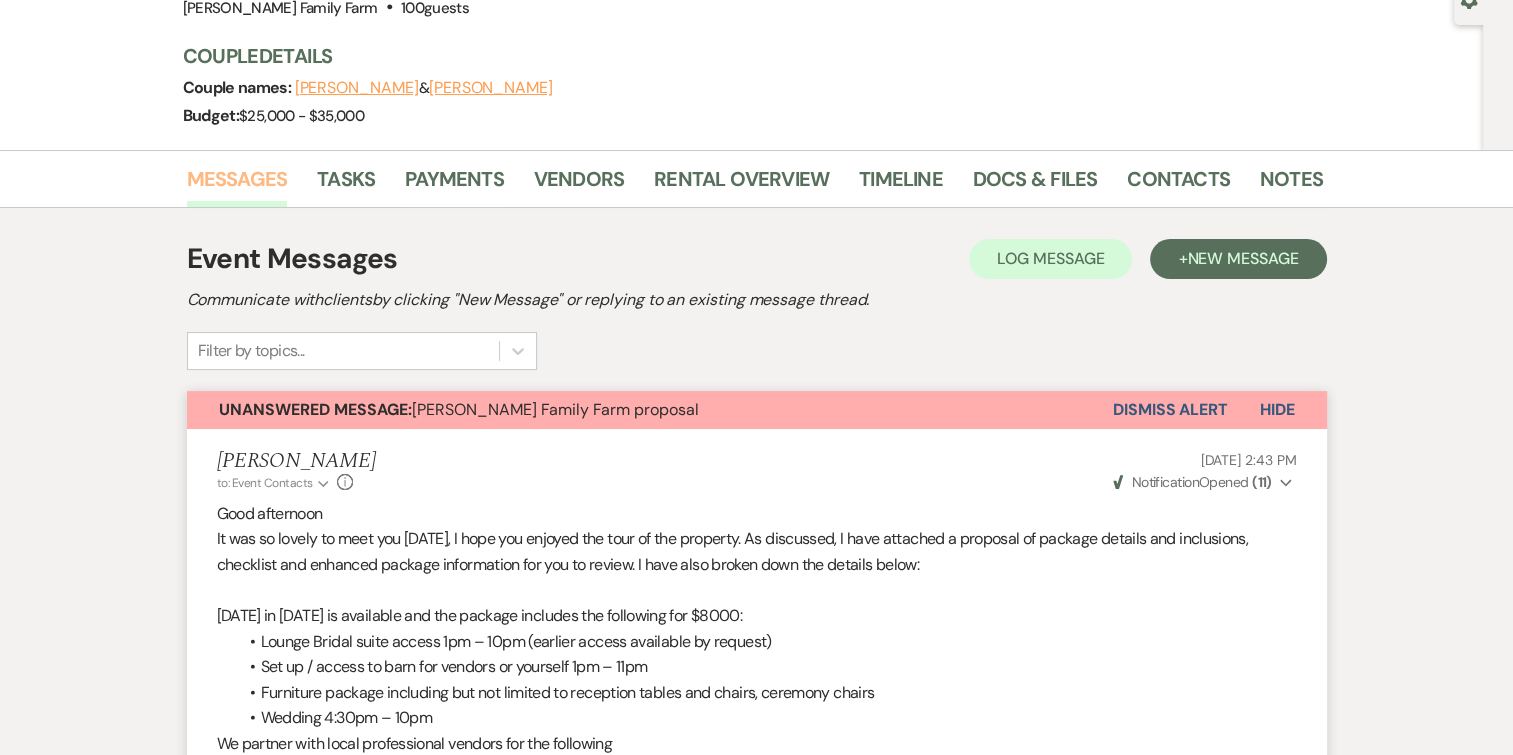 scroll, scrollTop: 0, scrollLeft: 0, axis: both 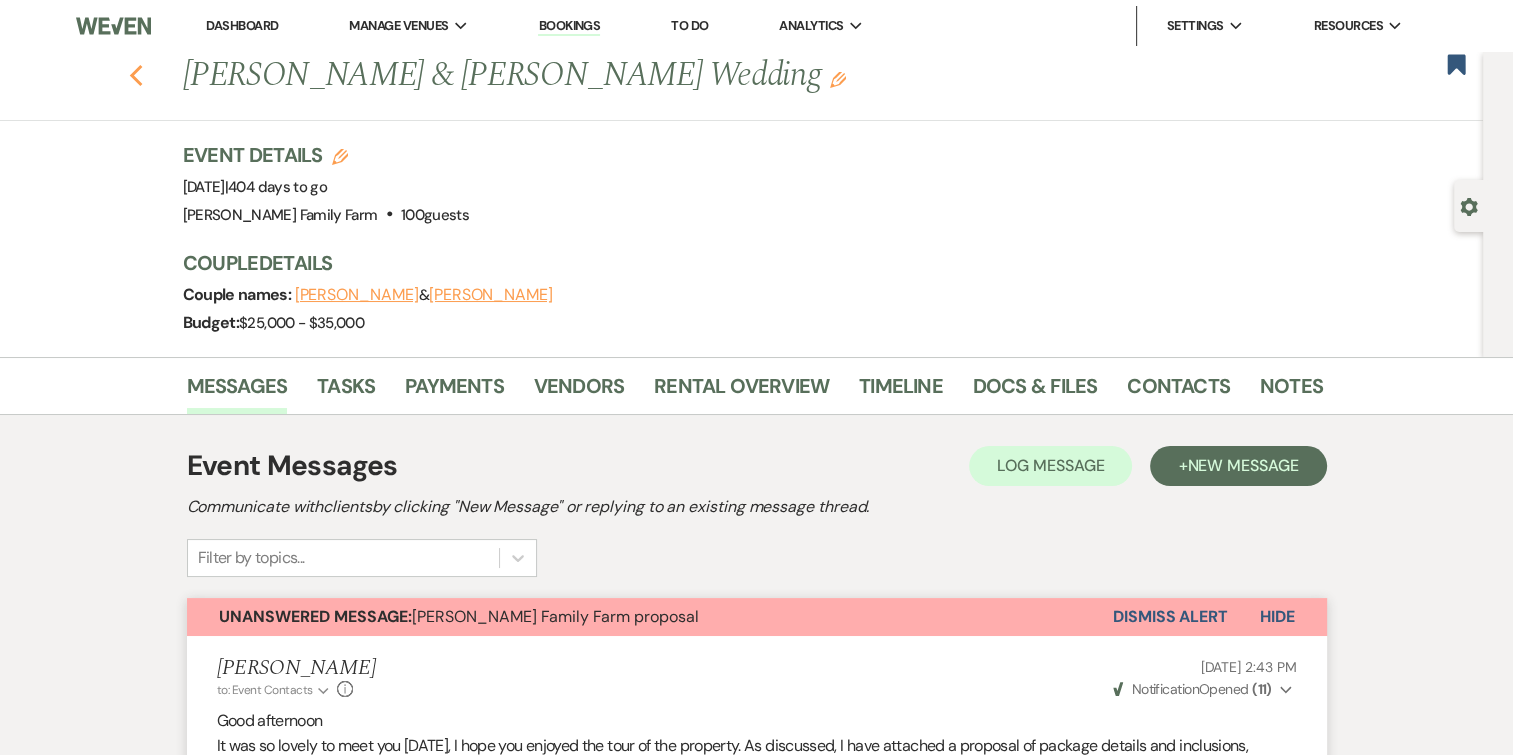 click 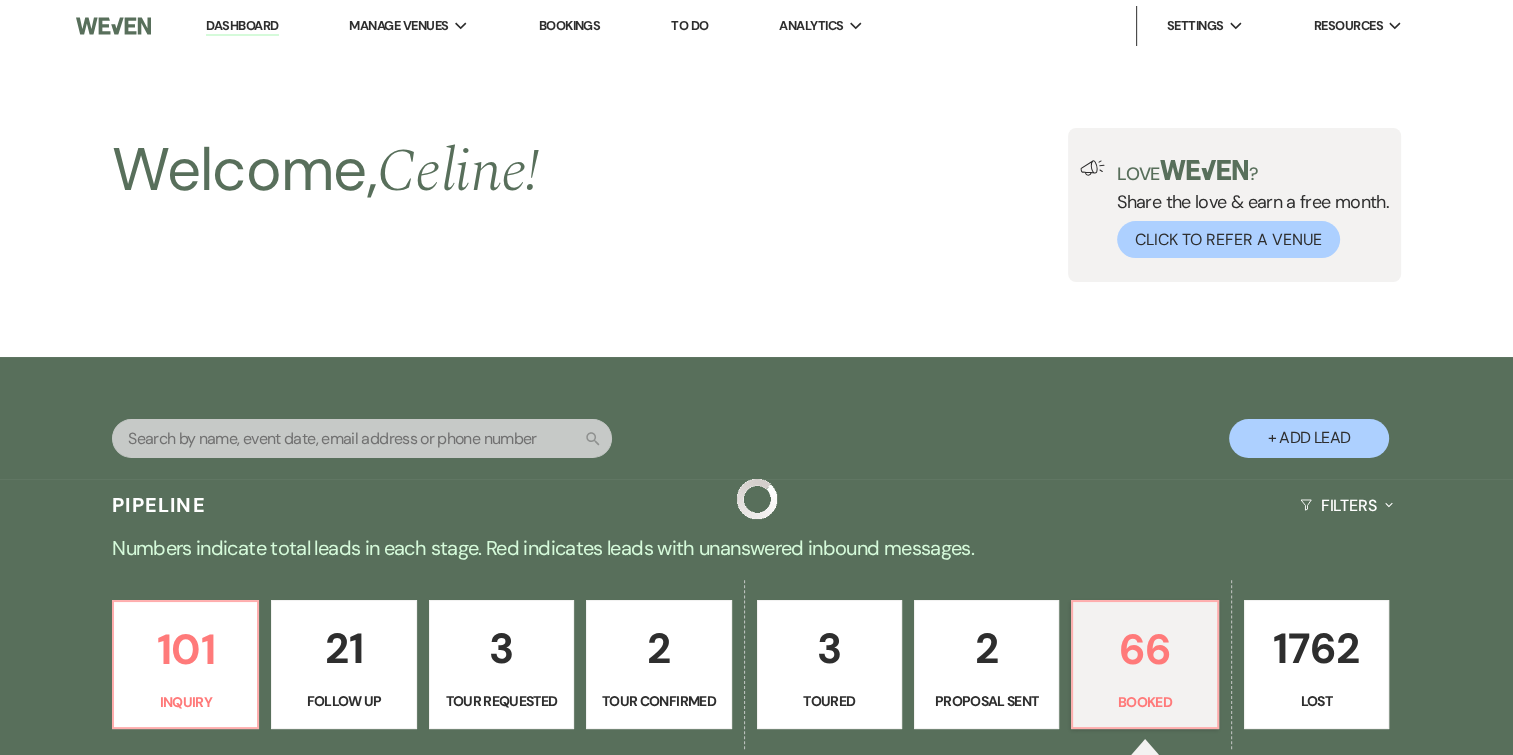 scroll, scrollTop: 628, scrollLeft: 0, axis: vertical 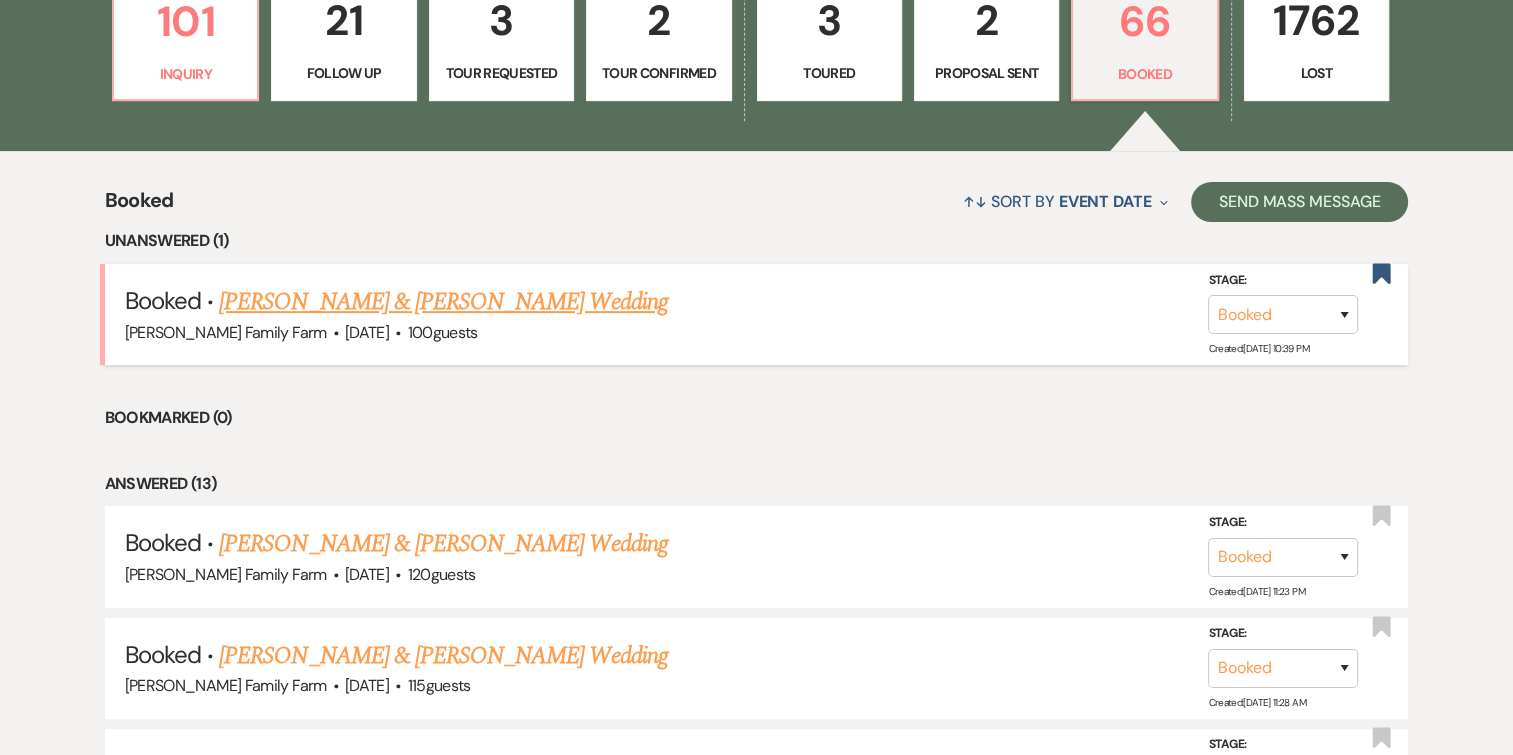 click on "[PERSON_NAME] & [PERSON_NAME] Wedding" at bounding box center (443, 302) 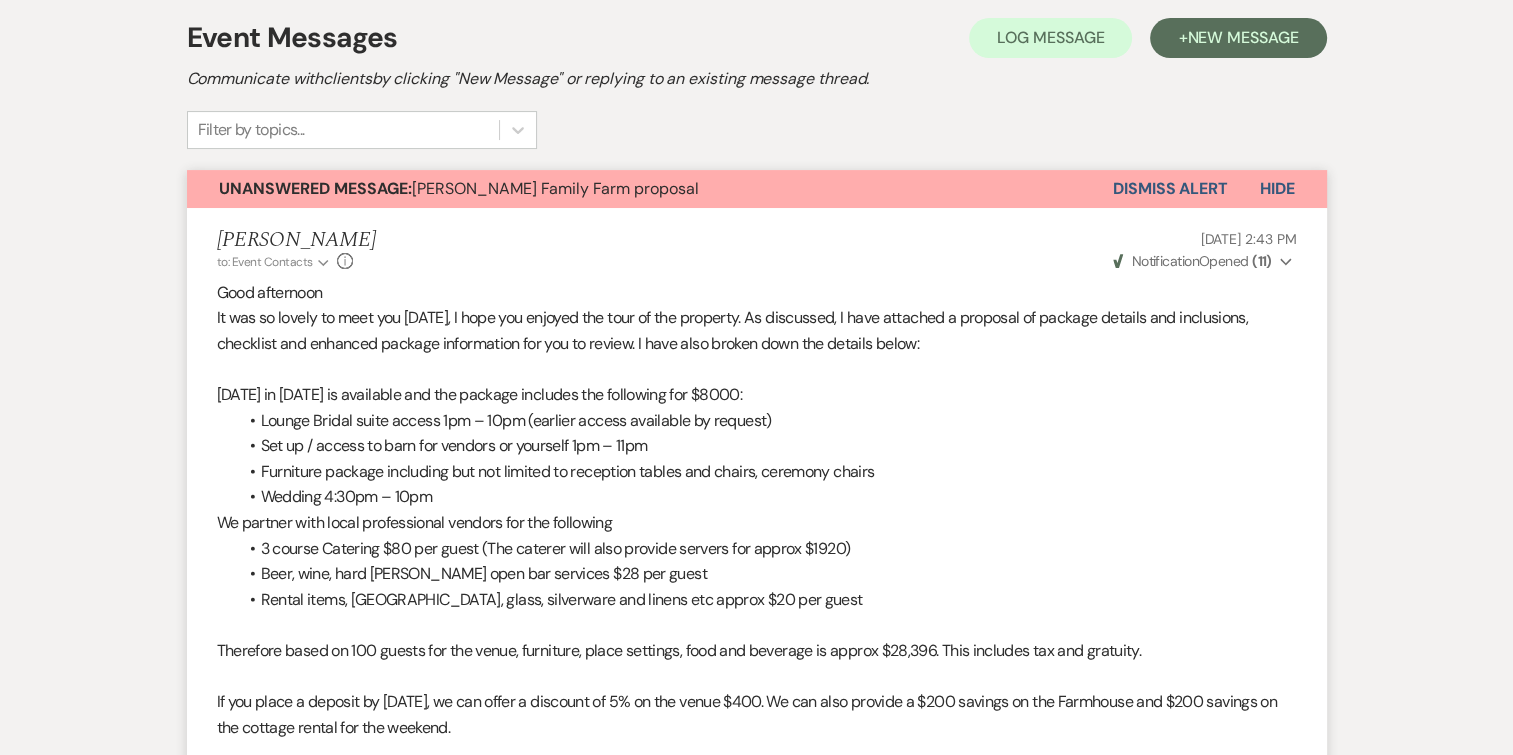 scroll, scrollTop: 208, scrollLeft: 0, axis: vertical 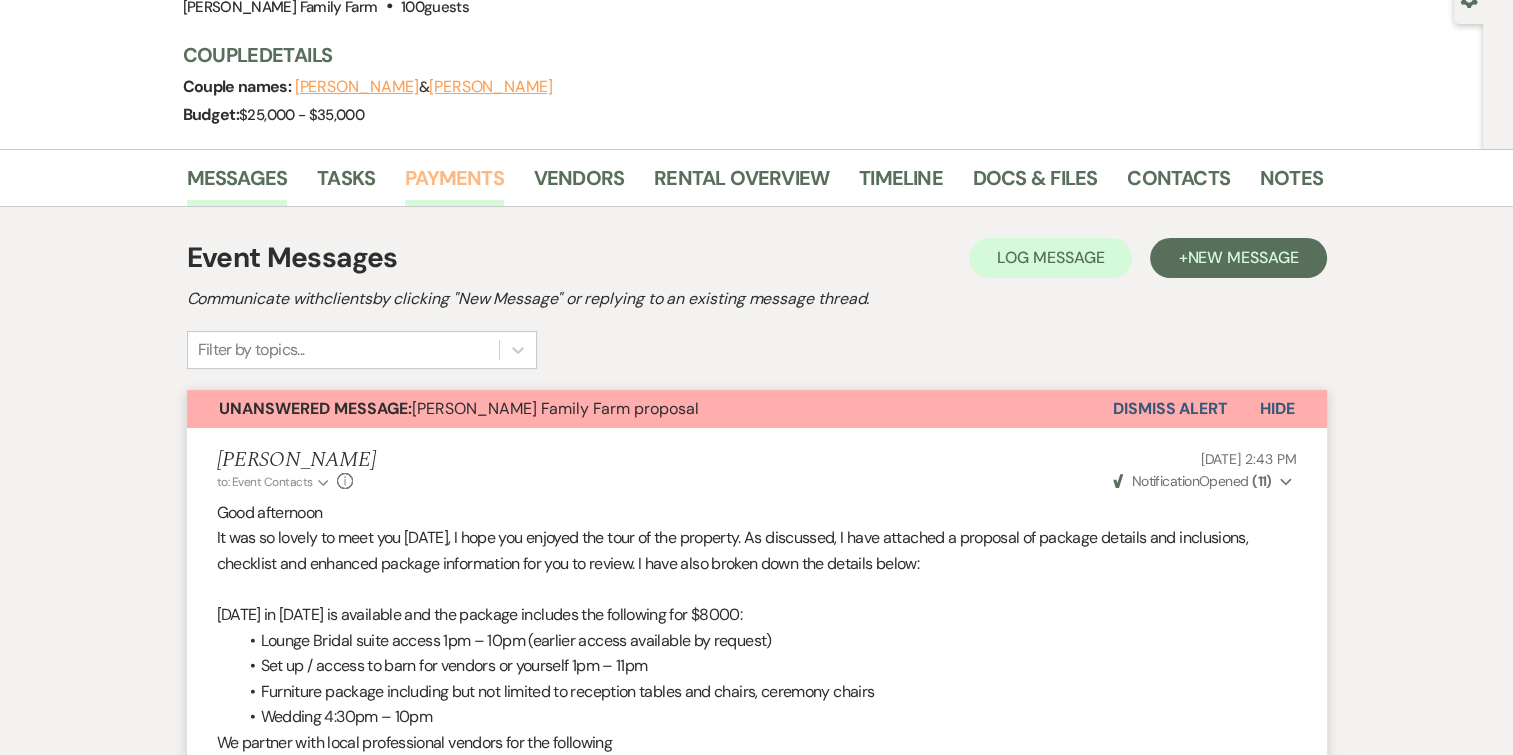 click on "Payments" at bounding box center [454, 184] 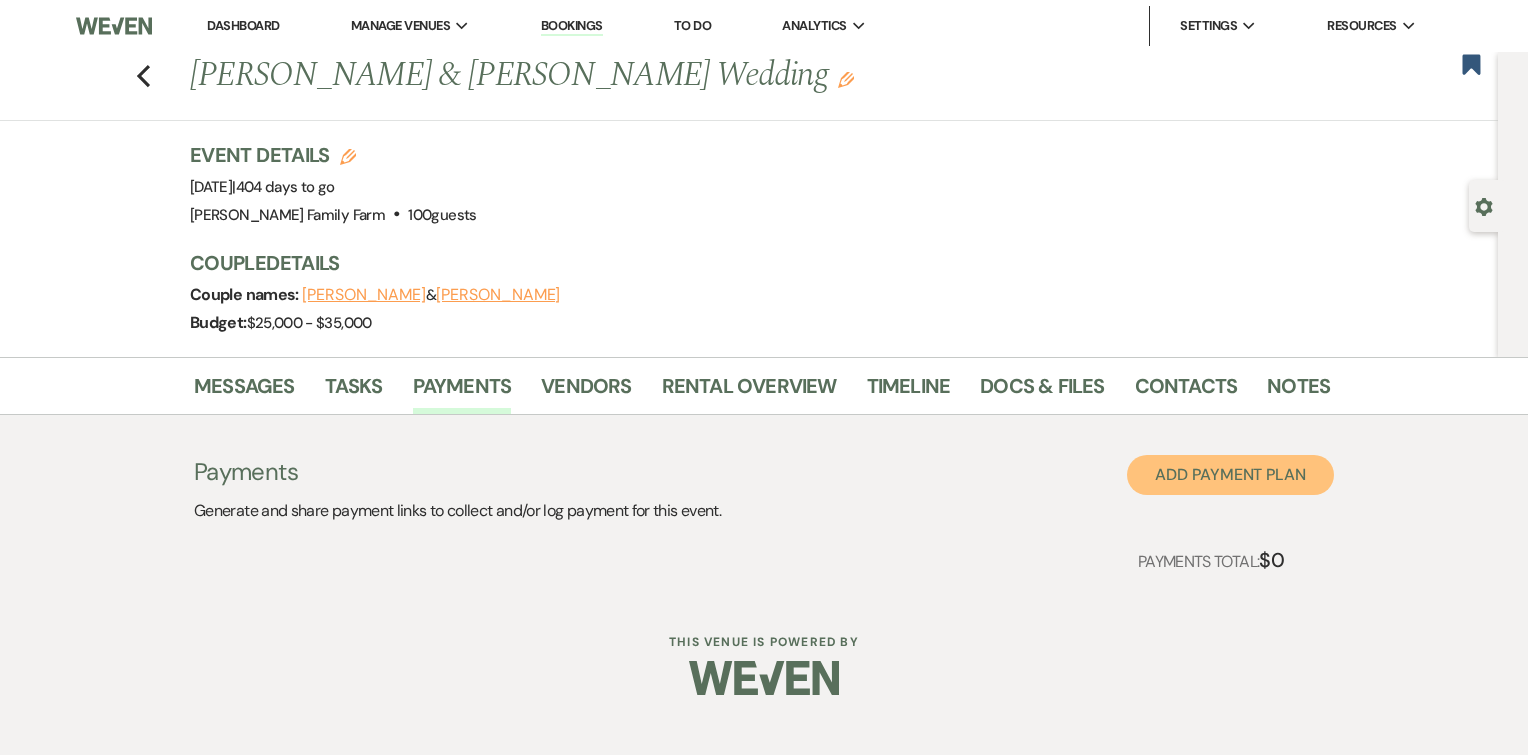 click on "Add Payment Plan" at bounding box center [1230, 475] 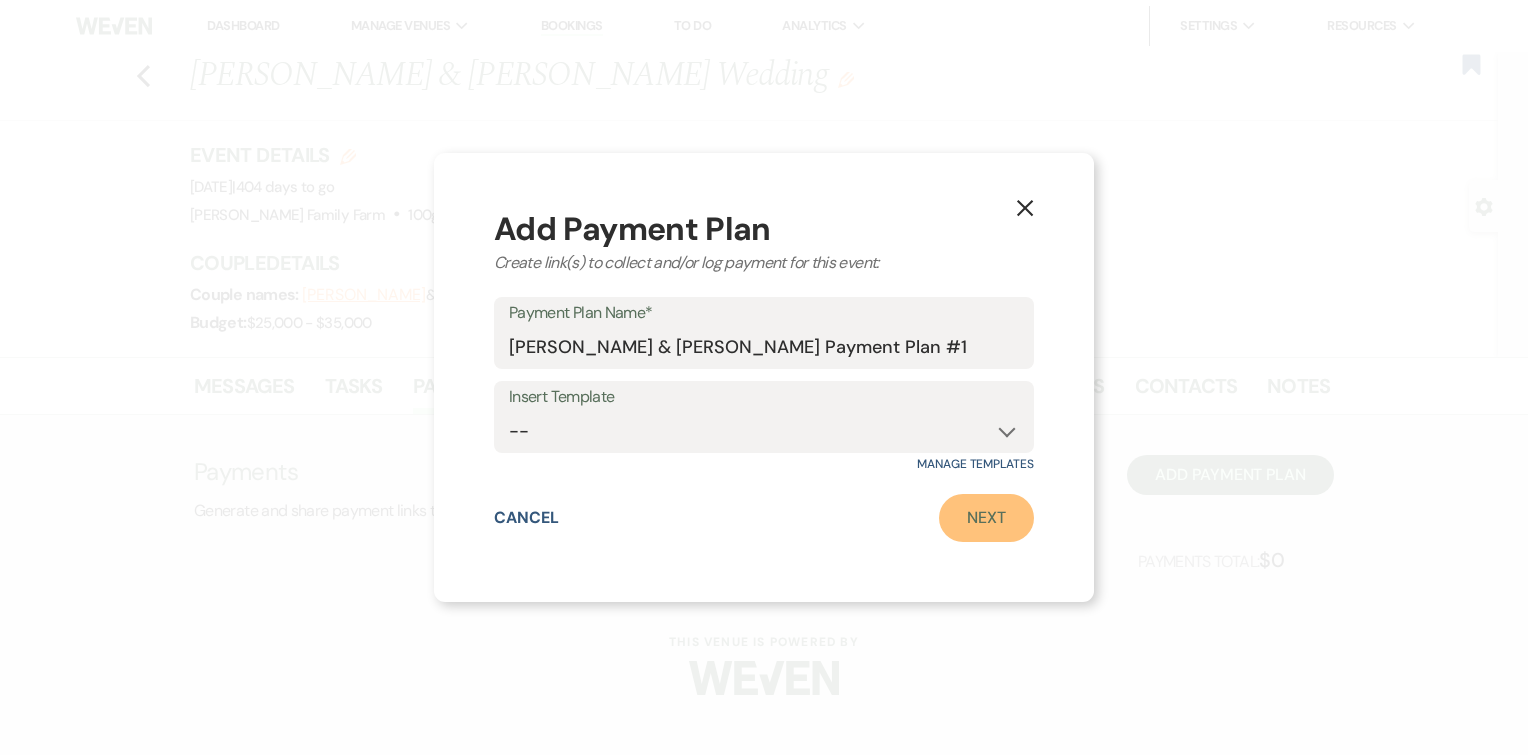 click on "Next" at bounding box center (986, 518) 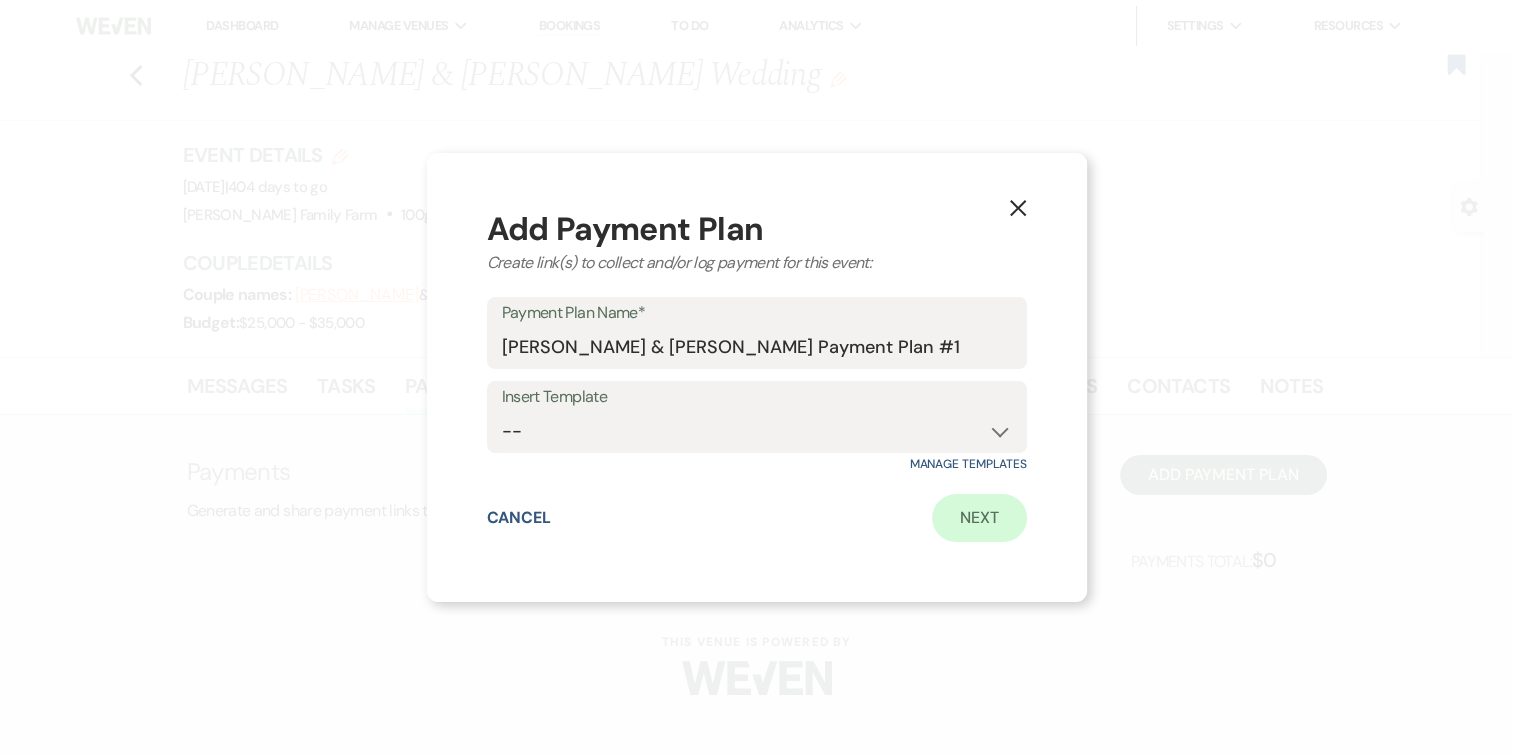 select on "2" 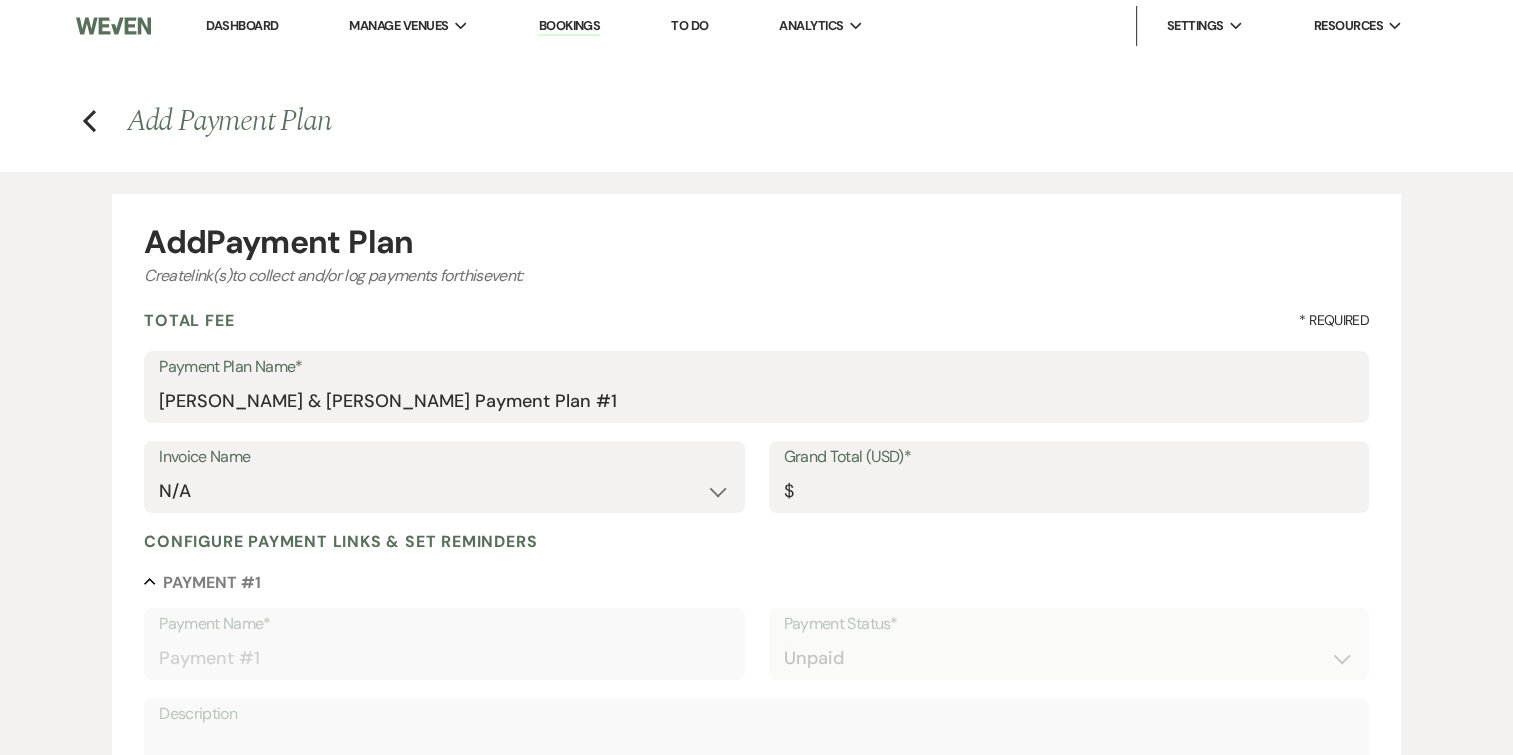 scroll, scrollTop: 124, scrollLeft: 0, axis: vertical 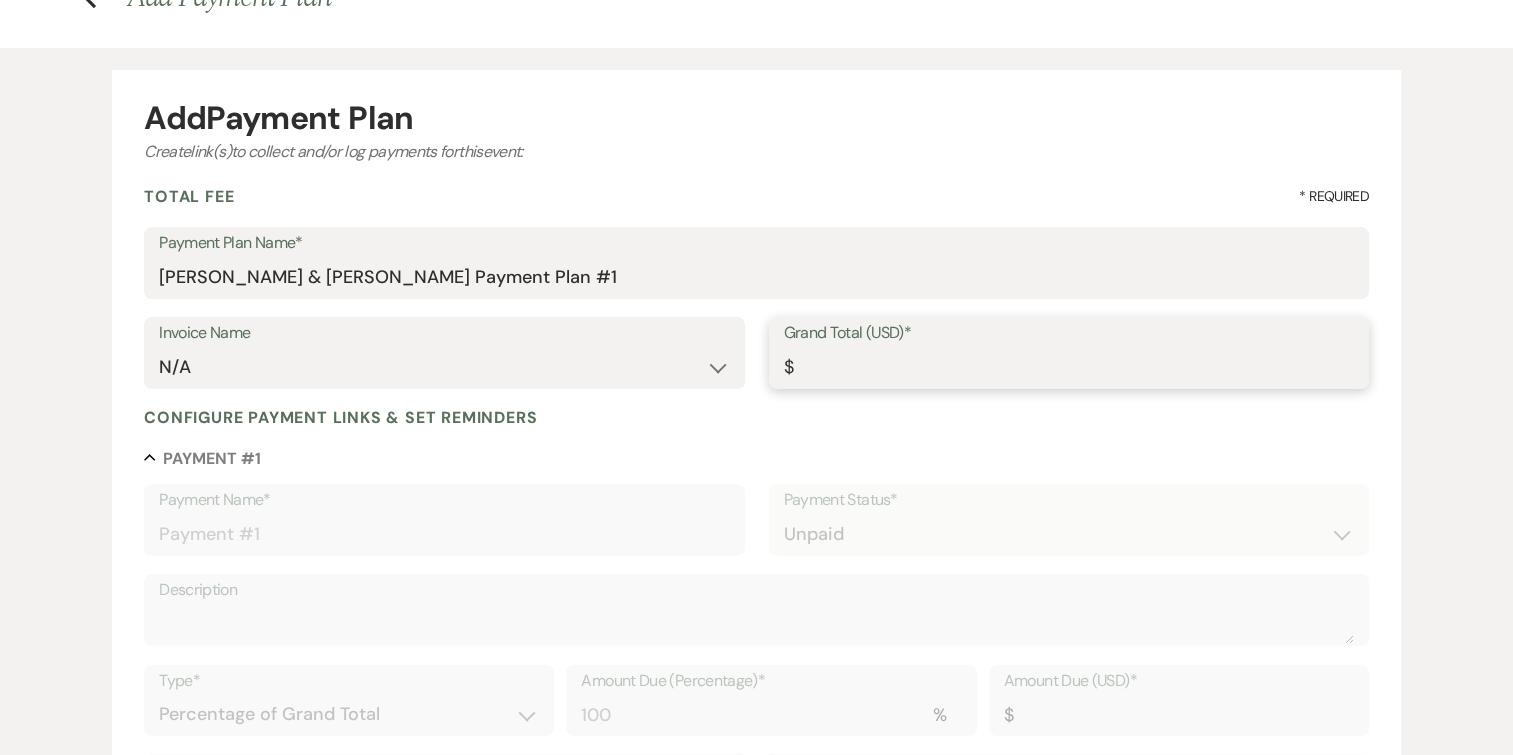 click on "Grand Total (USD)*" at bounding box center (1069, 367) 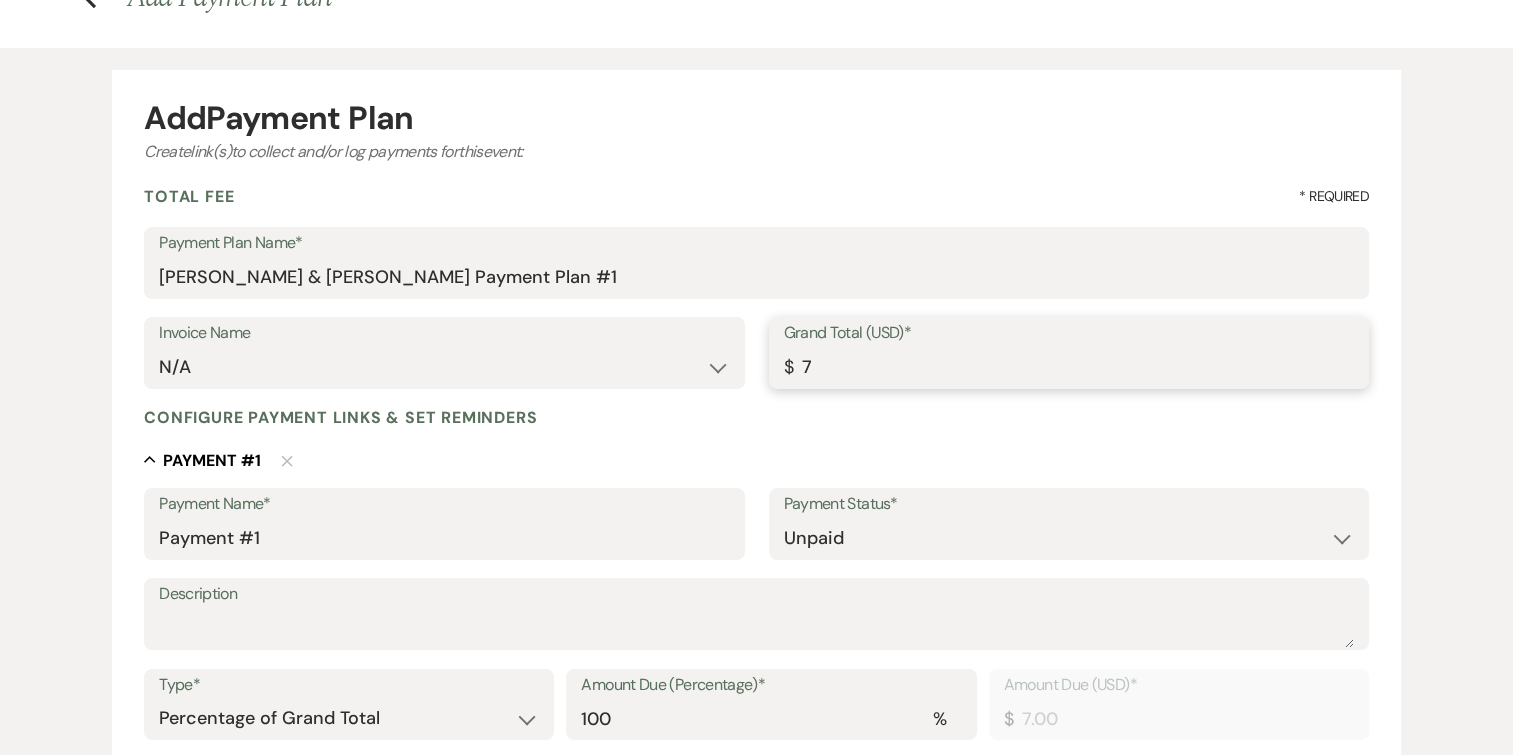type on "76" 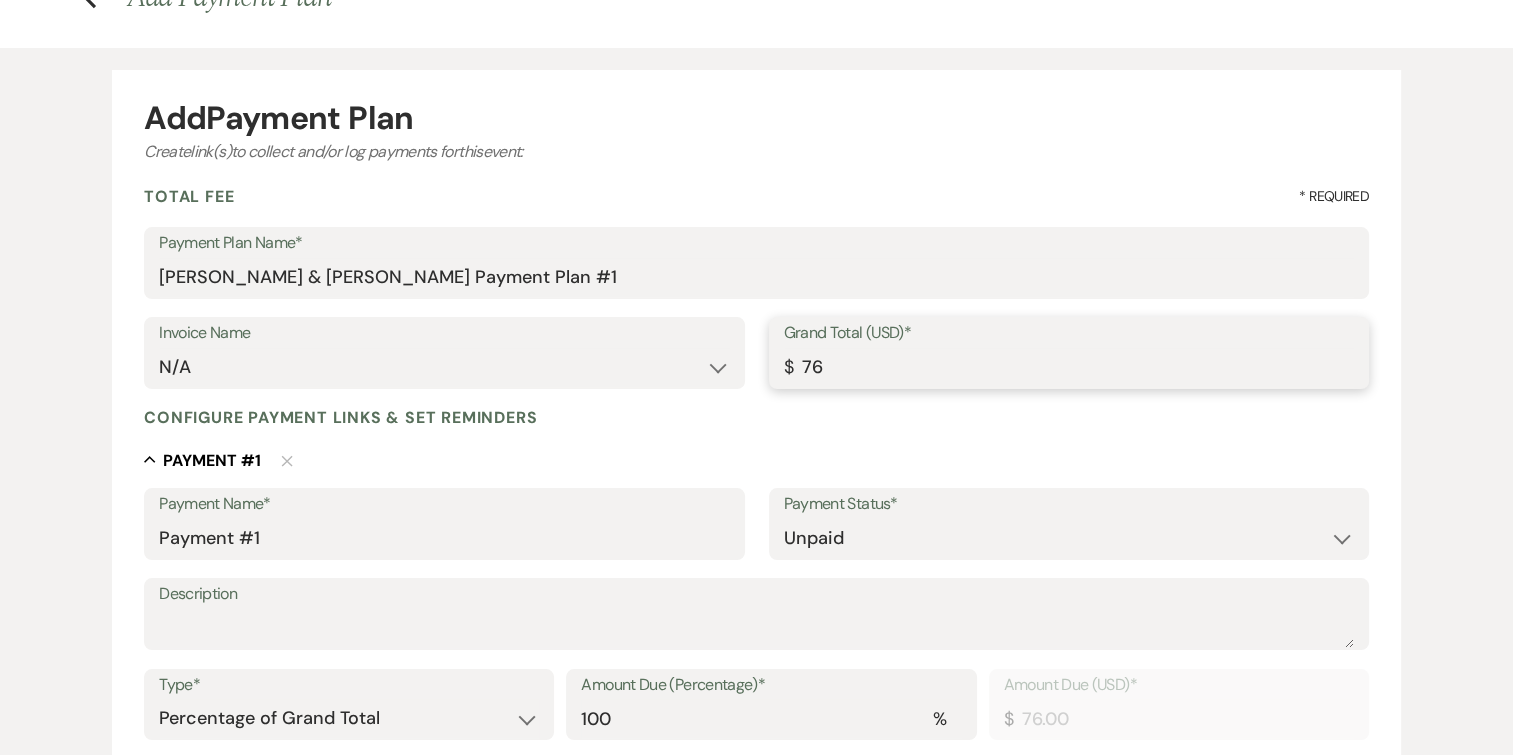 type on "760" 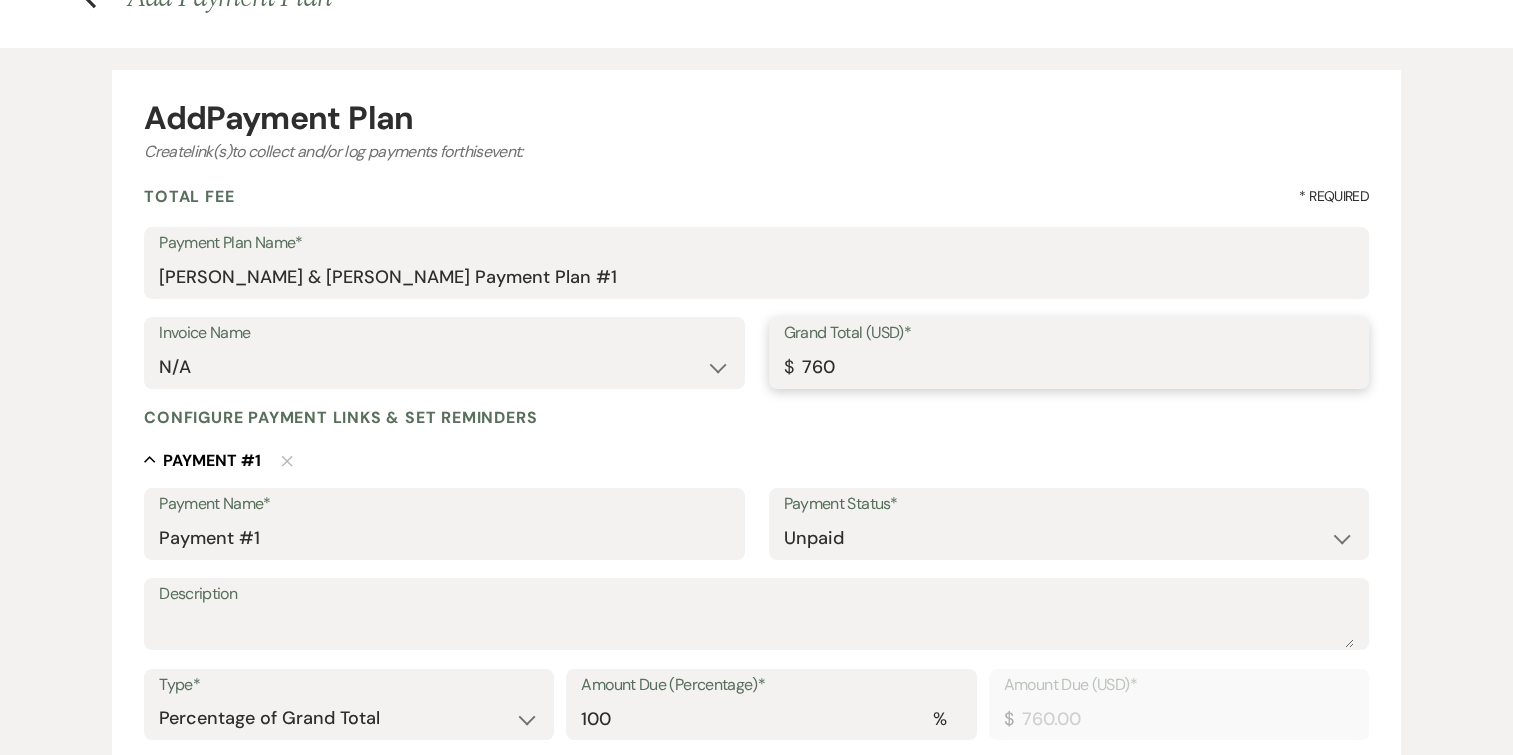 type on "7600" 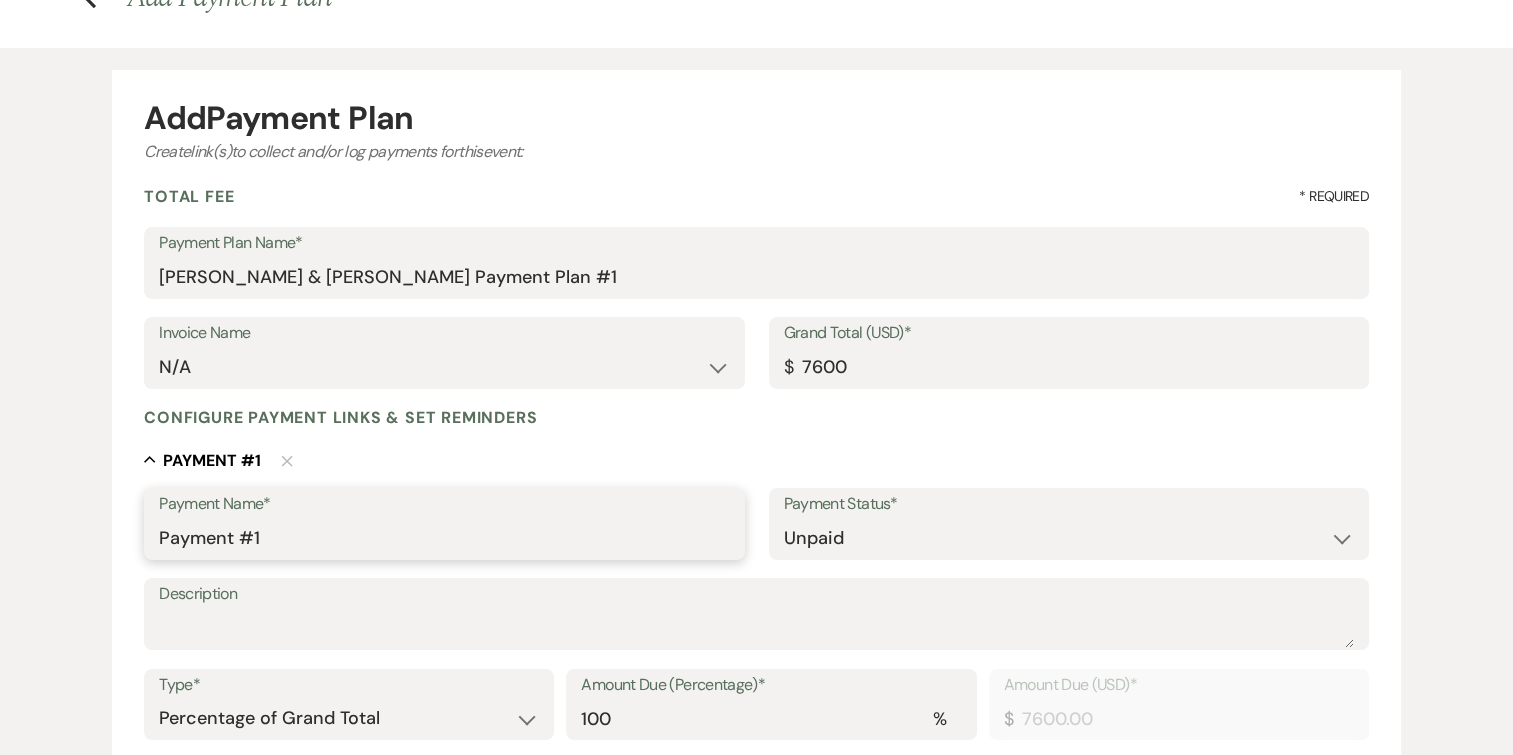 type on "7600.00" 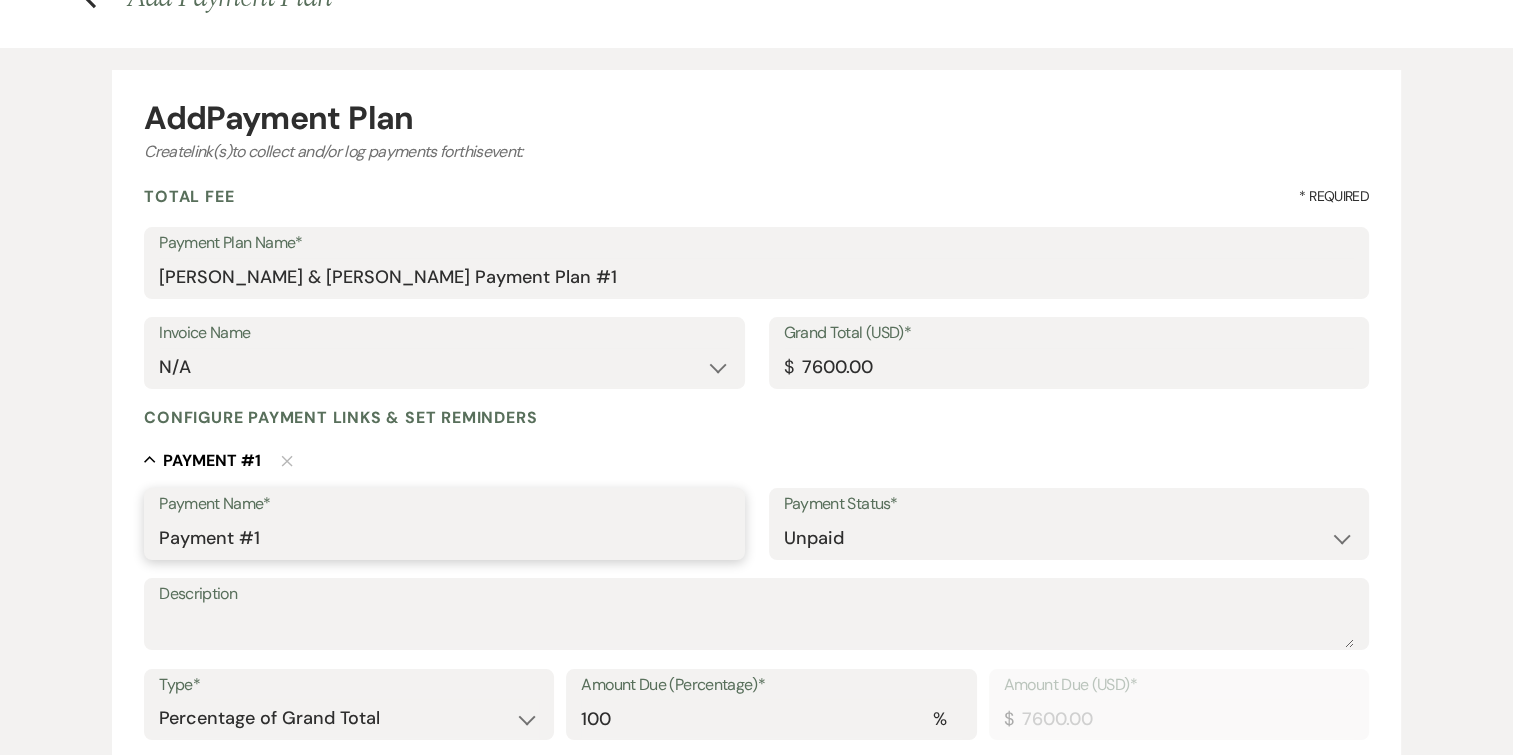 drag, startPoint x: 288, startPoint y: 543, endPoint x: 28, endPoint y: 512, distance: 261.84155 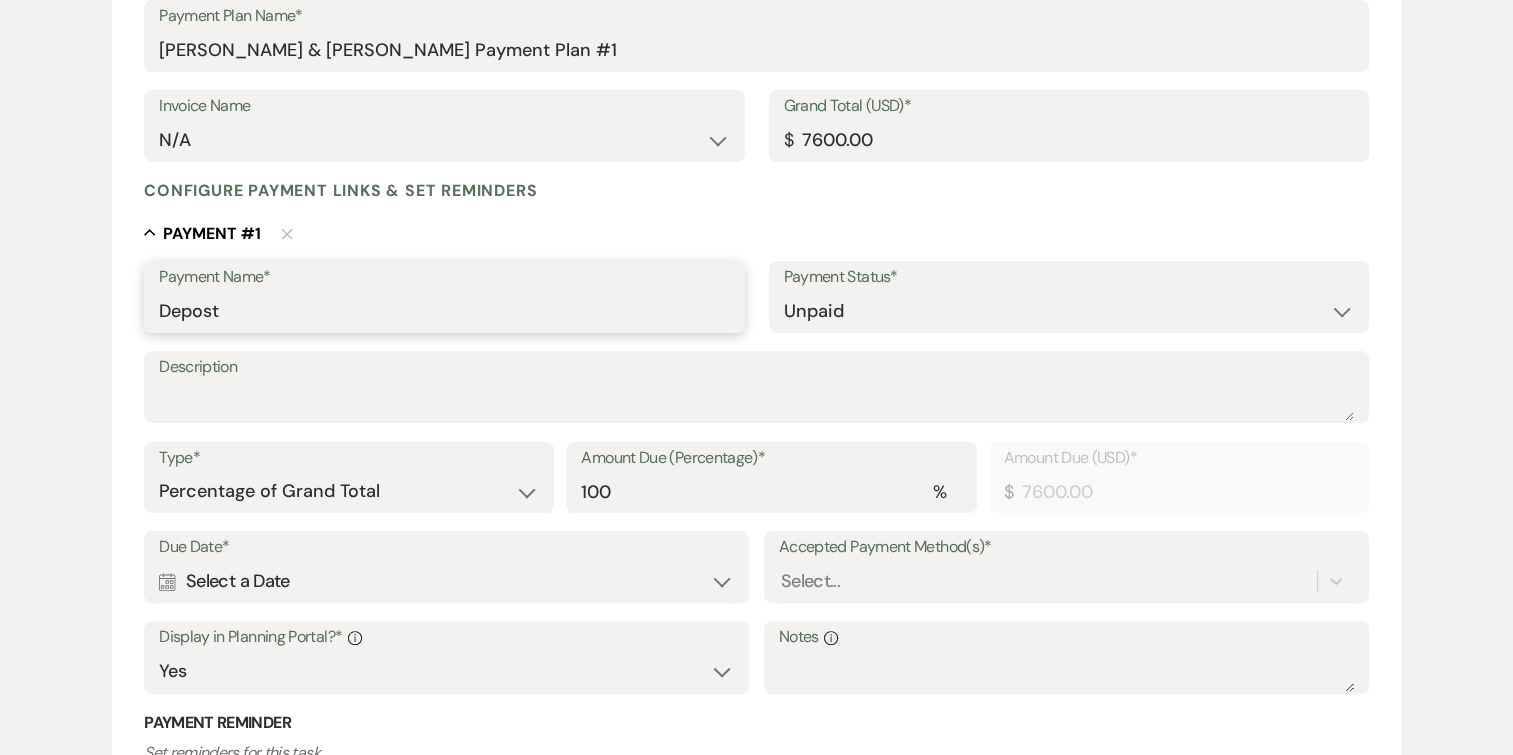 scroll, scrollTop: 356, scrollLeft: 0, axis: vertical 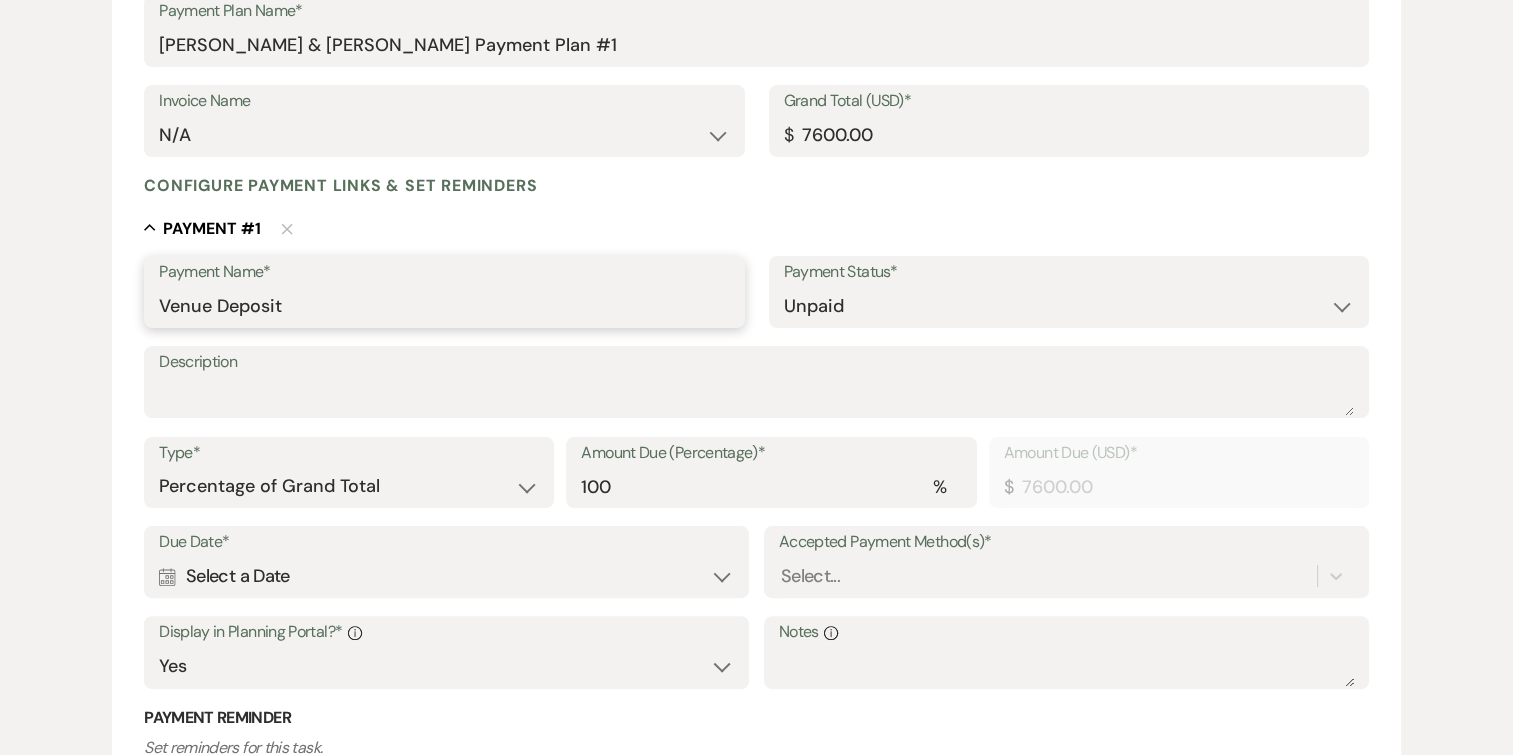type on "Venue Deposit" 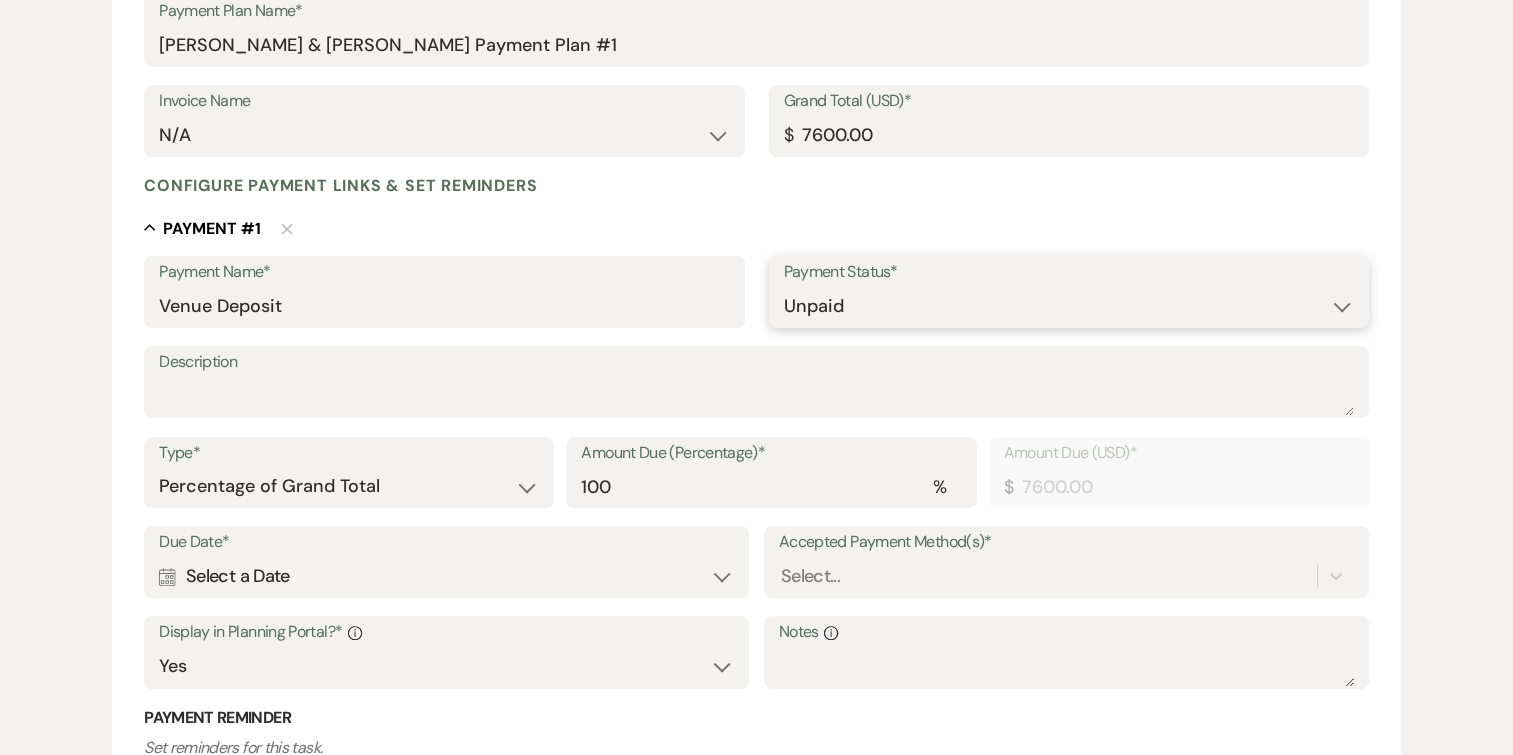 click on "Paid Unpaid" at bounding box center (1069, 306) 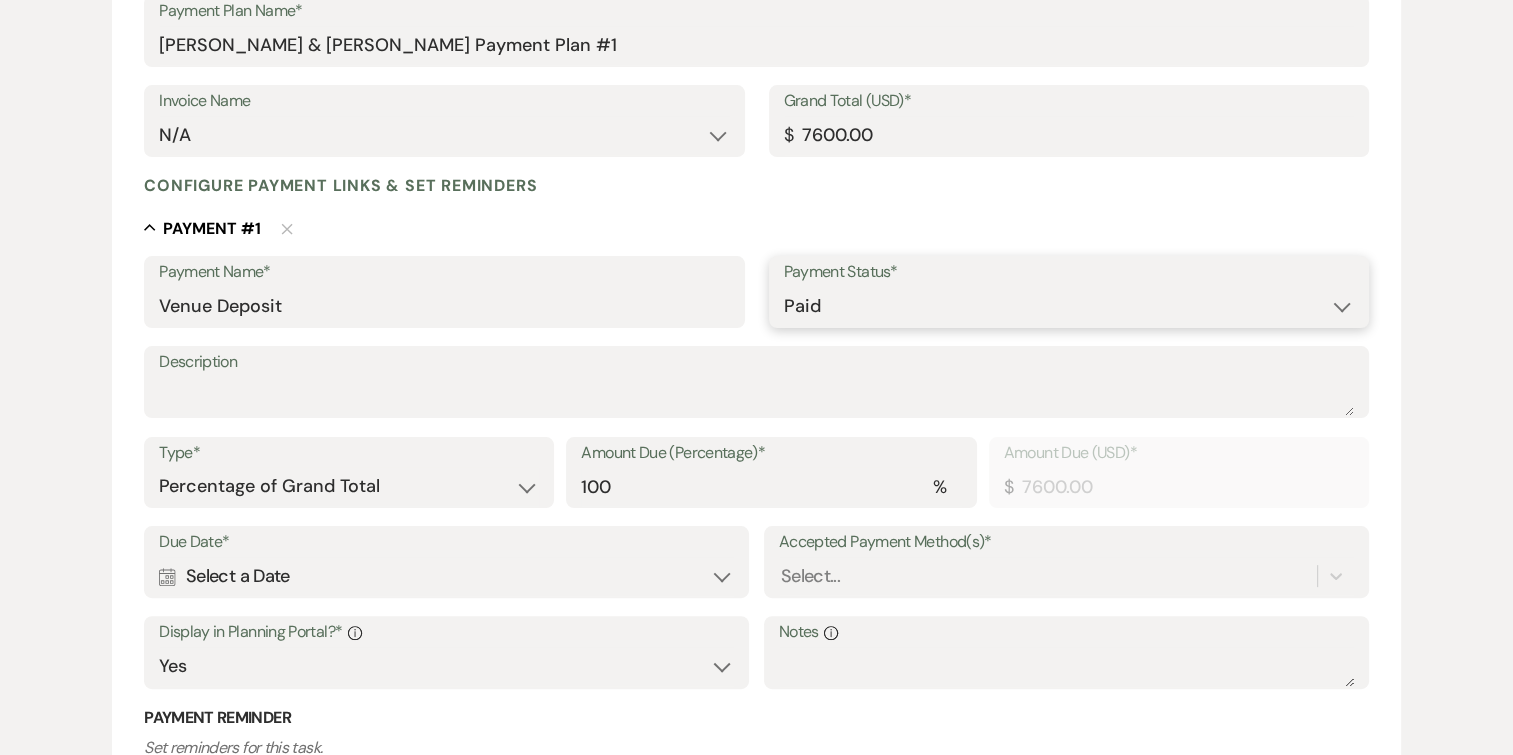 click on "Paid Unpaid" at bounding box center [1069, 306] 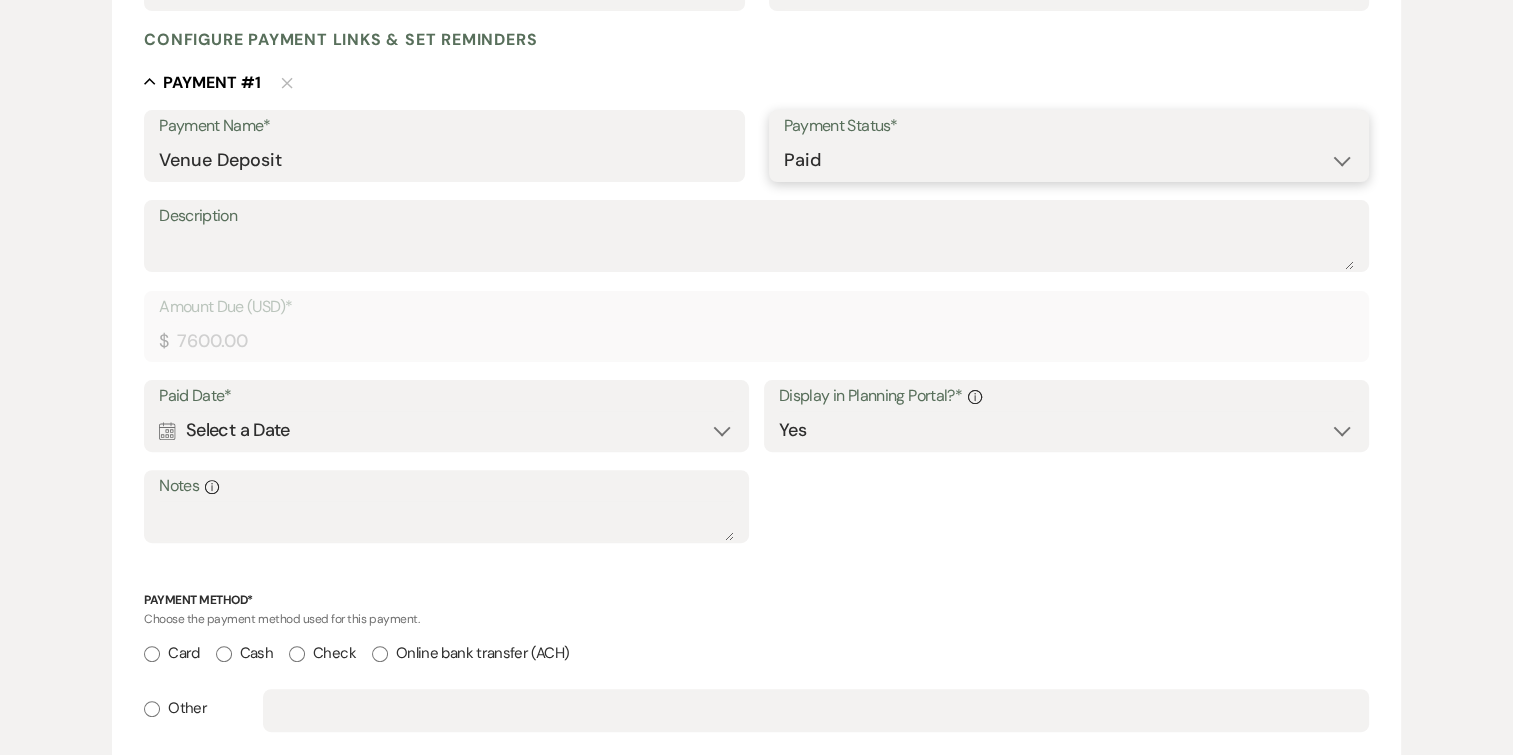scroll, scrollTop: 504, scrollLeft: 0, axis: vertical 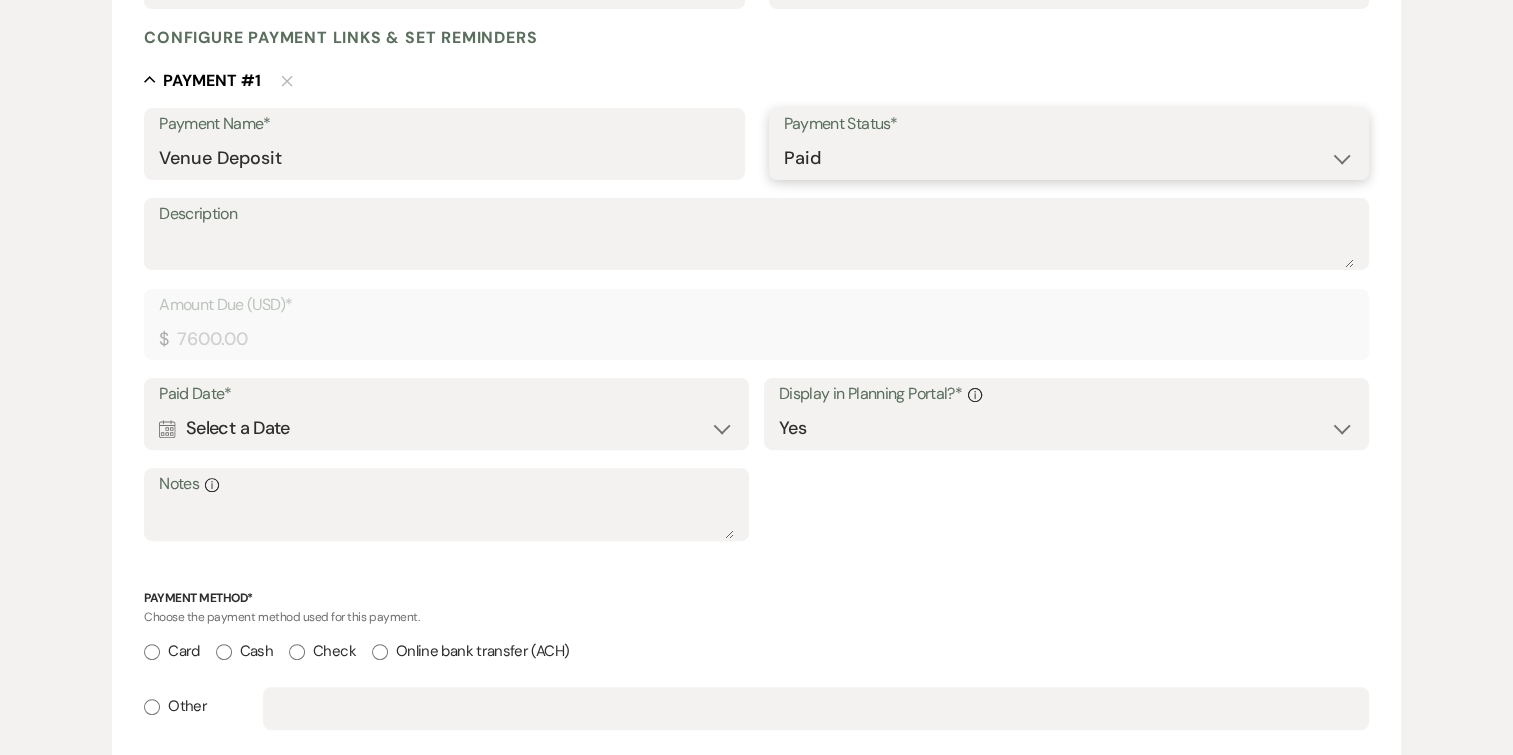 click on "Paid Unpaid" at bounding box center [1069, 158] 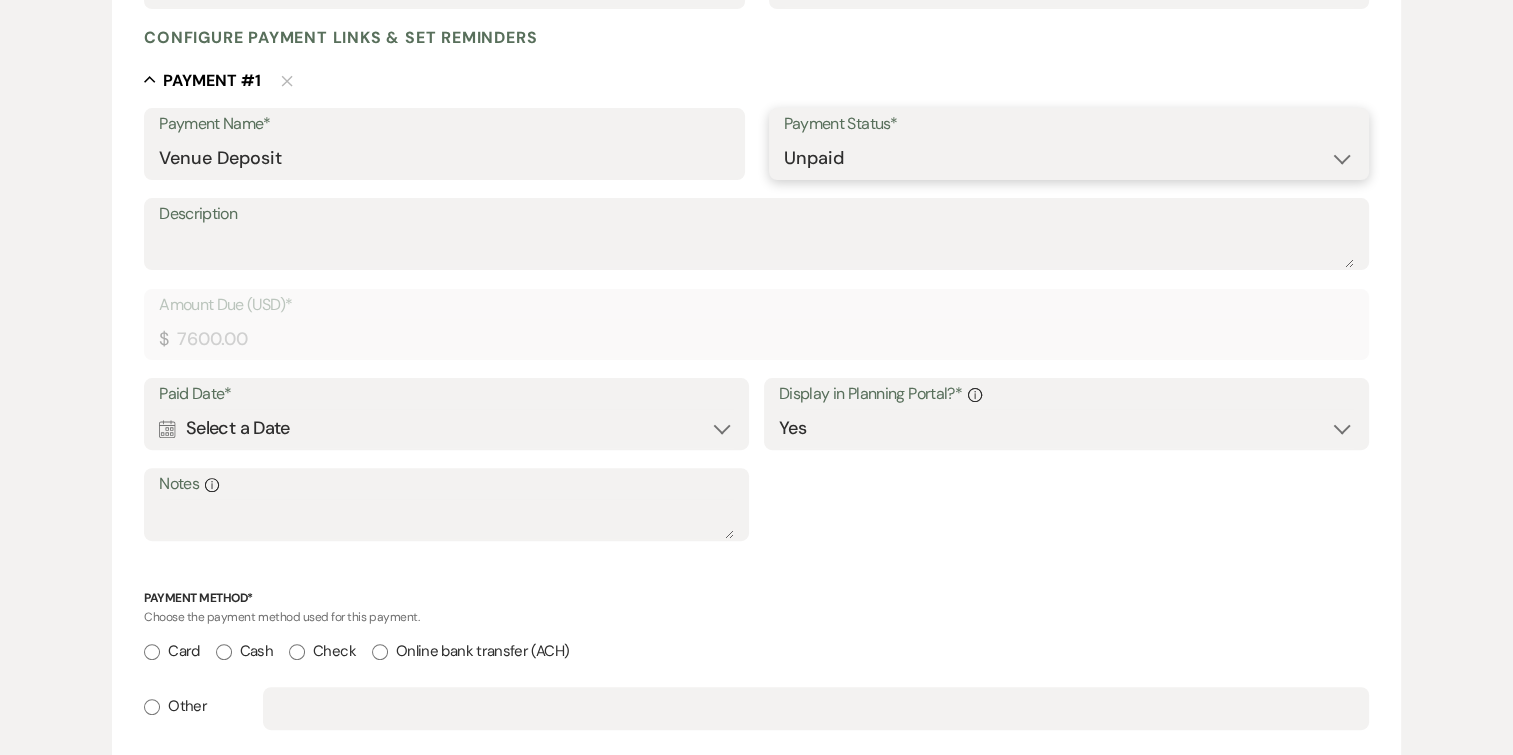 click on "Paid Unpaid" at bounding box center (1069, 158) 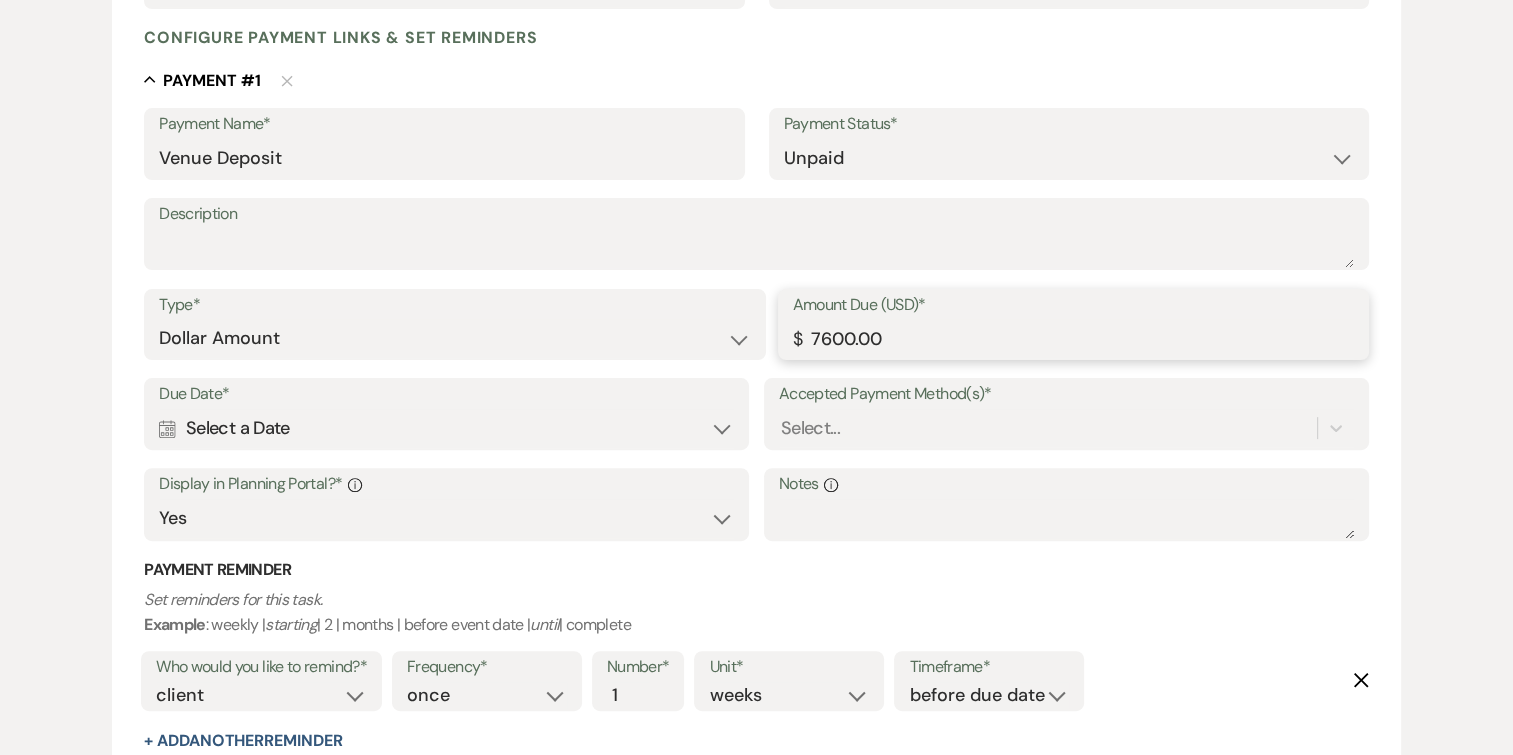 drag, startPoint x: 936, startPoint y: 342, endPoint x: 757, endPoint y: 319, distance: 180.4716 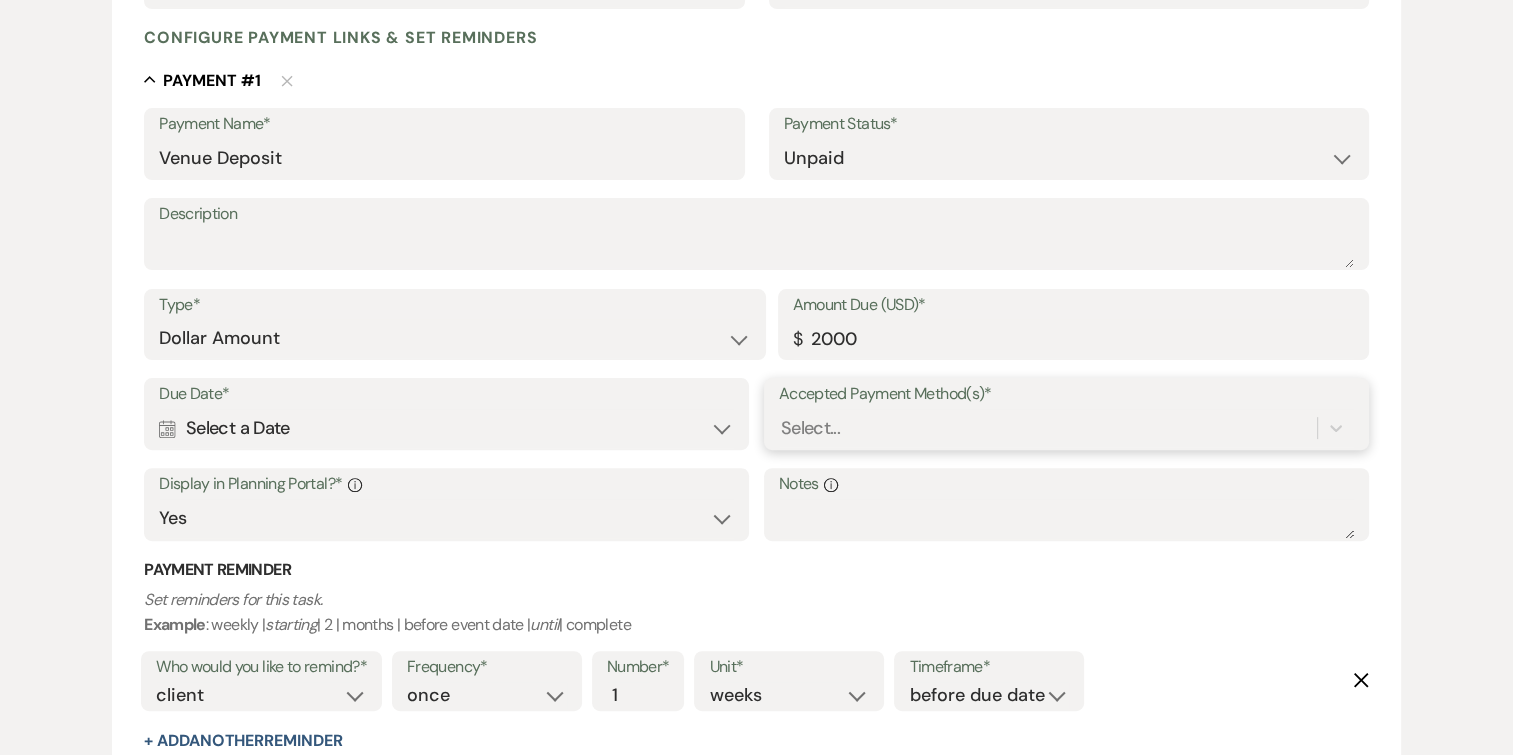 type on "2000.00" 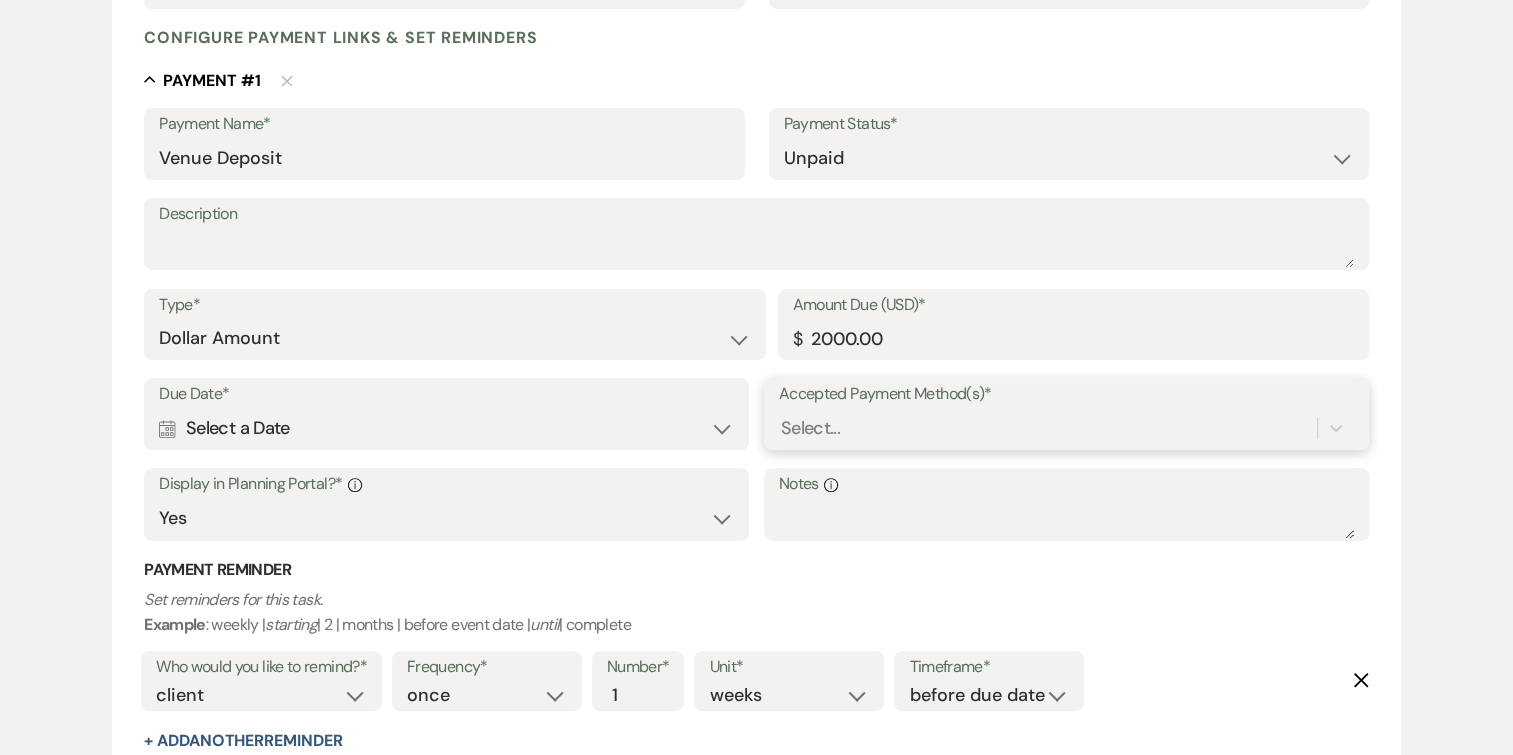 click on "Select..." at bounding box center (1066, 428) 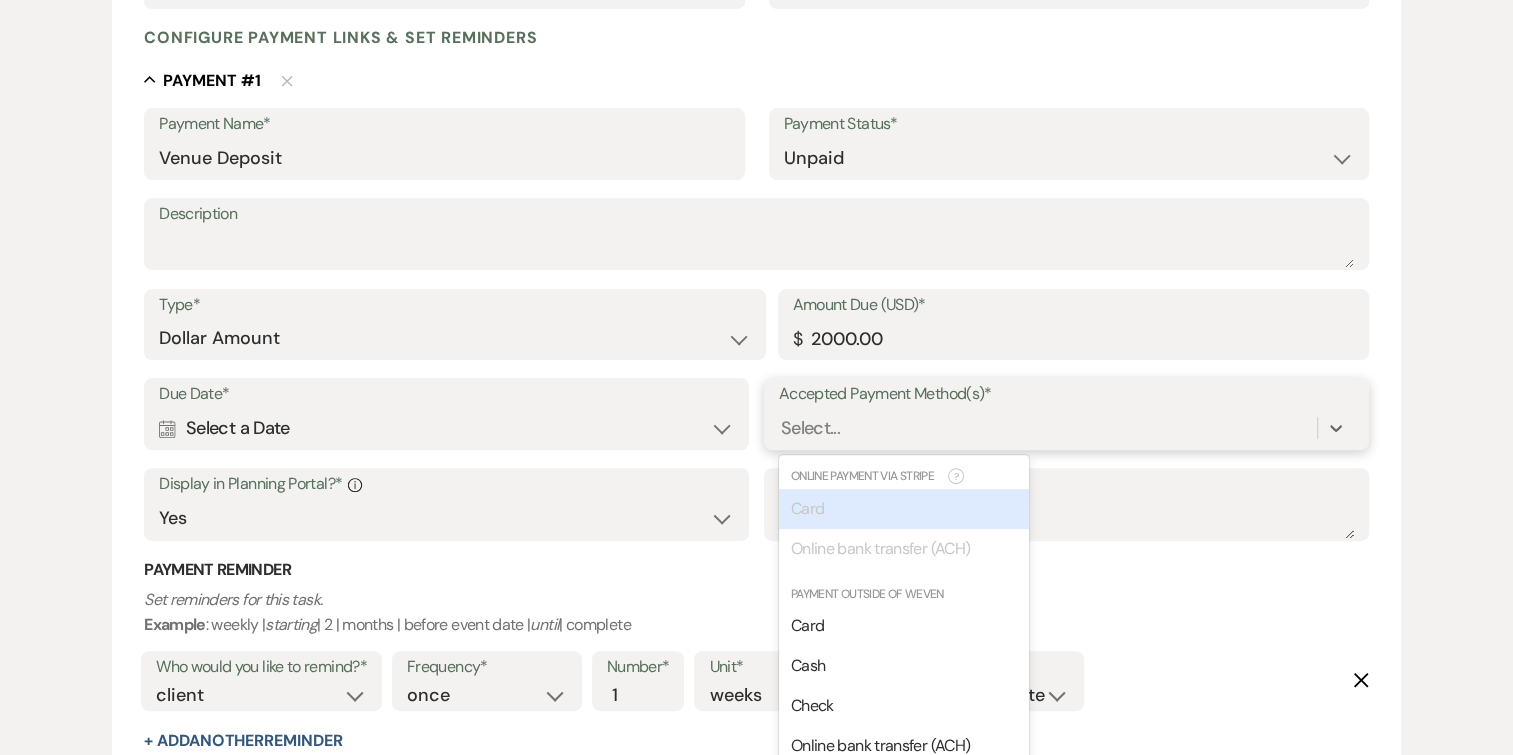 scroll, scrollTop: 575, scrollLeft: 0, axis: vertical 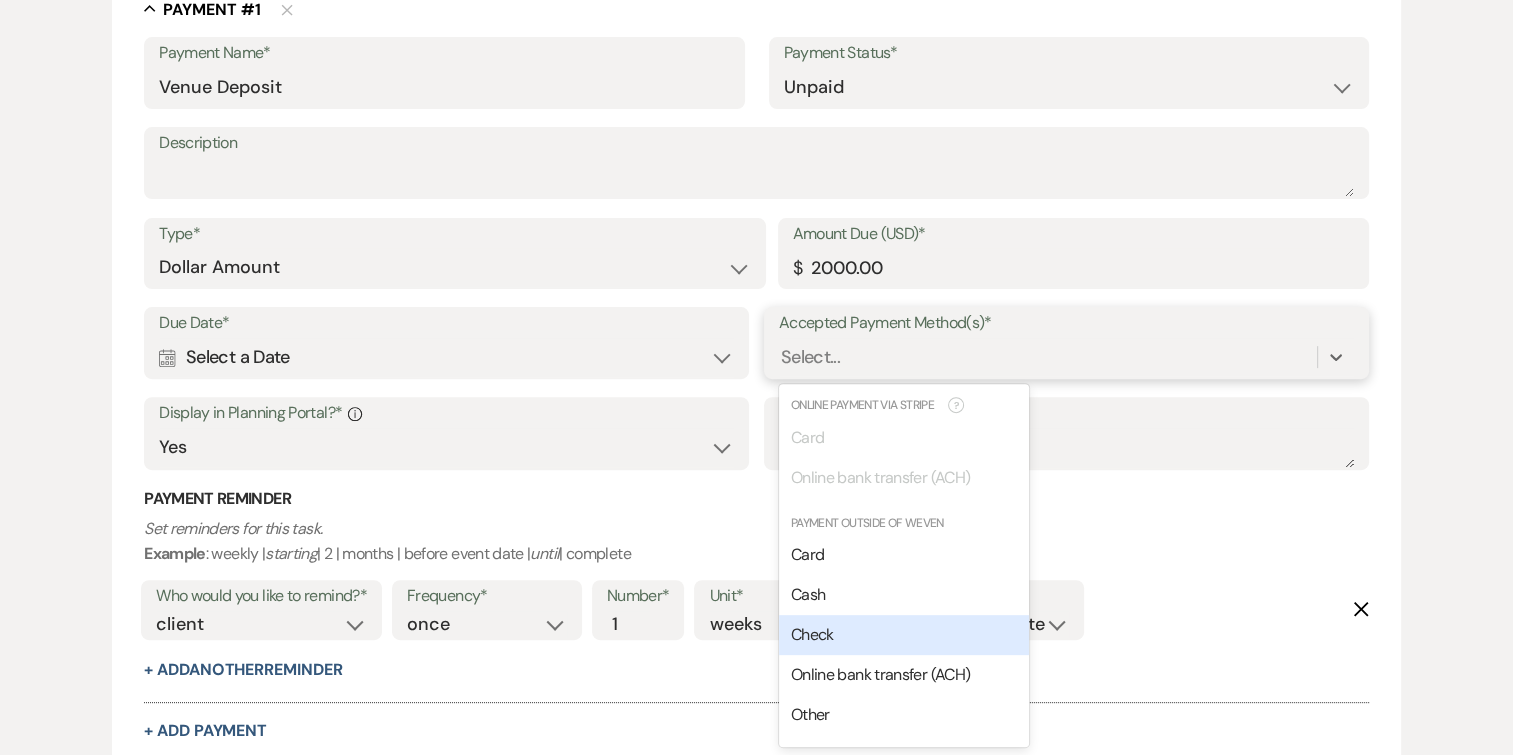 click on "Check" at bounding box center [812, 634] 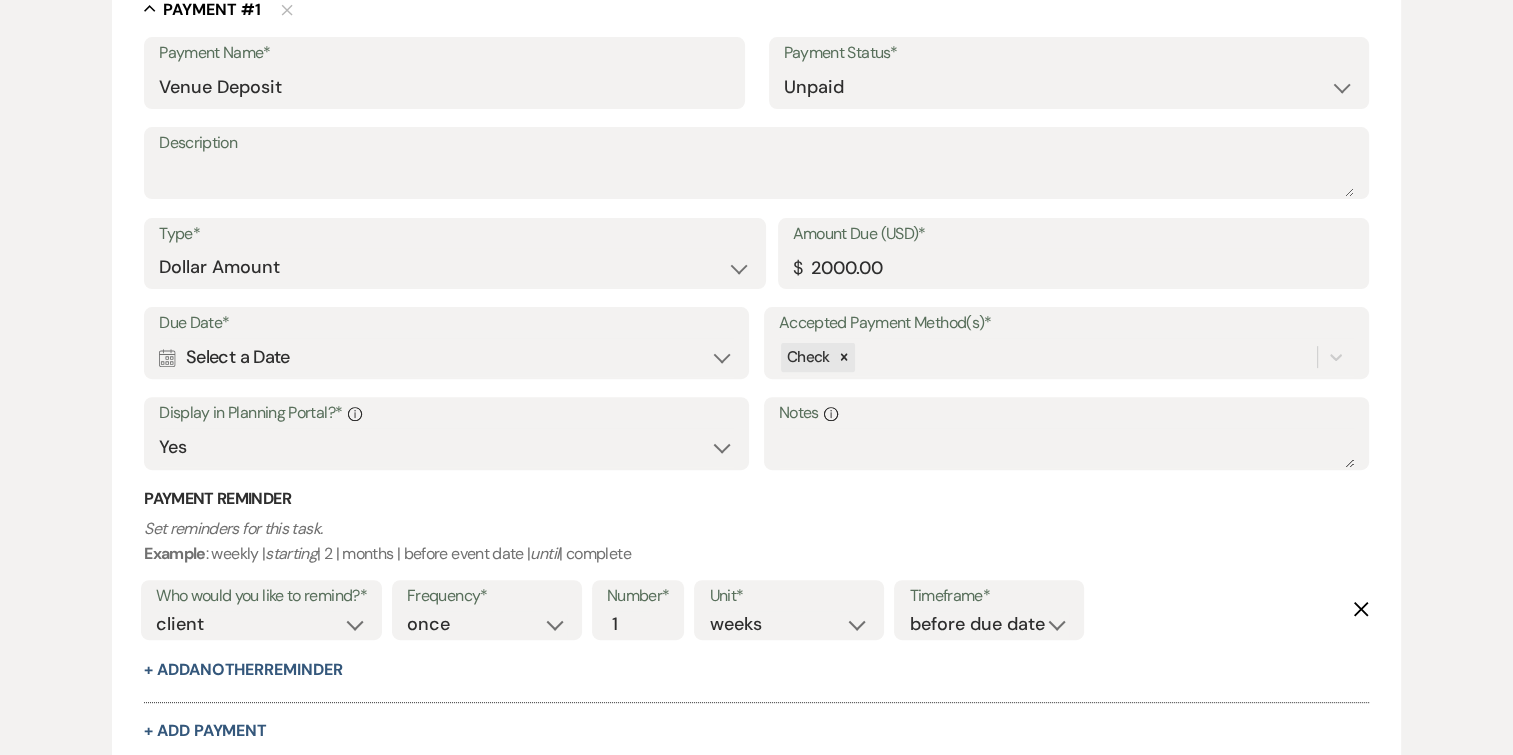 click on "Calendar Select a Date Expand" at bounding box center (446, 357) 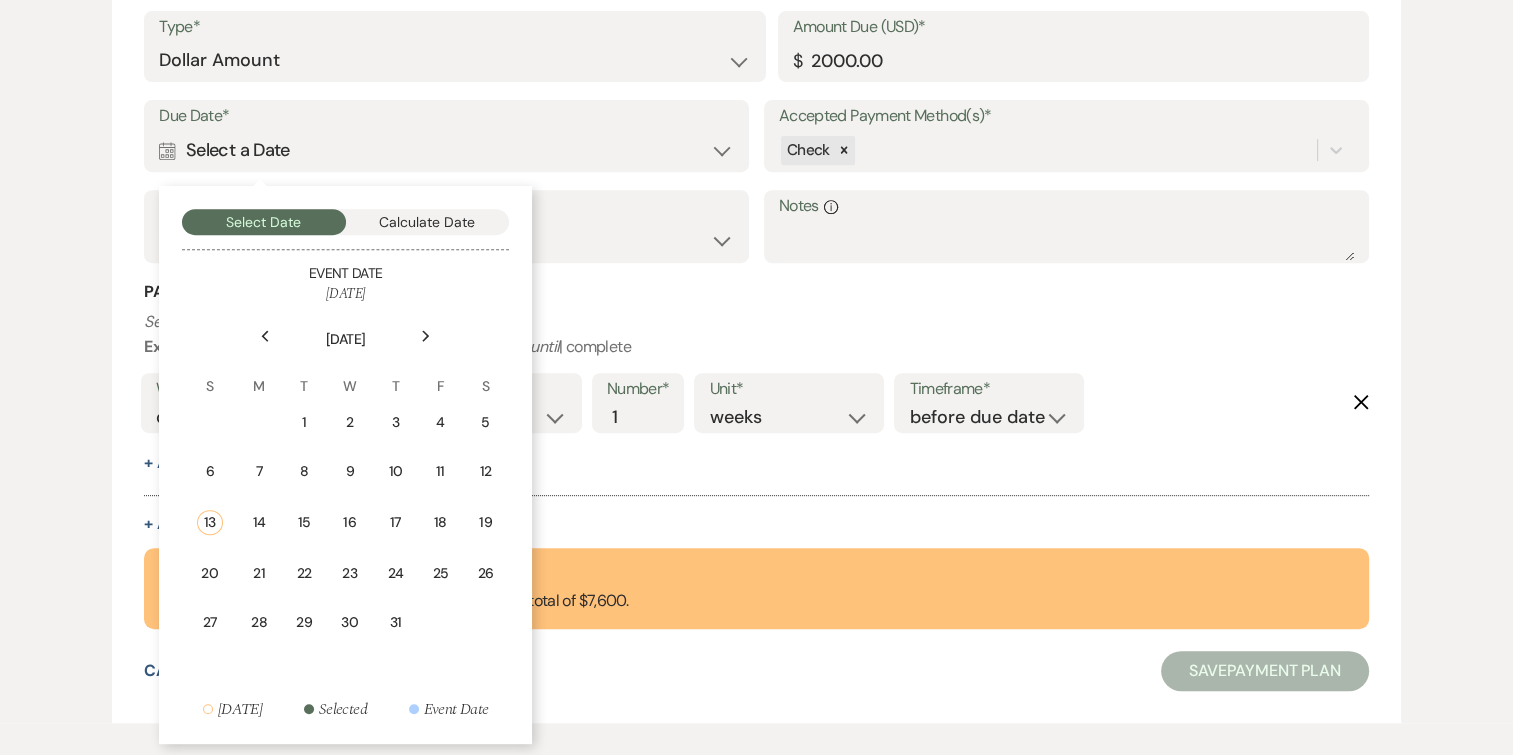scroll, scrollTop: 783, scrollLeft: 0, axis: vertical 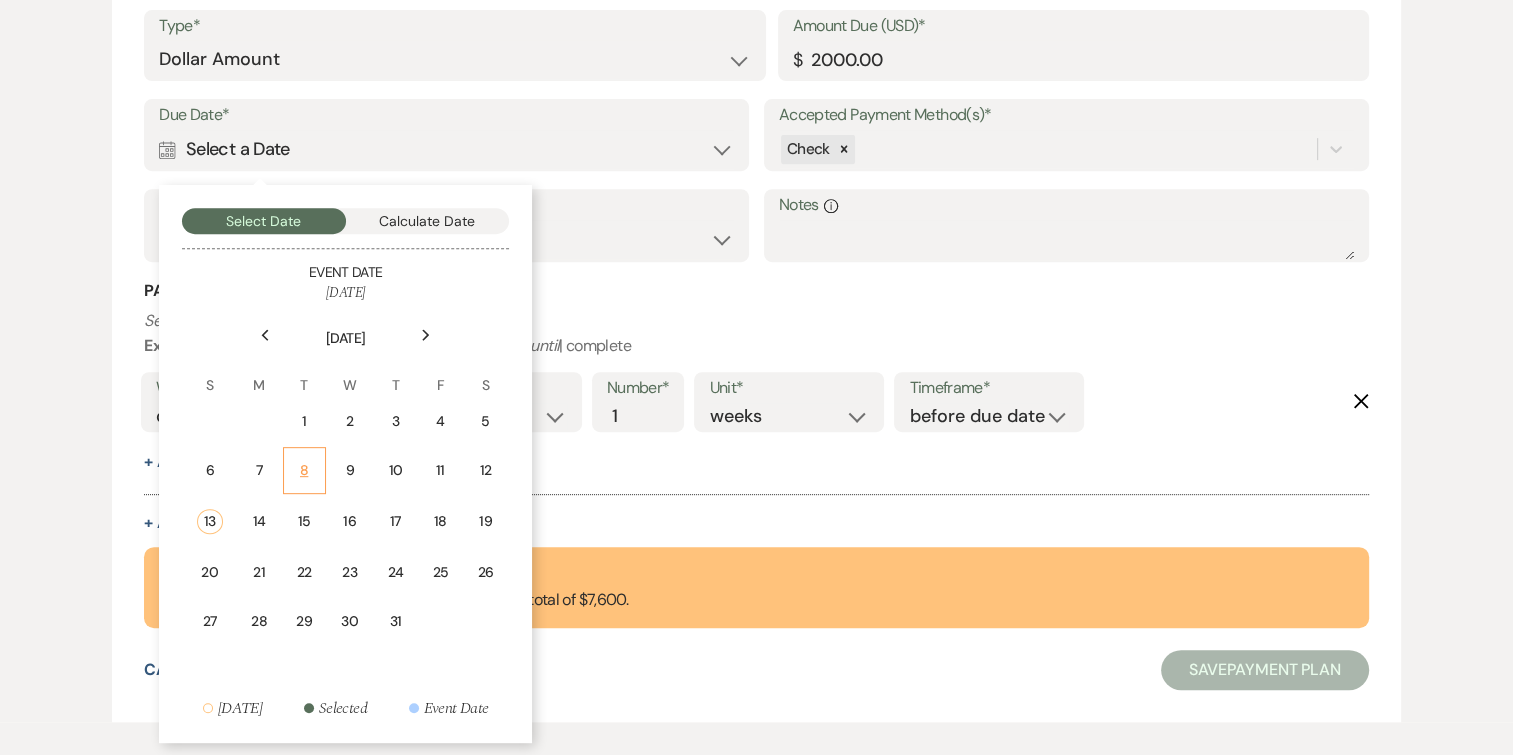click on "8" at bounding box center (304, 470) 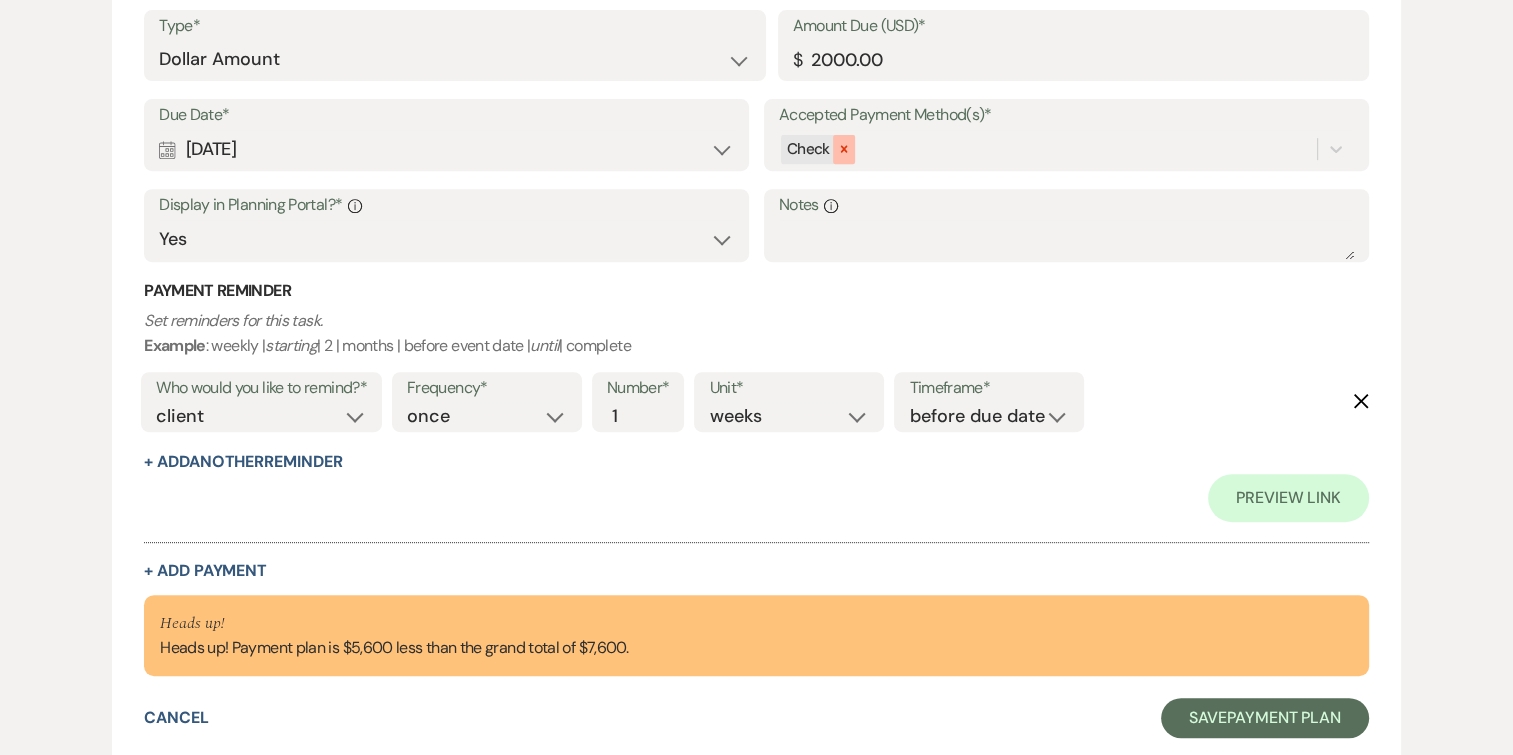 click 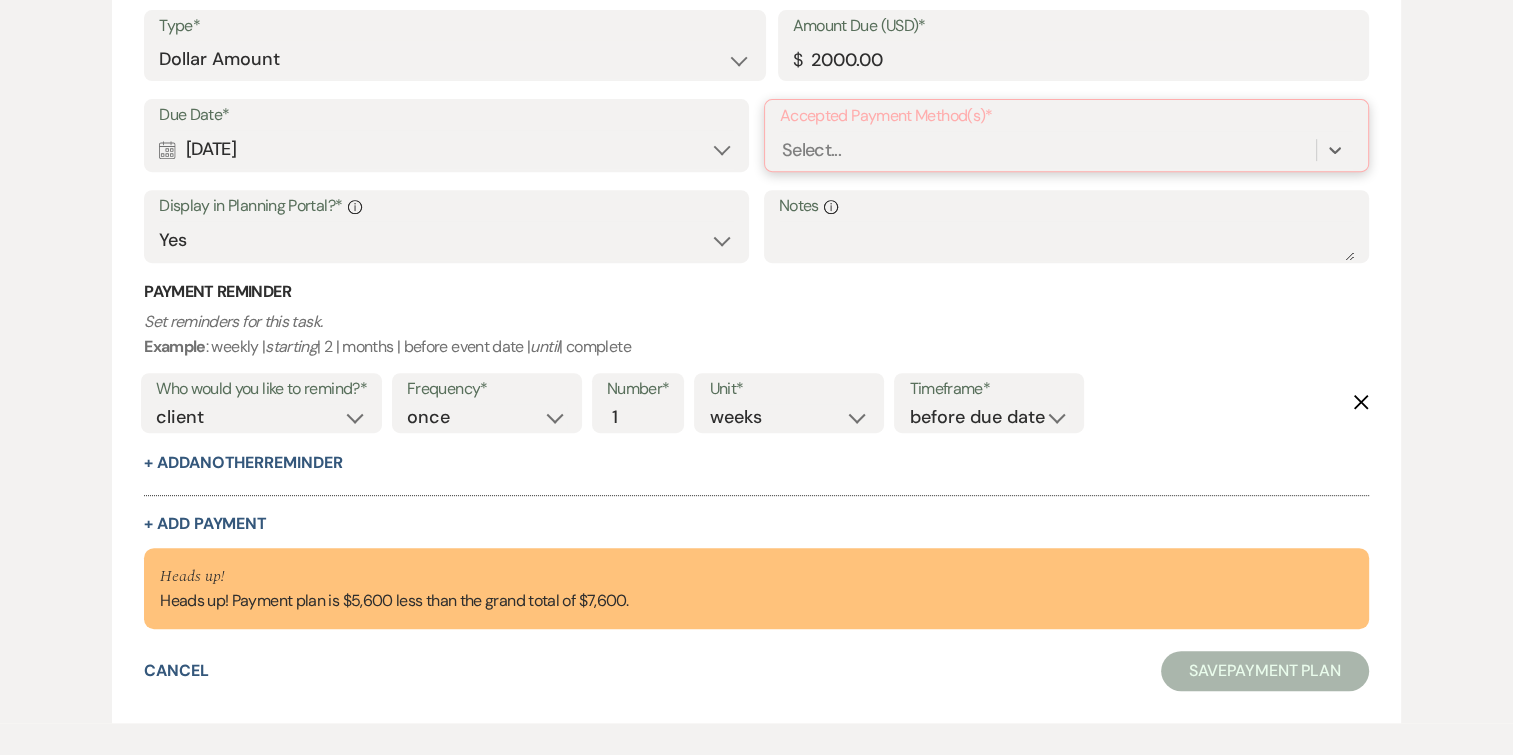 click on "Select..." at bounding box center (1048, 150) 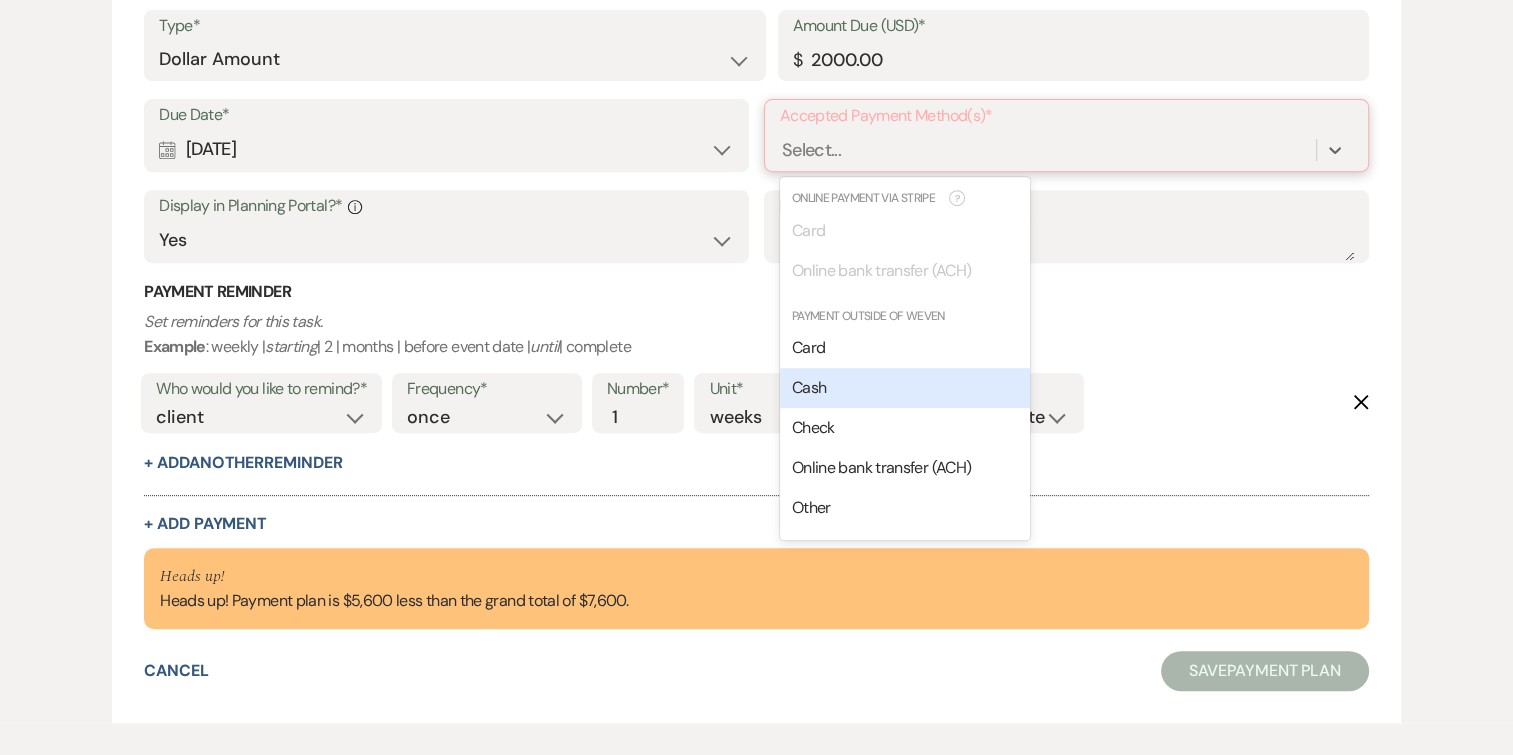 click on "Cash" at bounding box center (905, 388) 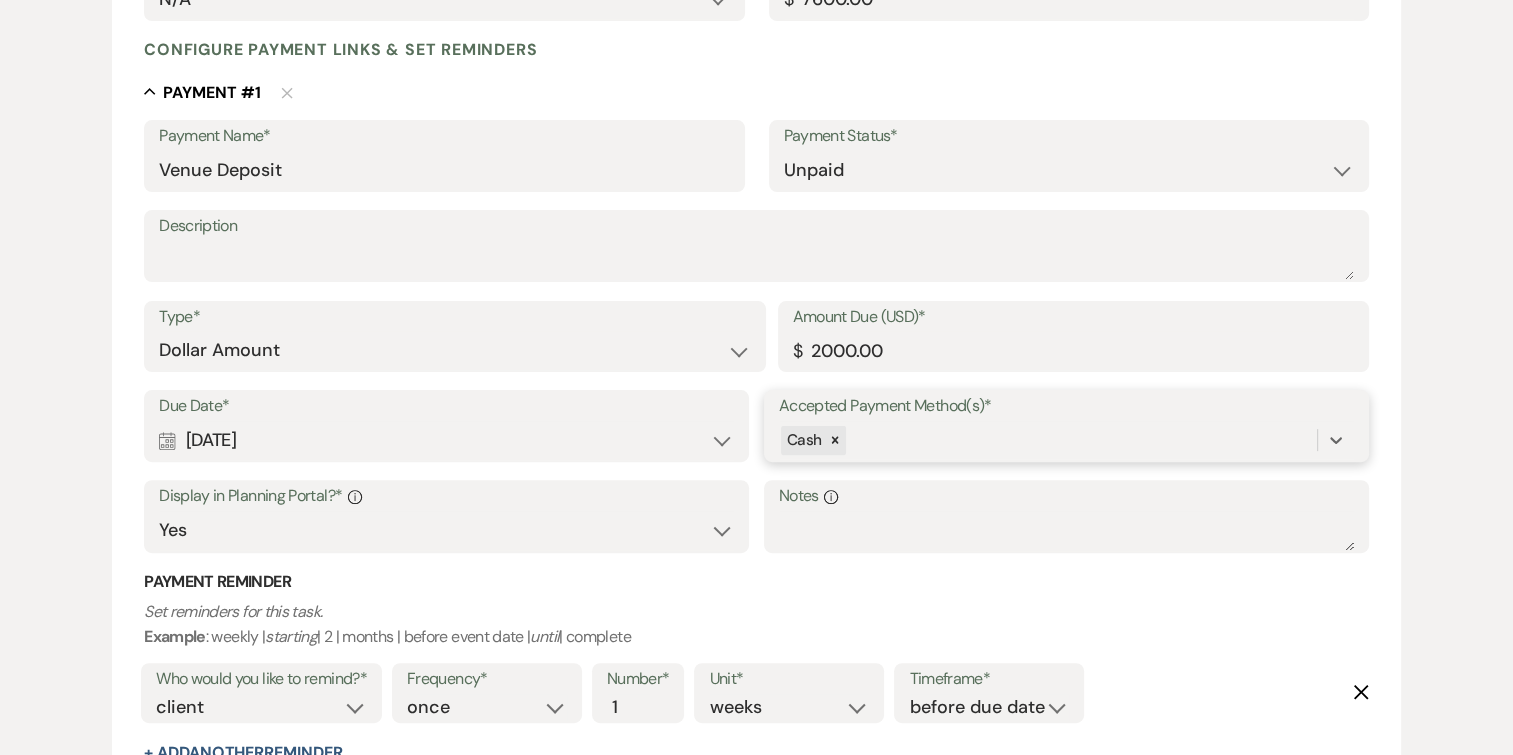 scroll, scrollTop: 491, scrollLeft: 0, axis: vertical 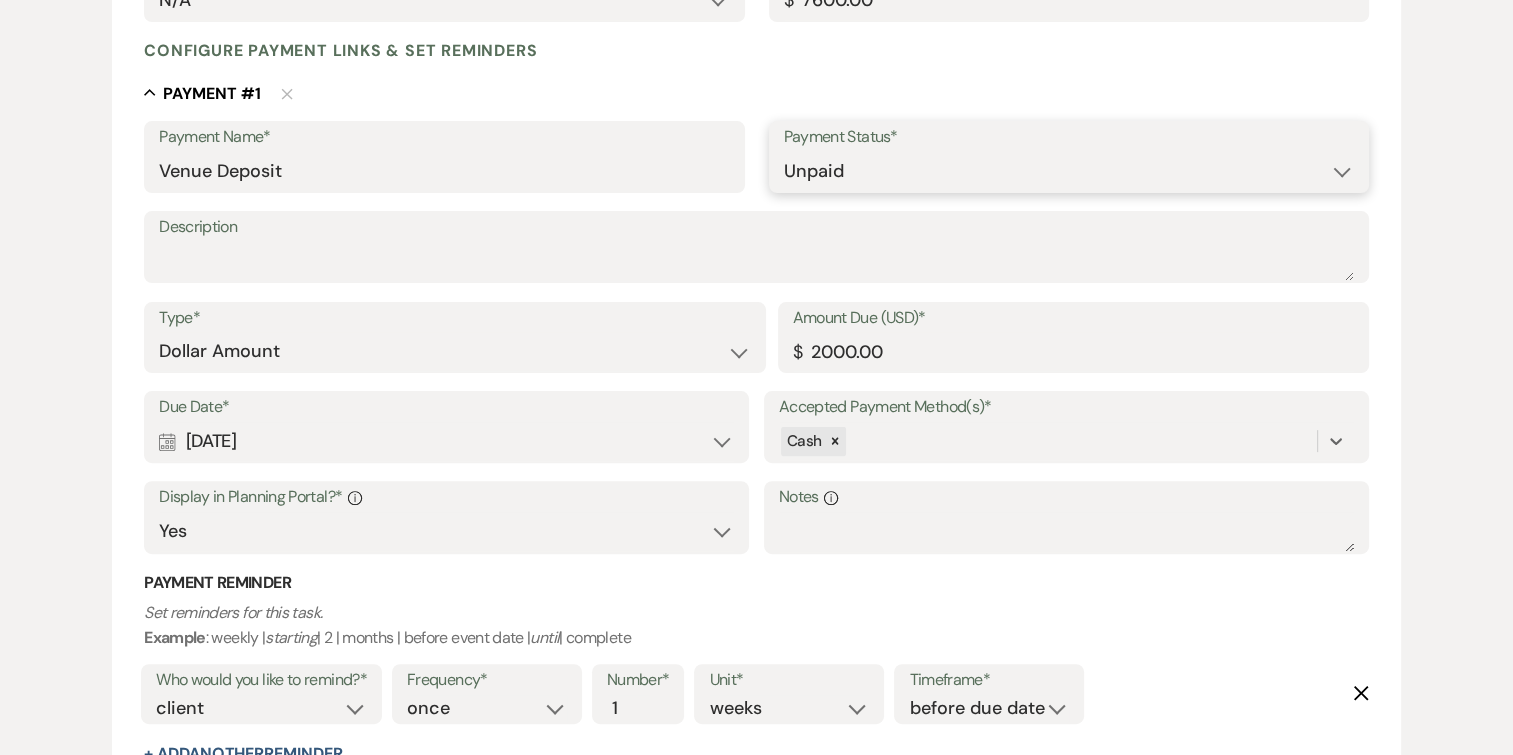 click on "Paid Unpaid" at bounding box center (1069, 171) 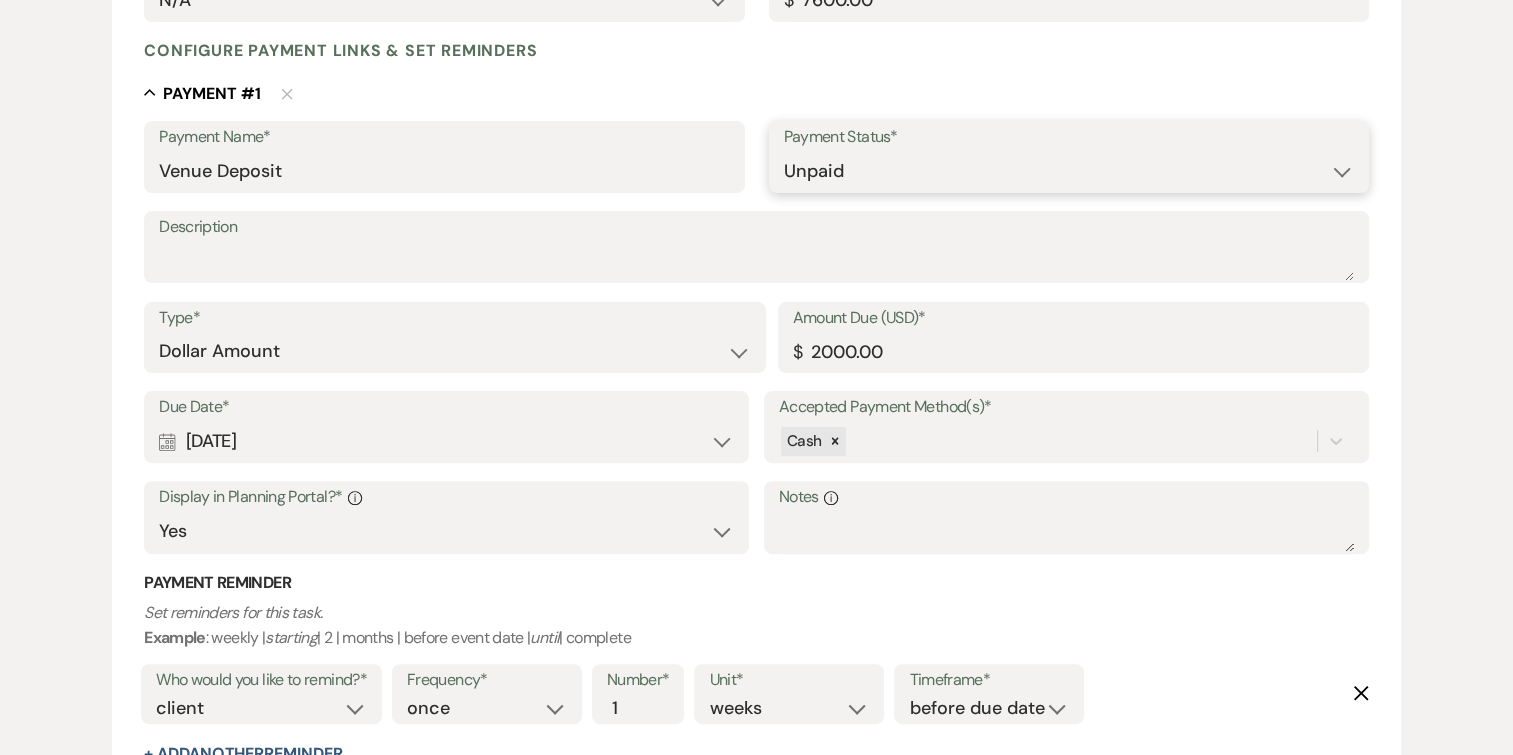 select on "1" 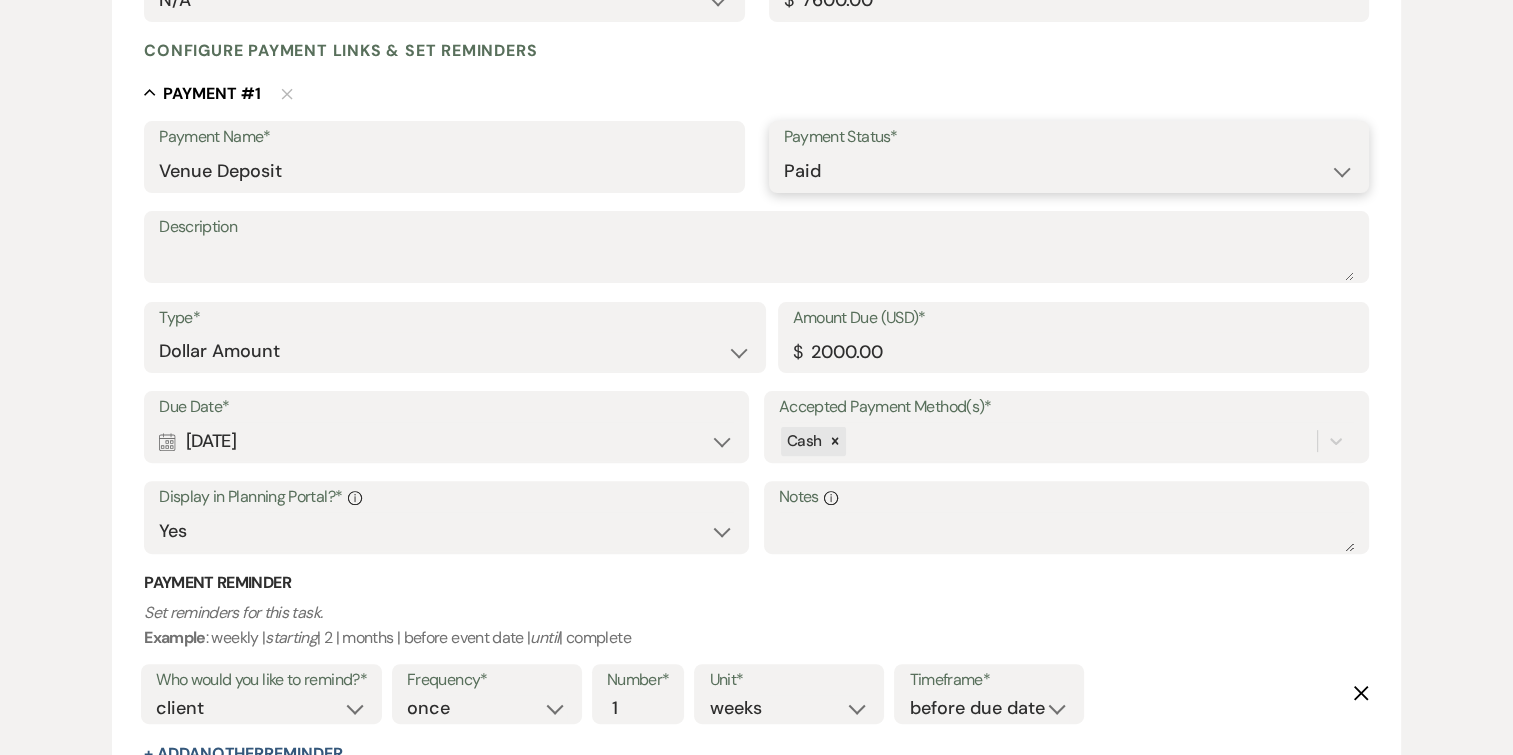 click on "Paid Unpaid" at bounding box center [1069, 171] 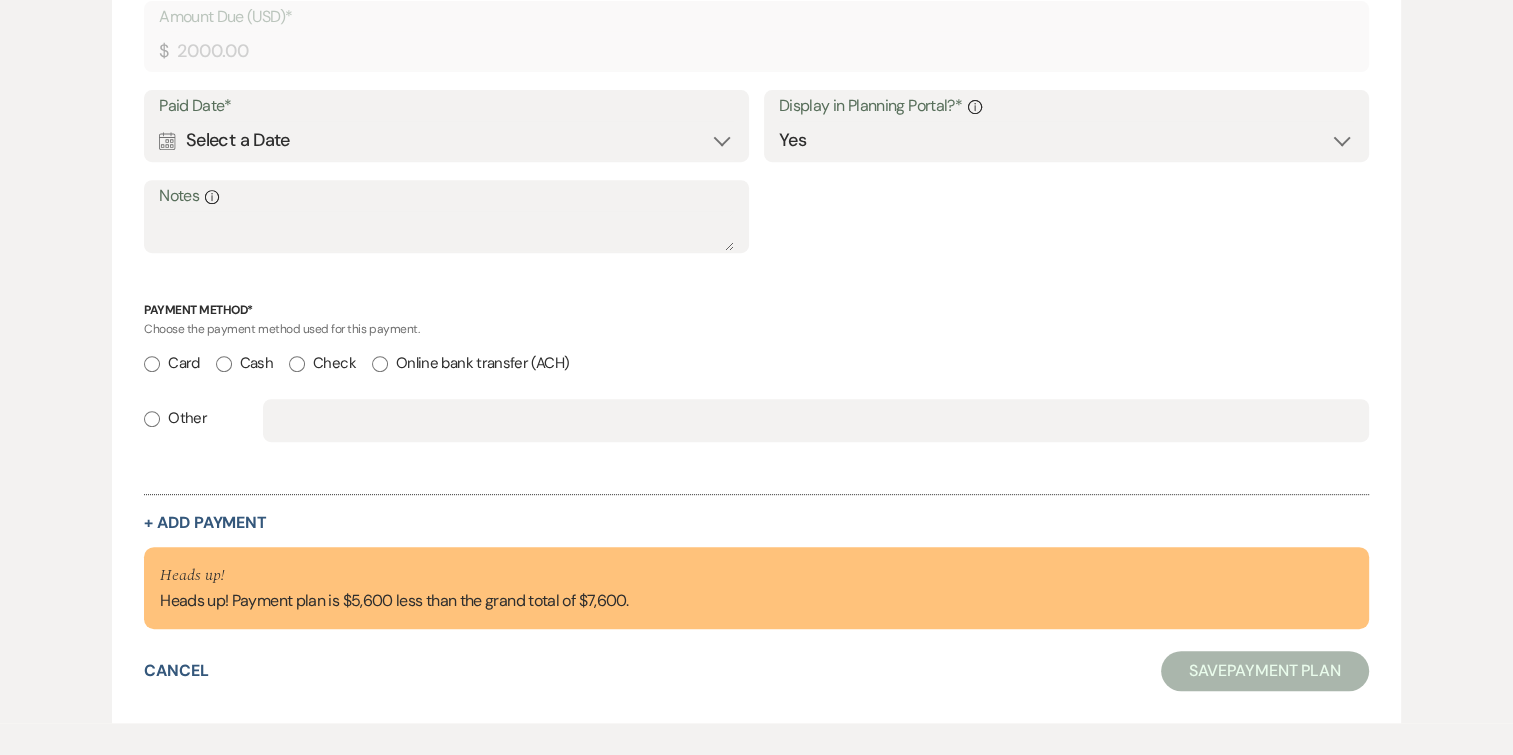 scroll, scrollTop: 791, scrollLeft: 0, axis: vertical 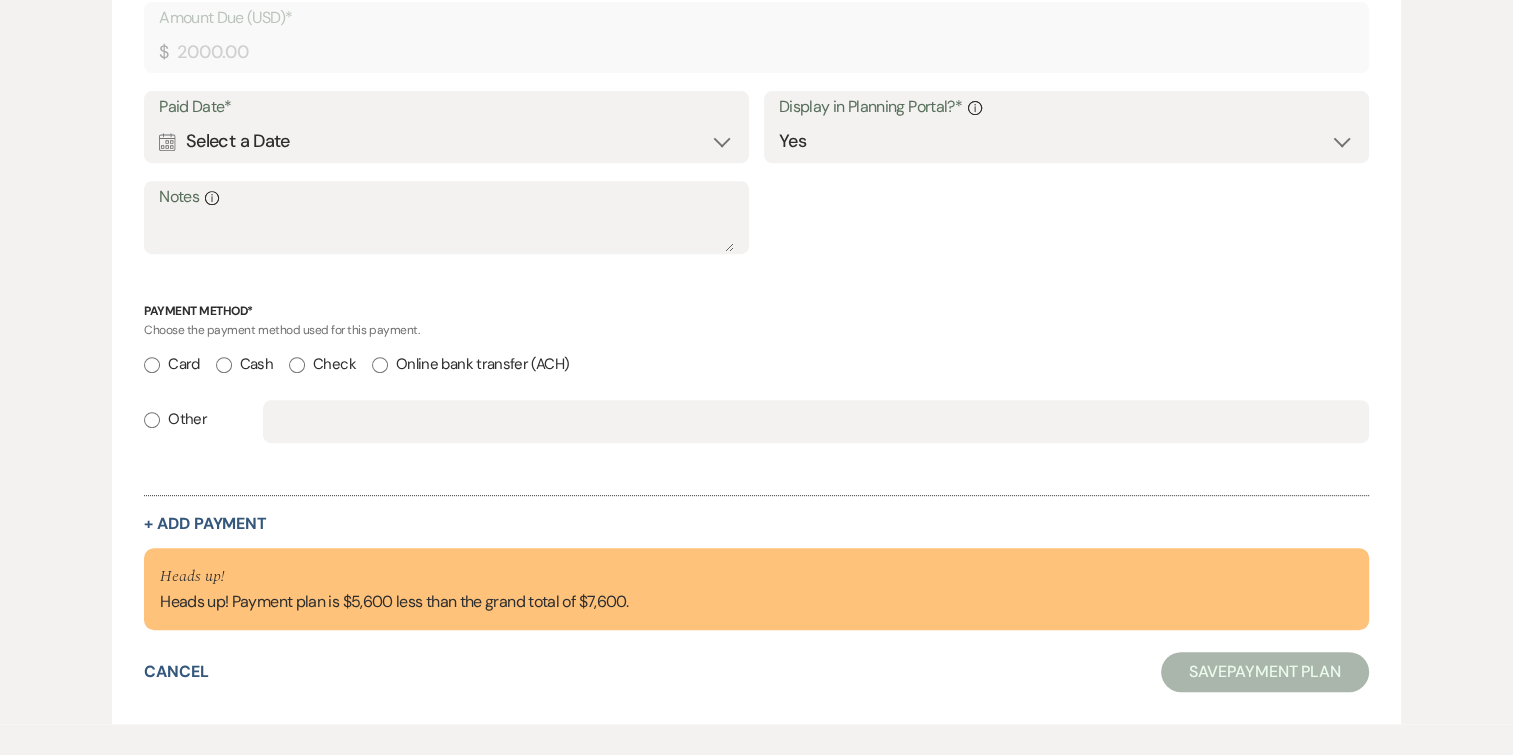 click on "Cash" at bounding box center (224, 365) 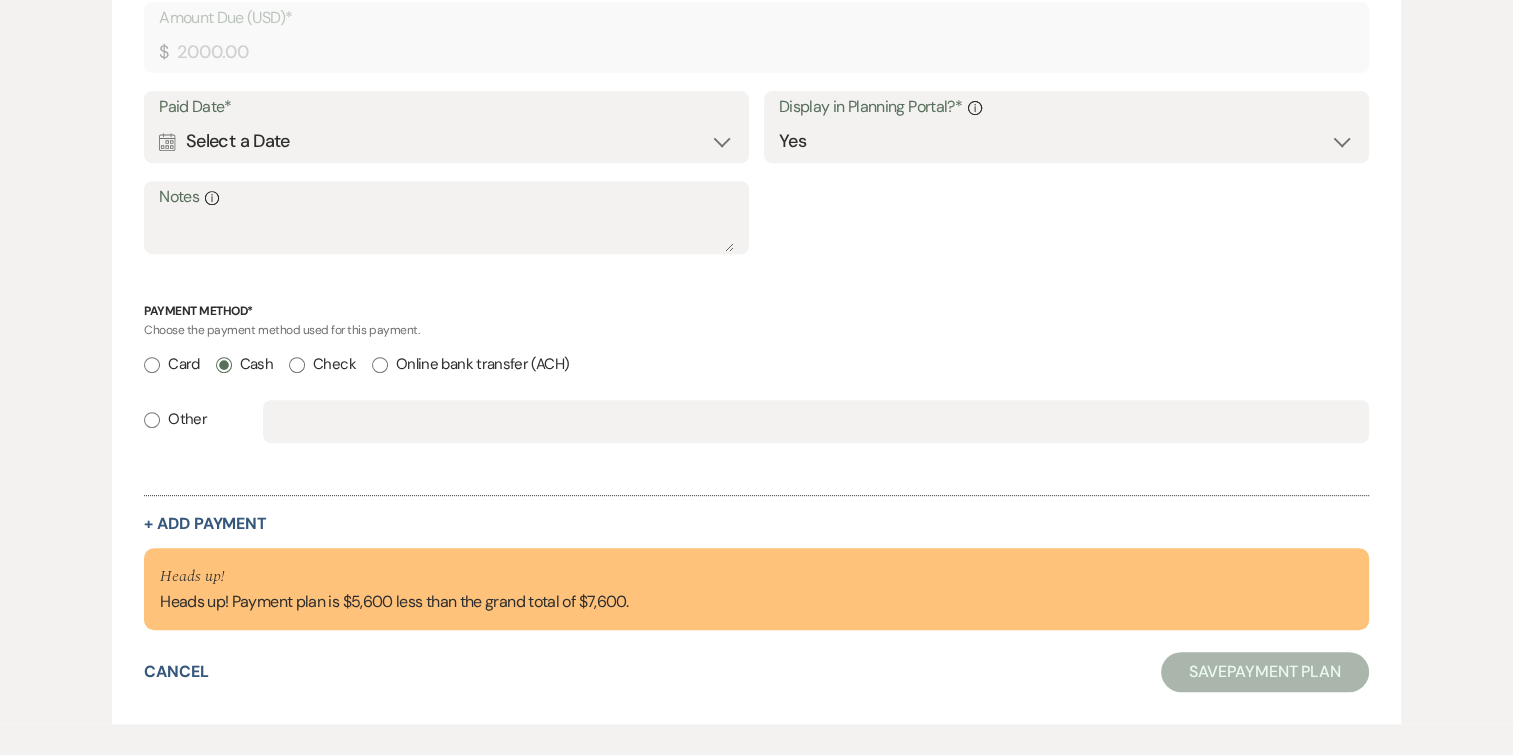 radio on "true" 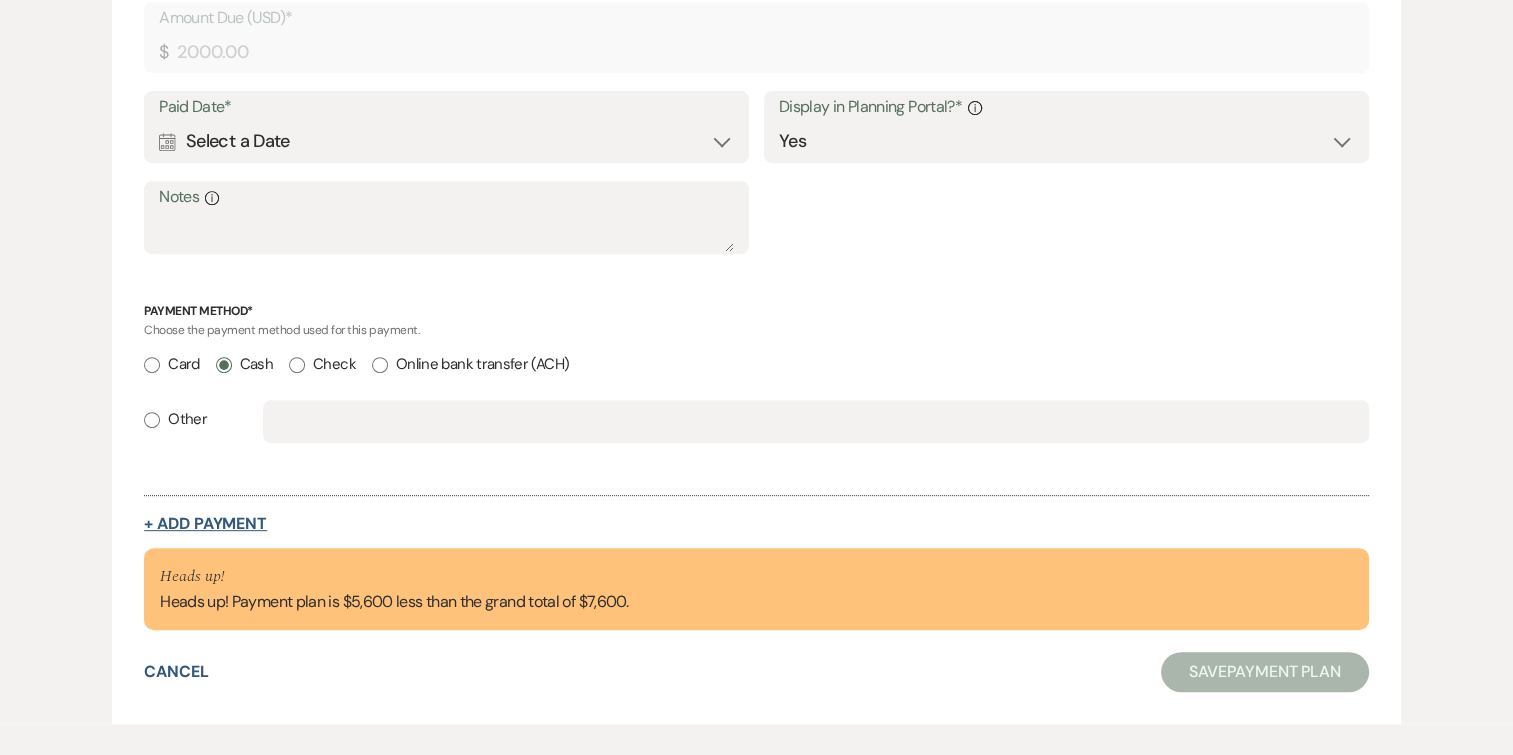 click on "+ Add Payment" at bounding box center (205, 524) 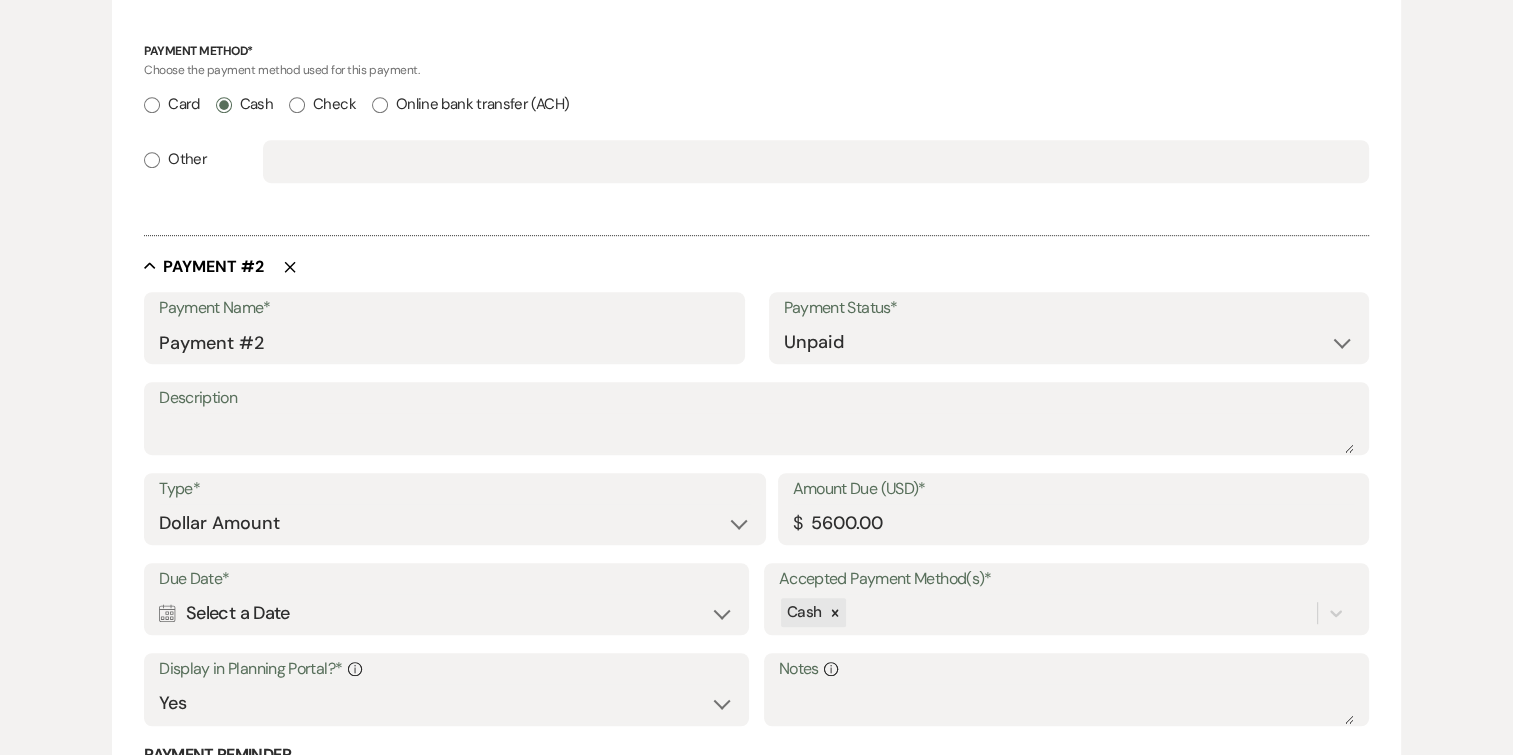 scroll, scrollTop: 1048, scrollLeft: 0, axis: vertical 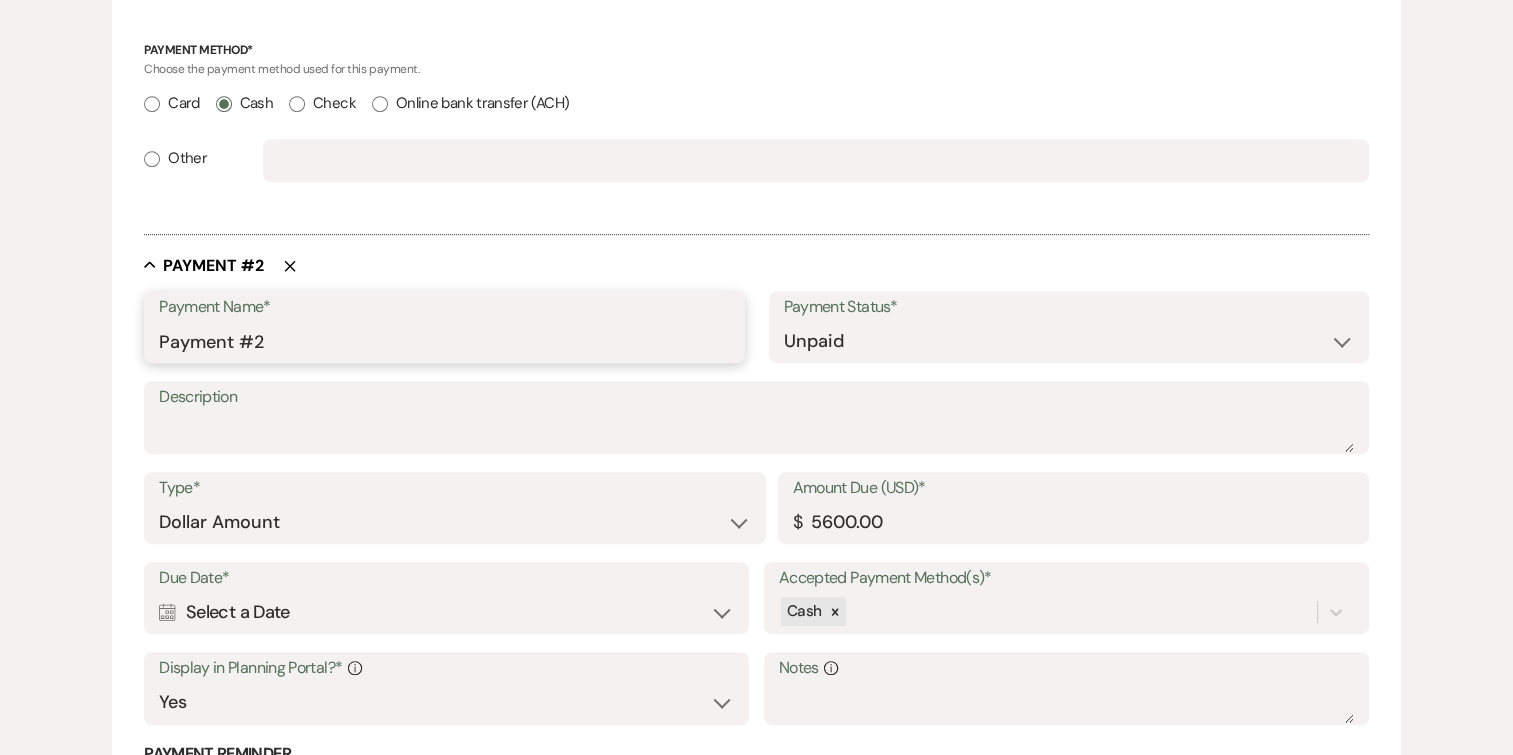 drag, startPoint x: 284, startPoint y: 345, endPoint x: 56, endPoint y: 339, distance: 228.07893 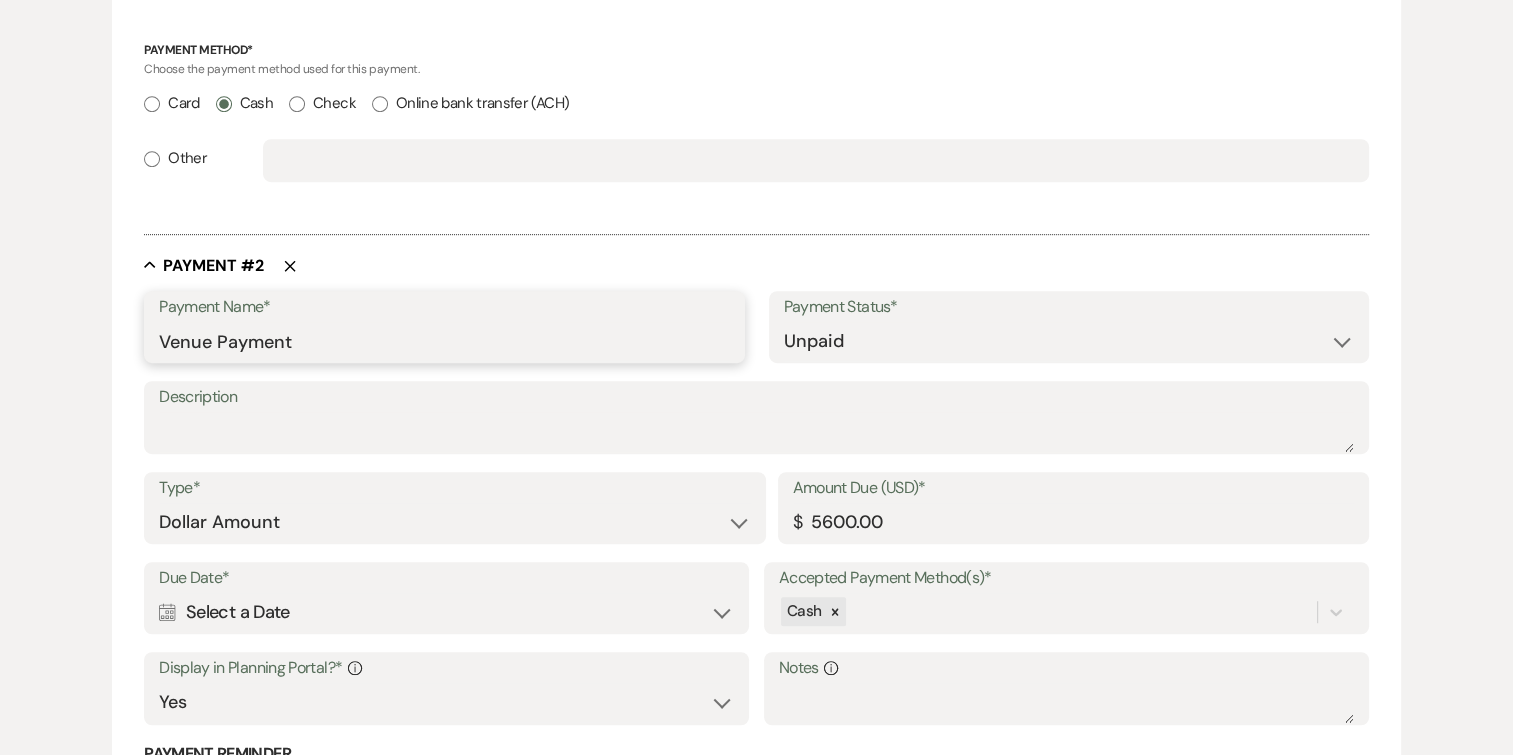 scroll, scrollTop: 1233, scrollLeft: 0, axis: vertical 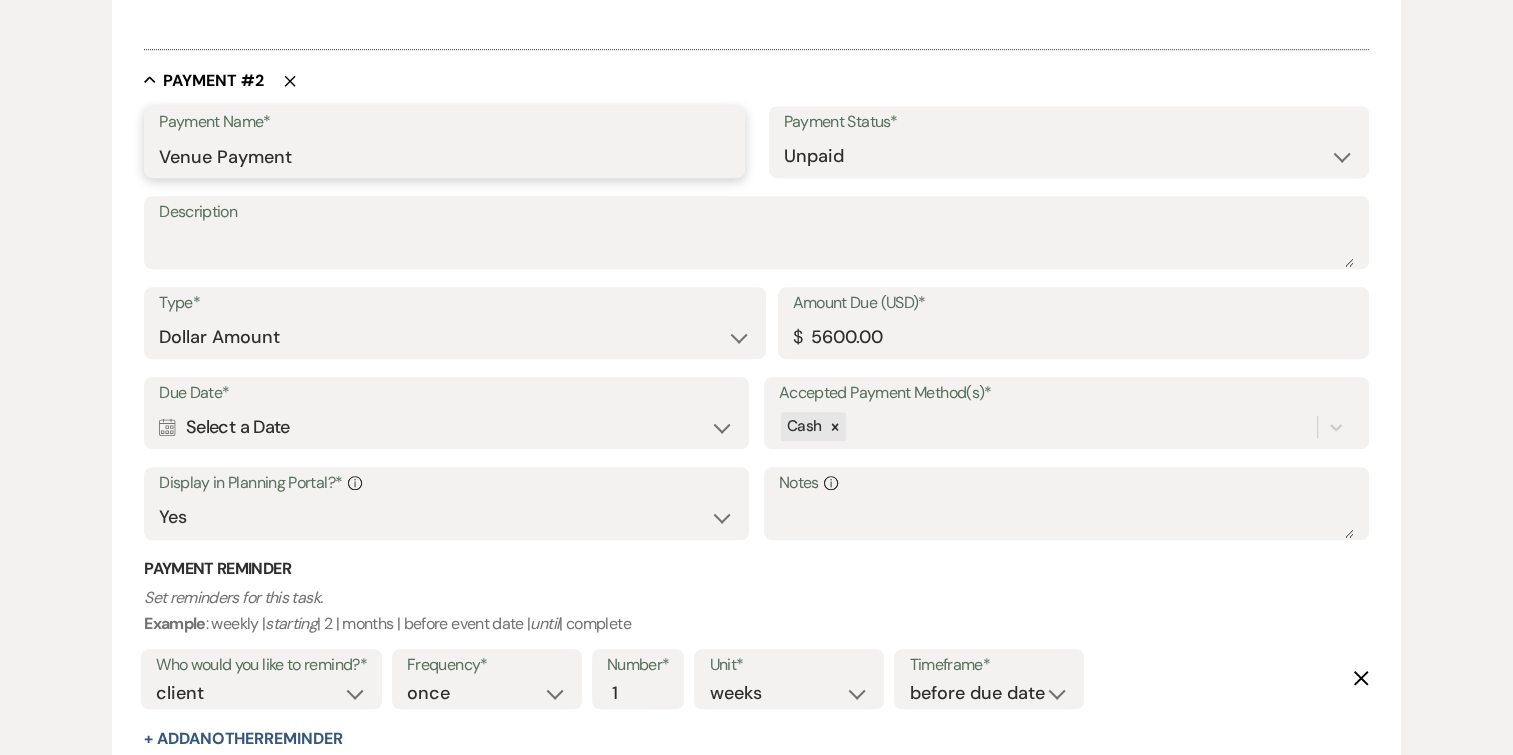 type on "Venue Payment" 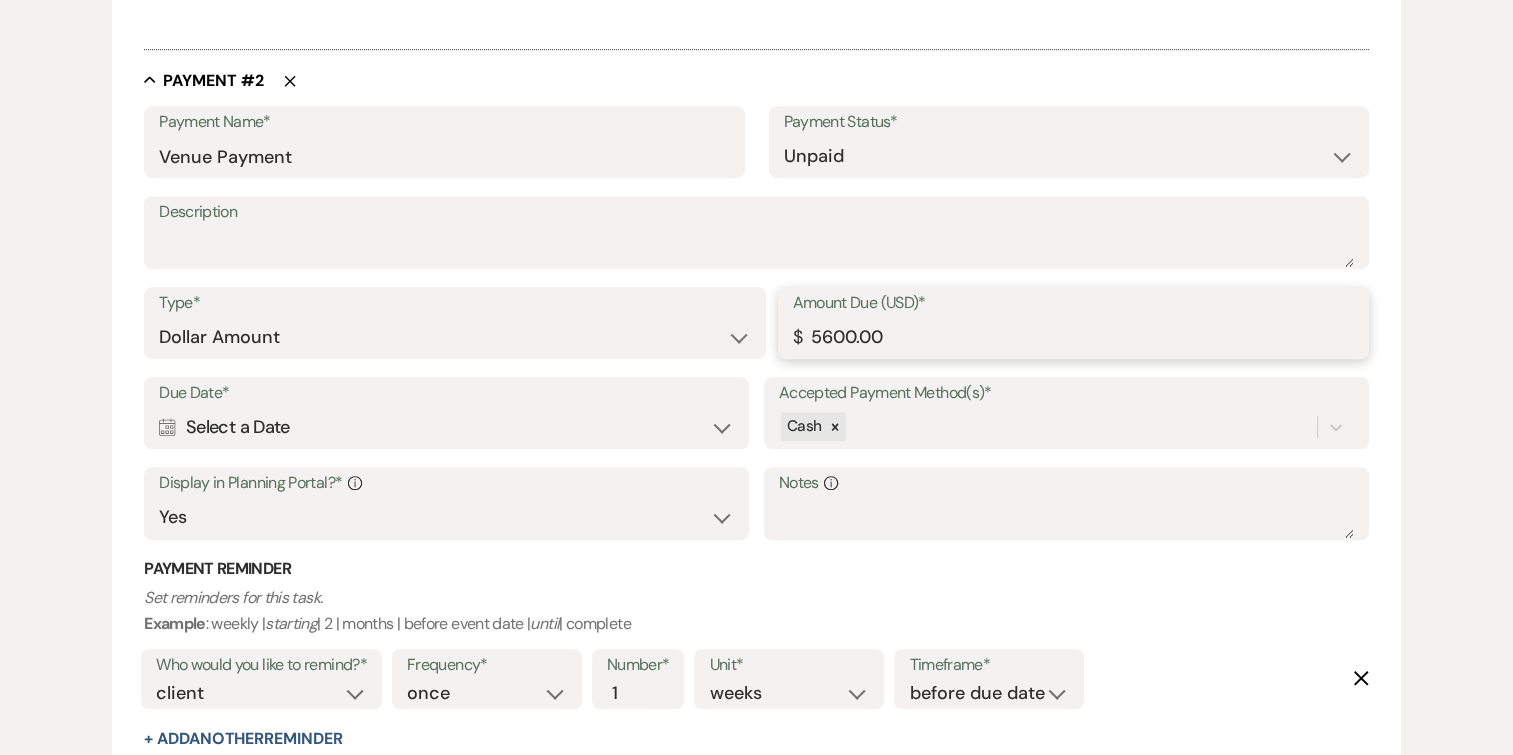 drag, startPoint x: 955, startPoint y: 335, endPoint x: 672, endPoint y: 339, distance: 283.02826 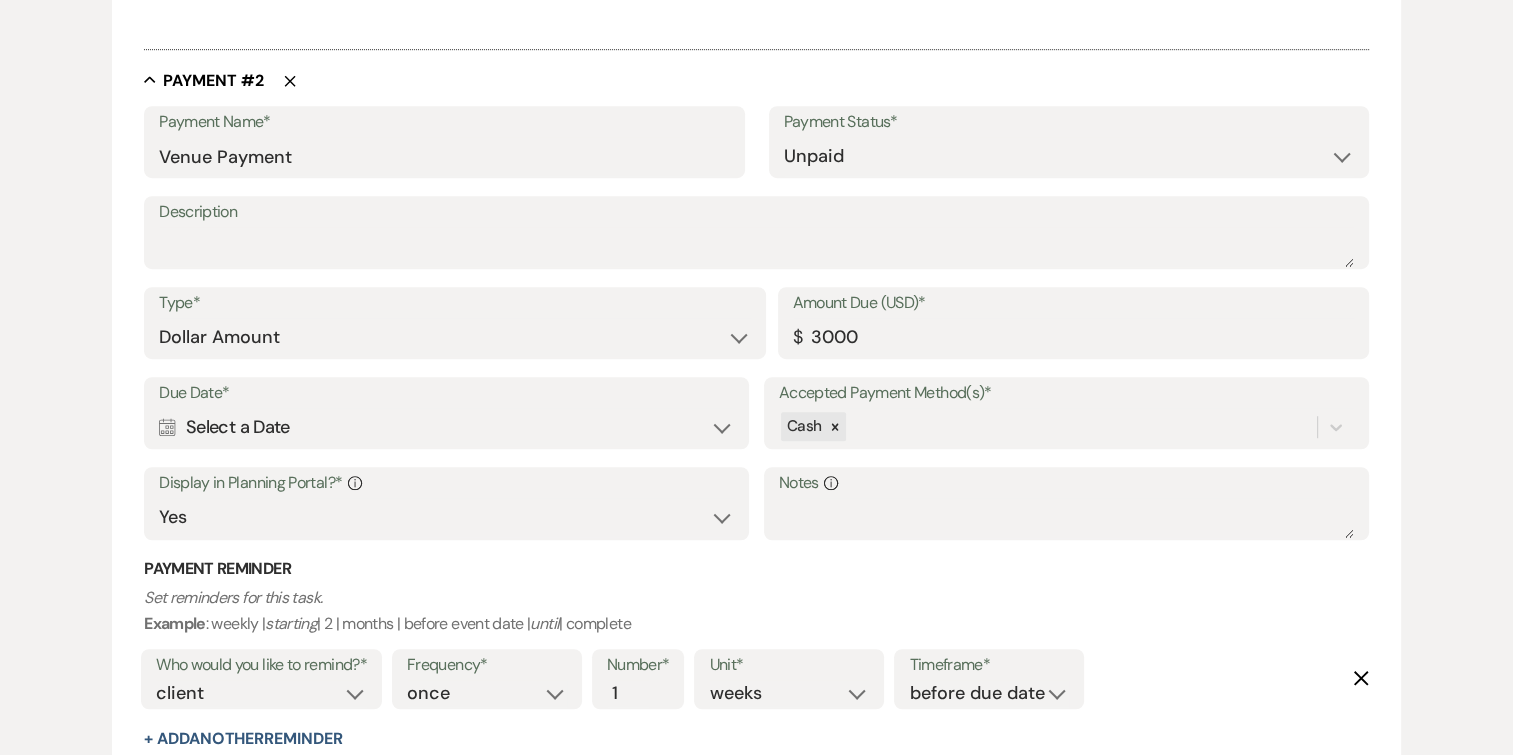 type on "3000.00" 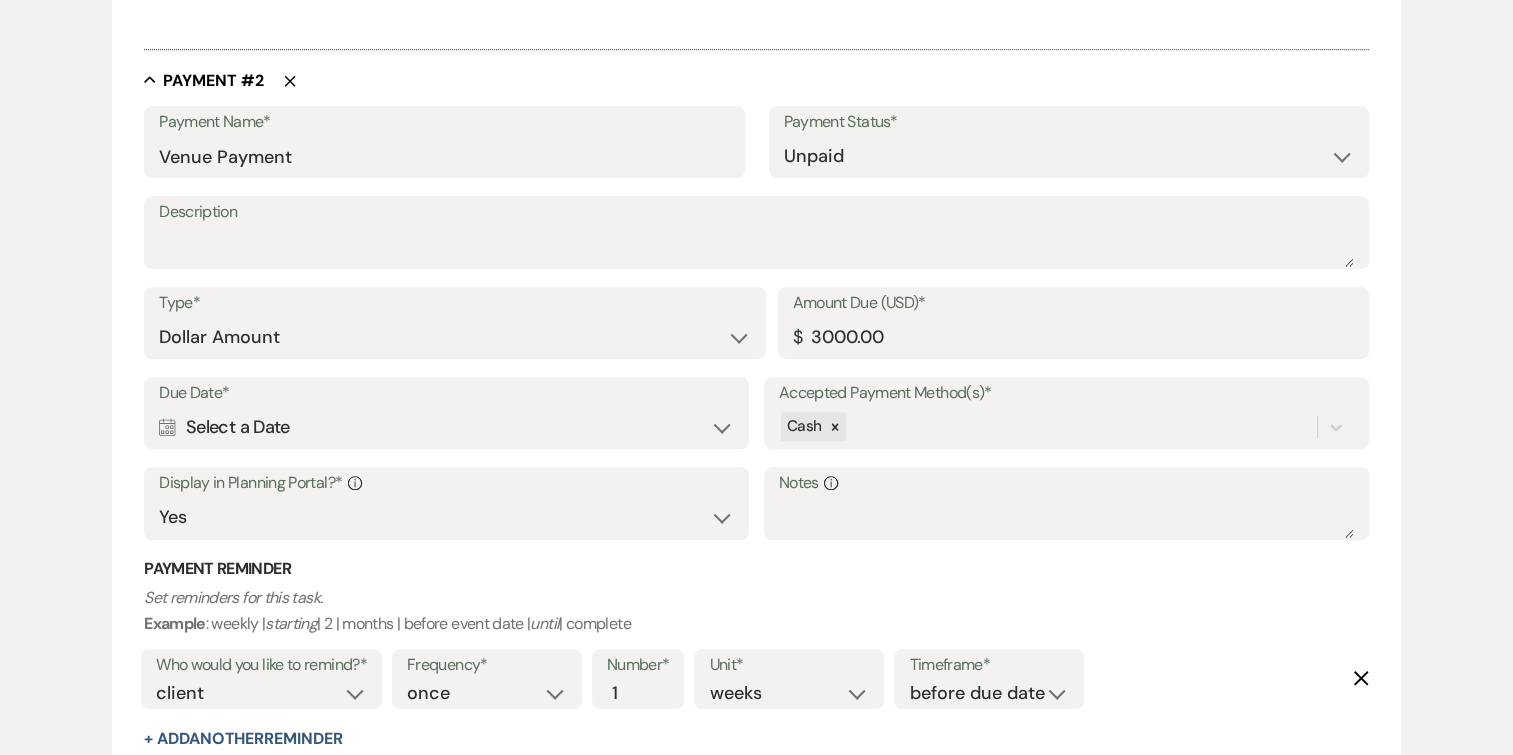 click on "Calendar Select a Date Expand" at bounding box center (446, 427) 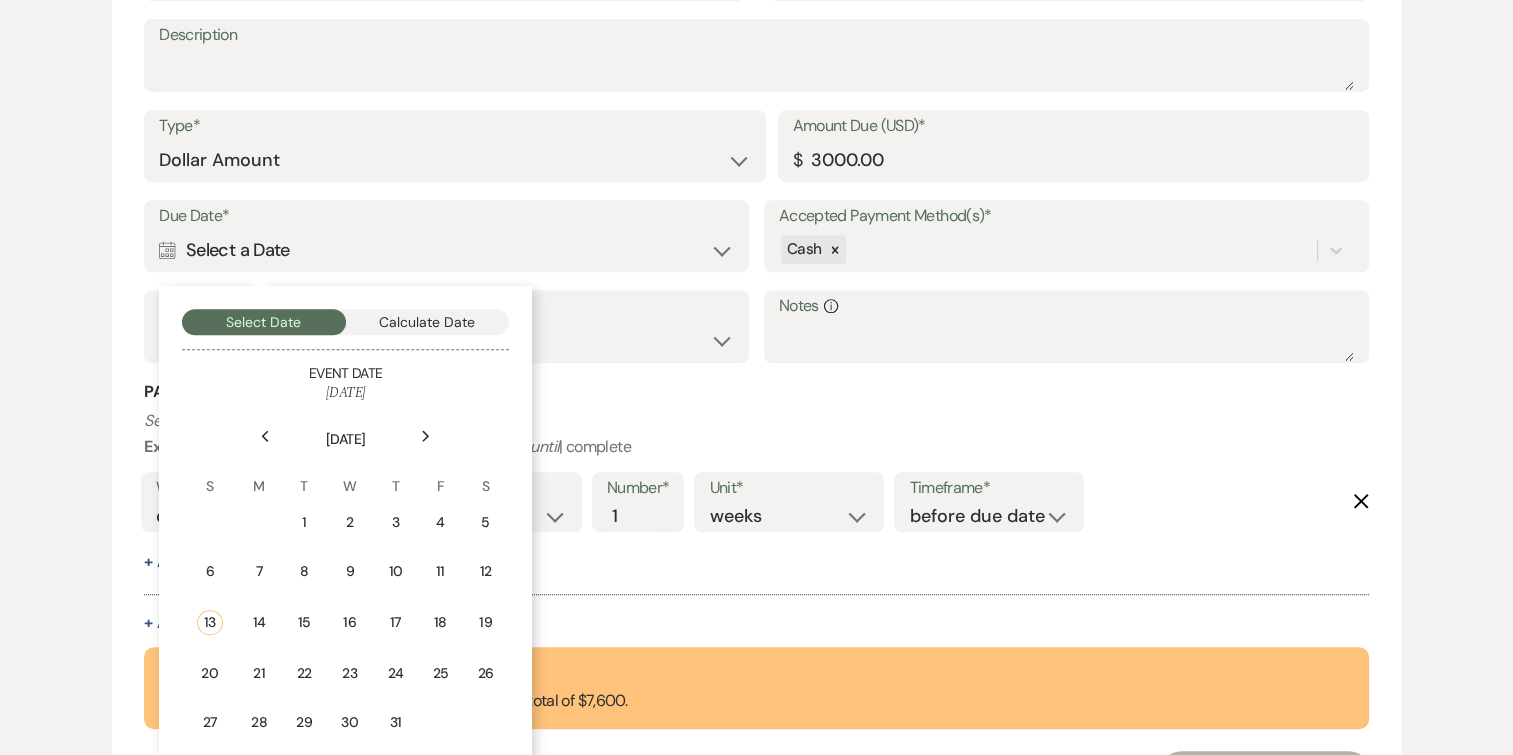 scroll, scrollTop: 1433, scrollLeft: 0, axis: vertical 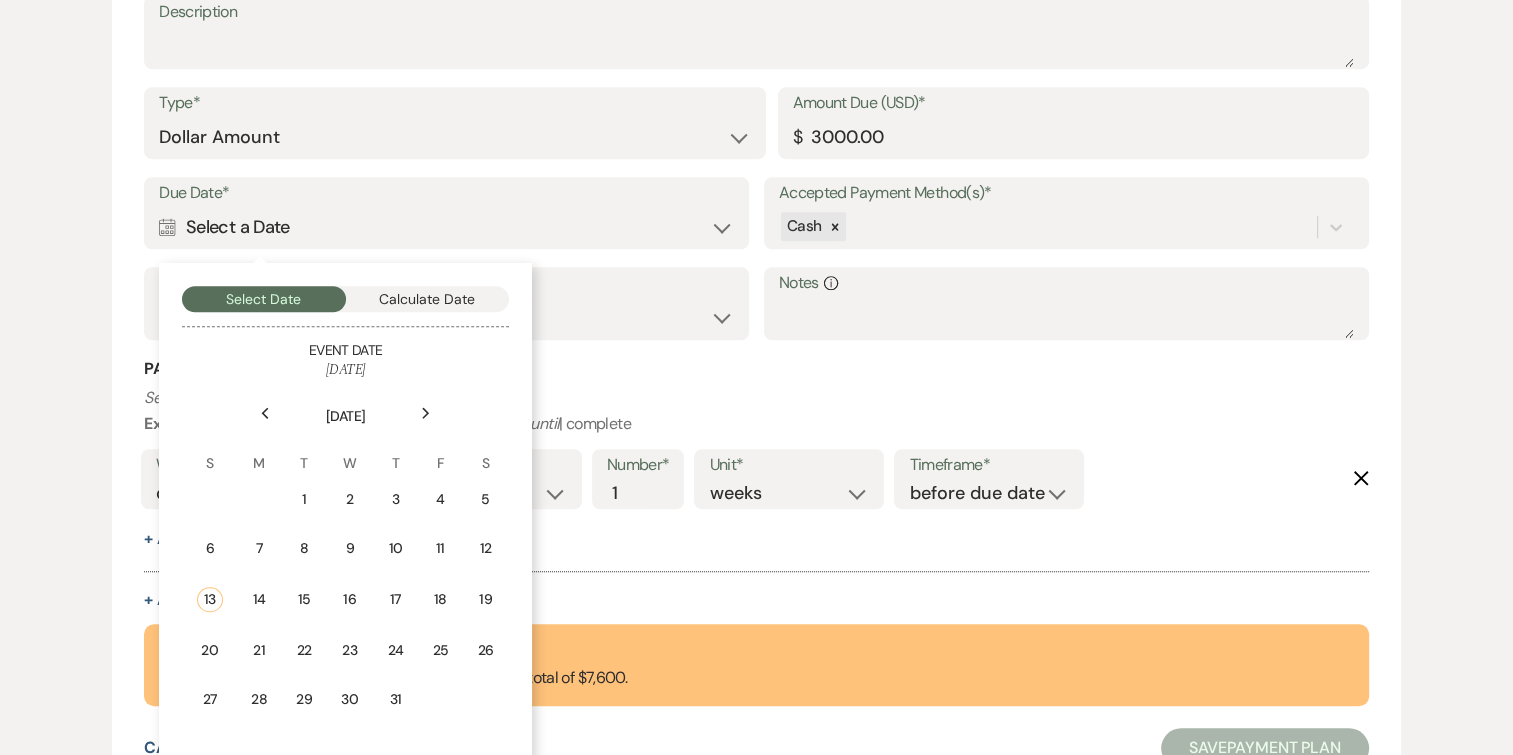 click on "Next" 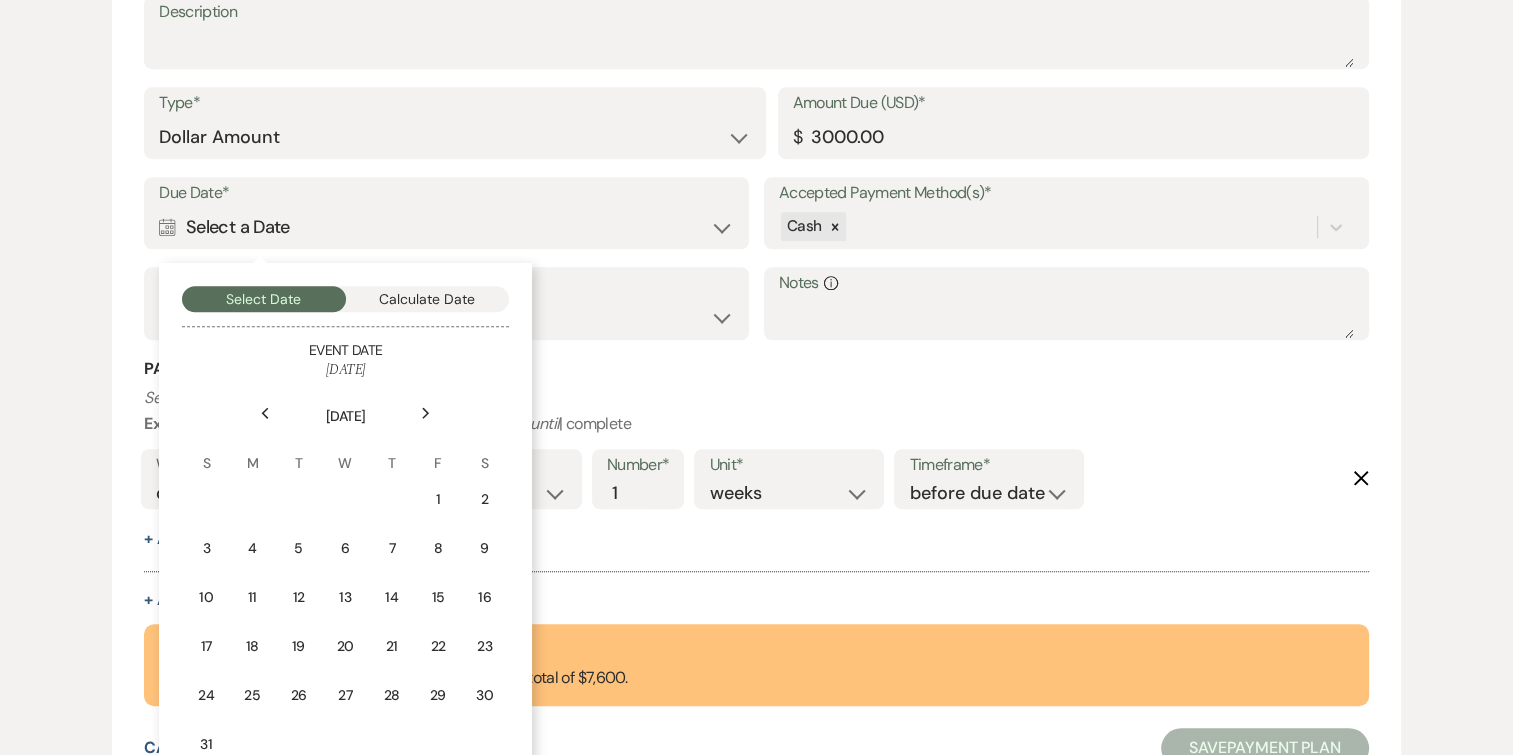 click on "Next" 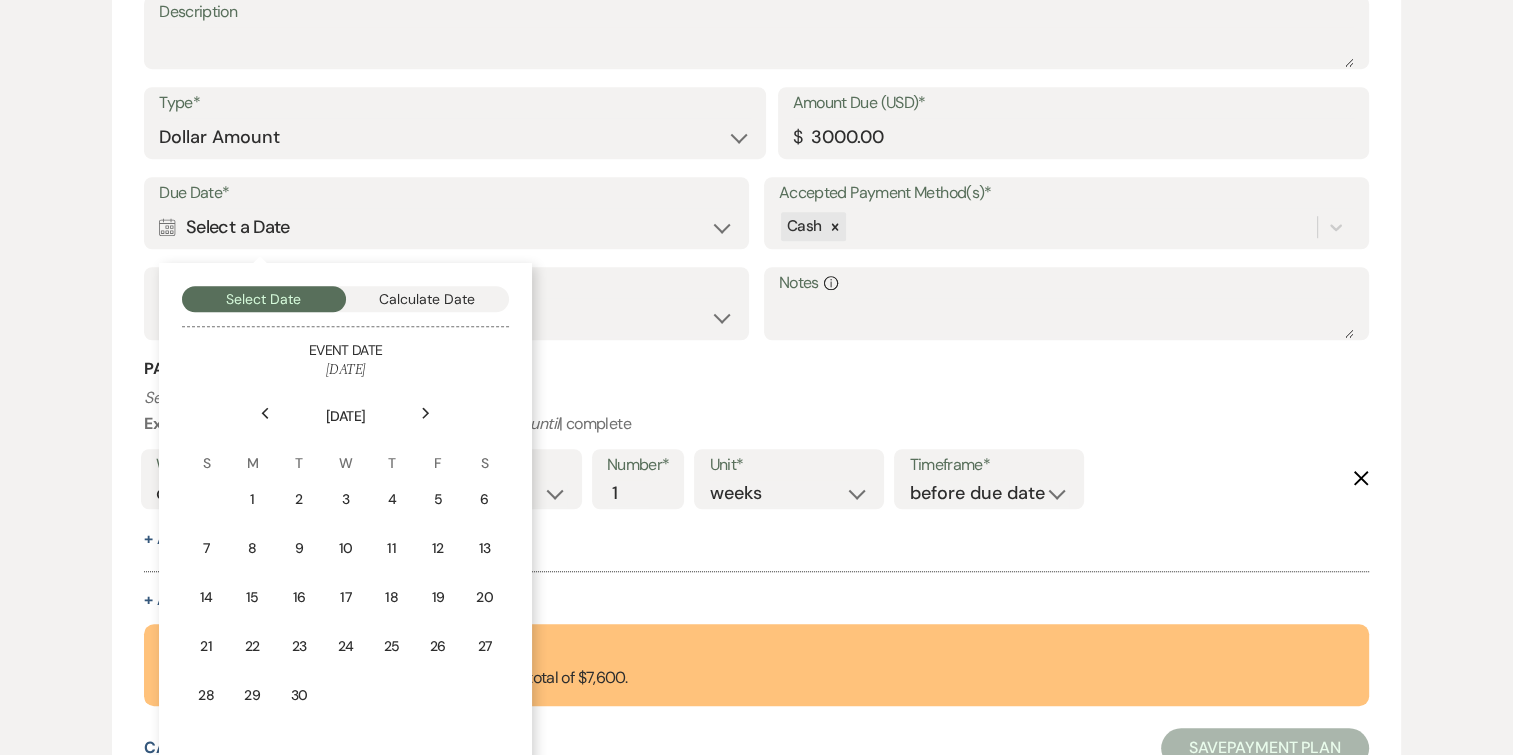 click on "Next" 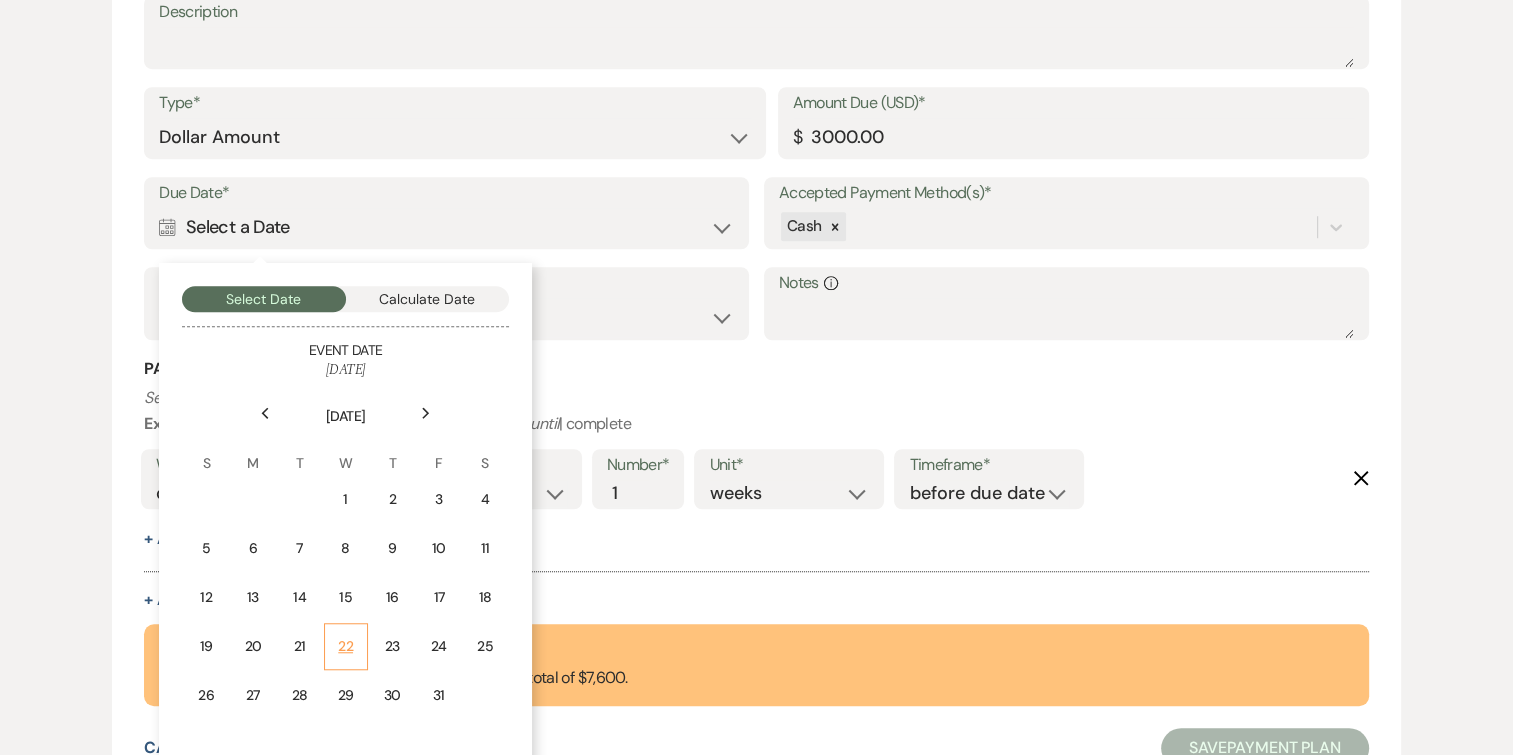 click on "22" at bounding box center [346, 646] 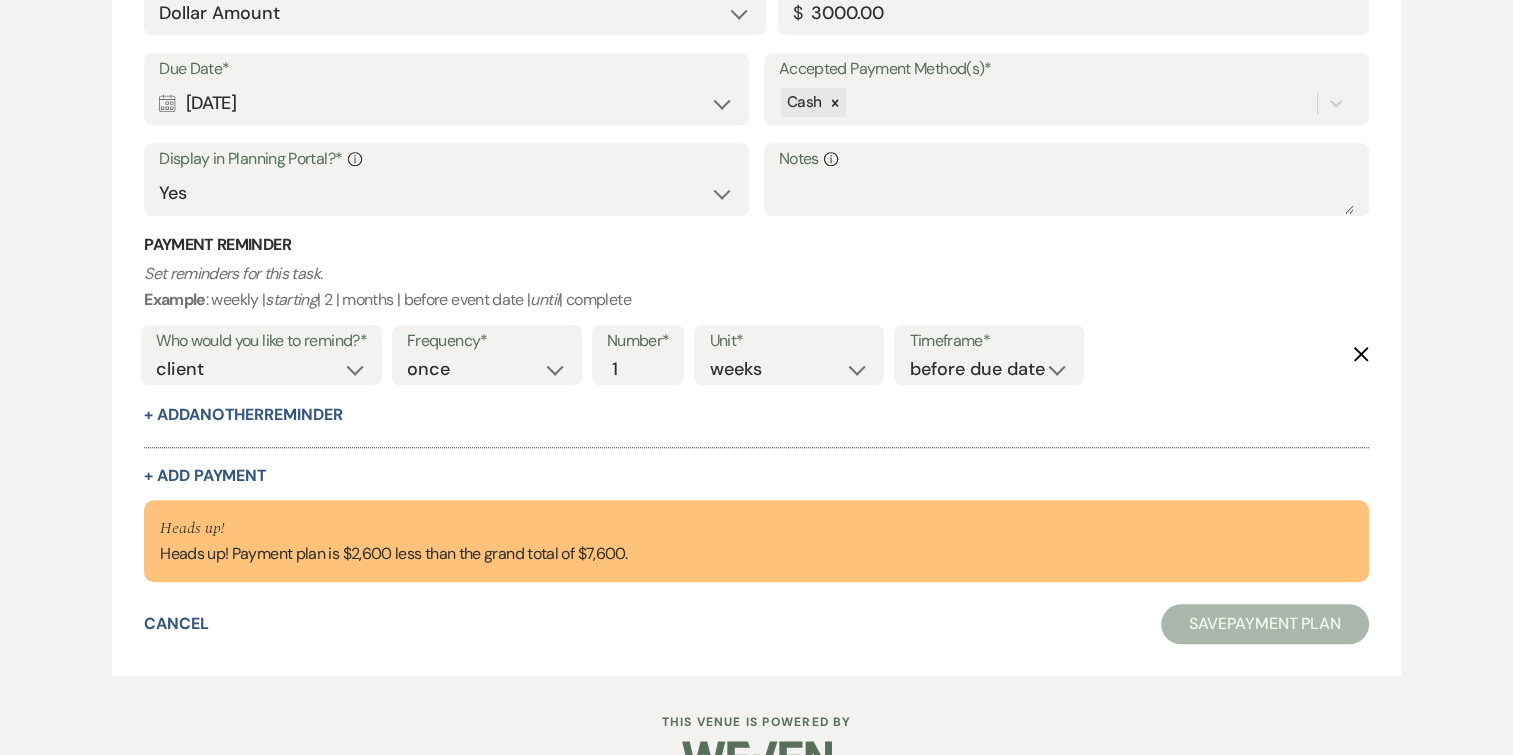 scroll, scrollTop: 1560, scrollLeft: 0, axis: vertical 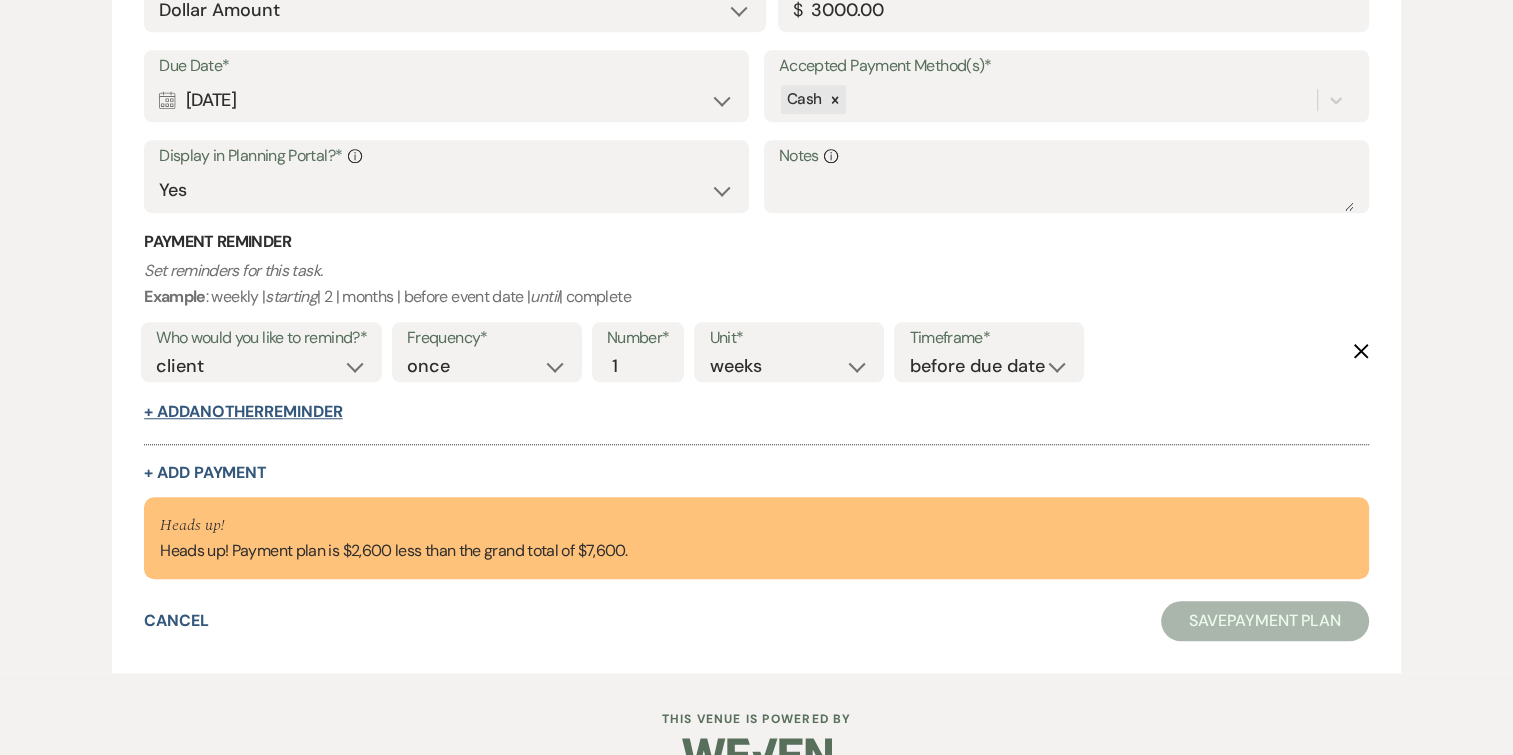 click on "+ Add  Another  Reminder" at bounding box center [243, 412] 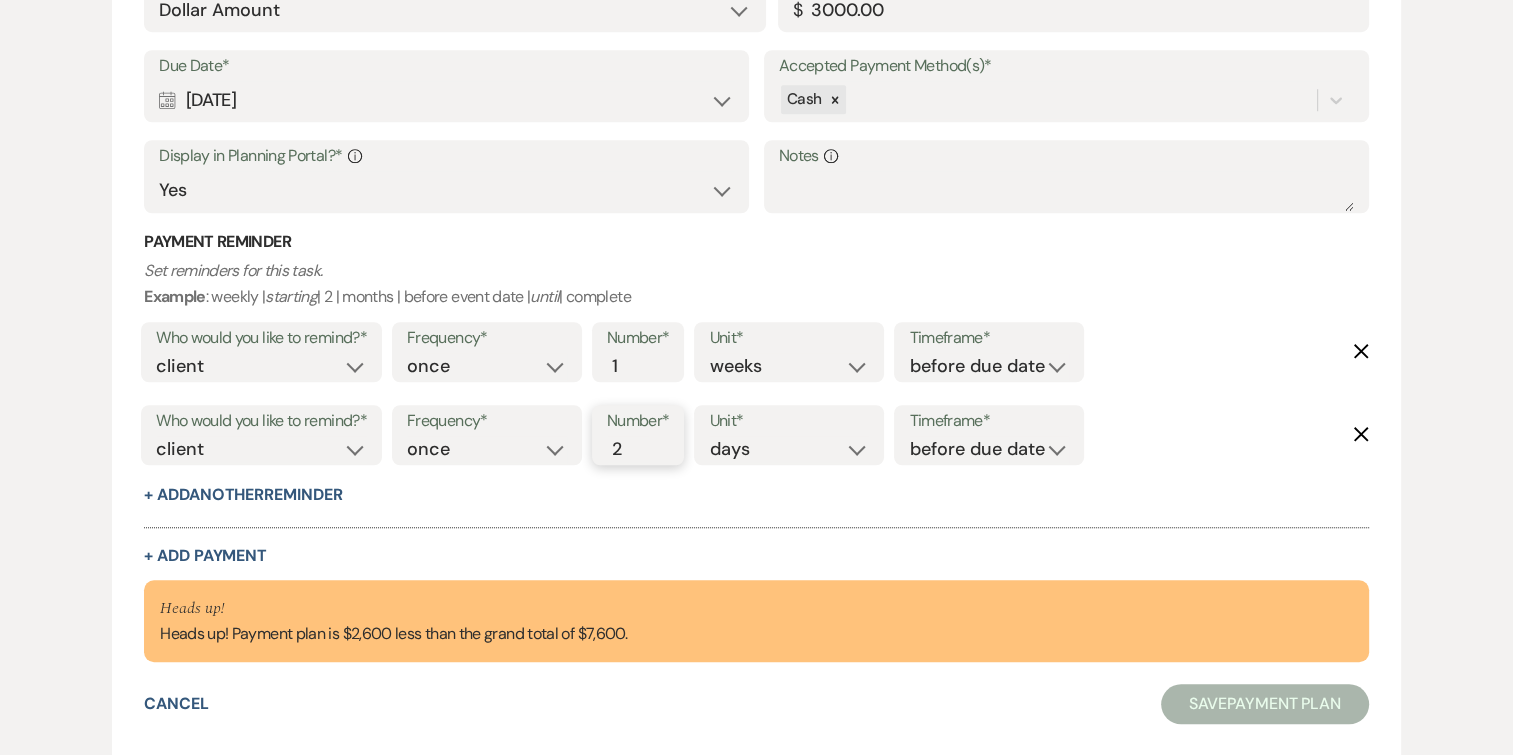 type on "2" 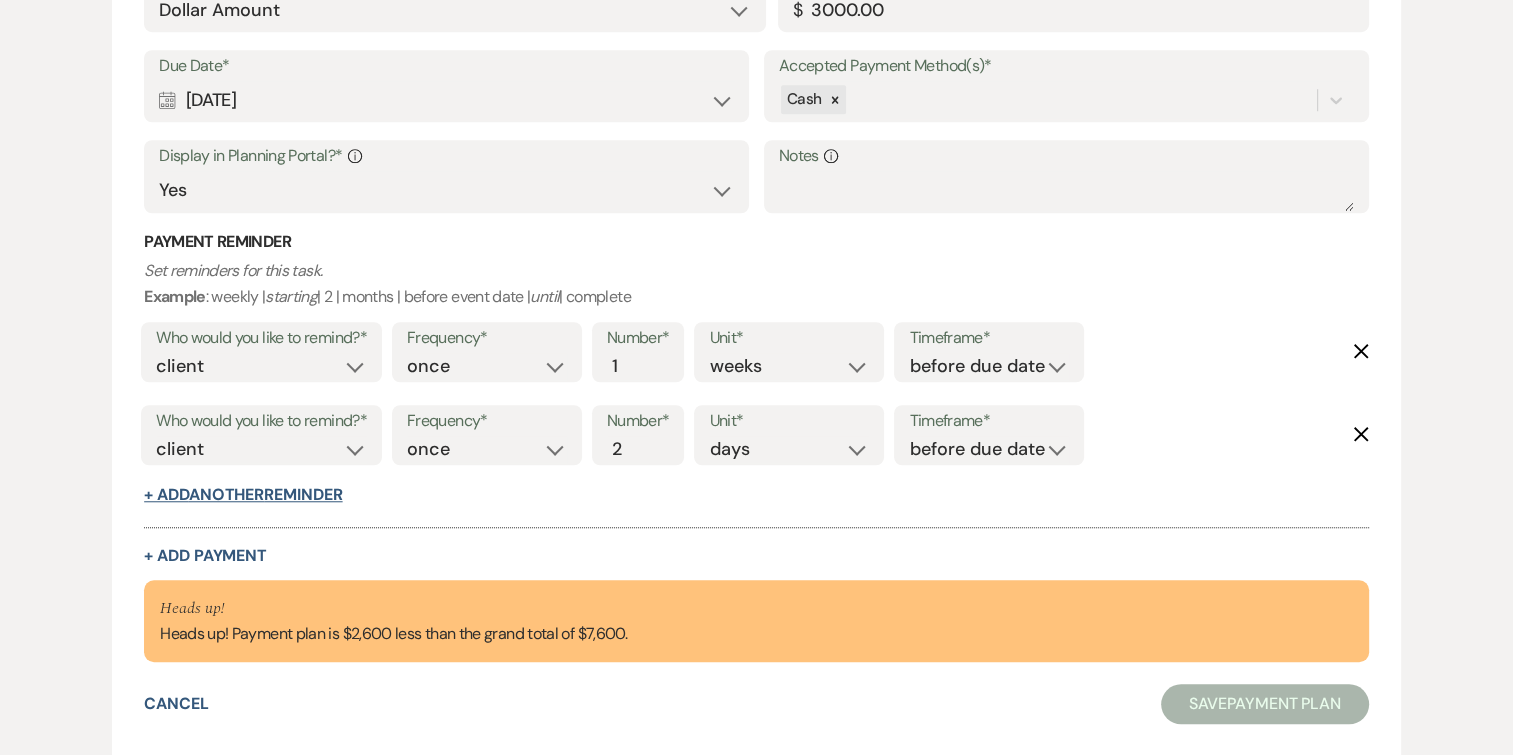 click on "+ Add  Another  Reminder" at bounding box center (243, 495) 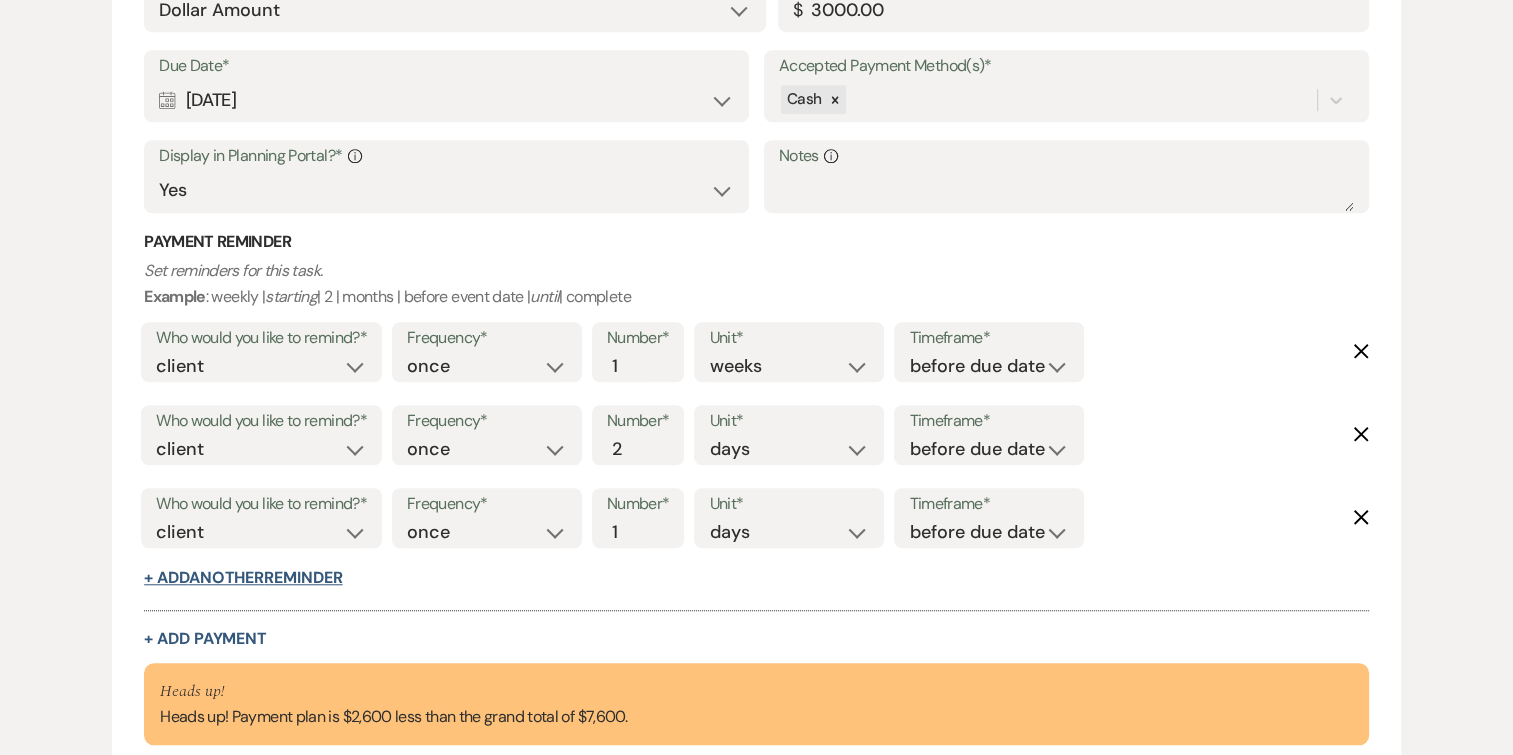 click on "+ Add  Another  Reminder" at bounding box center [243, 578] 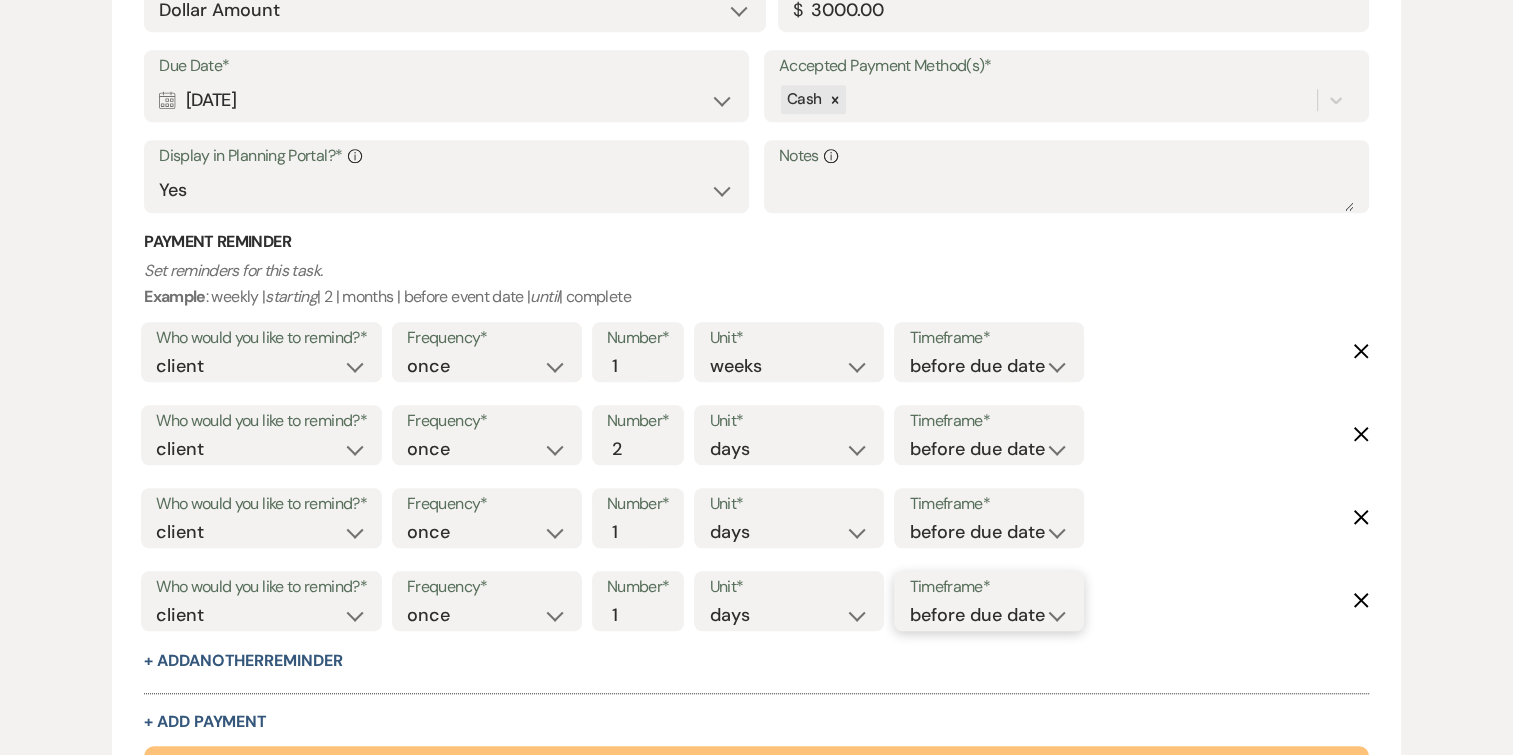 click on "before due date after due date on due date on custom date" at bounding box center [989, 615] 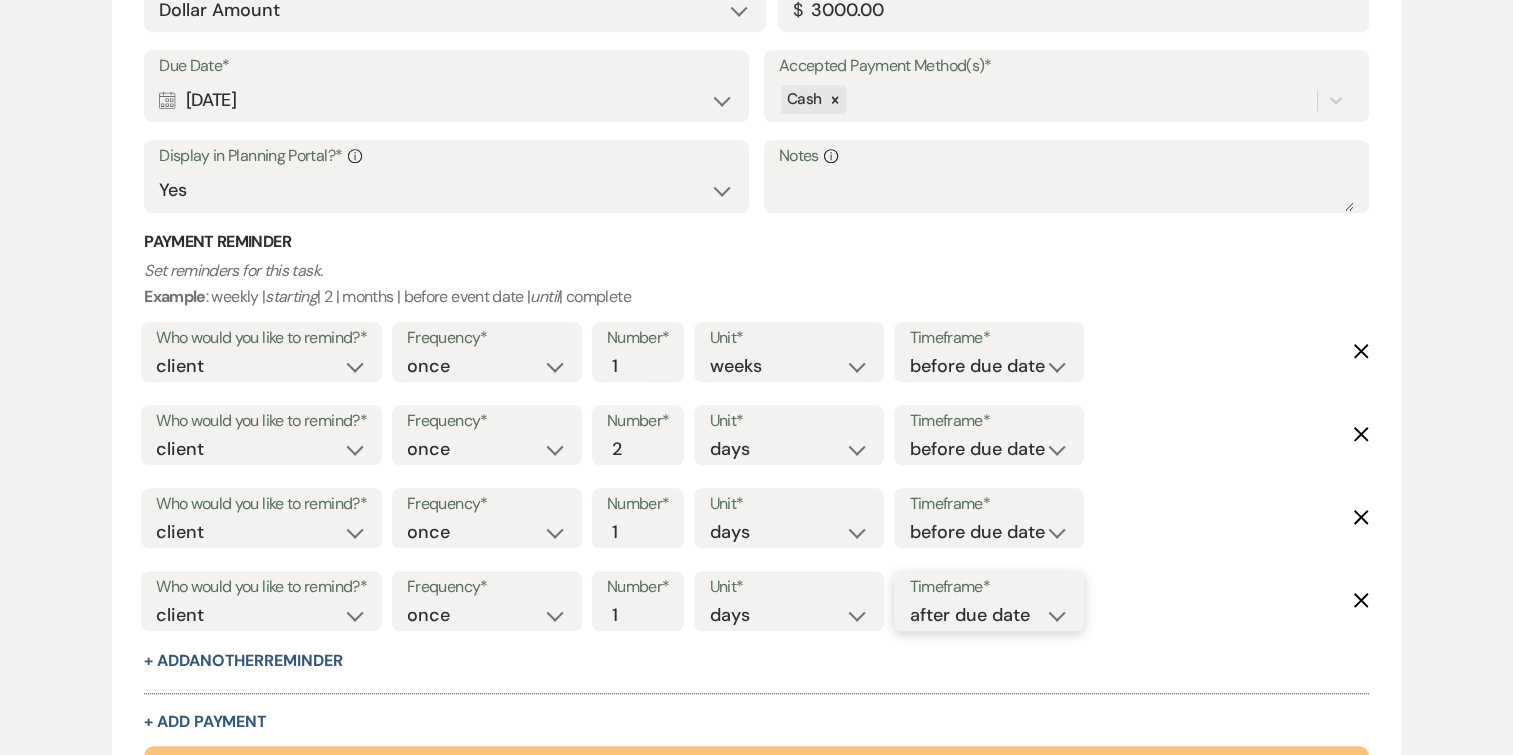 click on "before due date after due date on due date on custom date" at bounding box center [989, 615] 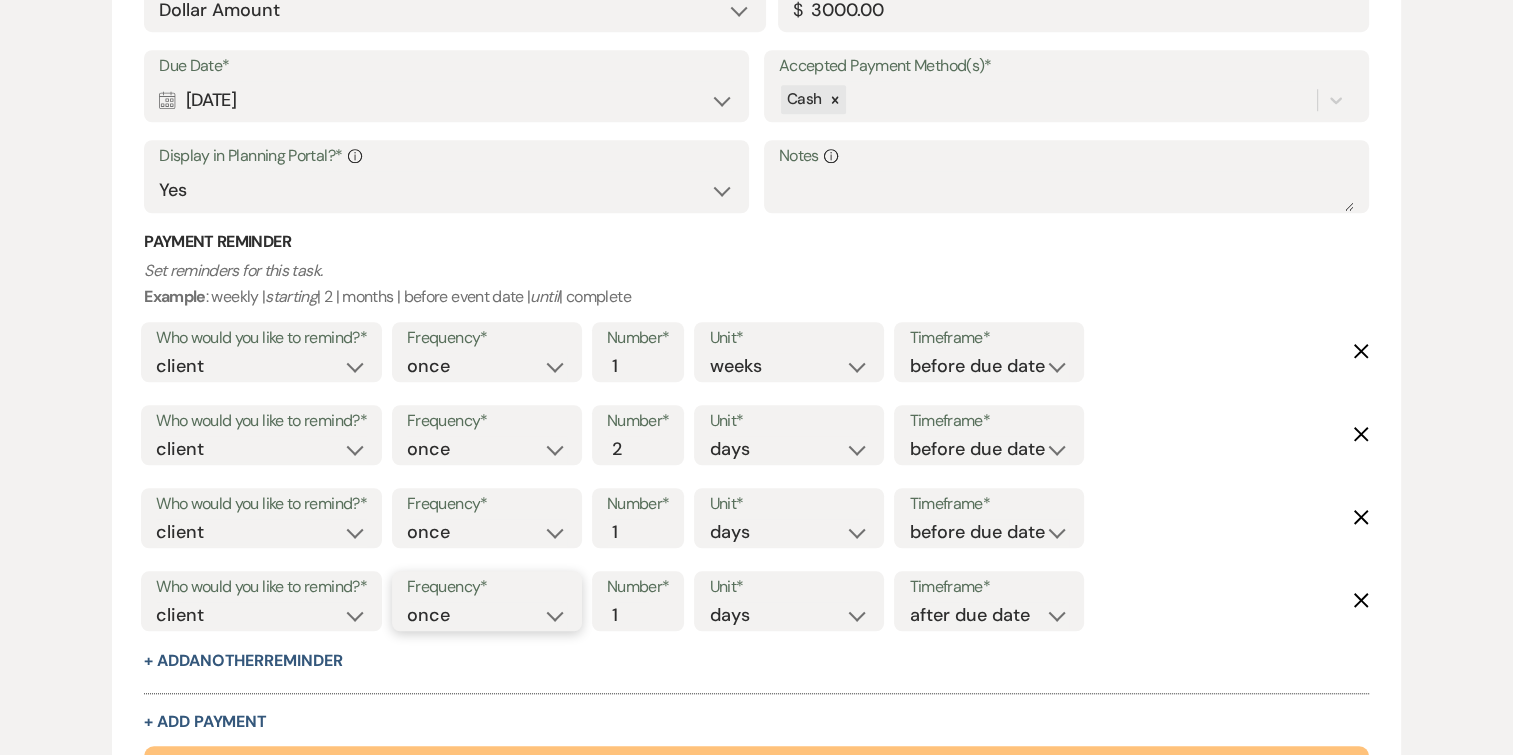 click on "once daily weekly monthly" at bounding box center [487, 615] 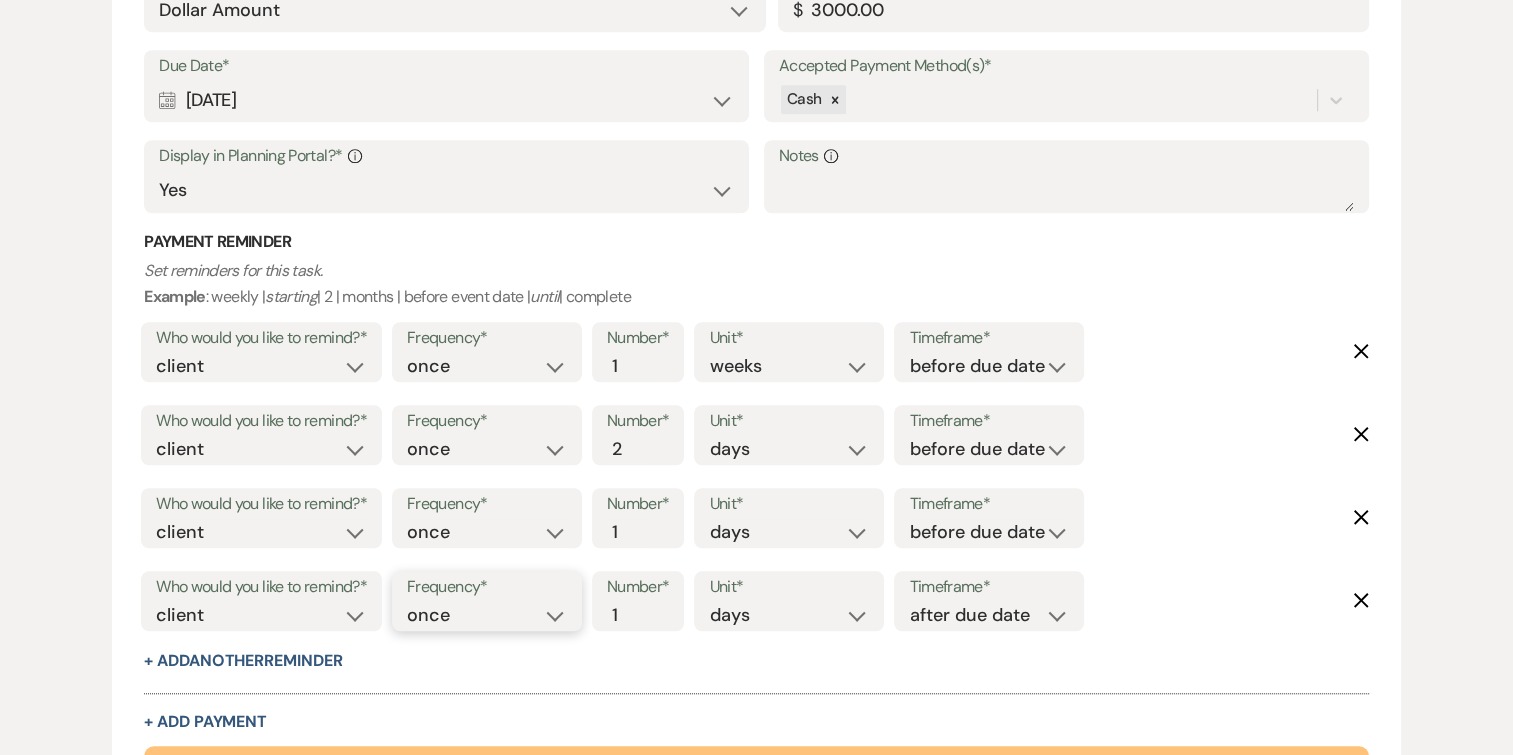 select on "daily" 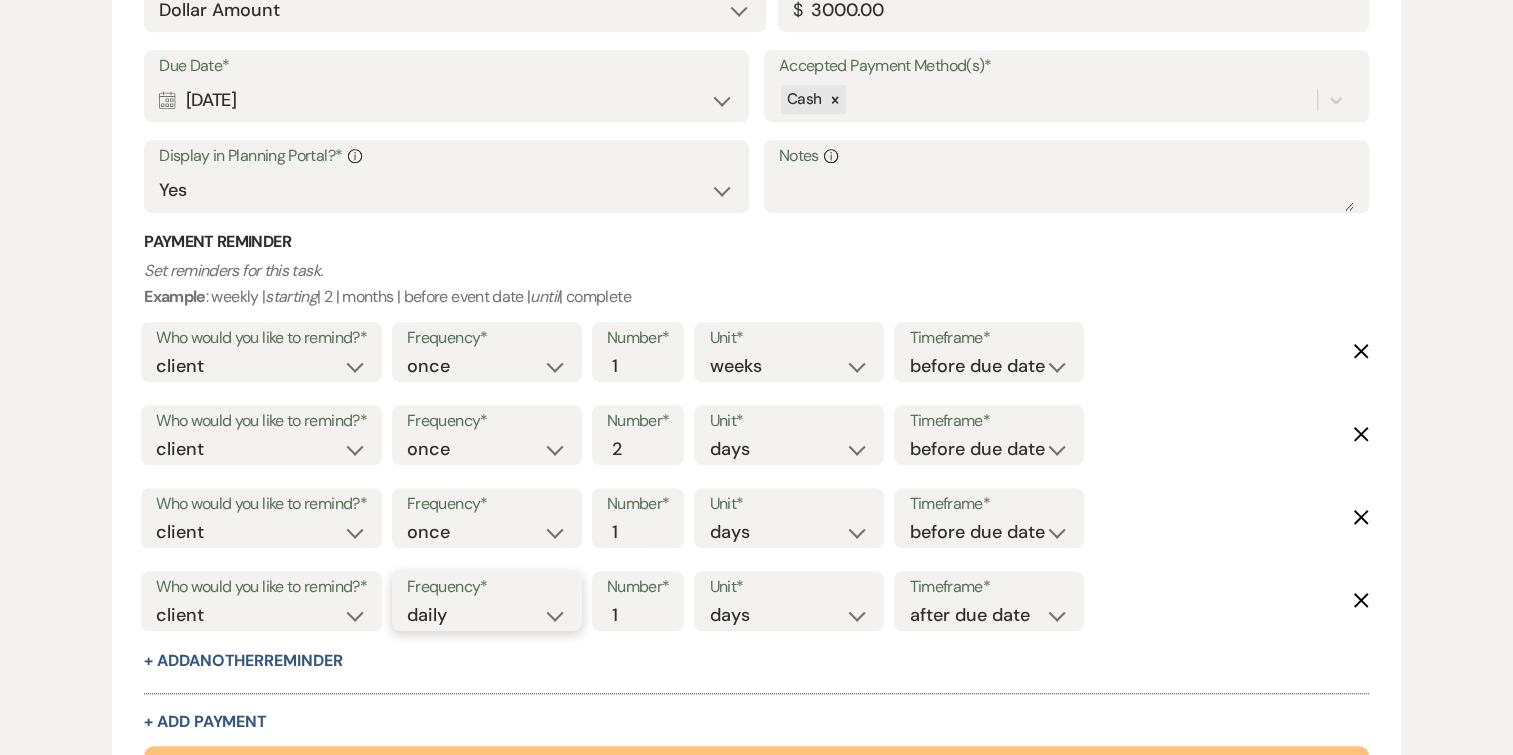 click on "once daily weekly monthly" at bounding box center [487, 615] 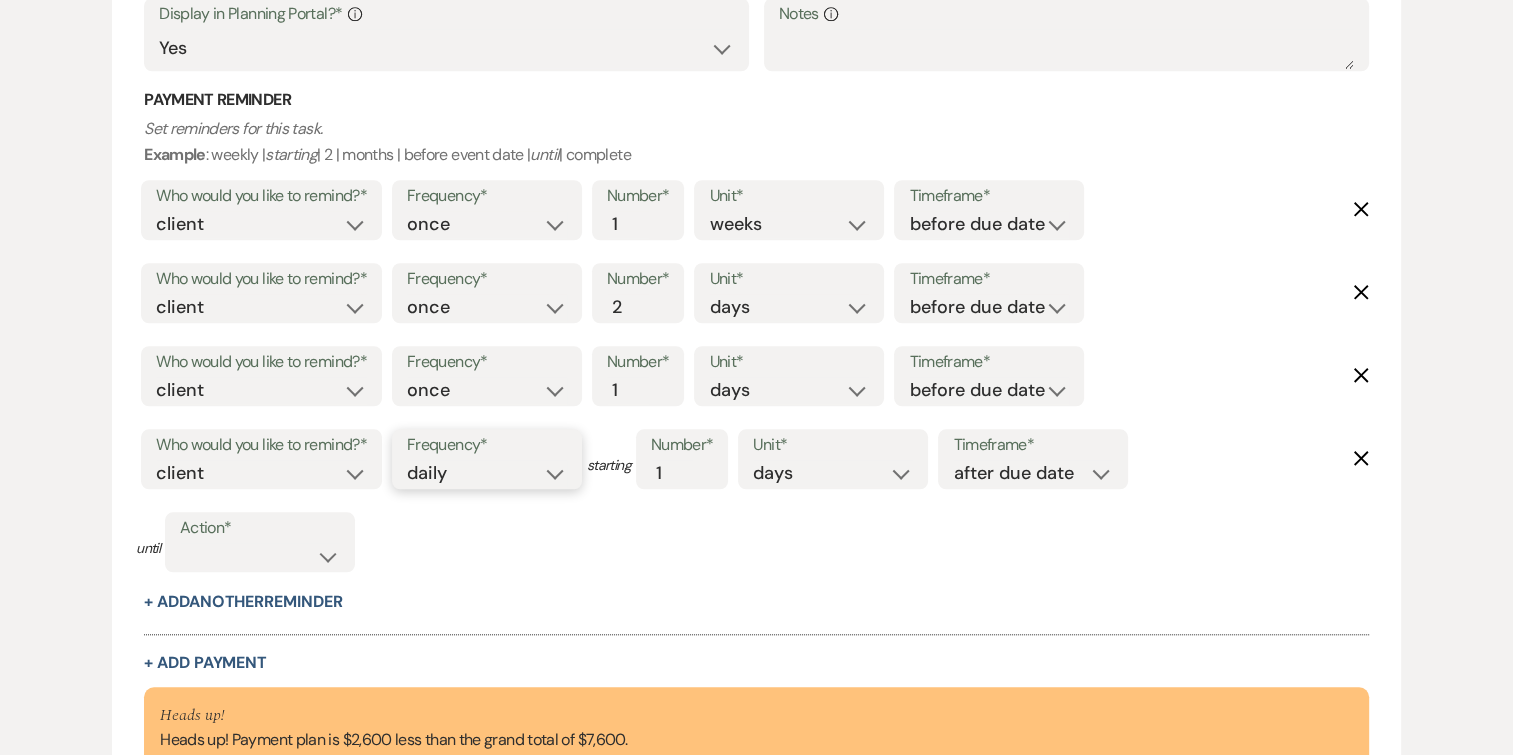 scroll, scrollTop: 1705, scrollLeft: 0, axis: vertical 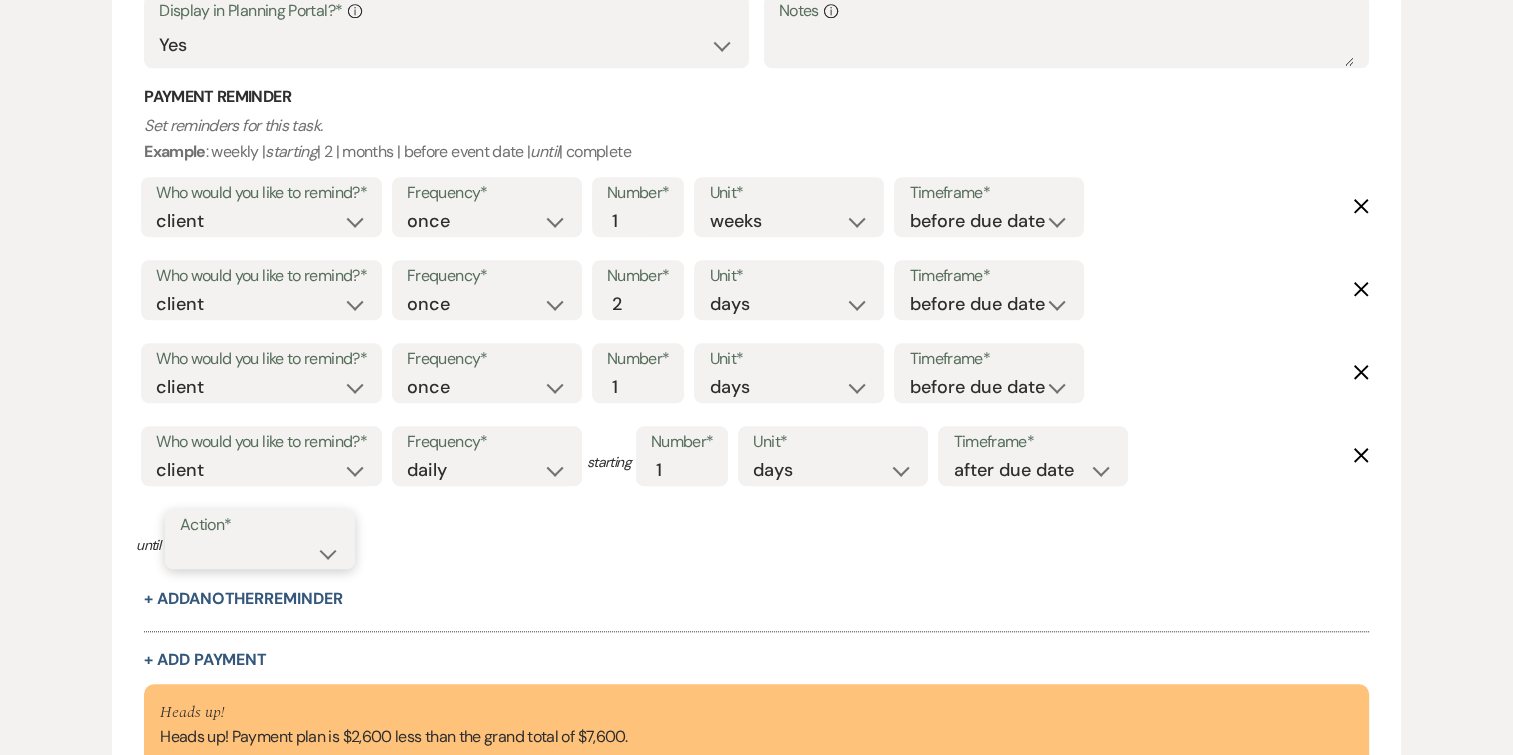 click on "complete due date custom date" at bounding box center (260, 553) 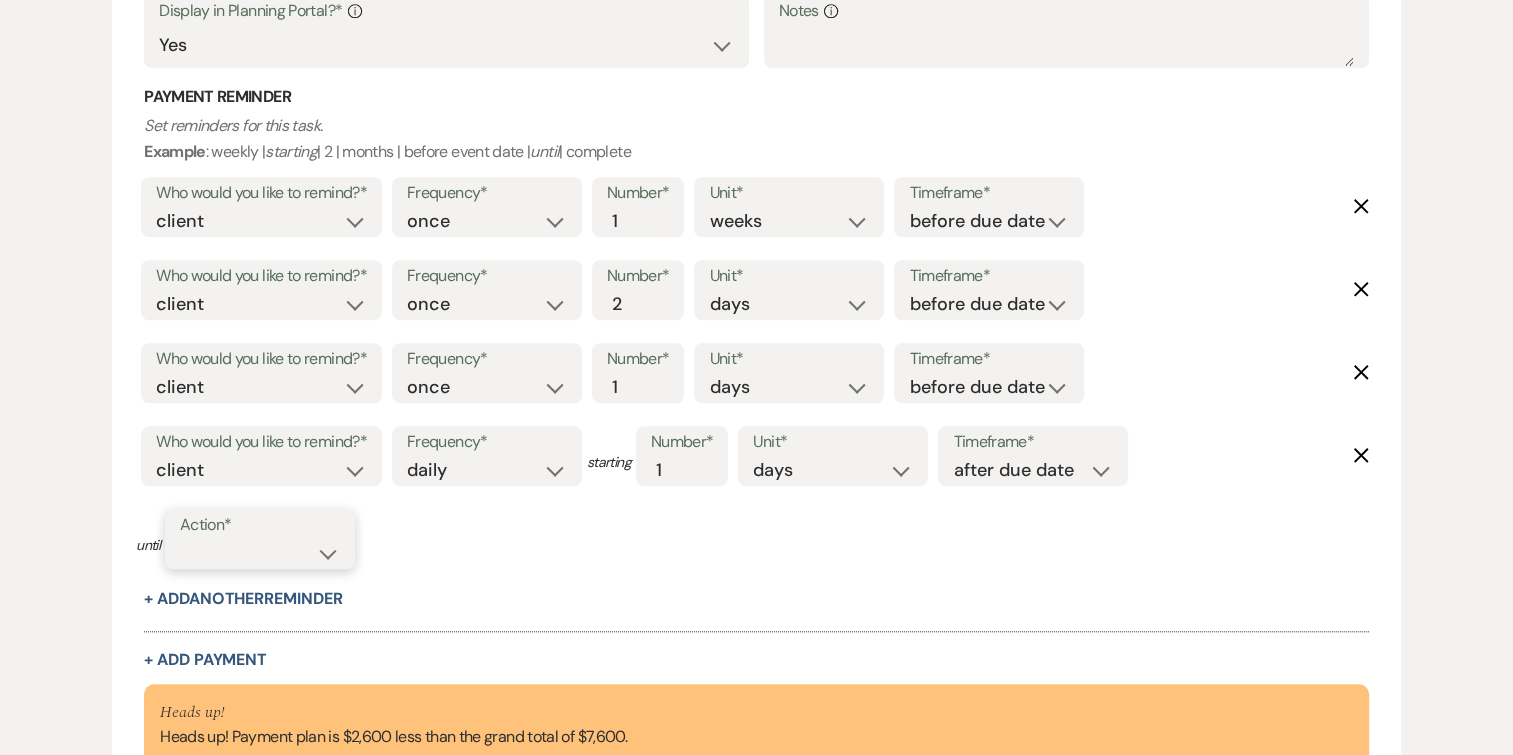 select on "complete" 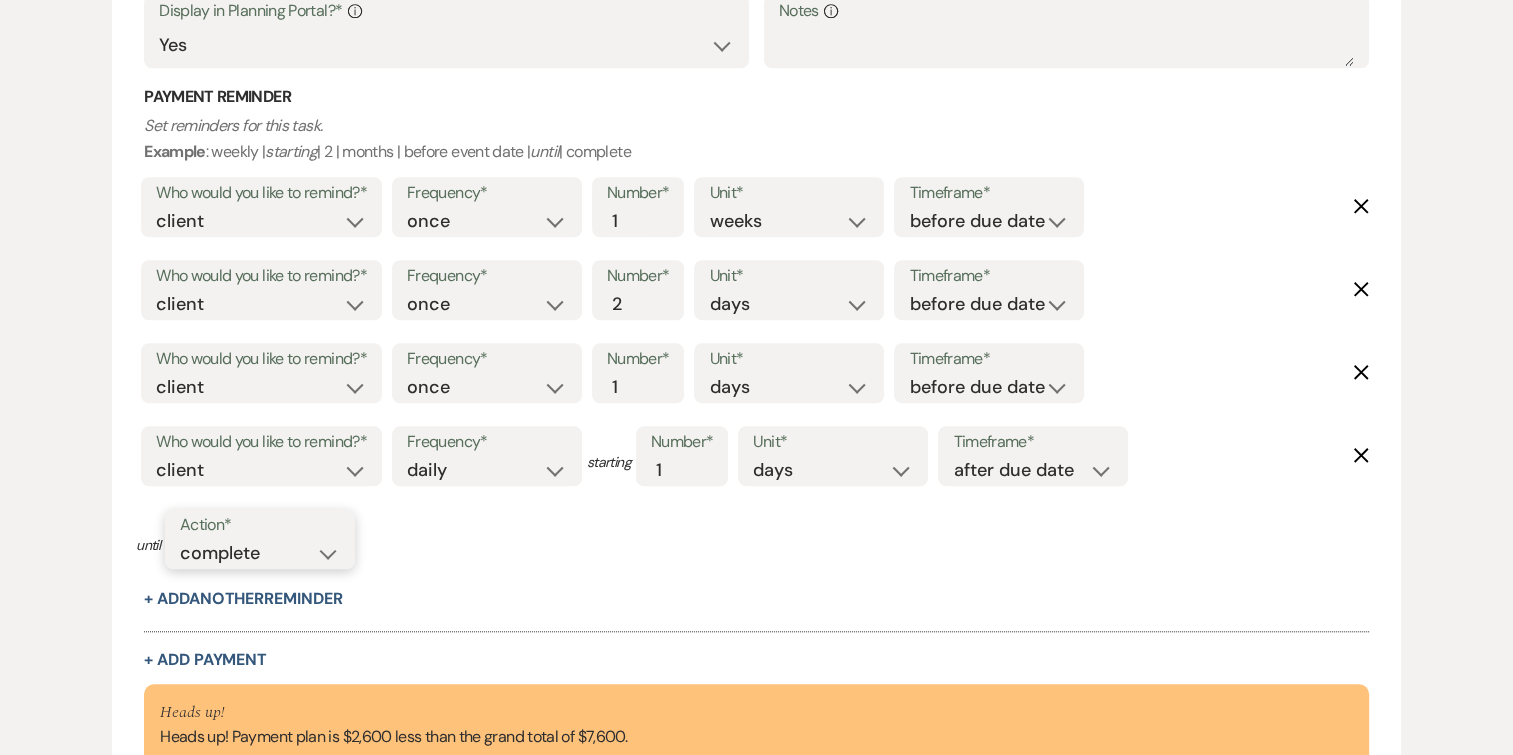 click on "complete due date custom date" at bounding box center [260, 553] 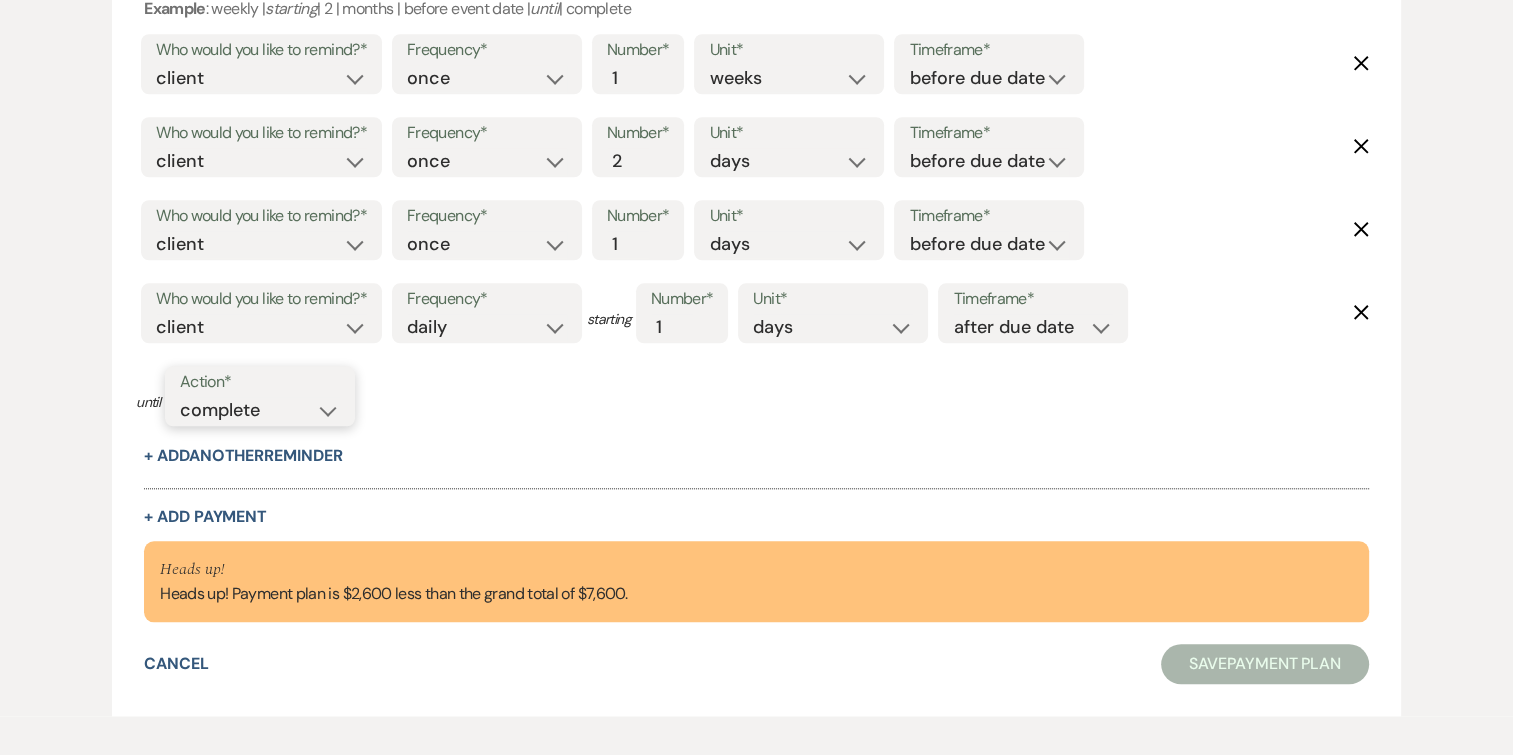 scroll, scrollTop: 1853, scrollLeft: 0, axis: vertical 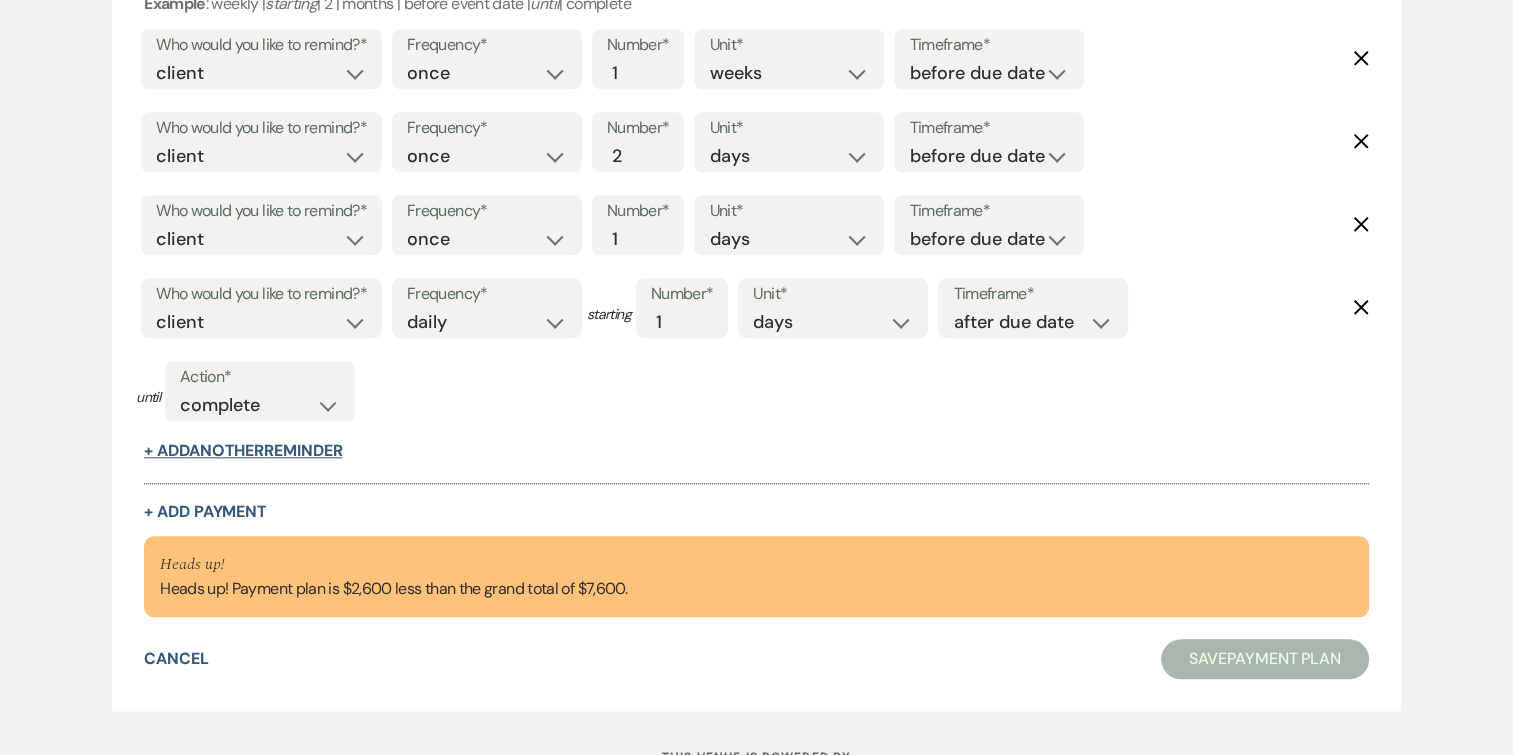 click on "+ Add  Another  Reminder" at bounding box center [243, 451] 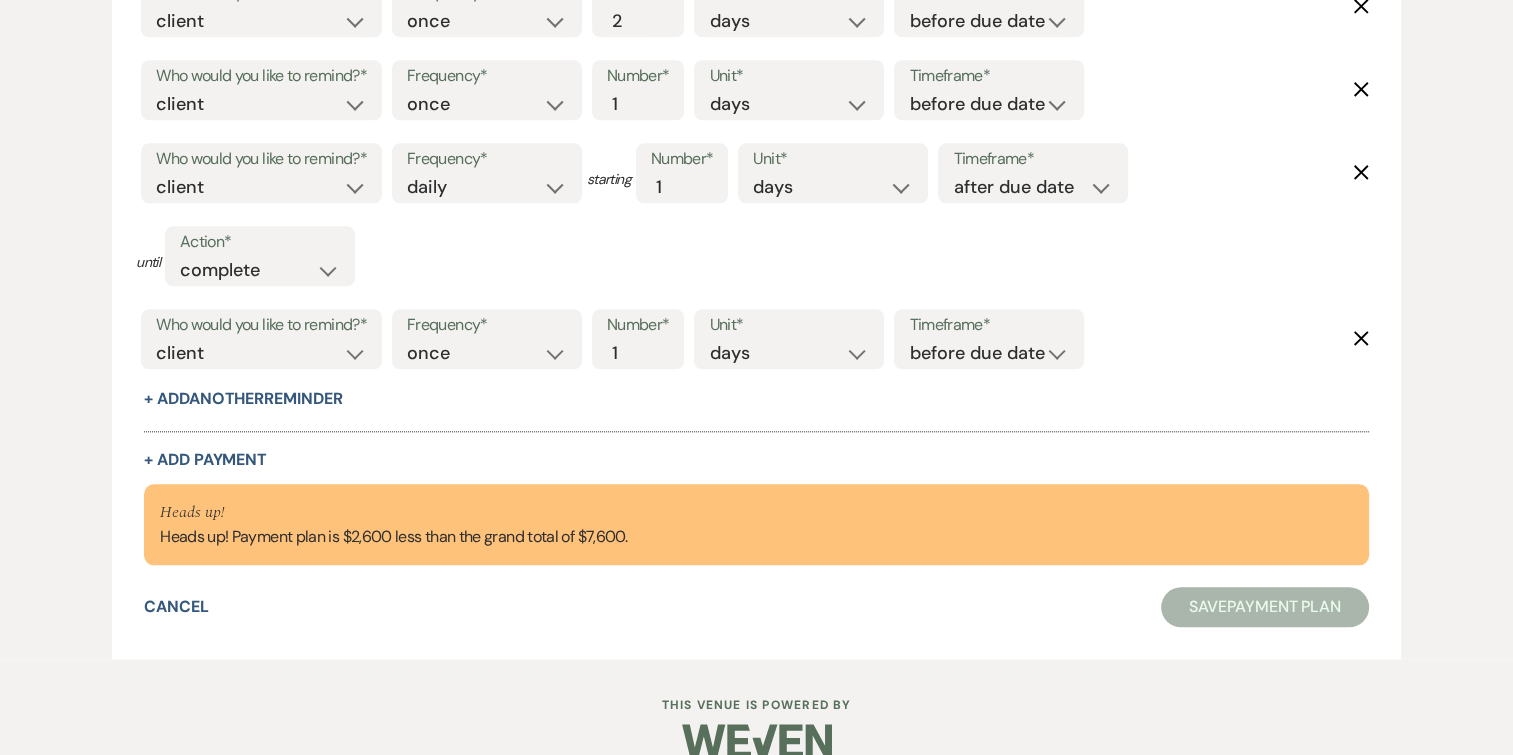scroll, scrollTop: 1989, scrollLeft: 0, axis: vertical 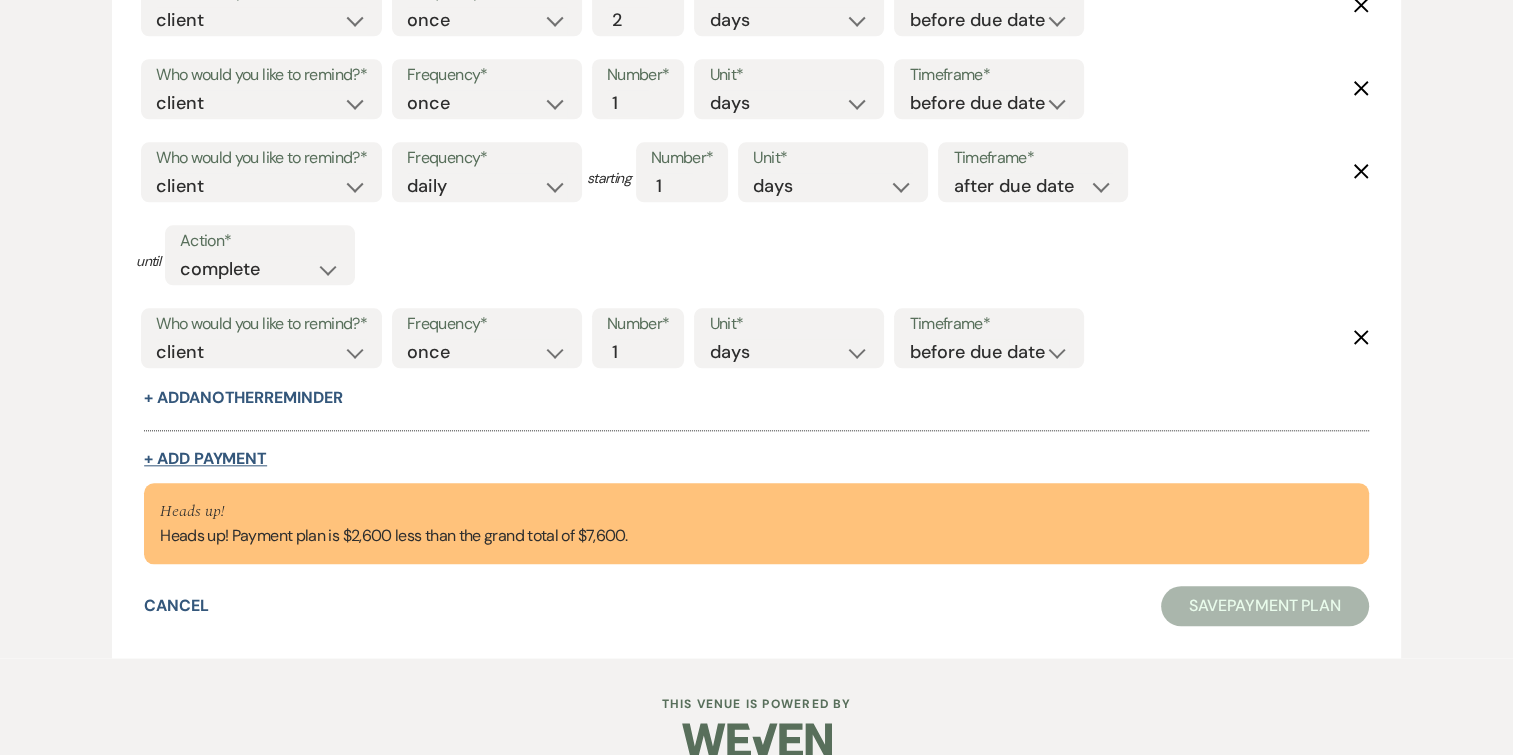 click on "+ Add Payment" at bounding box center (205, 459) 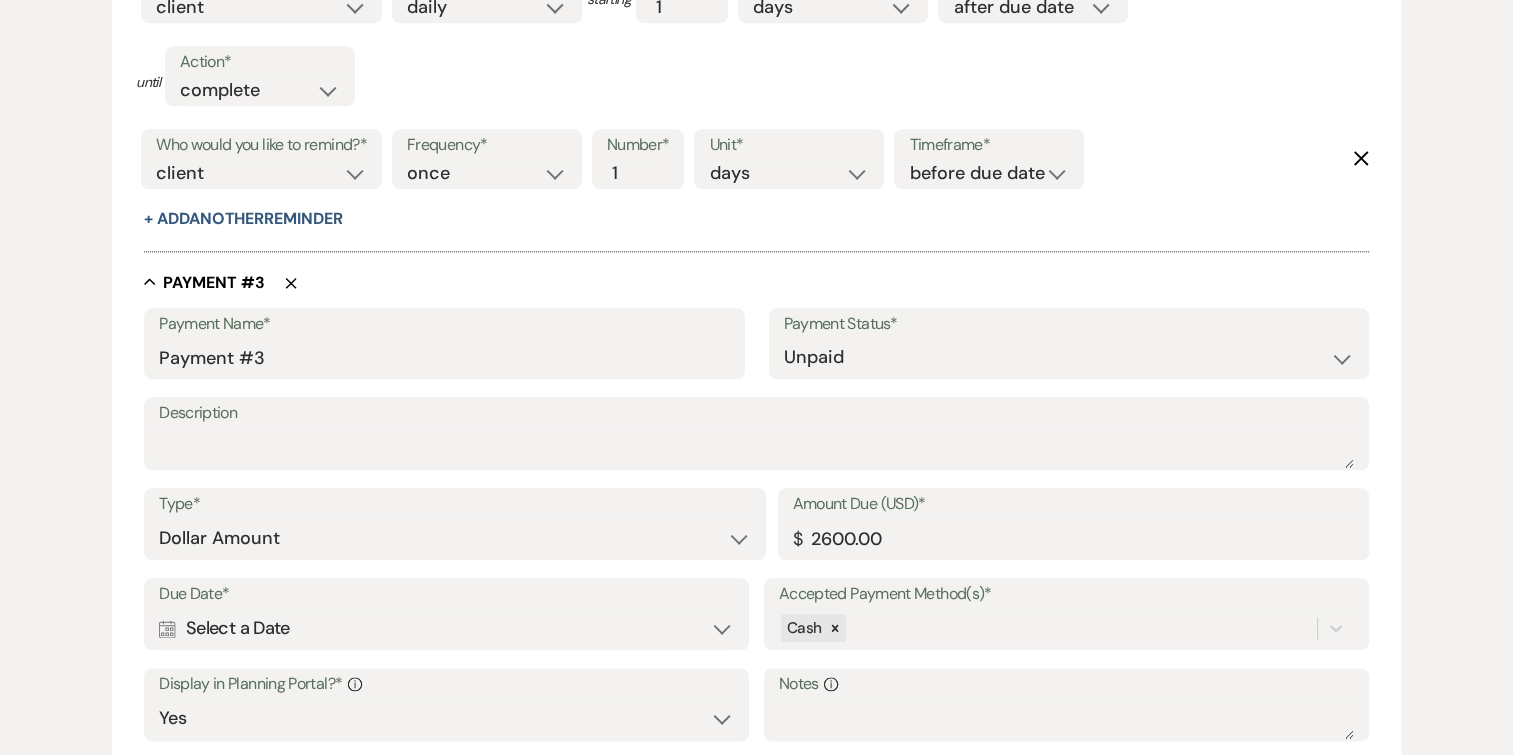scroll, scrollTop: 2169, scrollLeft: 0, axis: vertical 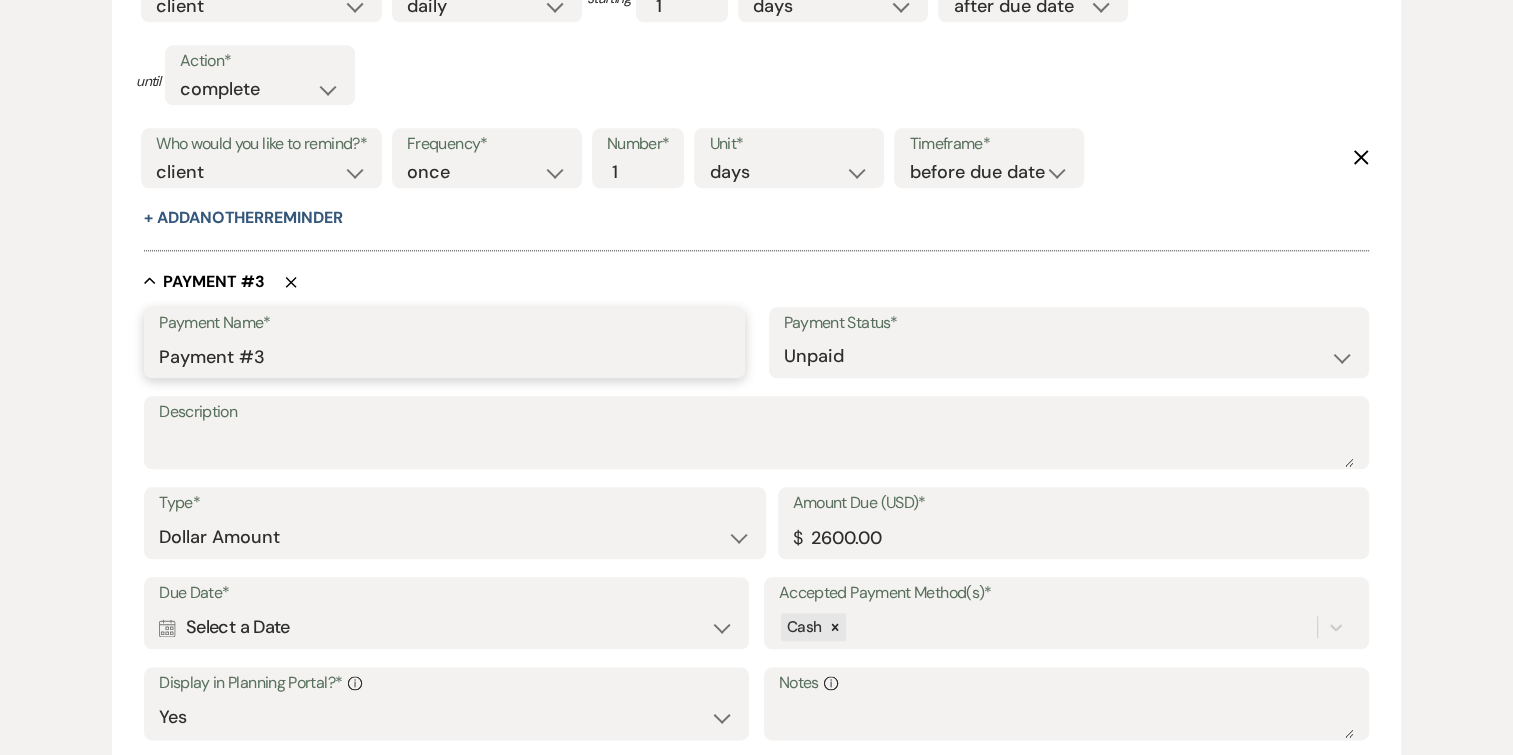 drag, startPoint x: 349, startPoint y: 360, endPoint x: 40, endPoint y: 354, distance: 309.05826 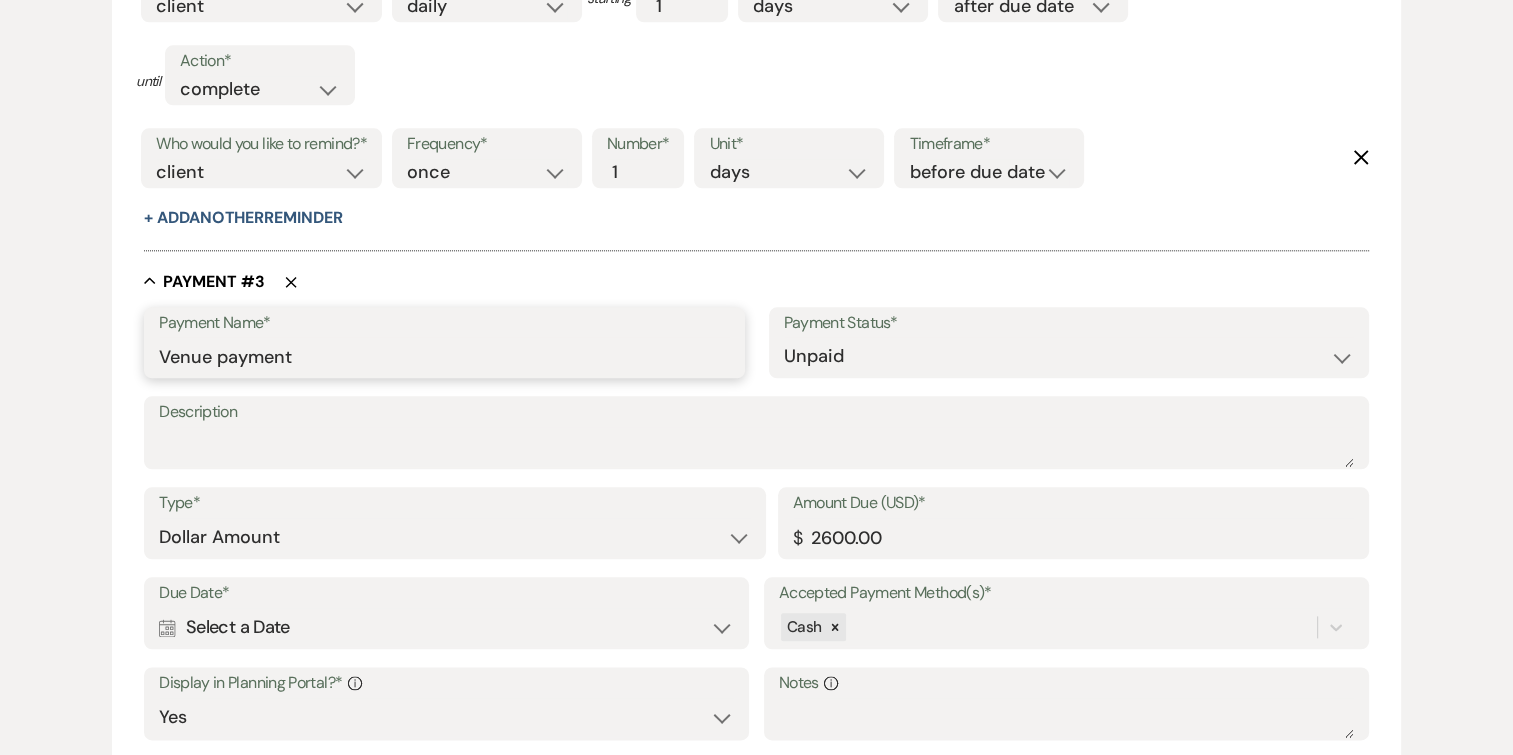 scroll, scrollTop: 2261, scrollLeft: 0, axis: vertical 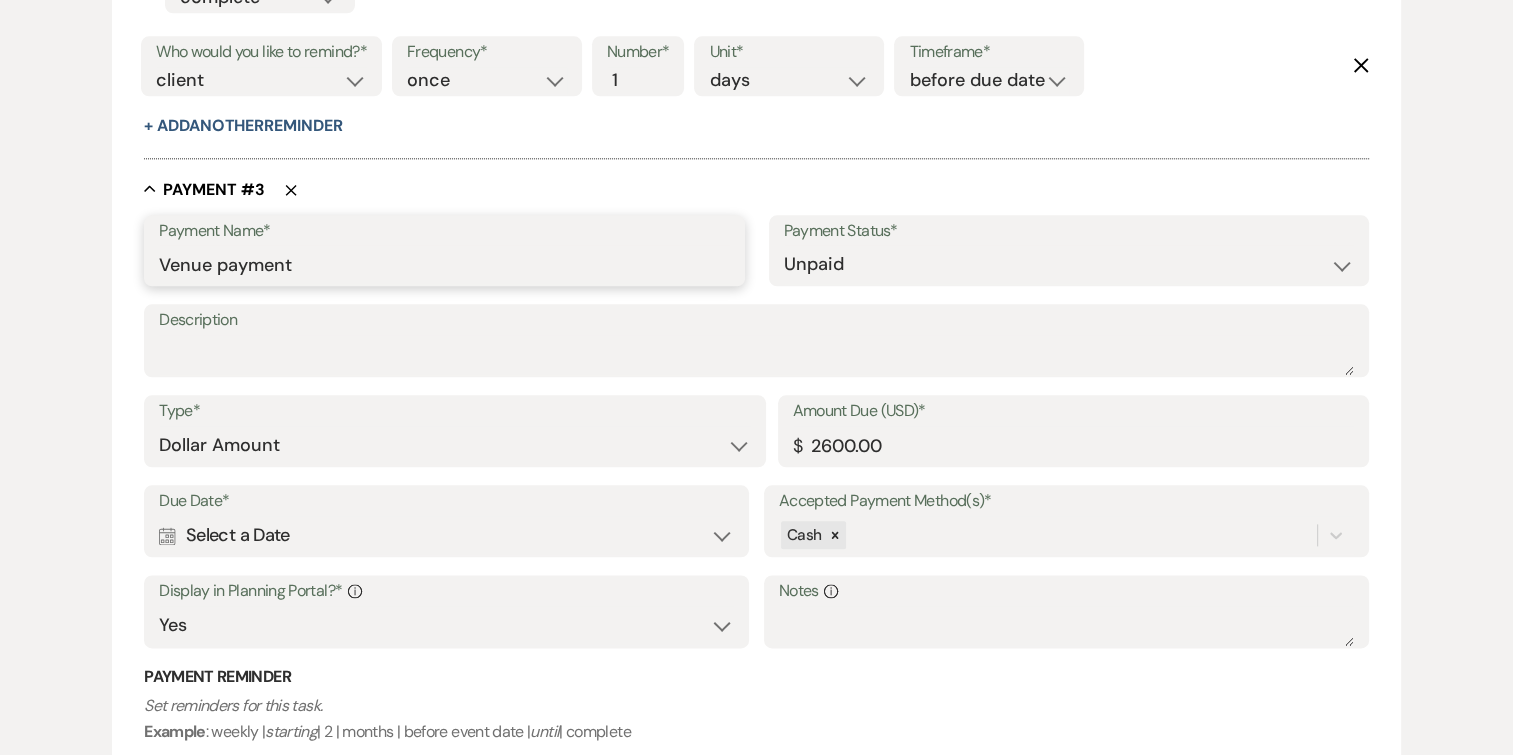 type on "Venue payment" 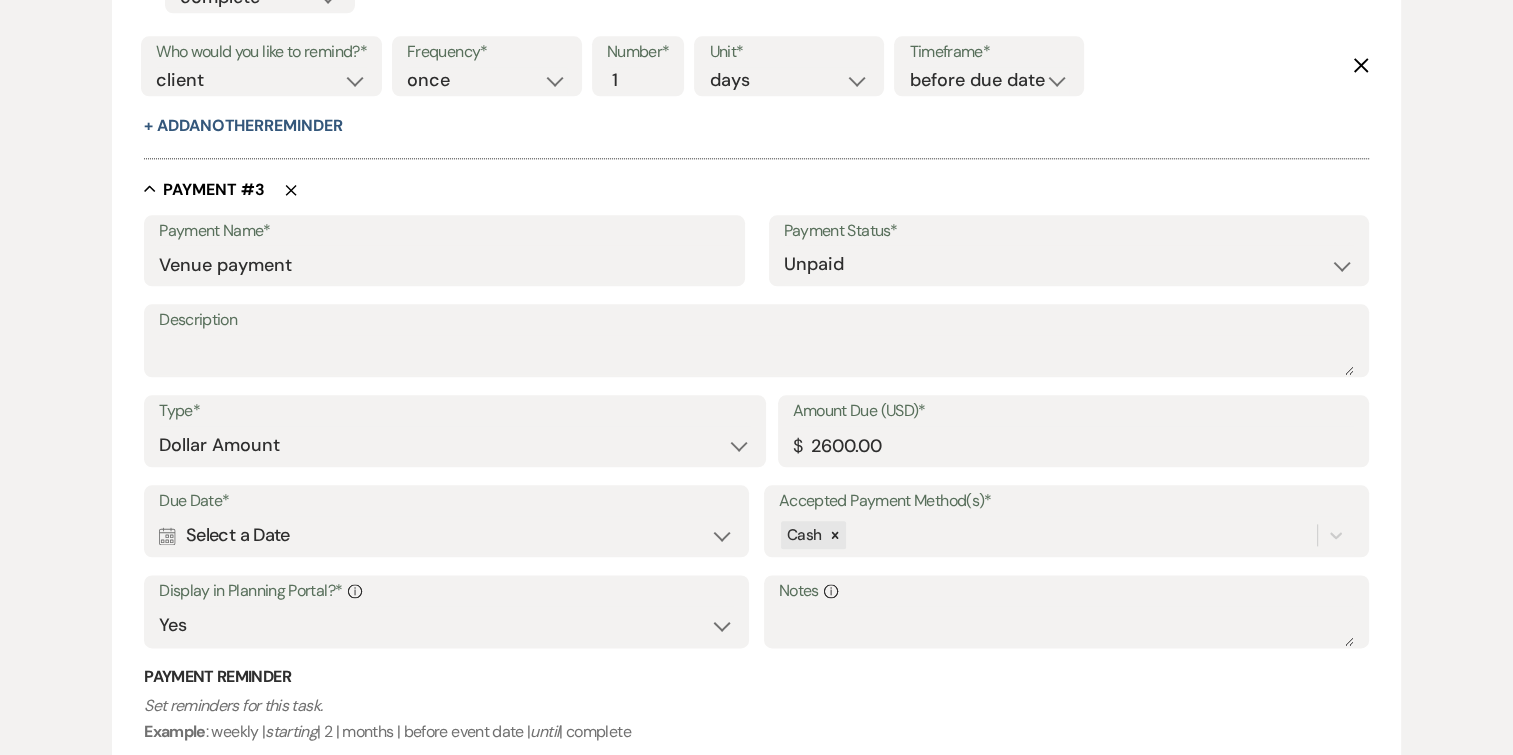 click on "Calendar Select a Date Expand" at bounding box center (446, 535) 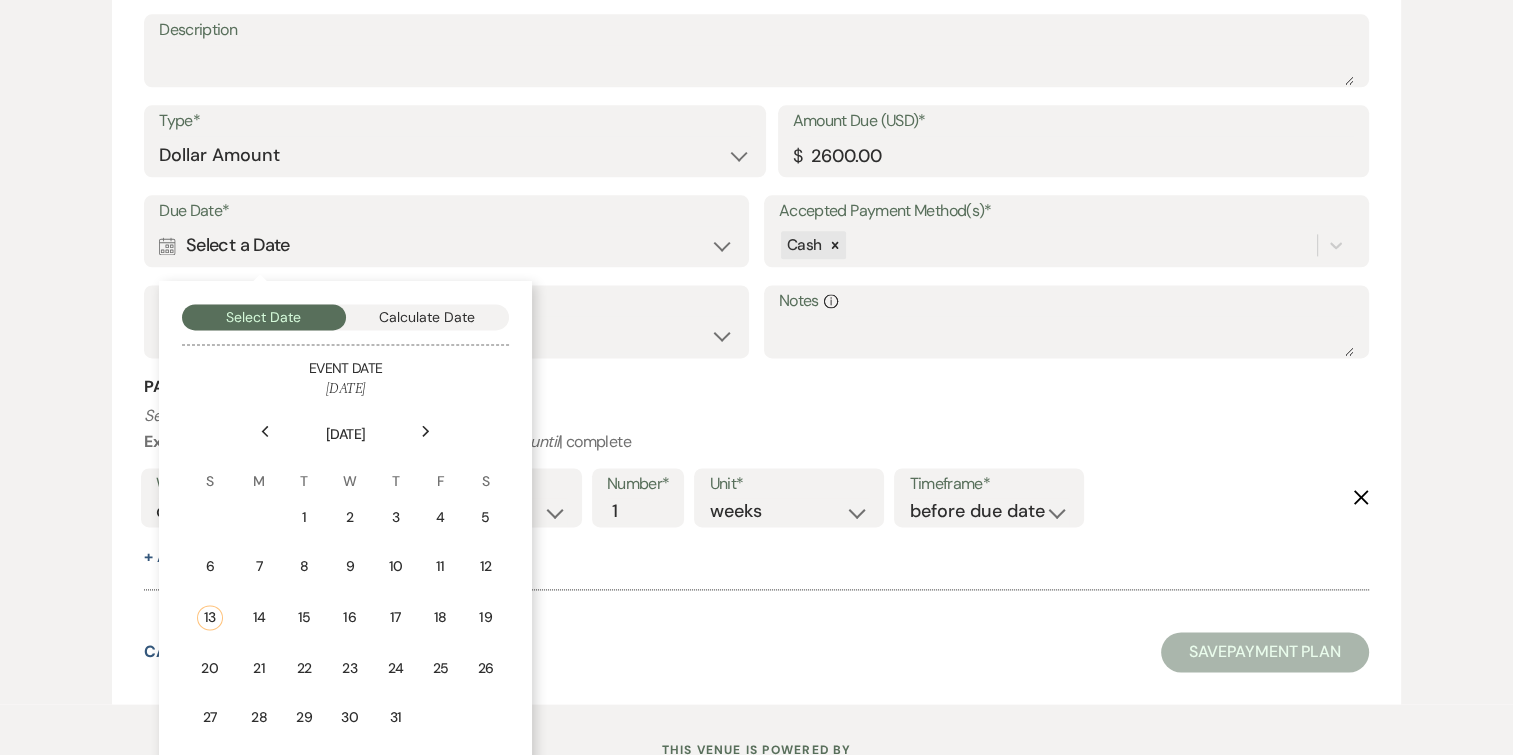 scroll, scrollTop: 2556, scrollLeft: 0, axis: vertical 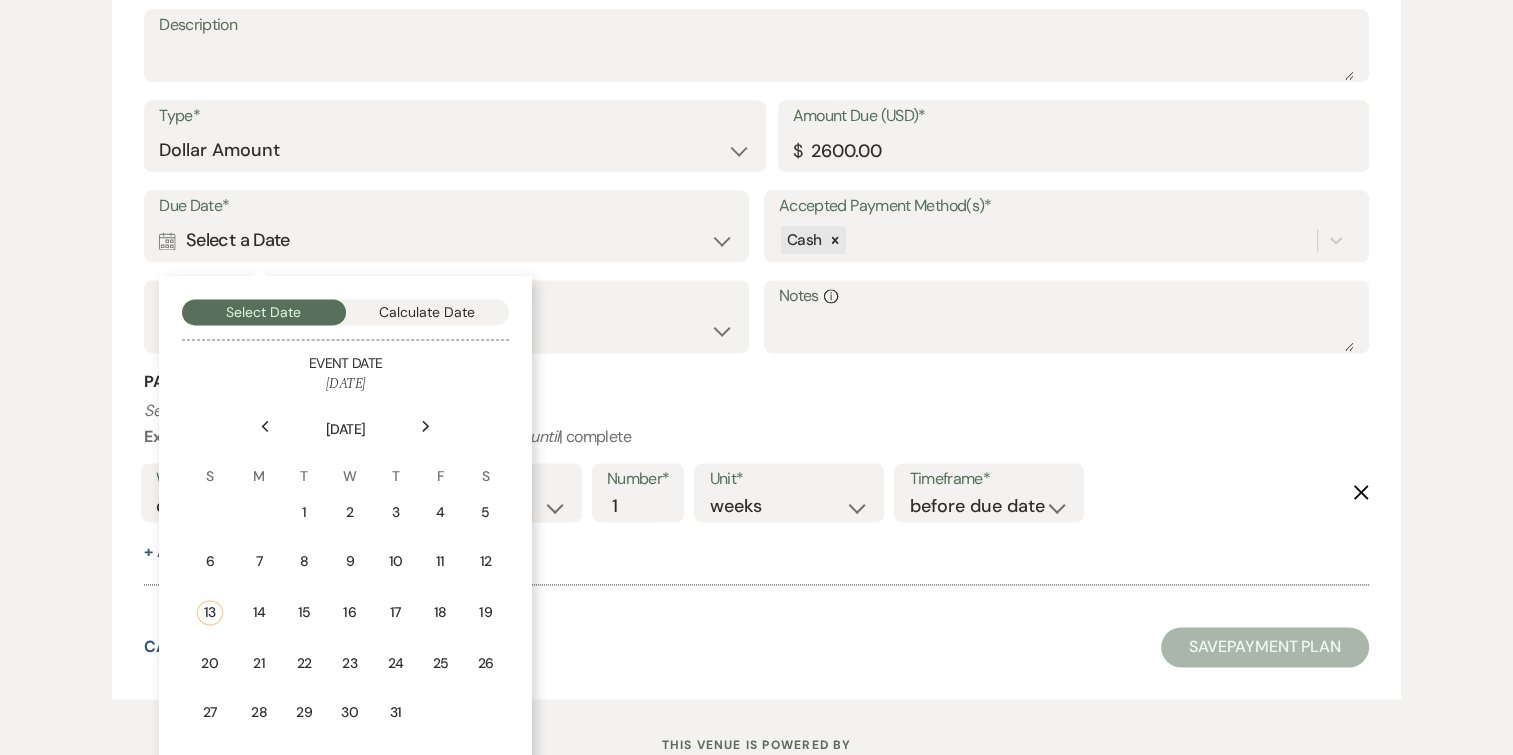 click on "Next" at bounding box center [426, 426] 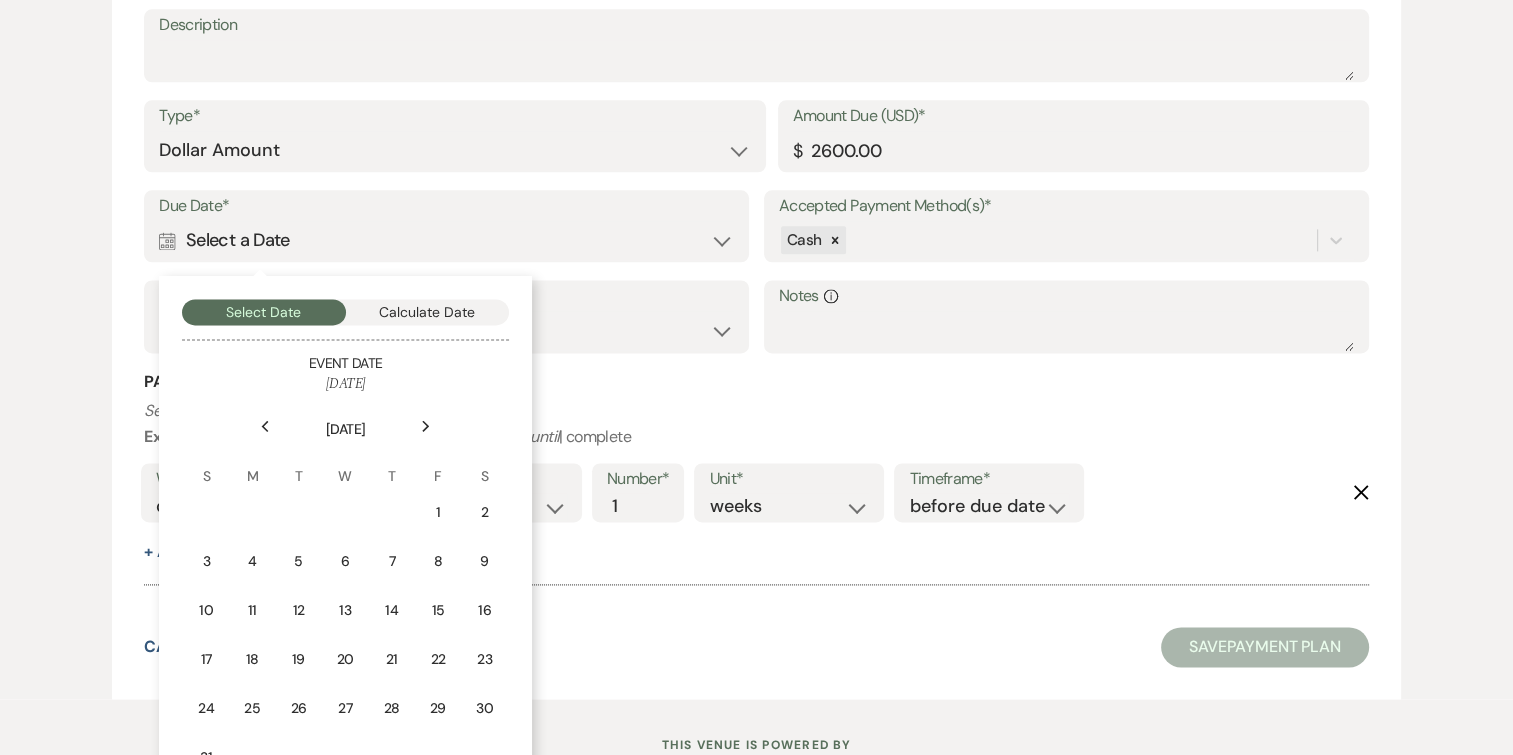 click on "Next" at bounding box center [426, 426] 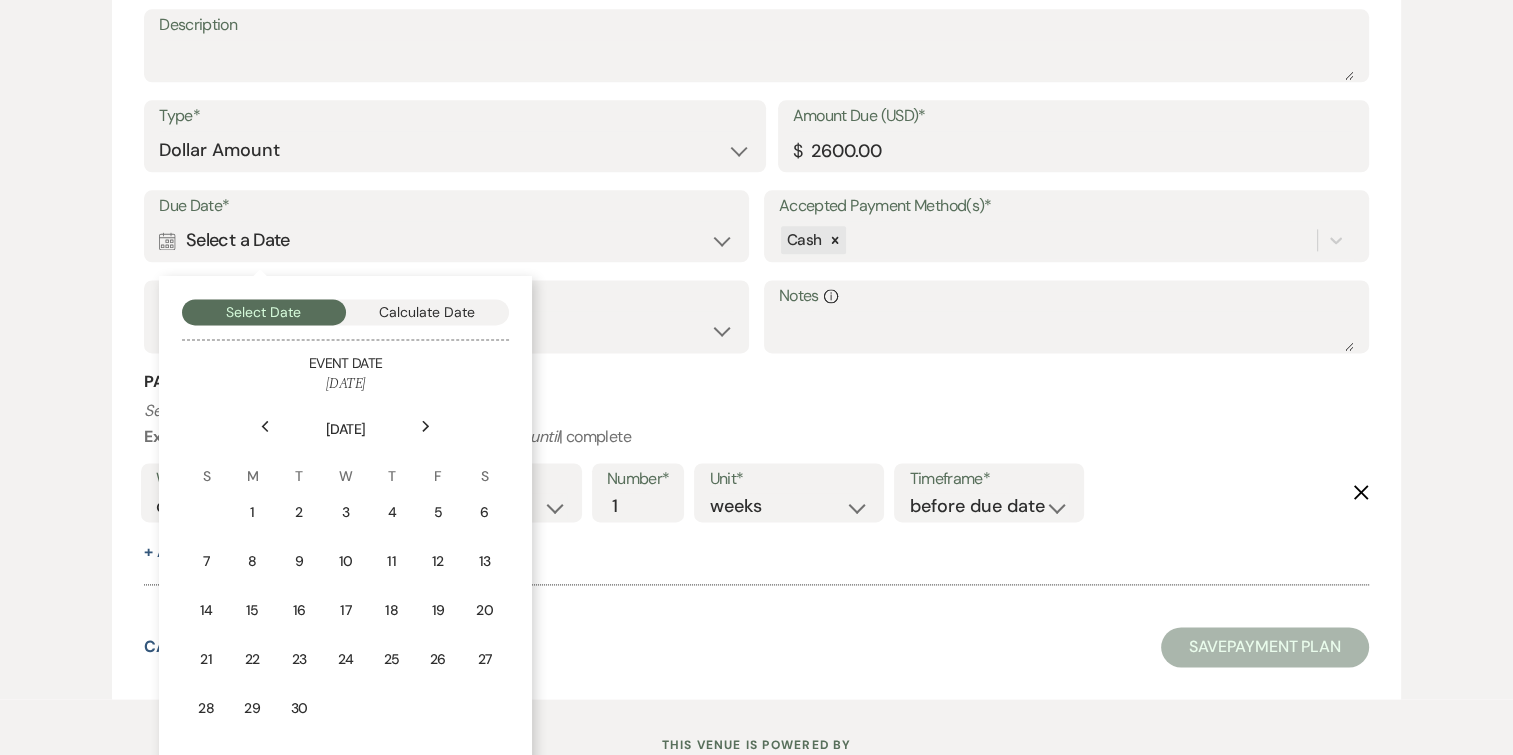 click on "Next" at bounding box center (426, 426) 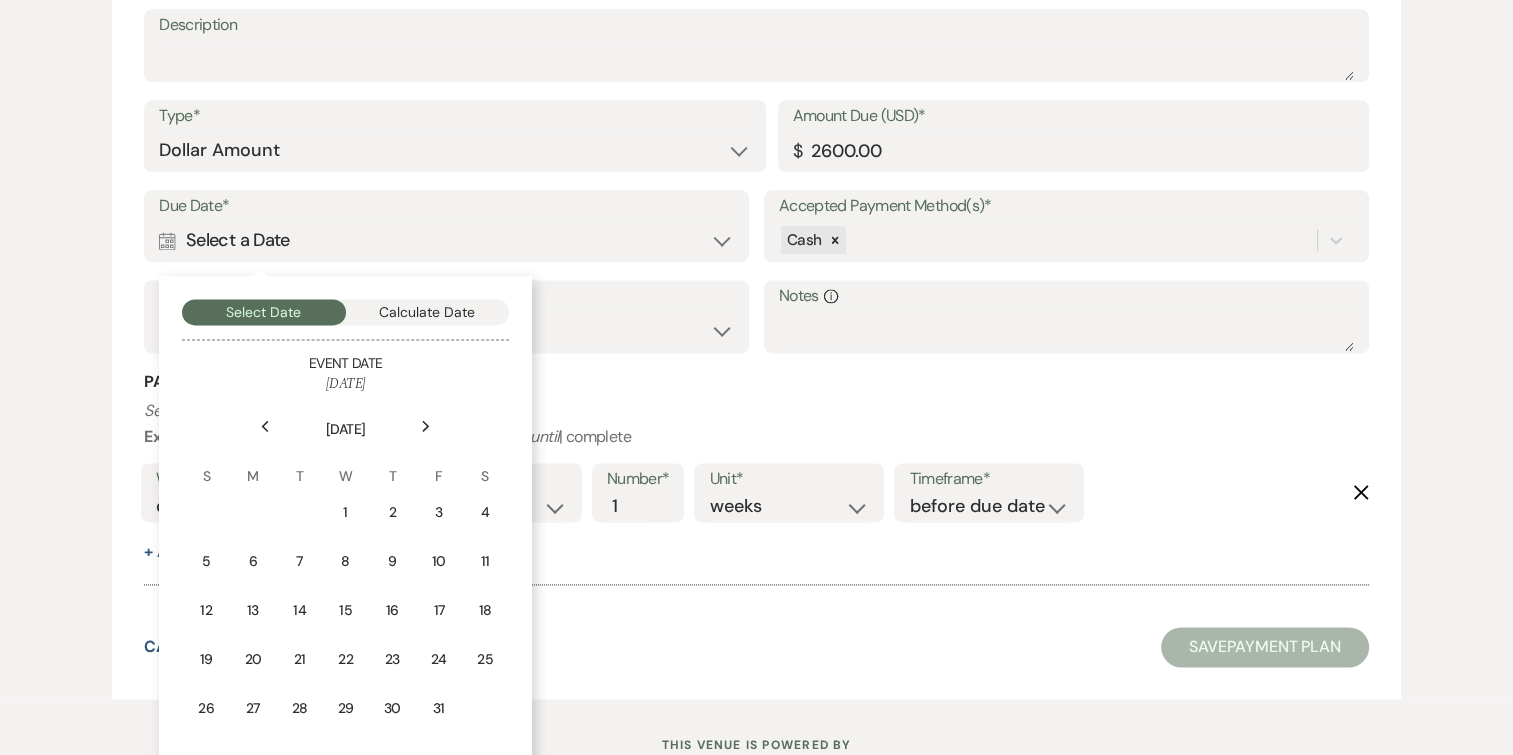 click on "Next" at bounding box center (426, 426) 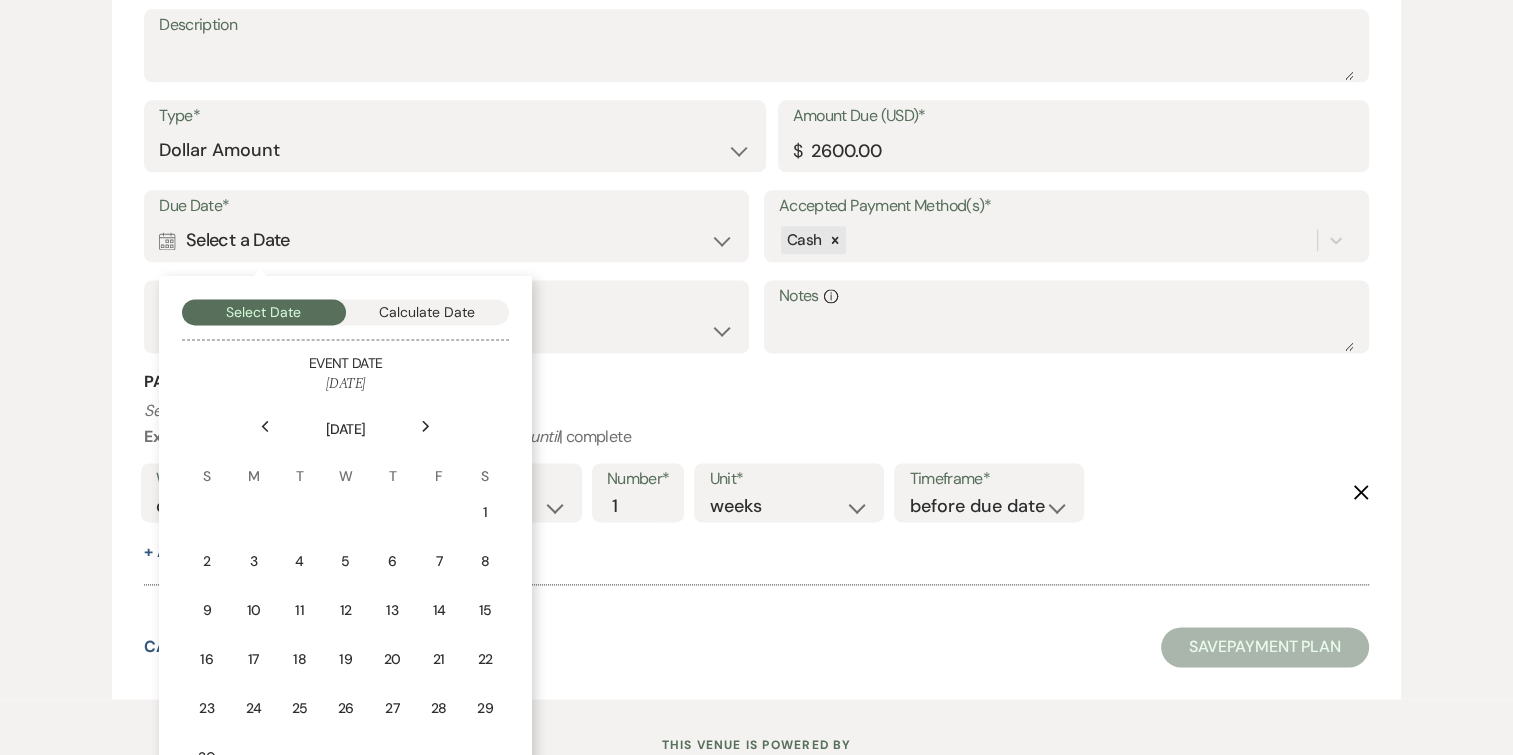 click on "Next" at bounding box center (426, 426) 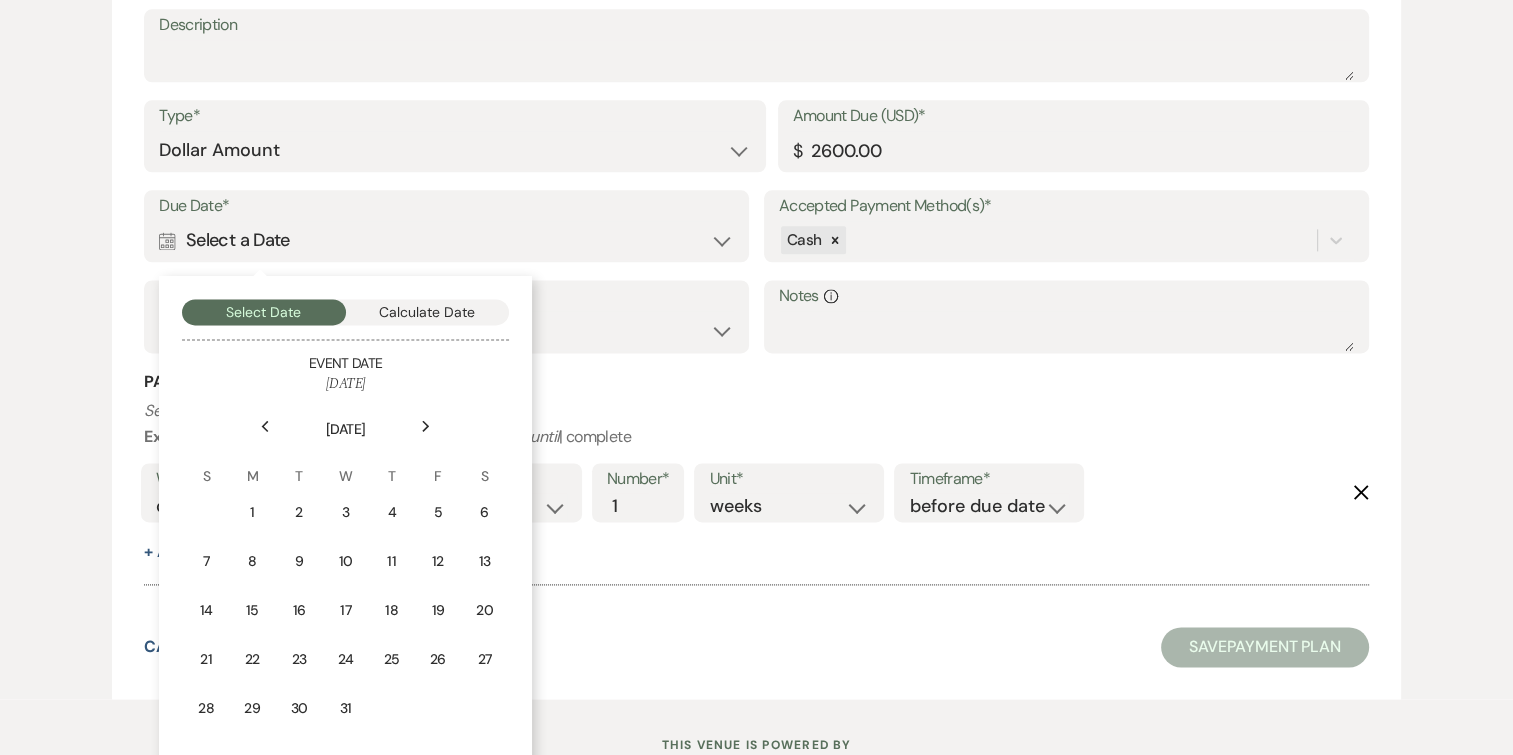 click on "Next" at bounding box center [426, 426] 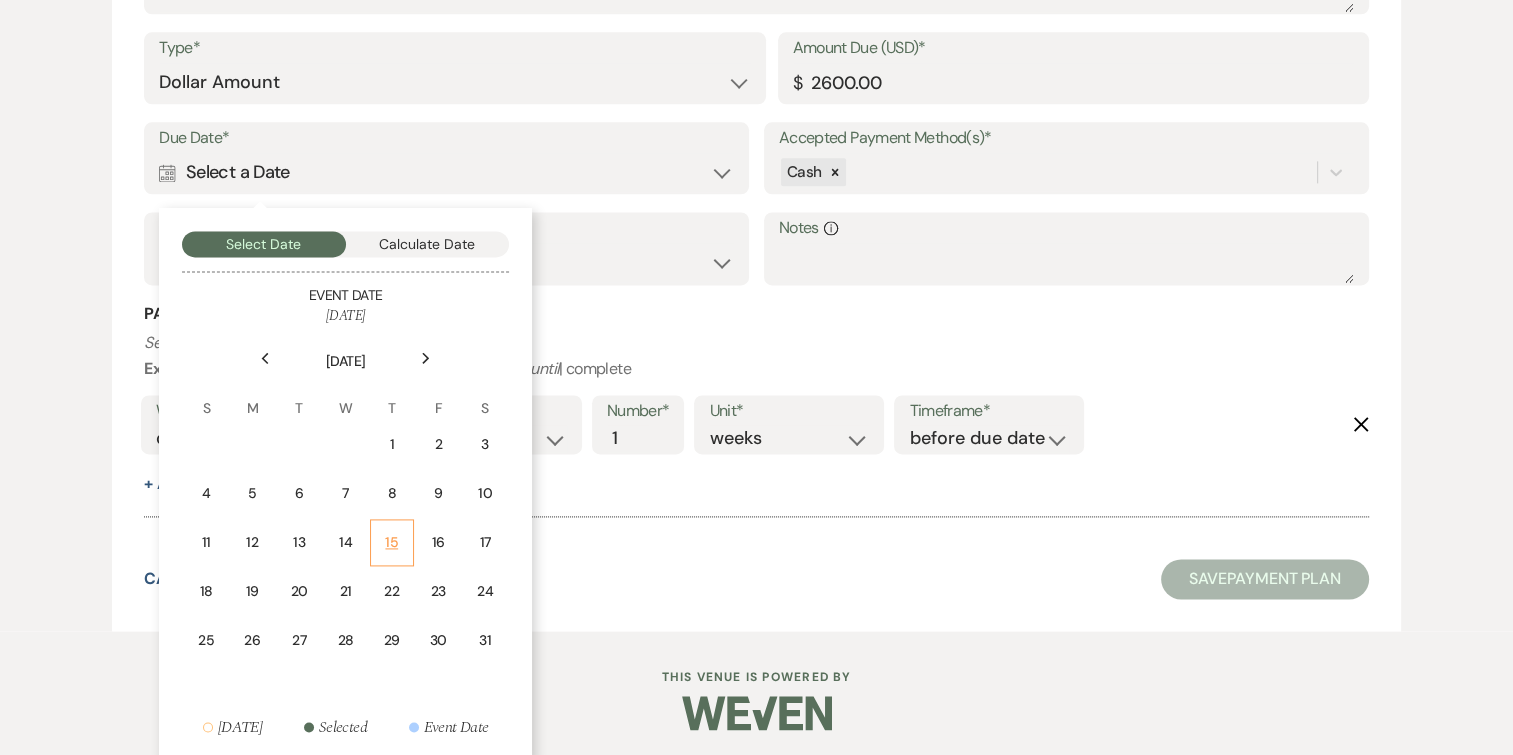 scroll, scrollTop: 2625, scrollLeft: 0, axis: vertical 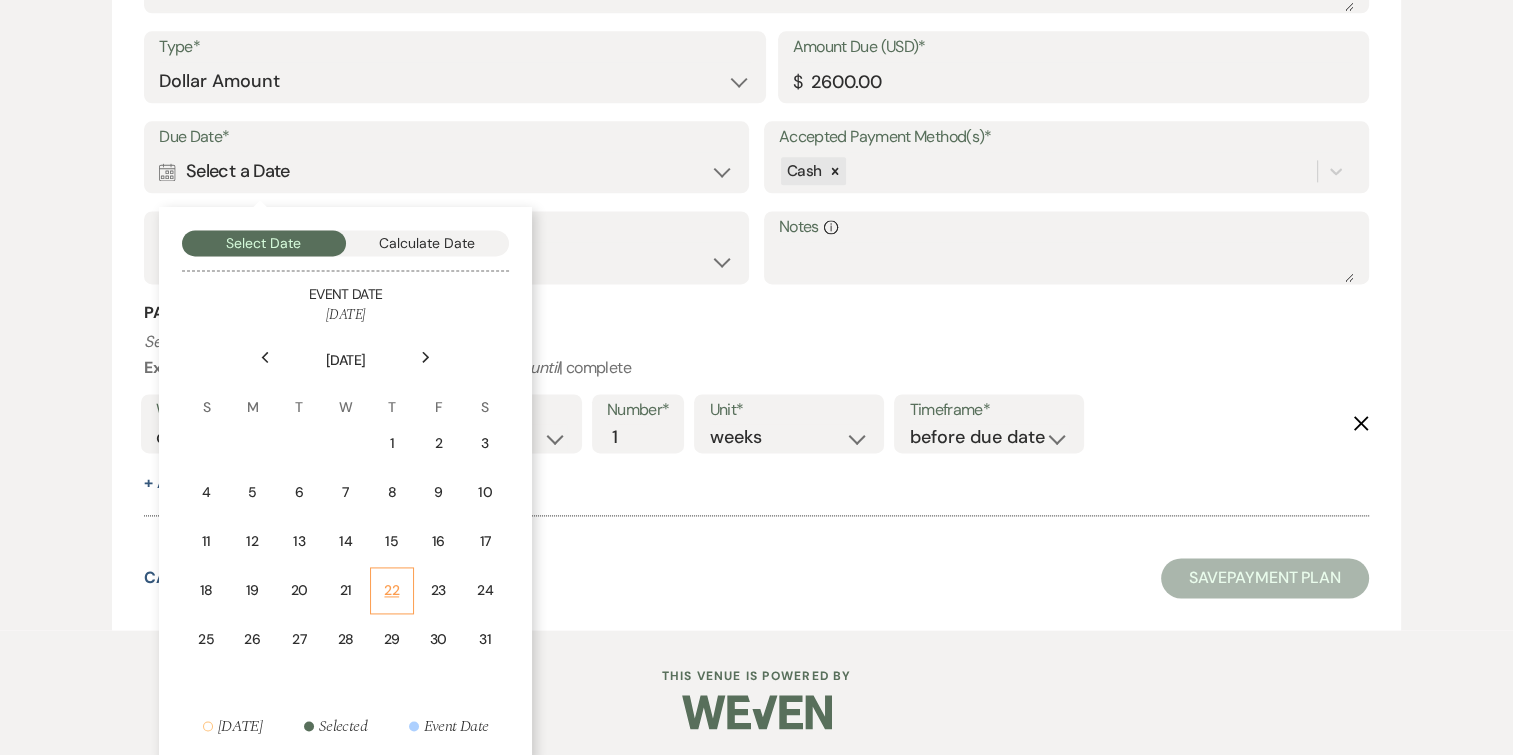 click on "22" at bounding box center [392, 590] 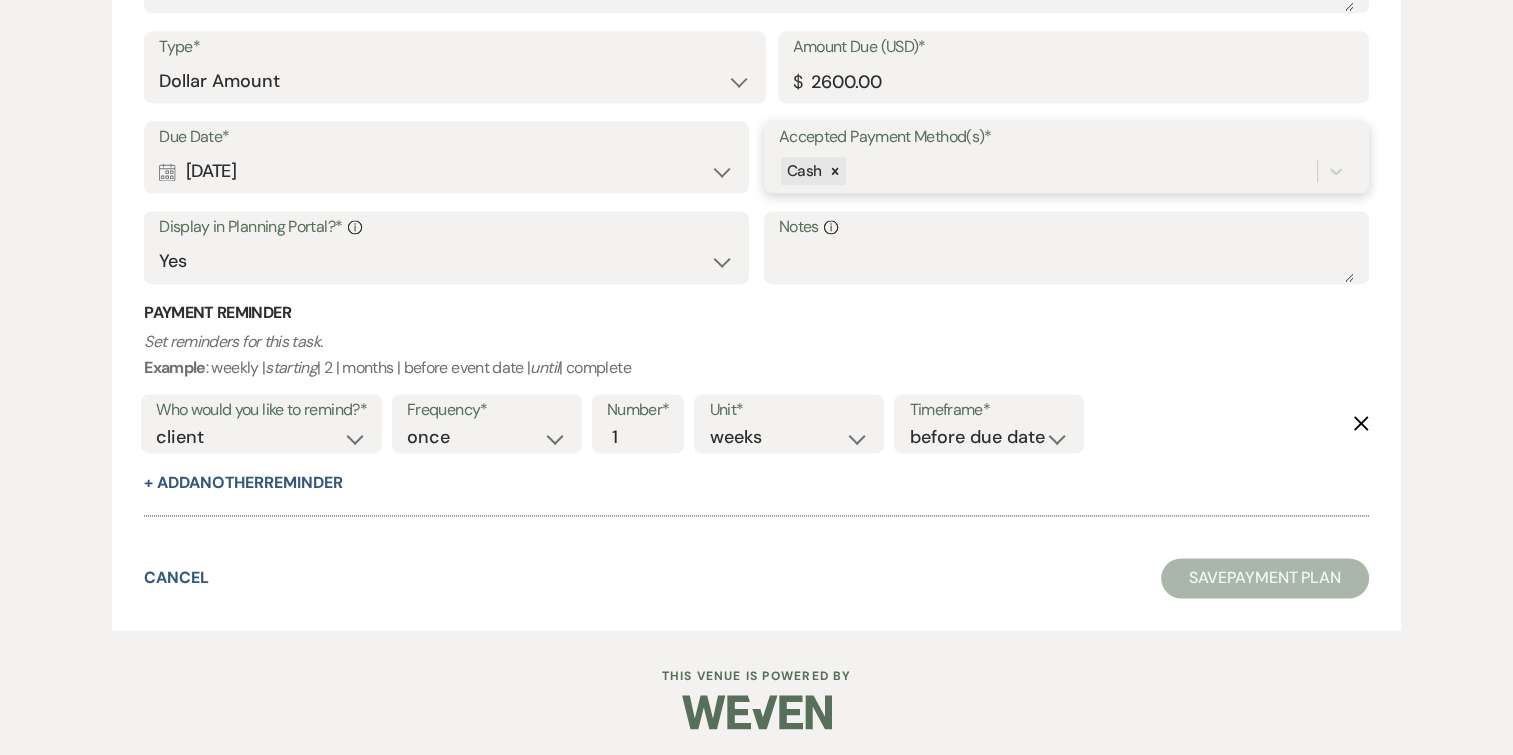 click on "Cash" at bounding box center (1048, 171) 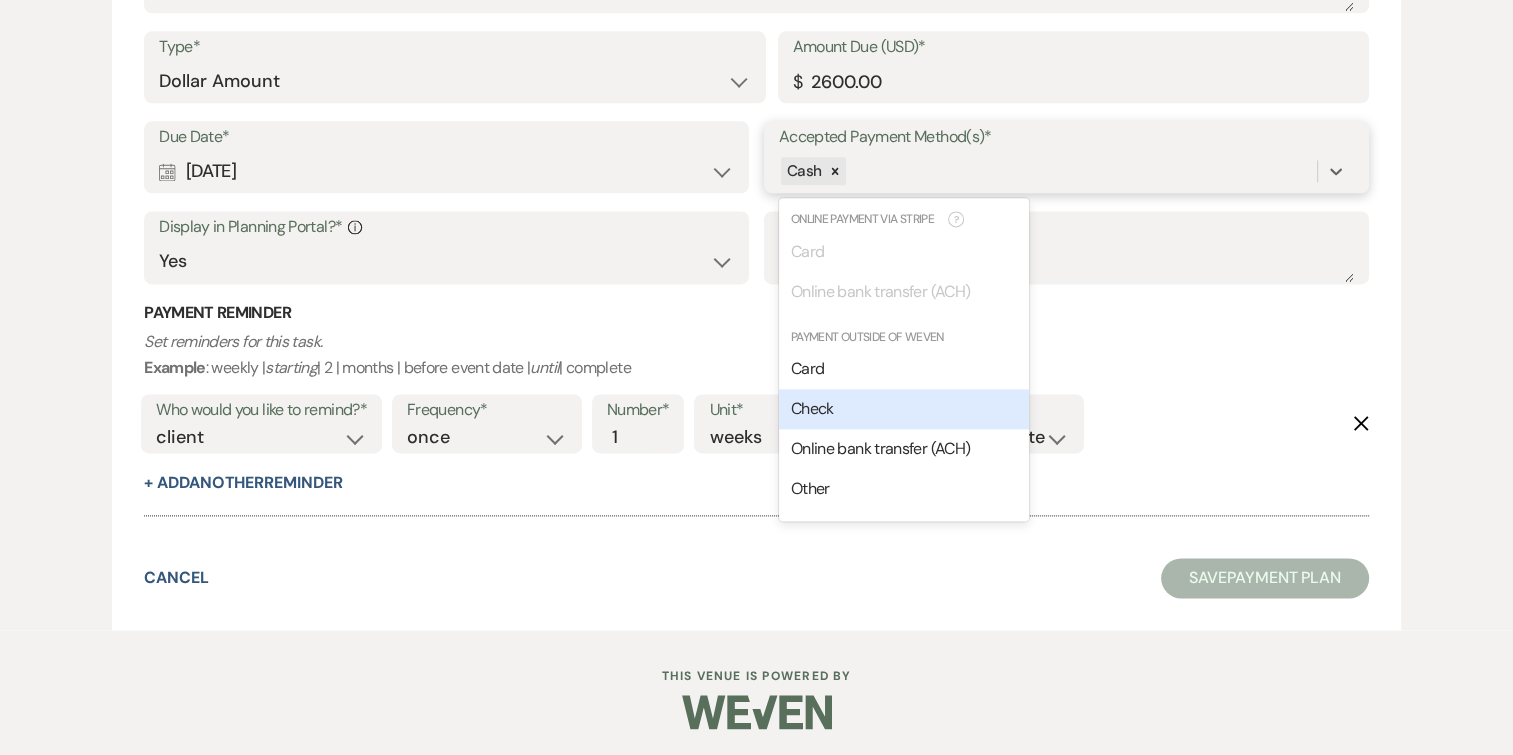 click on "Check" at bounding box center (904, 409) 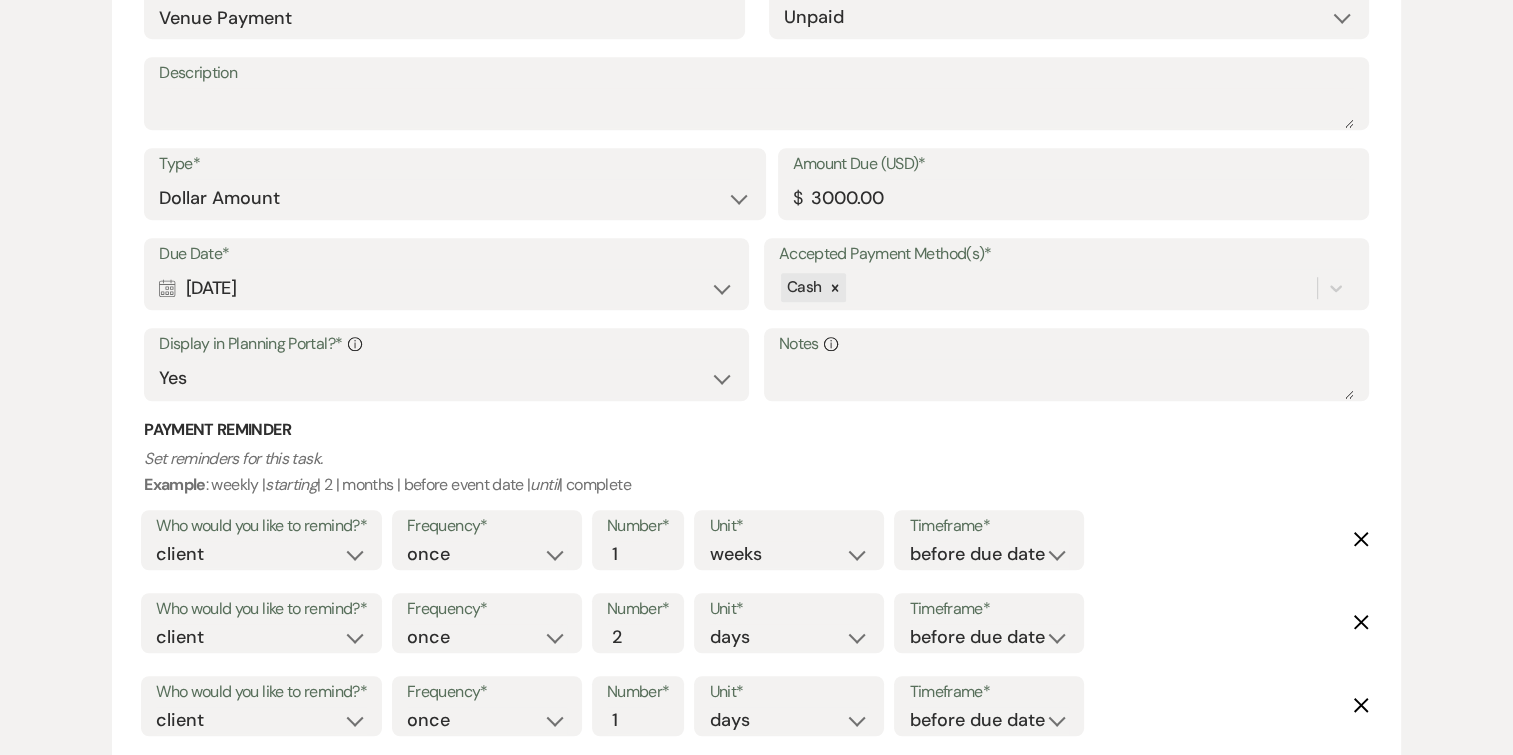 scroll, scrollTop: 1344, scrollLeft: 0, axis: vertical 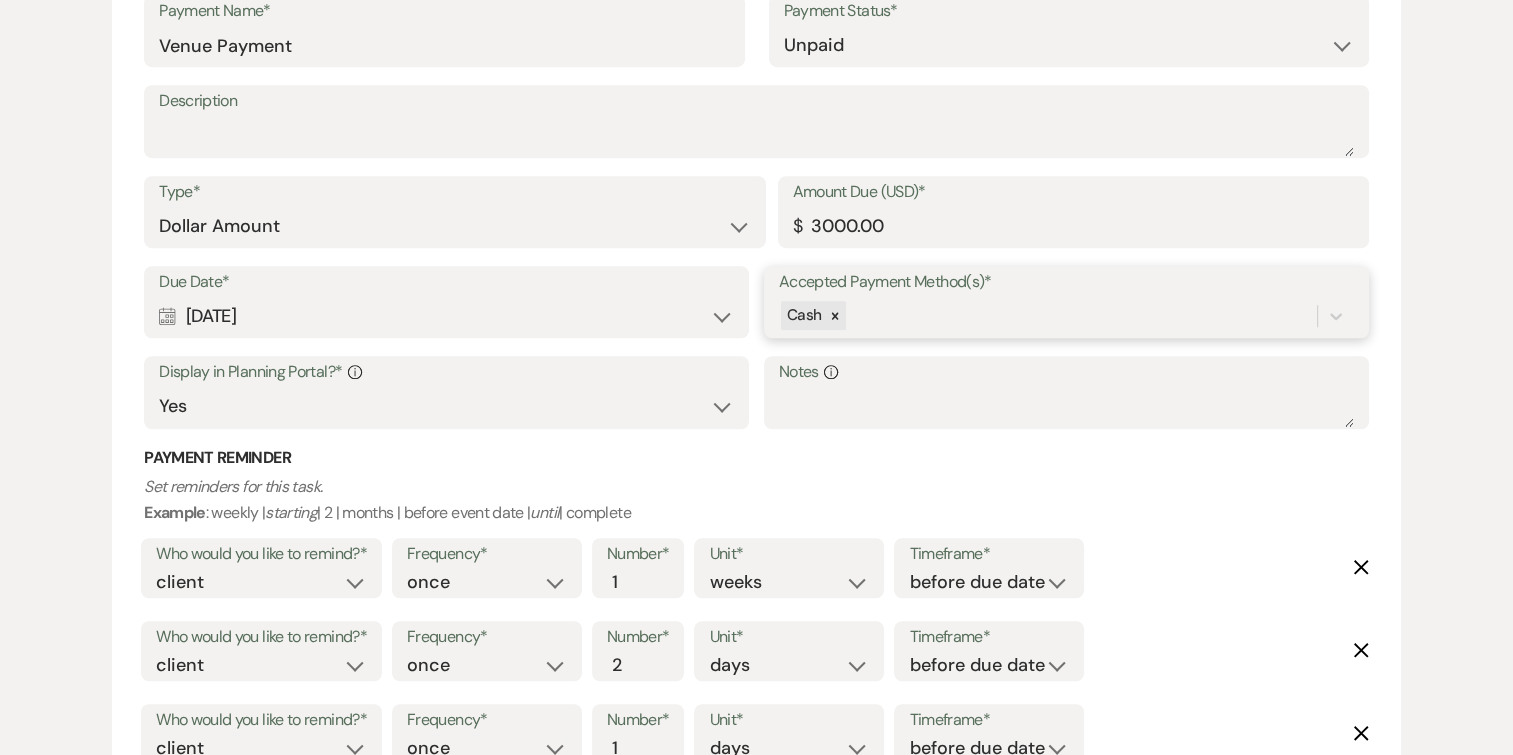 click on "Cash" at bounding box center (1048, 315) 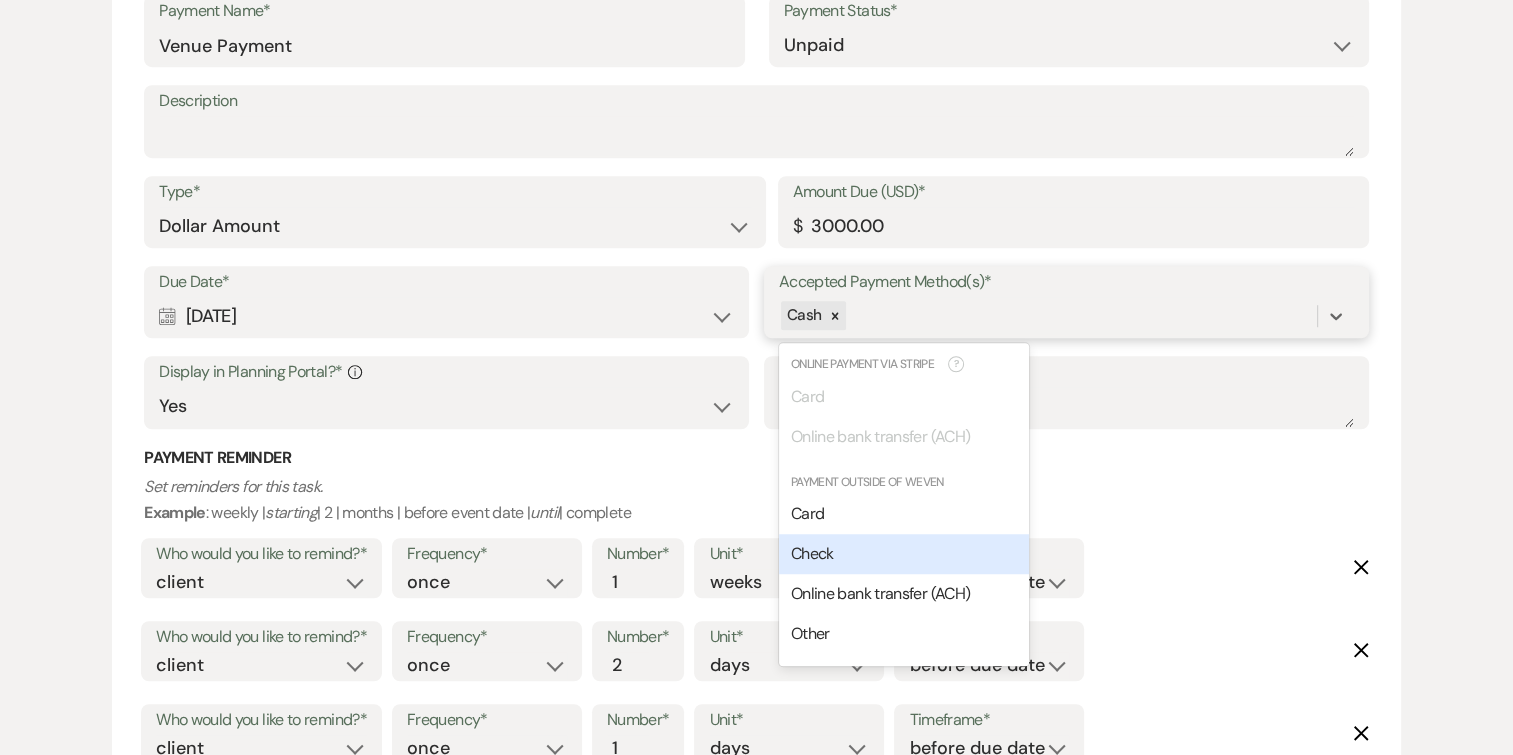 click on "Check" at bounding box center [904, 554] 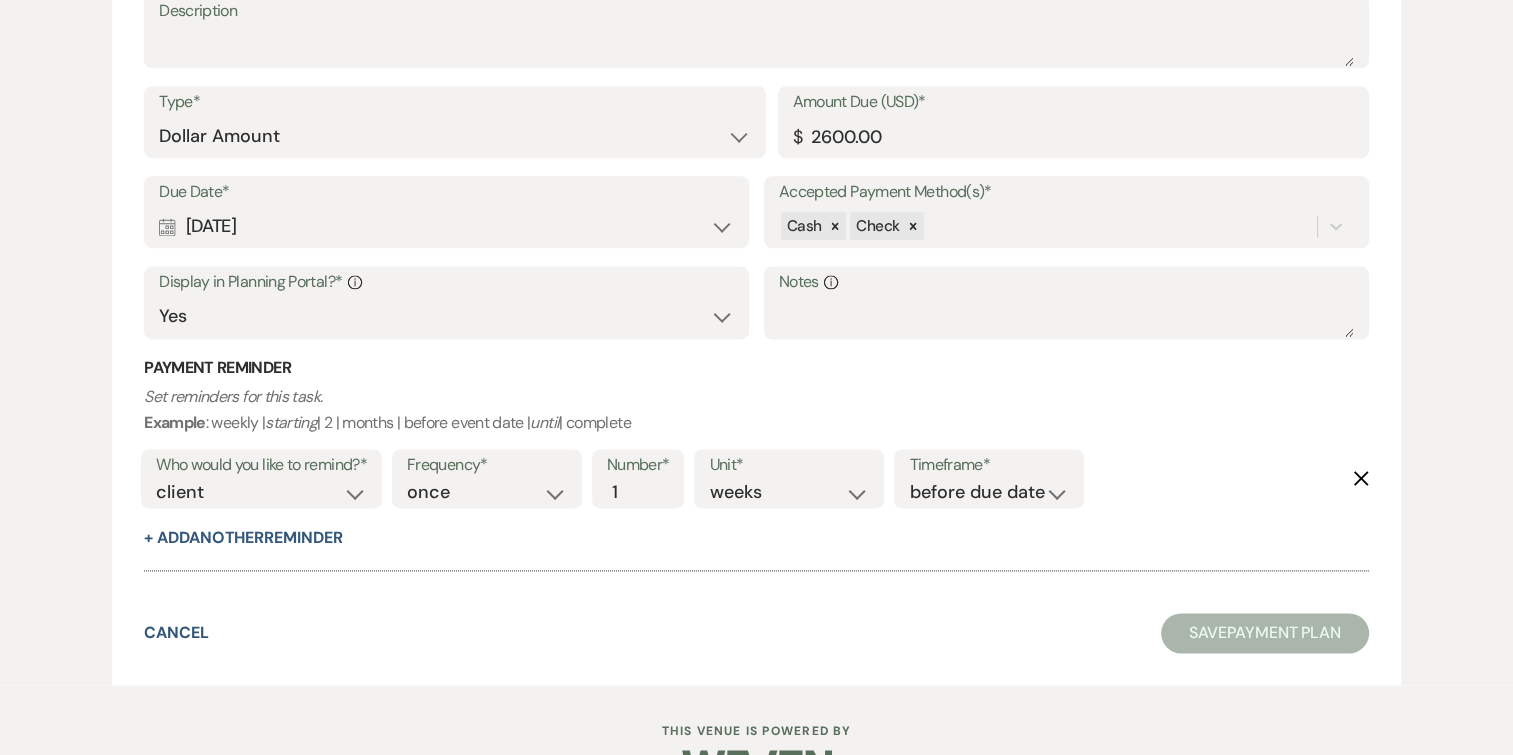 scroll, scrollTop: 2628, scrollLeft: 0, axis: vertical 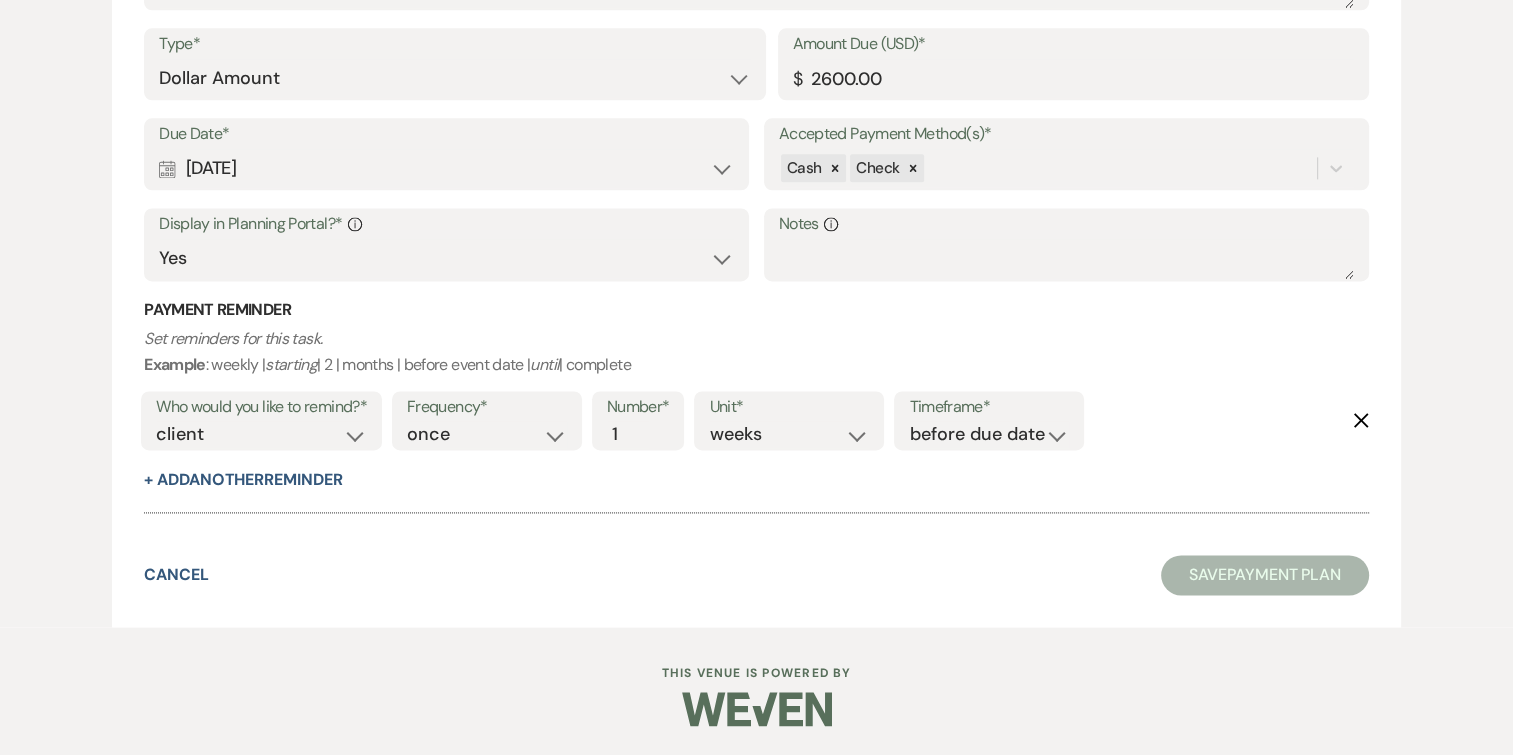 click on "Save  Payment Plan" at bounding box center (1265, 575) 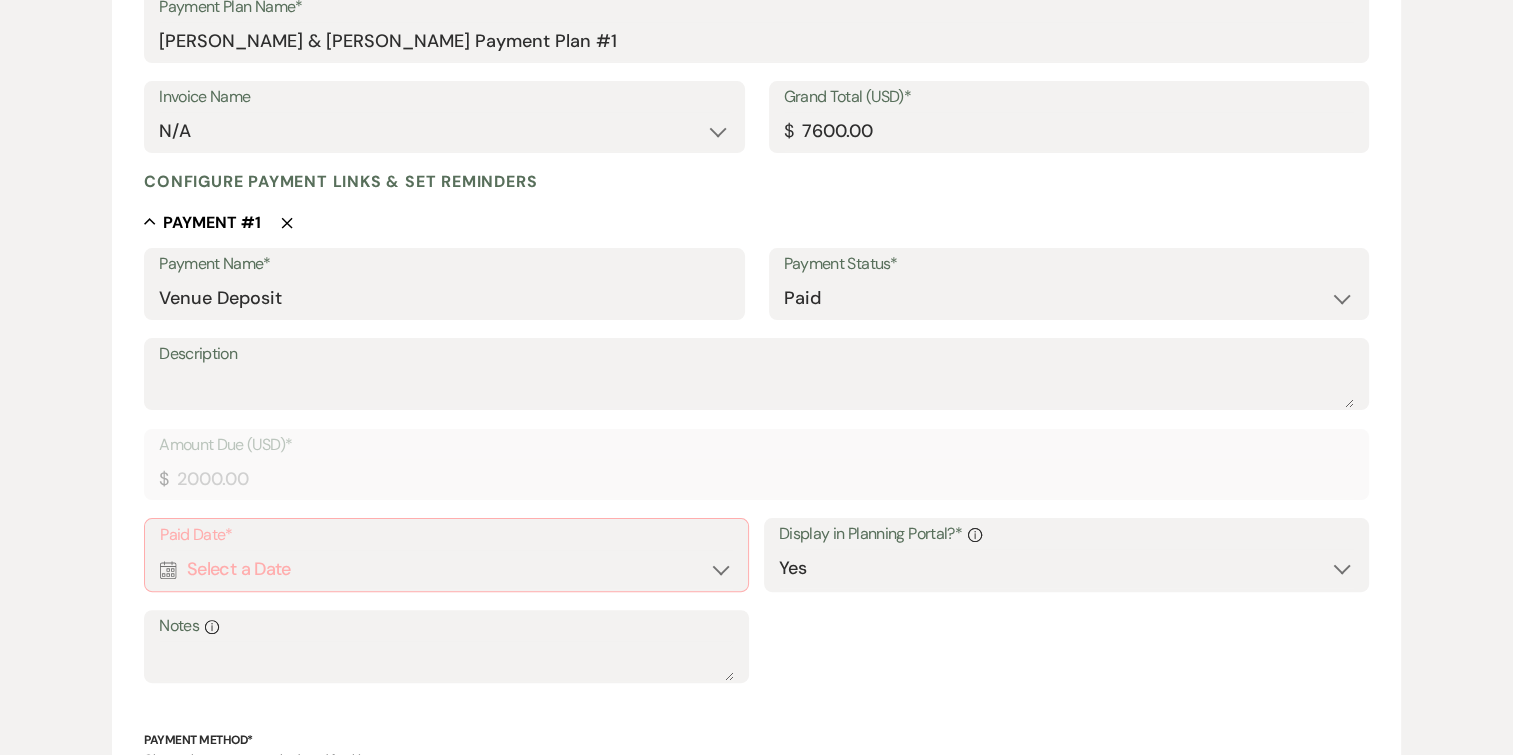 scroll, scrollTop: 538, scrollLeft: 0, axis: vertical 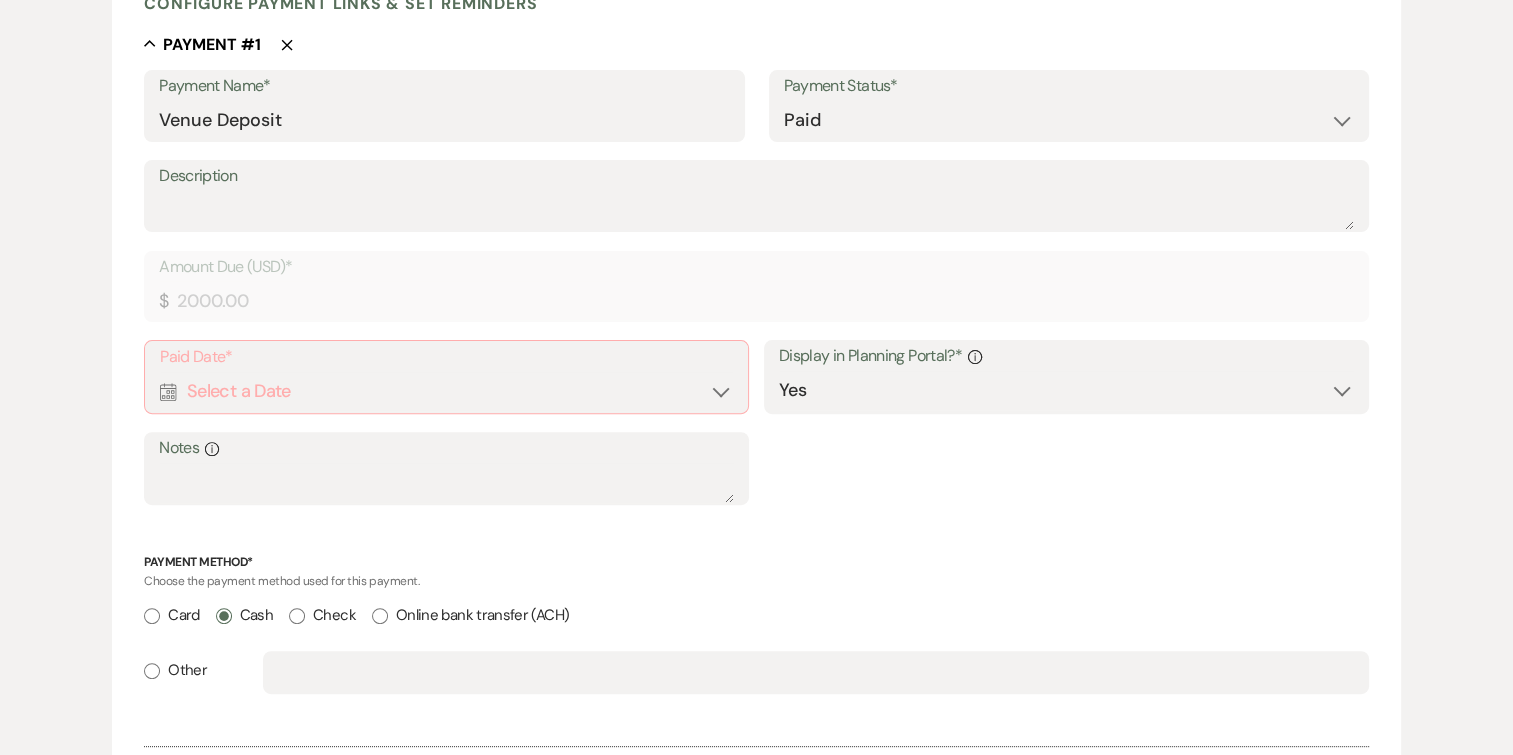 click on "Calendar Select a Date Expand" at bounding box center [446, 391] 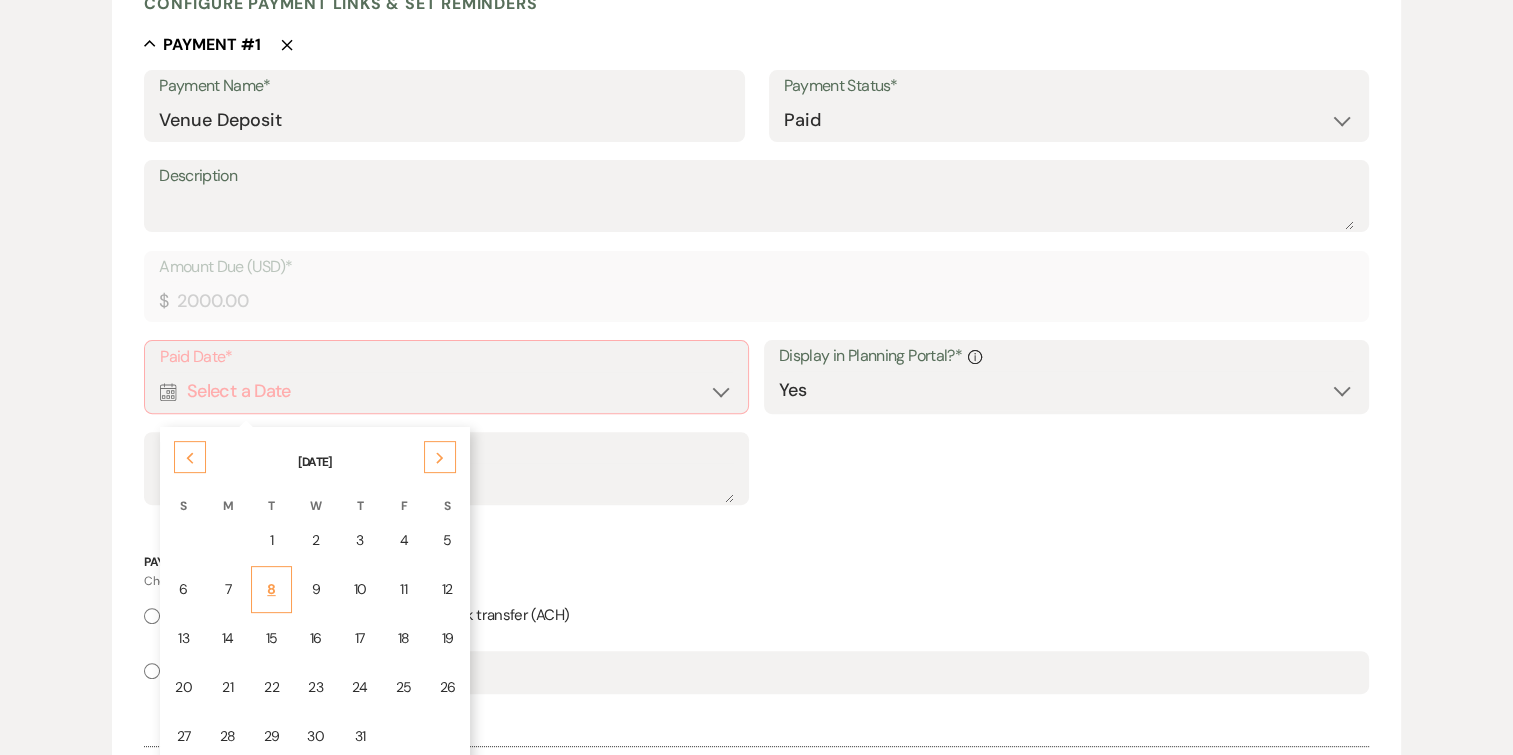 click on "8" at bounding box center (272, 589) 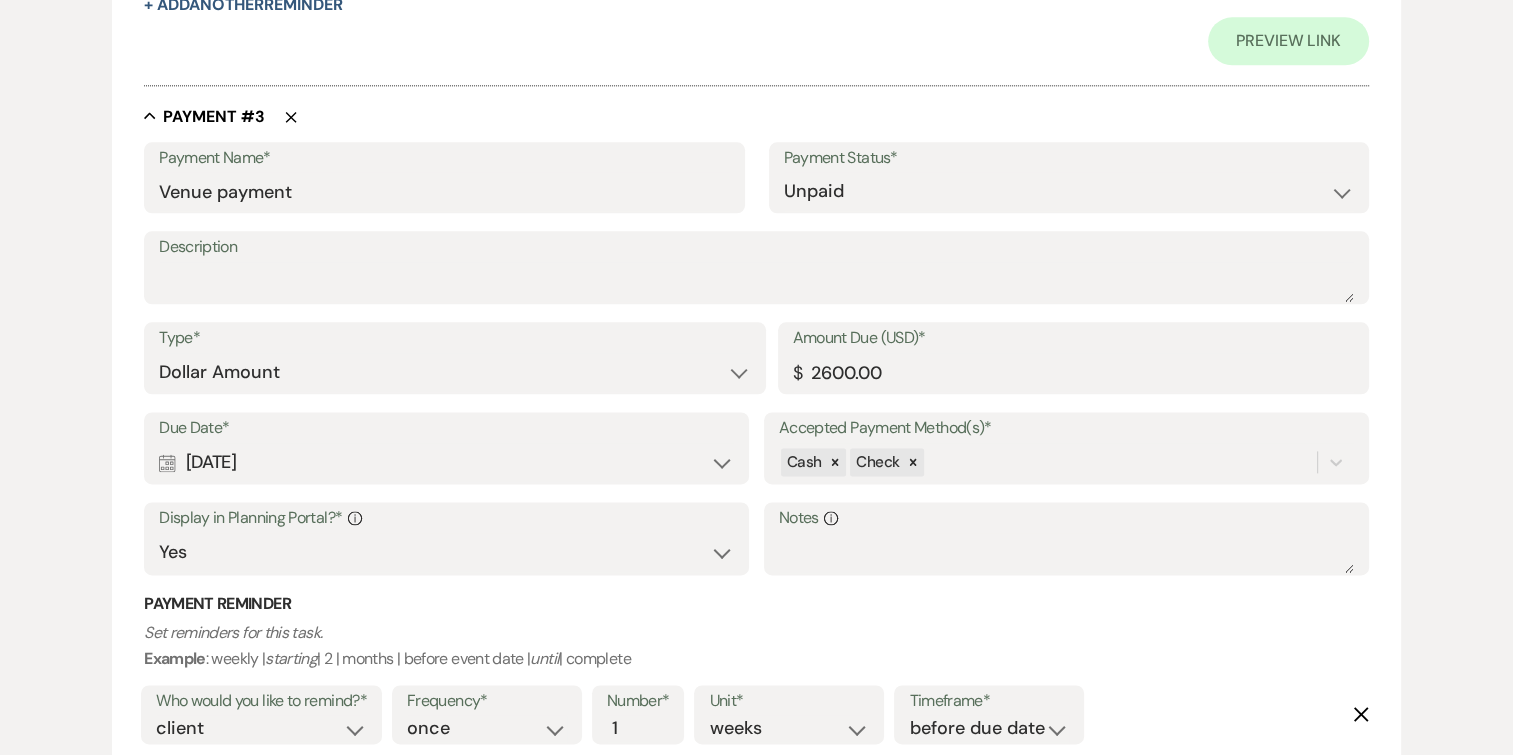 scroll, scrollTop: 2772, scrollLeft: 0, axis: vertical 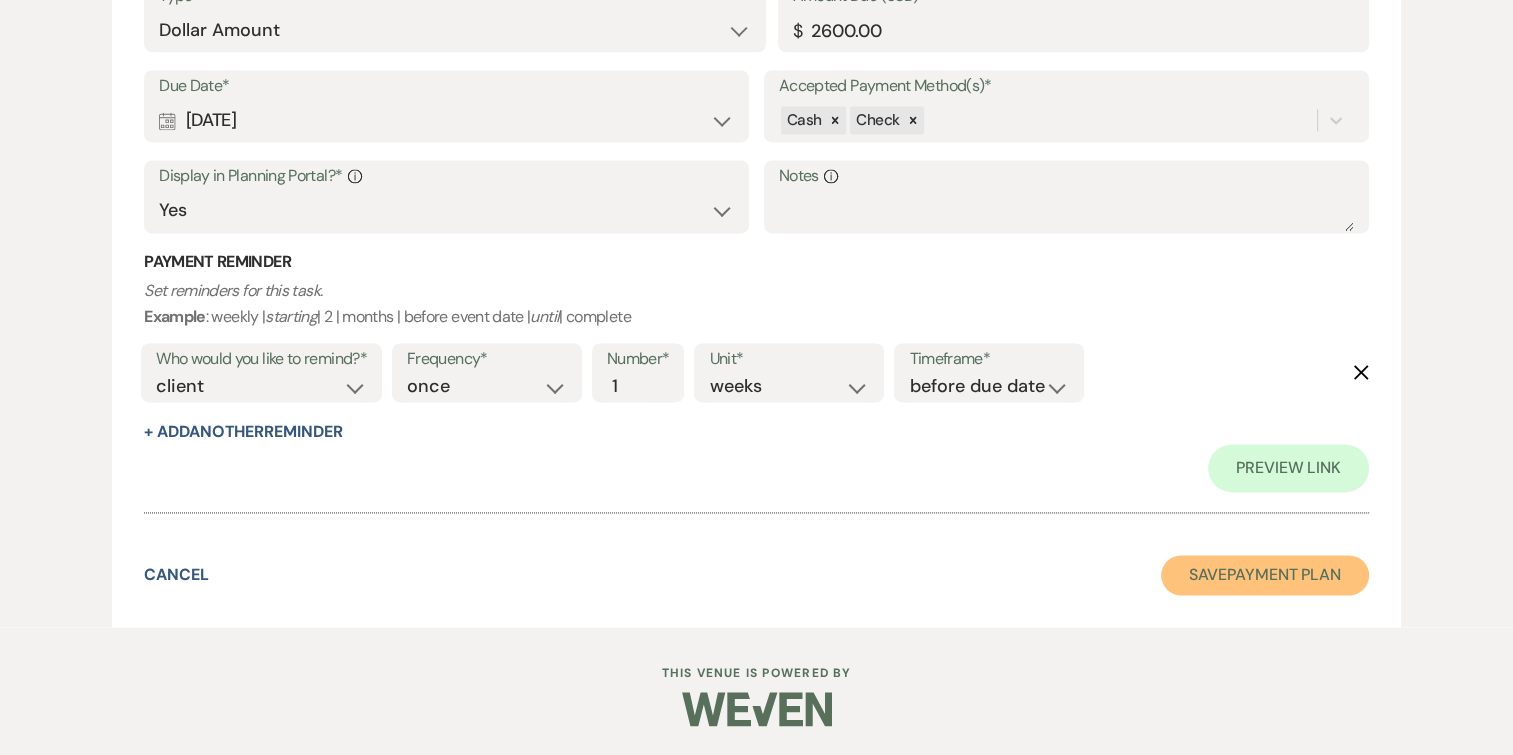 click on "Save  Payment Plan" at bounding box center [1265, 575] 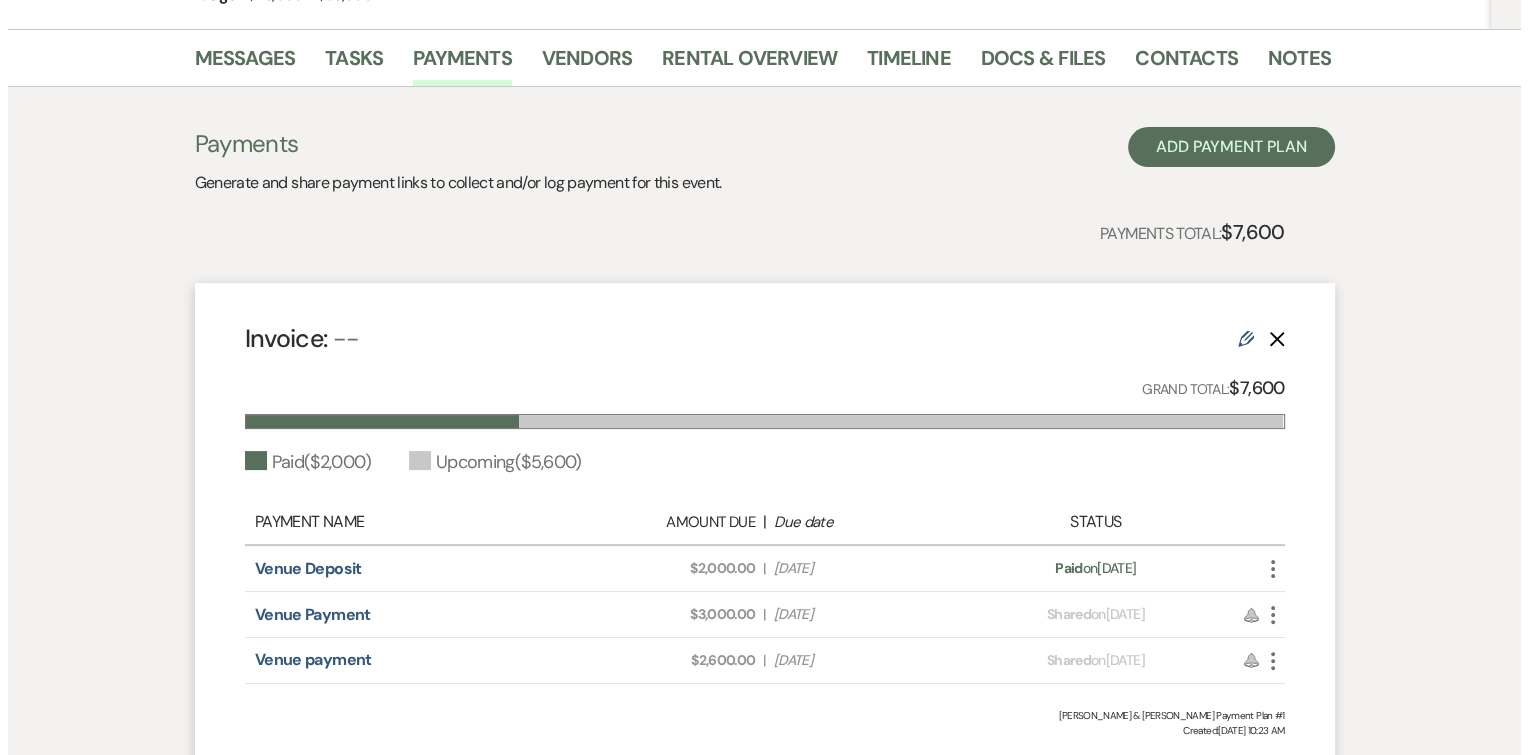 scroll, scrollTop: 328, scrollLeft: 0, axis: vertical 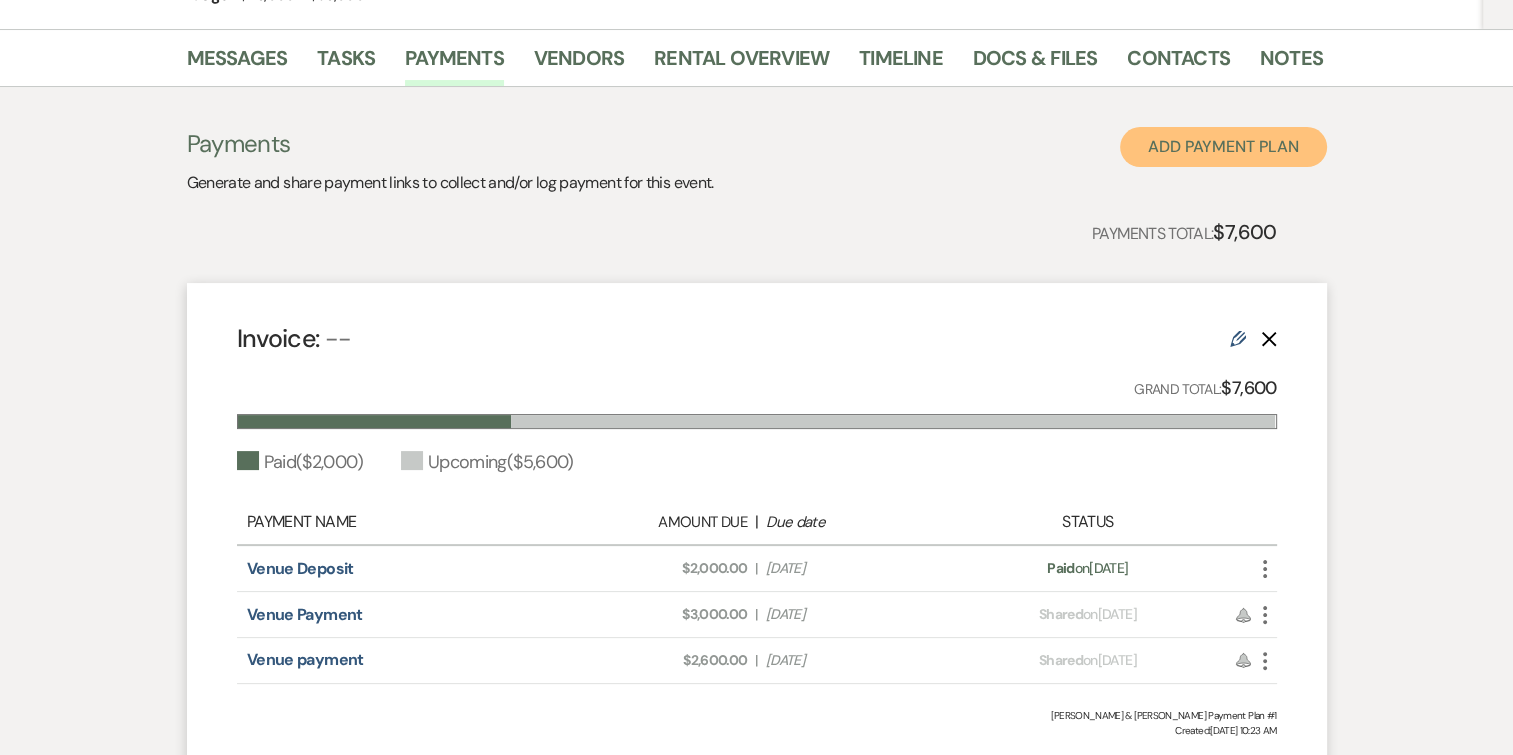 click on "Add Payment Plan" at bounding box center (1223, 147) 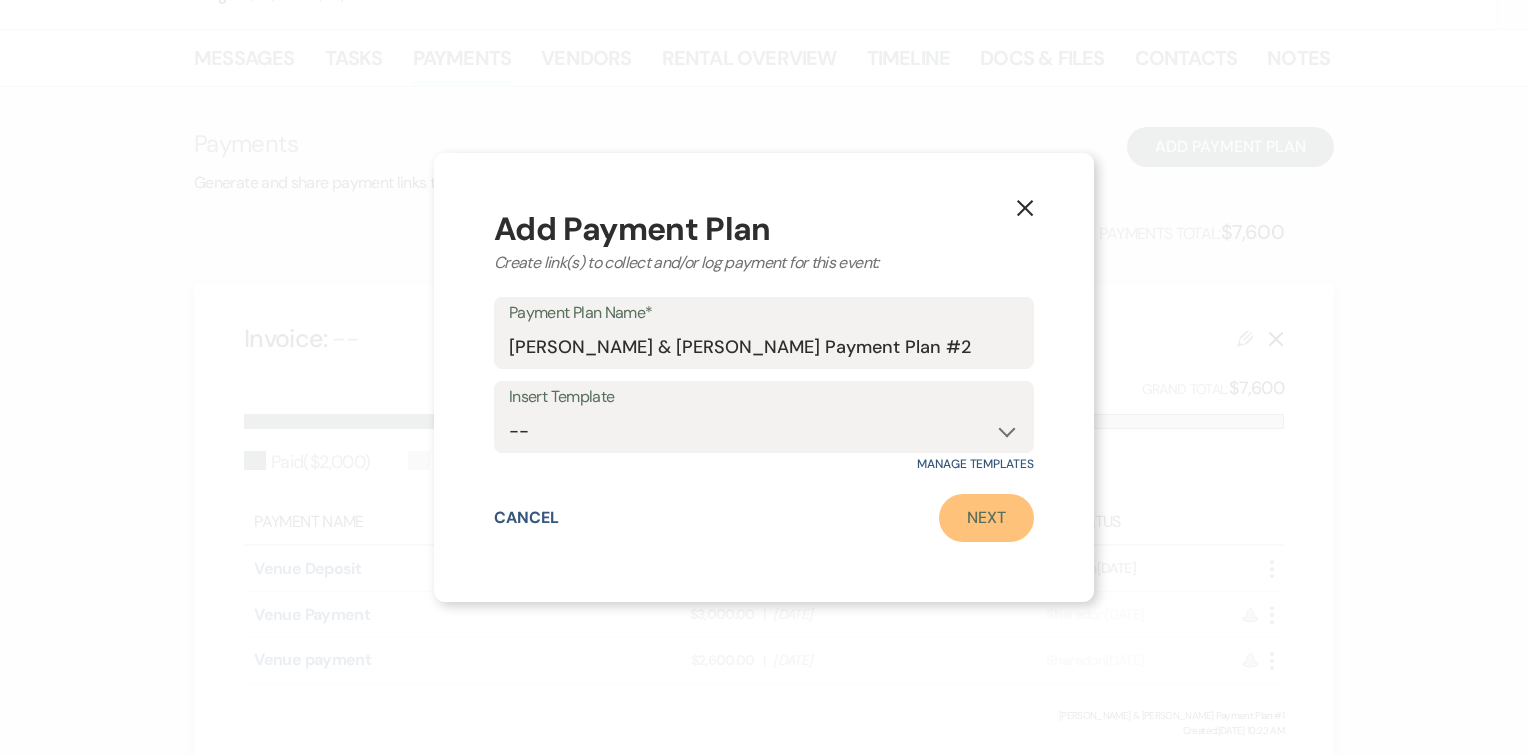click on "Next" at bounding box center [986, 518] 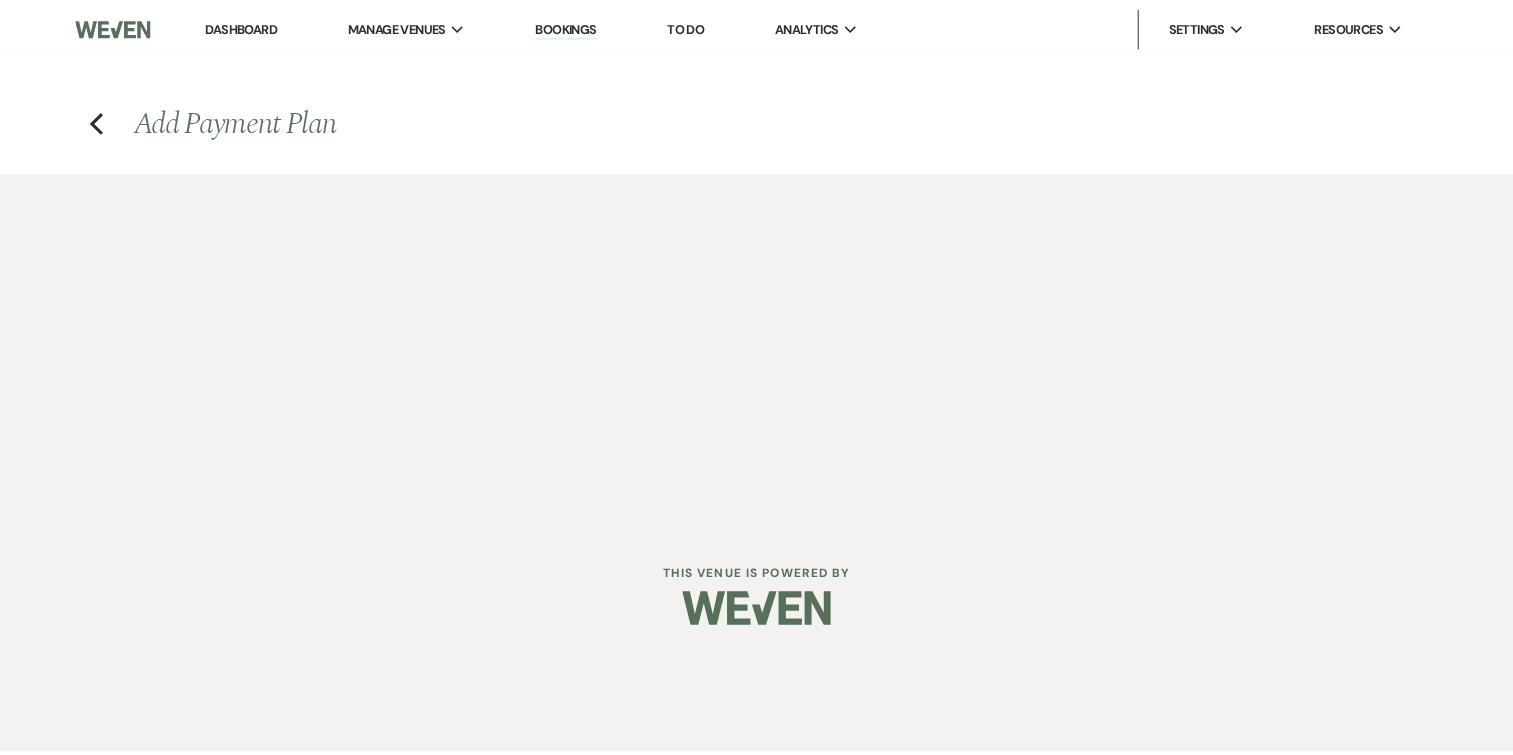 scroll, scrollTop: 0, scrollLeft: 0, axis: both 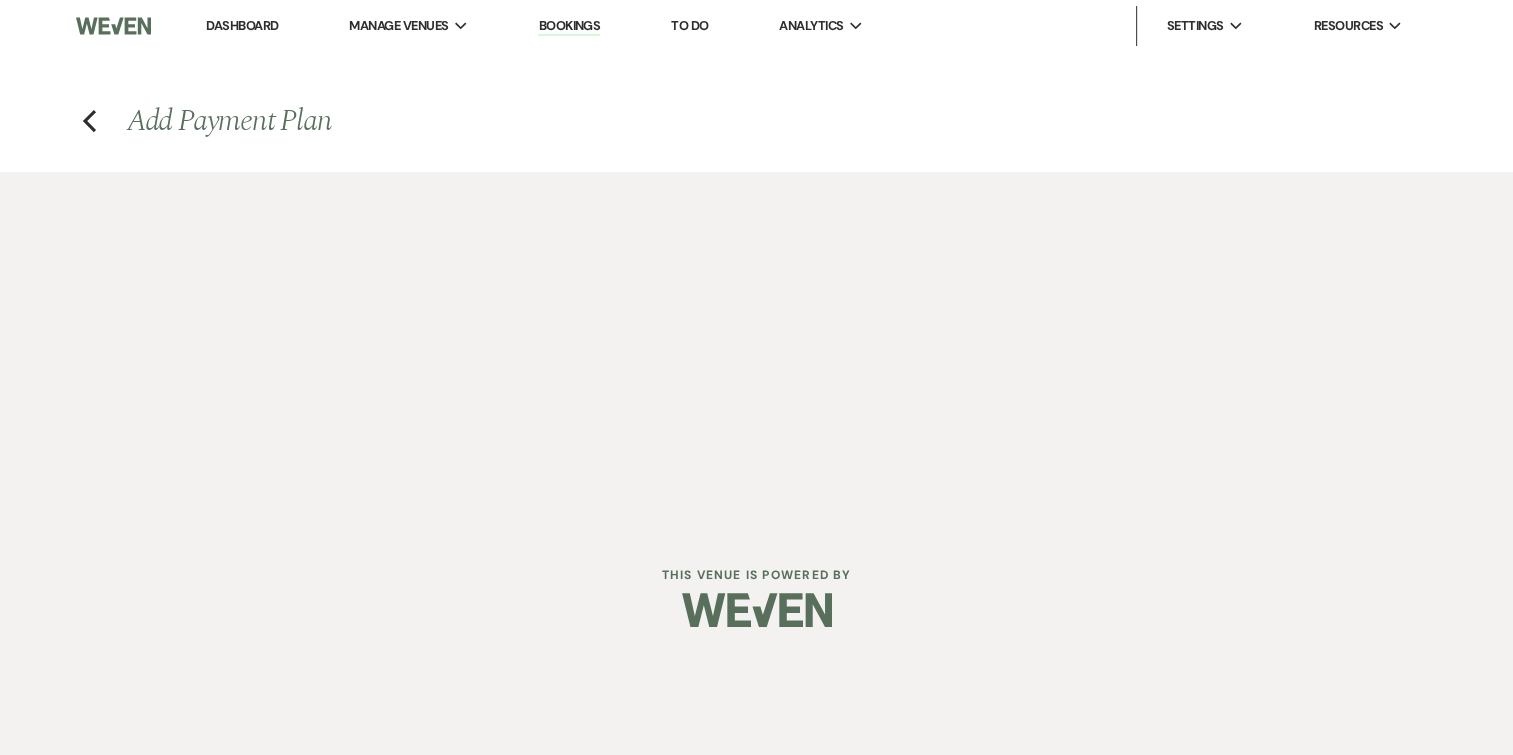 select on "2" 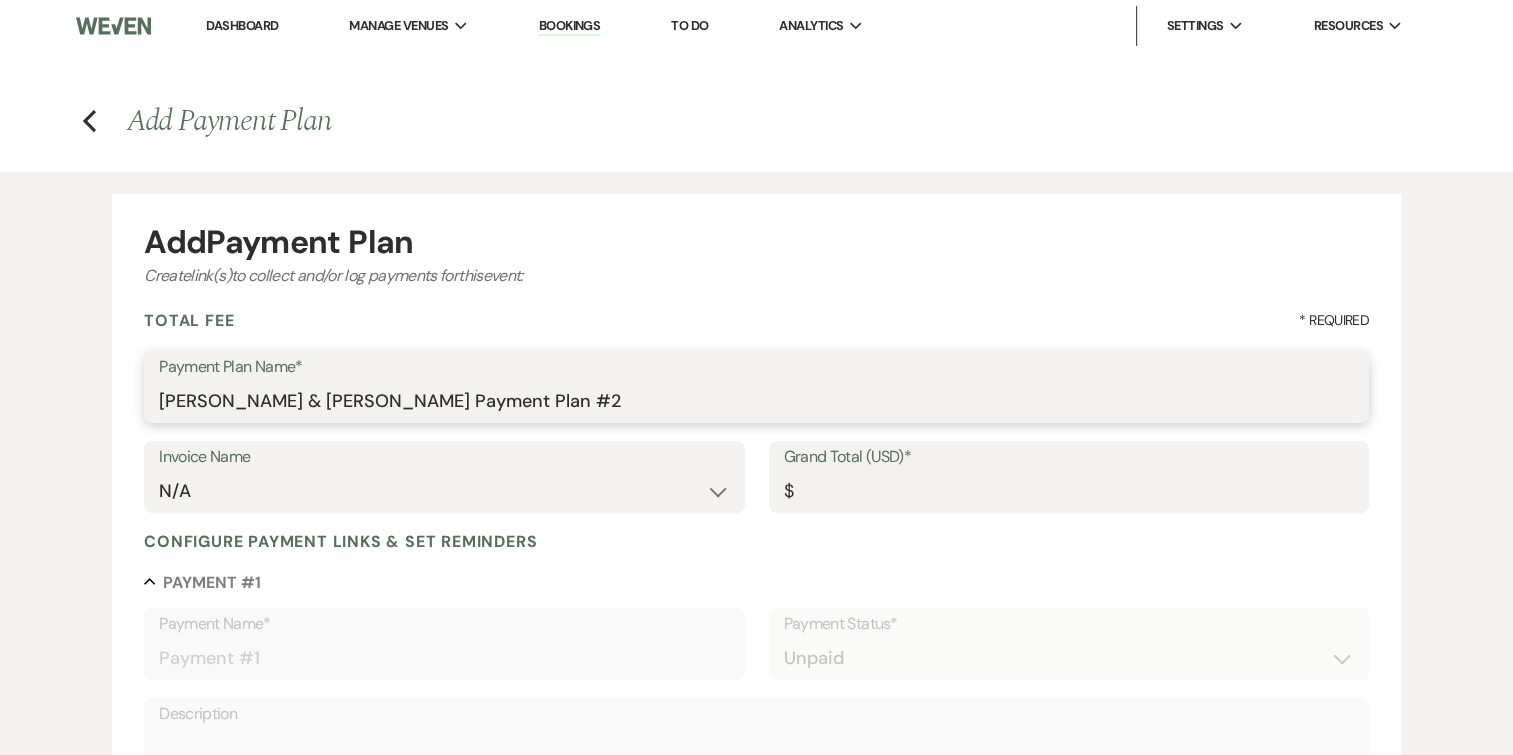 drag, startPoint x: 615, startPoint y: 408, endPoint x: 30, endPoint y: 396, distance: 585.12305 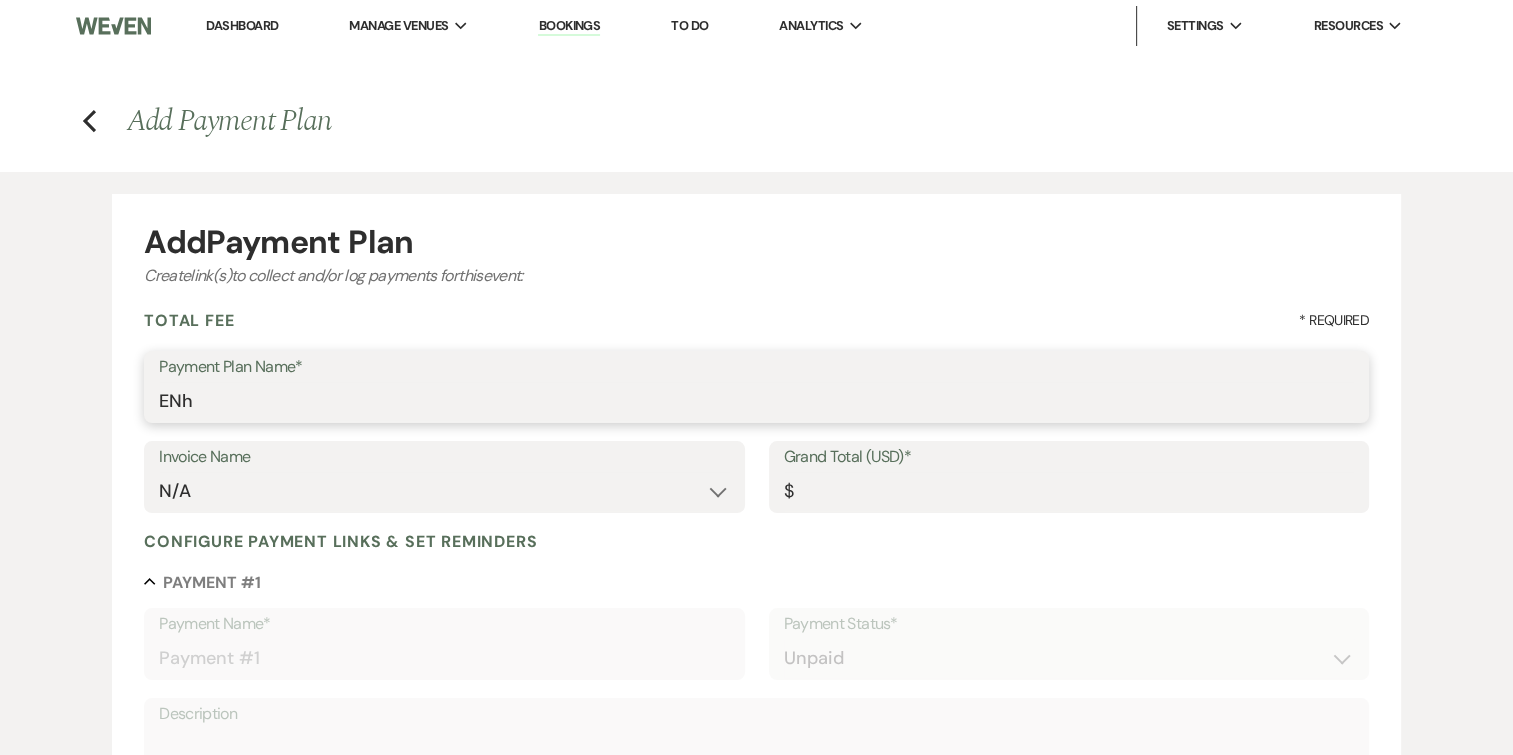 type on "Enhanced packages" 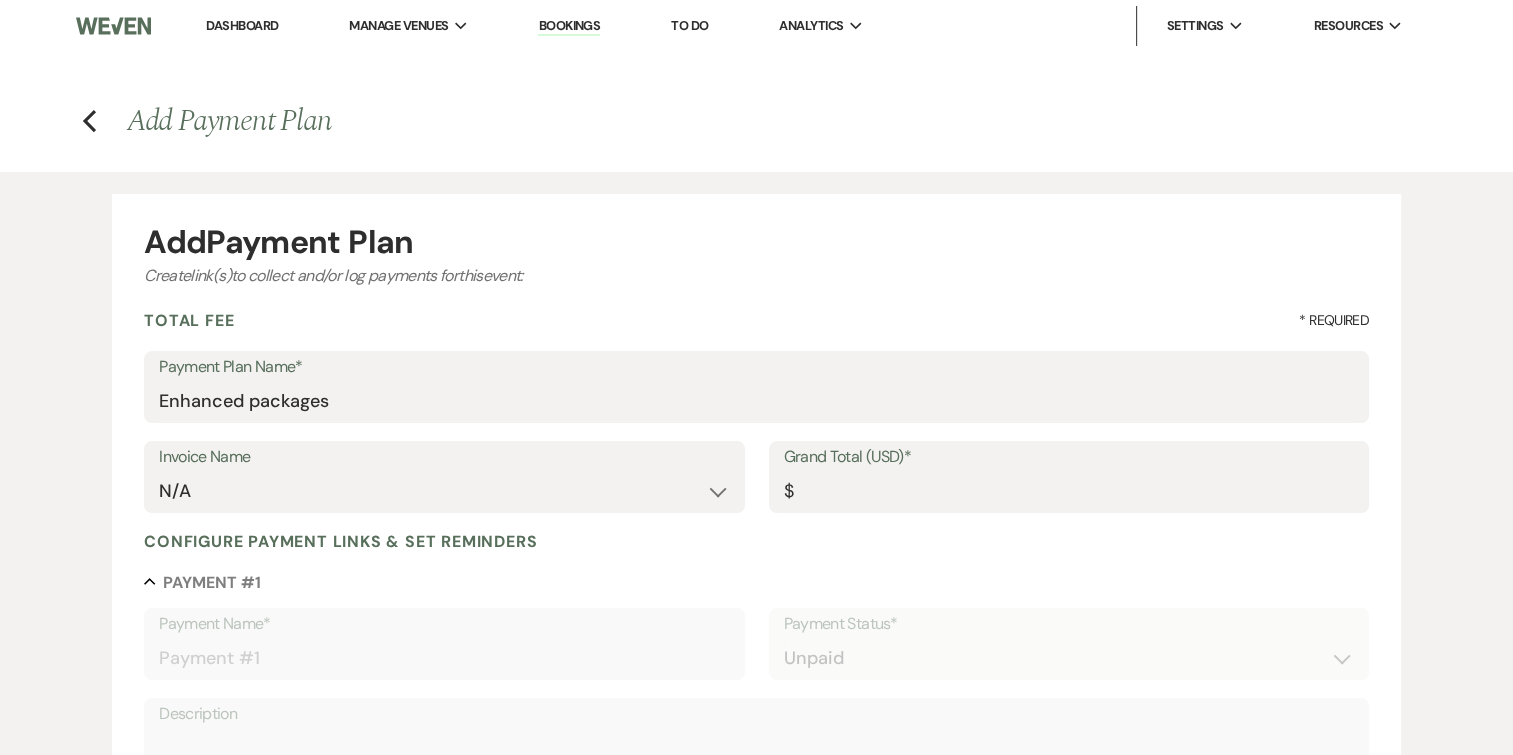 drag, startPoint x: 820, startPoint y: 498, endPoint x: 816, endPoint y: 556, distance: 58.137768 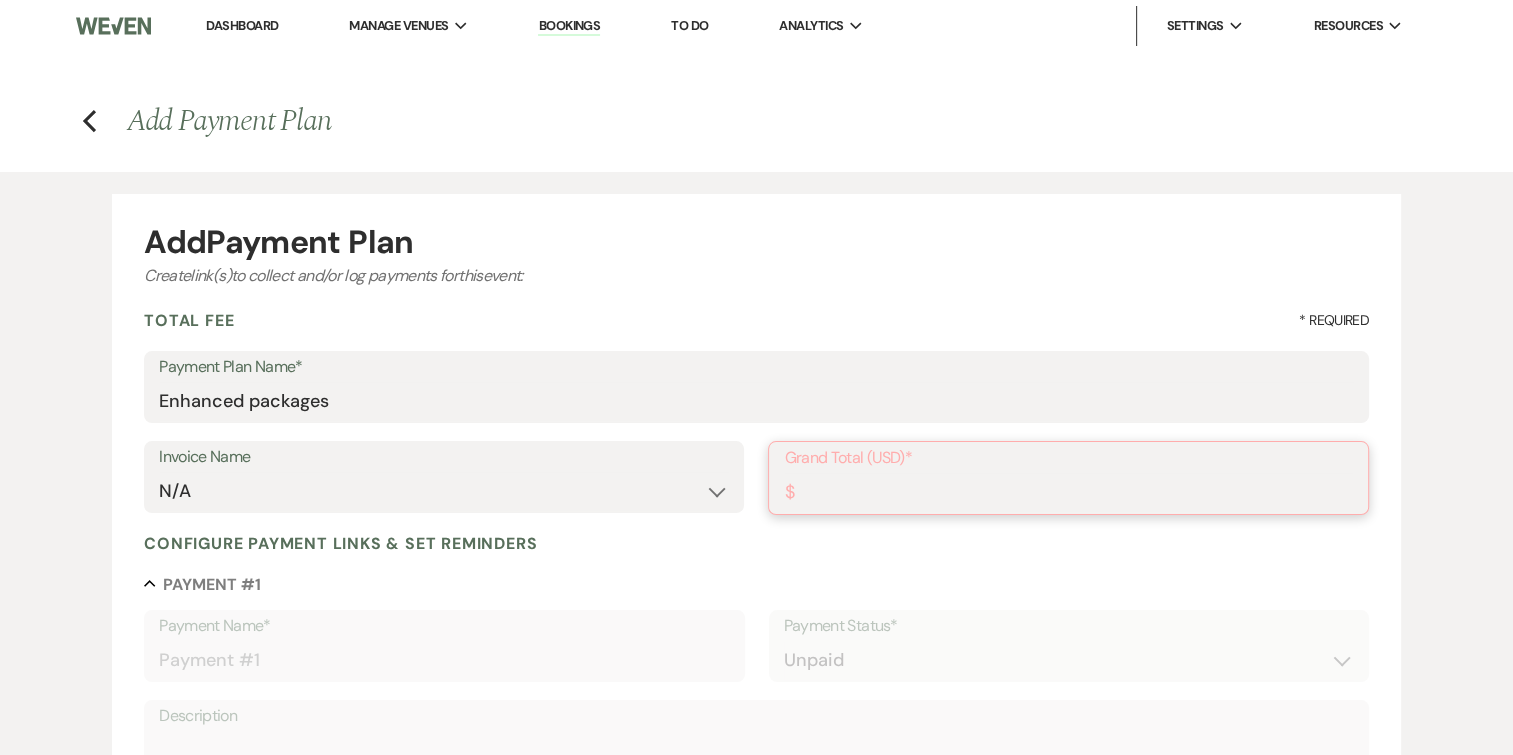 click on "Grand Total (USD)*" at bounding box center (1068, 492) 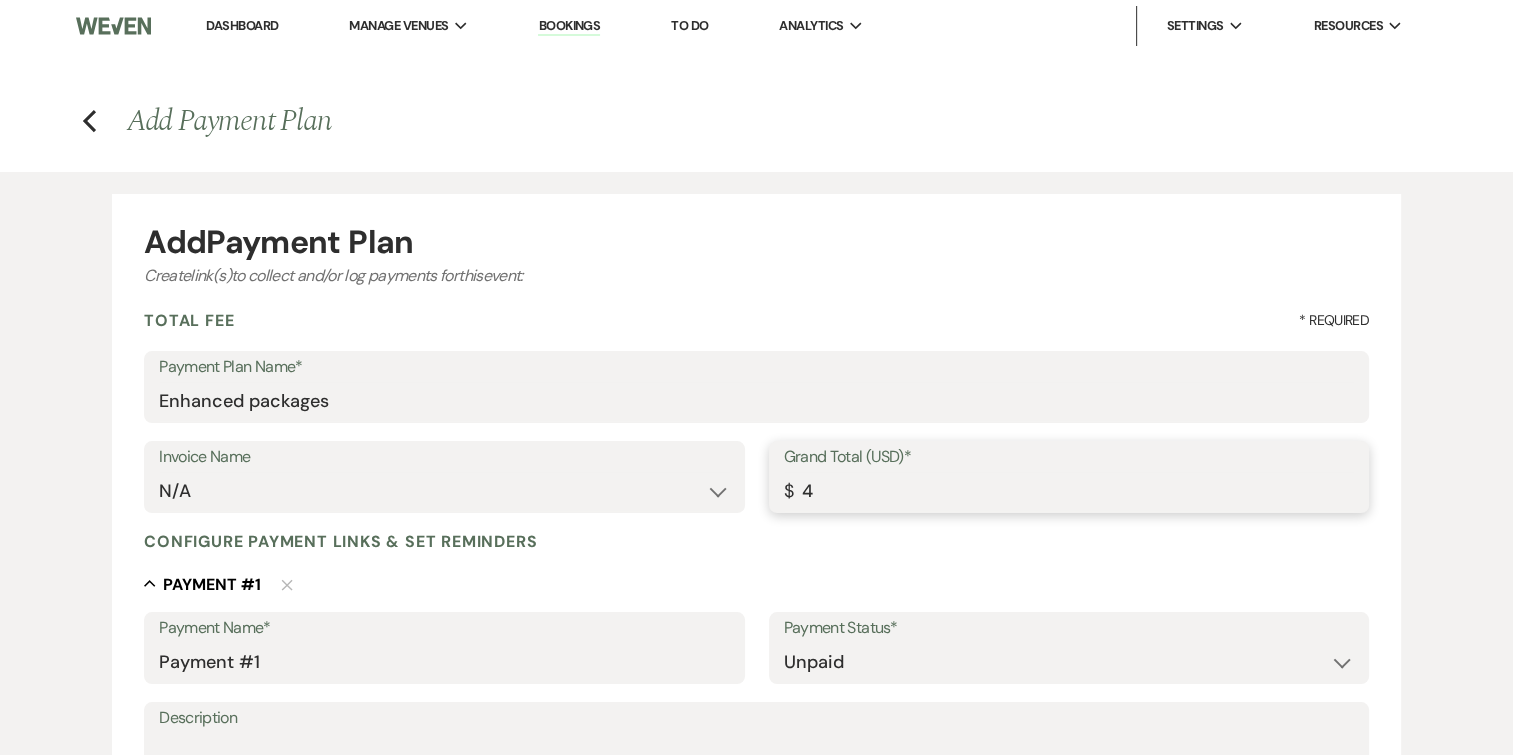 type on "40" 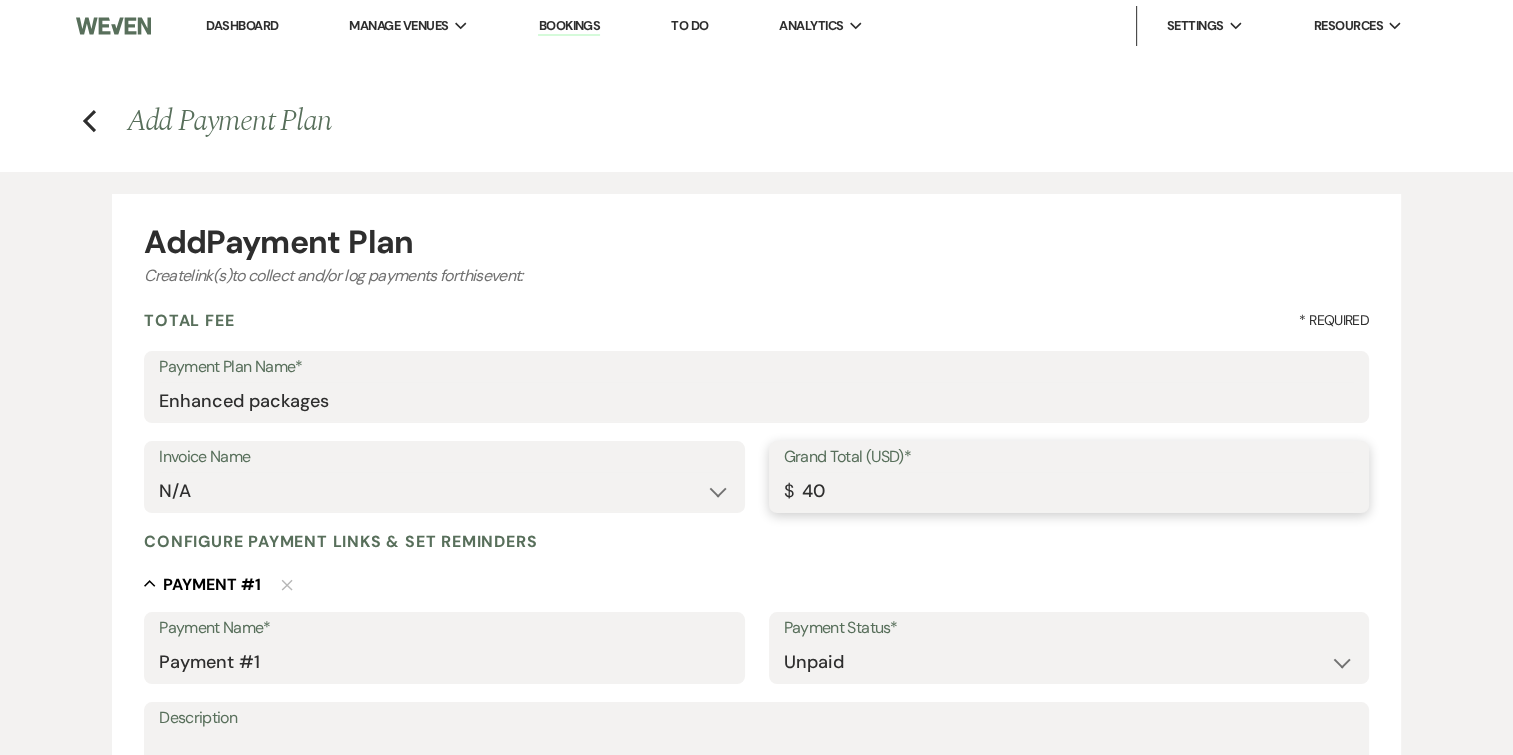 type on "400" 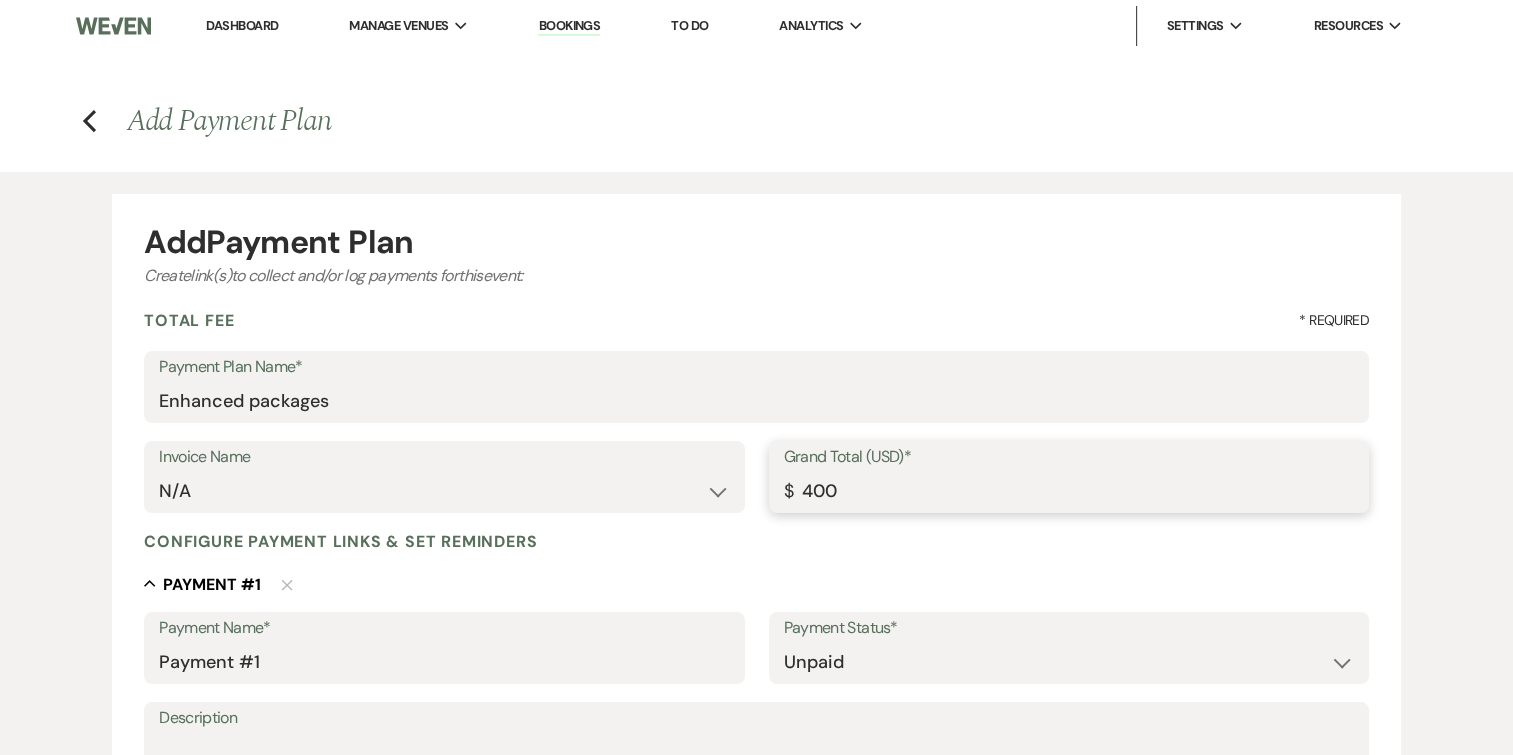 type on "4000" 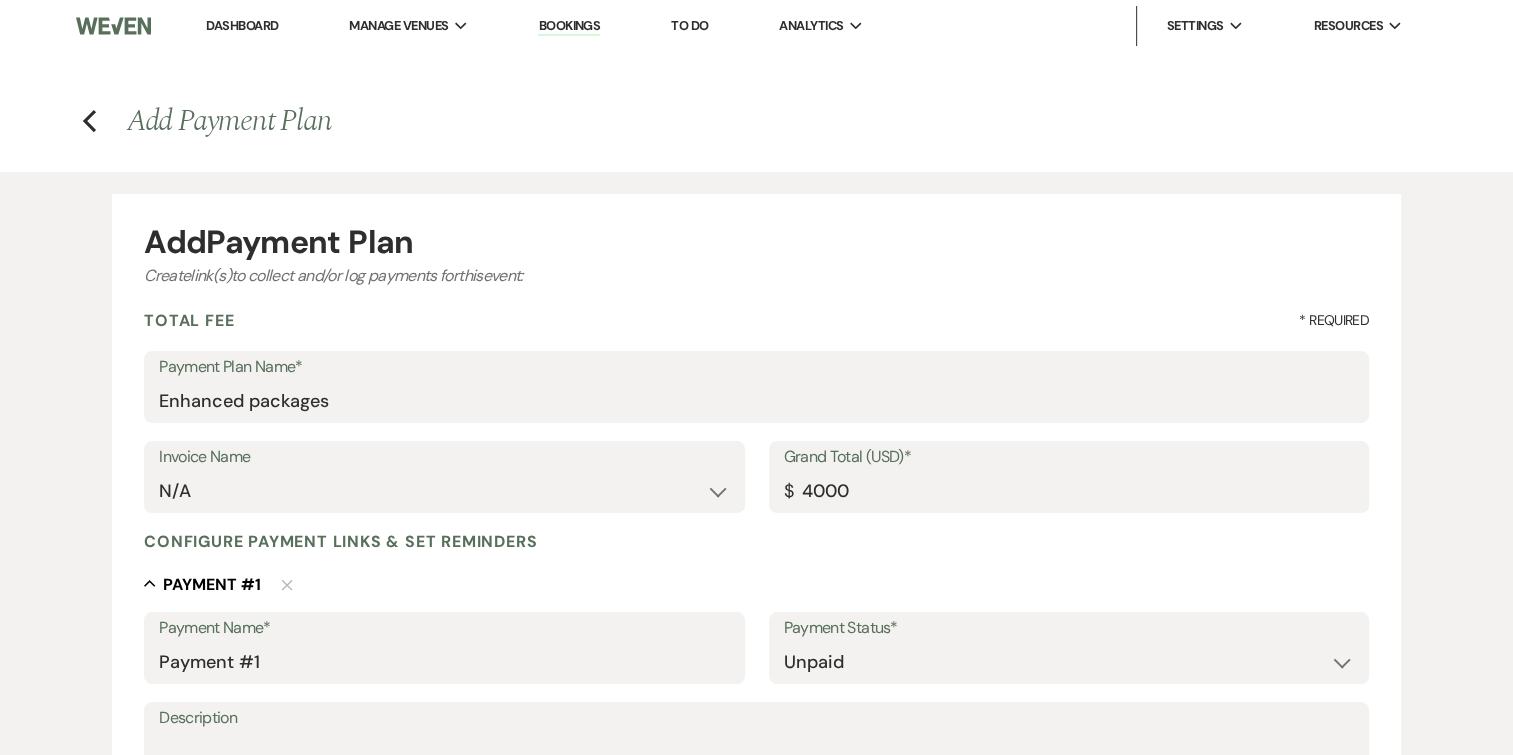 type on "4000.00" 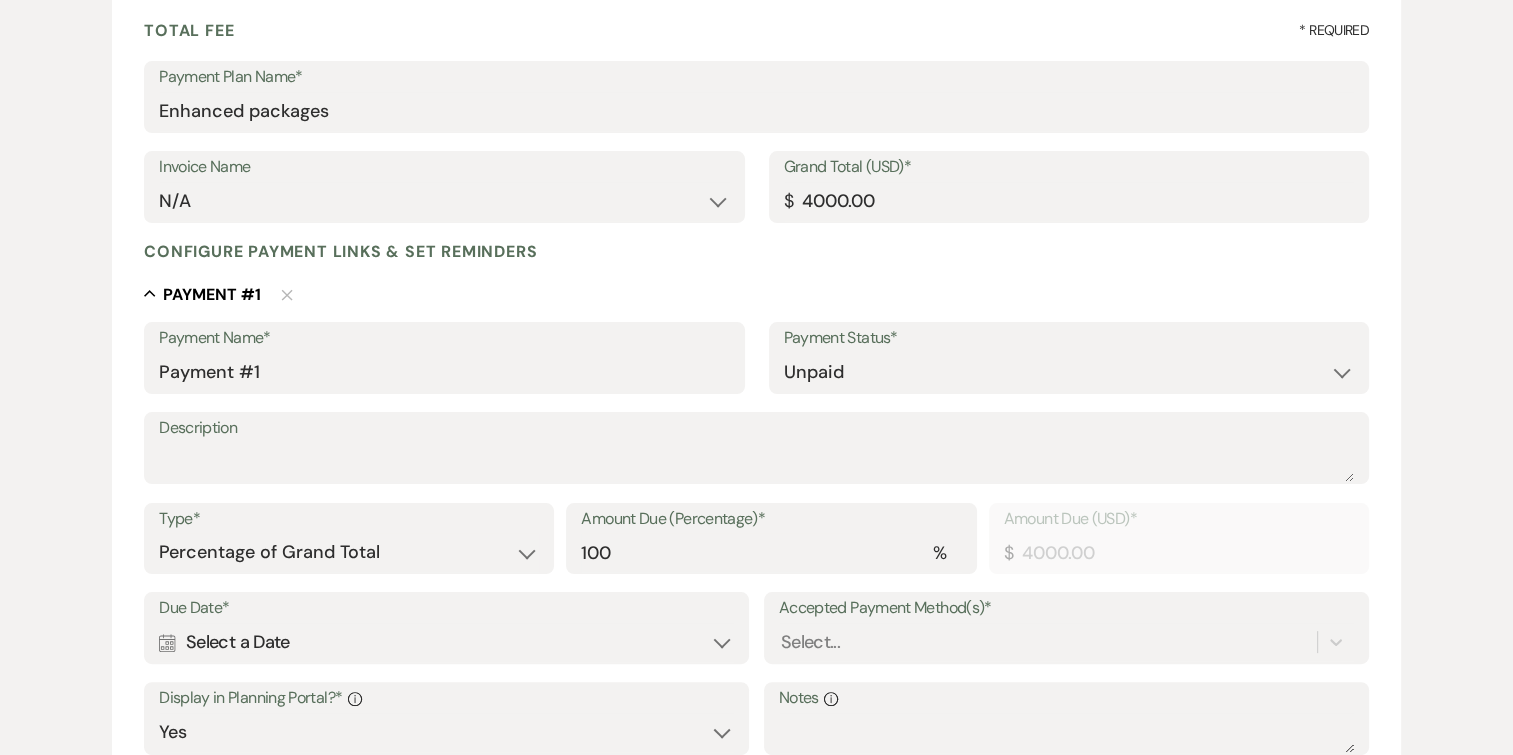 scroll, scrollTop: 295, scrollLeft: 0, axis: vertical 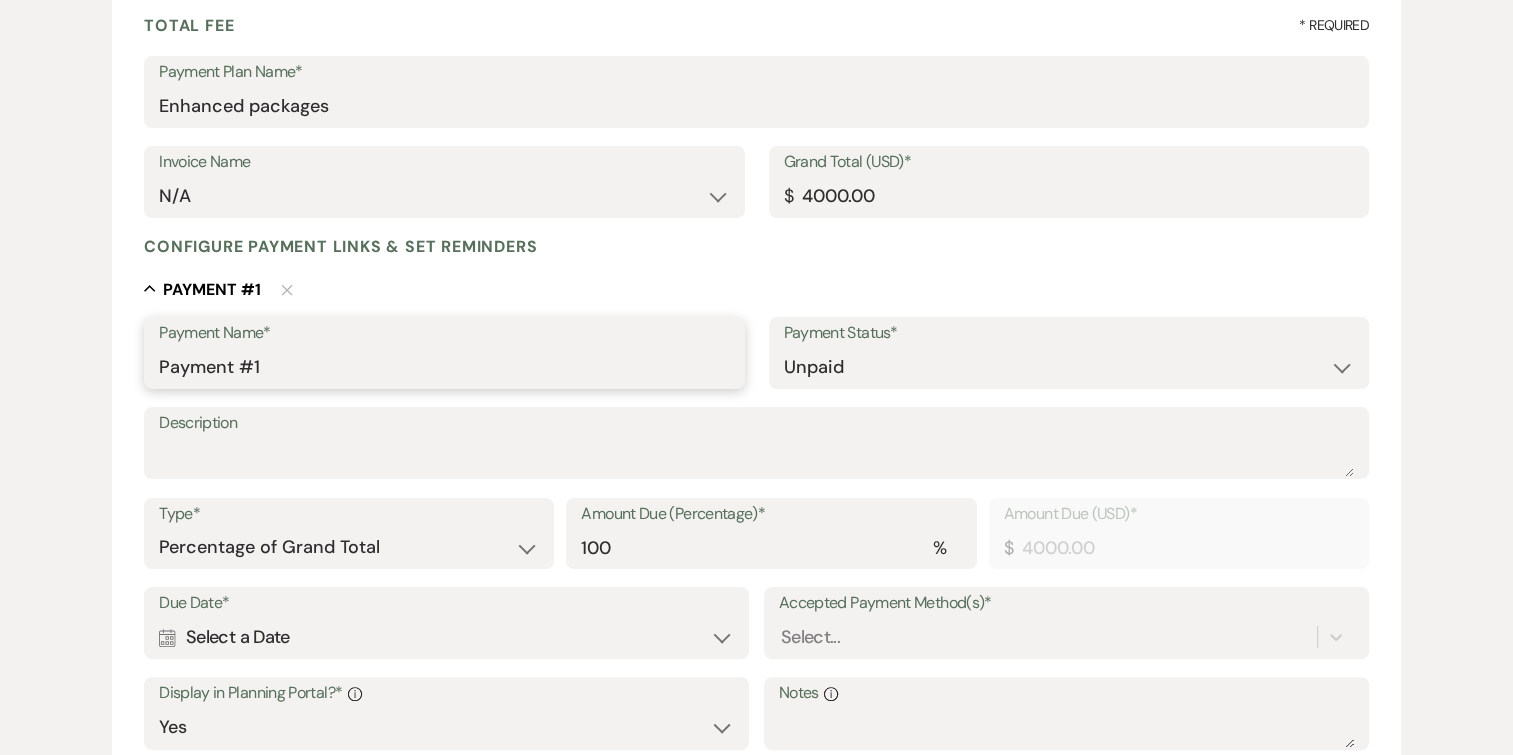 drag, startPoint x: 334, startPoint y: 383, endPoint x: 0, endPoint y: 382, distance: 334.0015 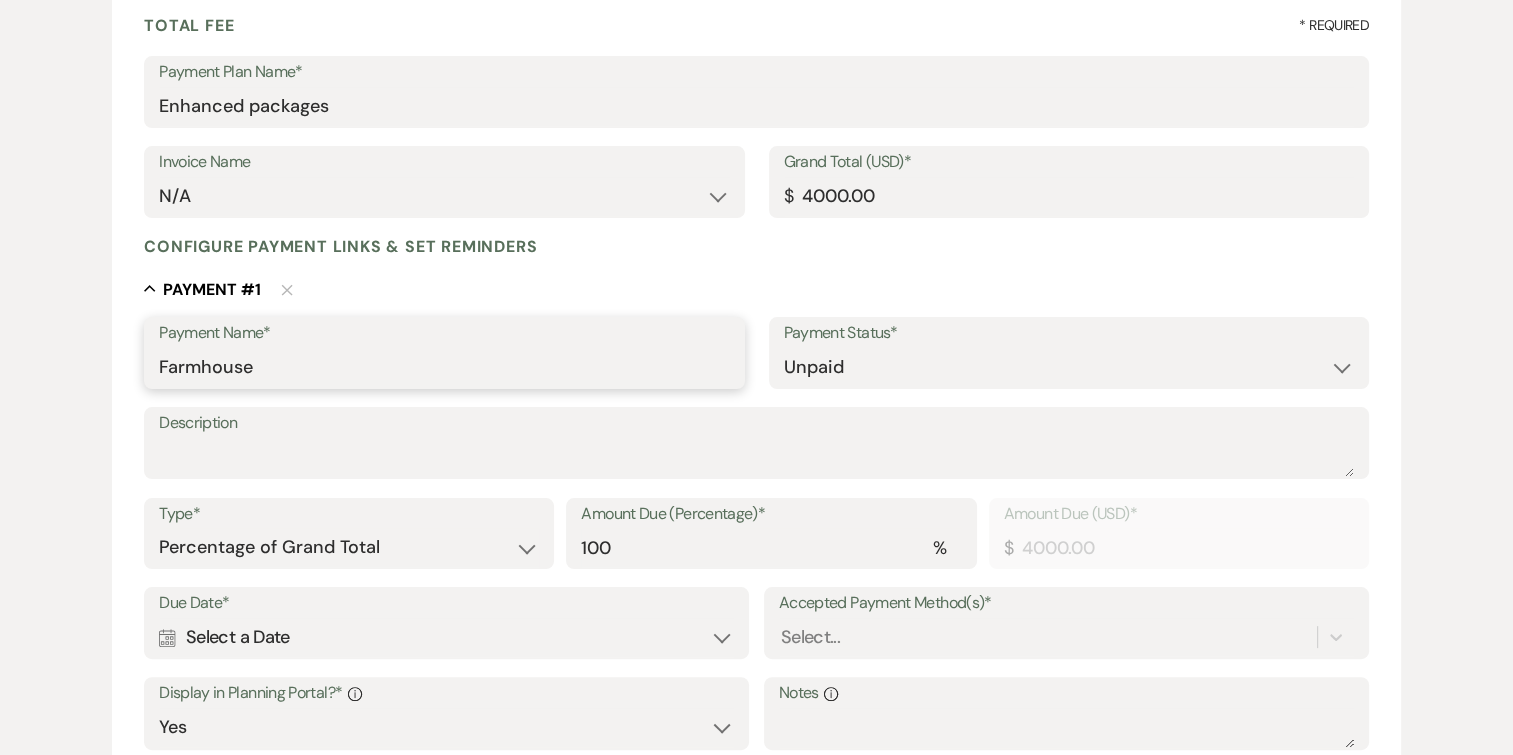 type on "Farmhouse" 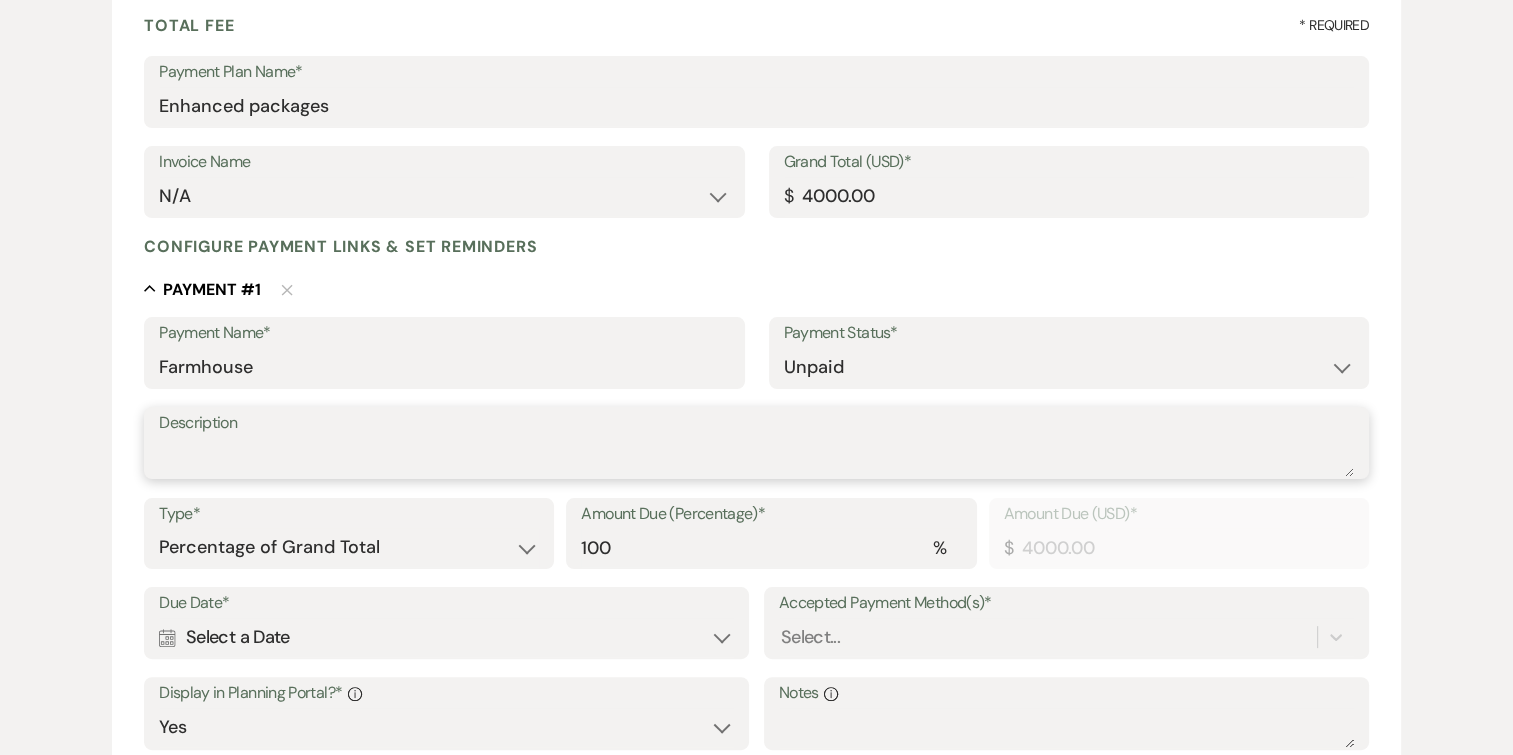 click on "Description" at bounding box center [756, 457] 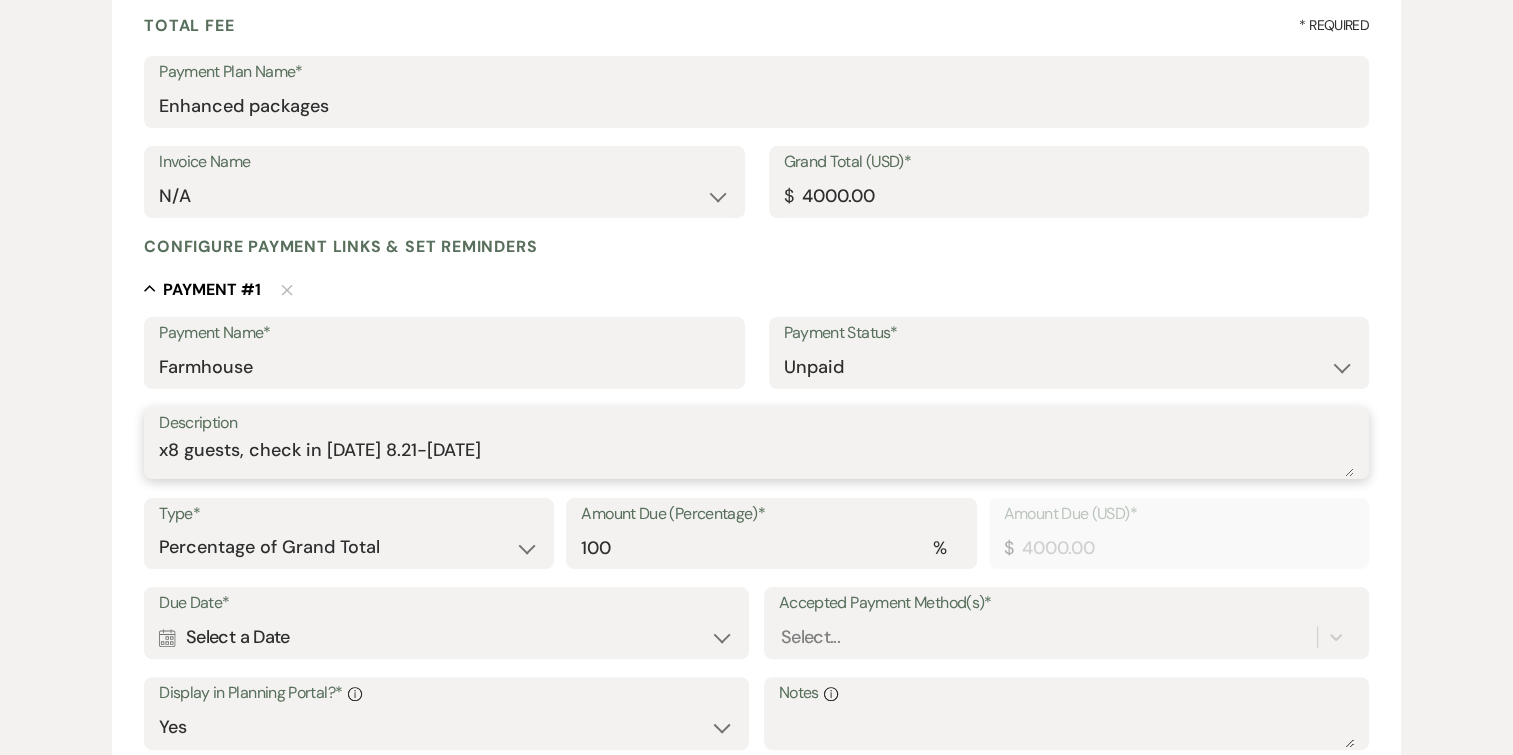 drag, startPoint x: 319, startPoint y: 448, endPoint x: 243, endPoint y: 451, distance: 76.05919 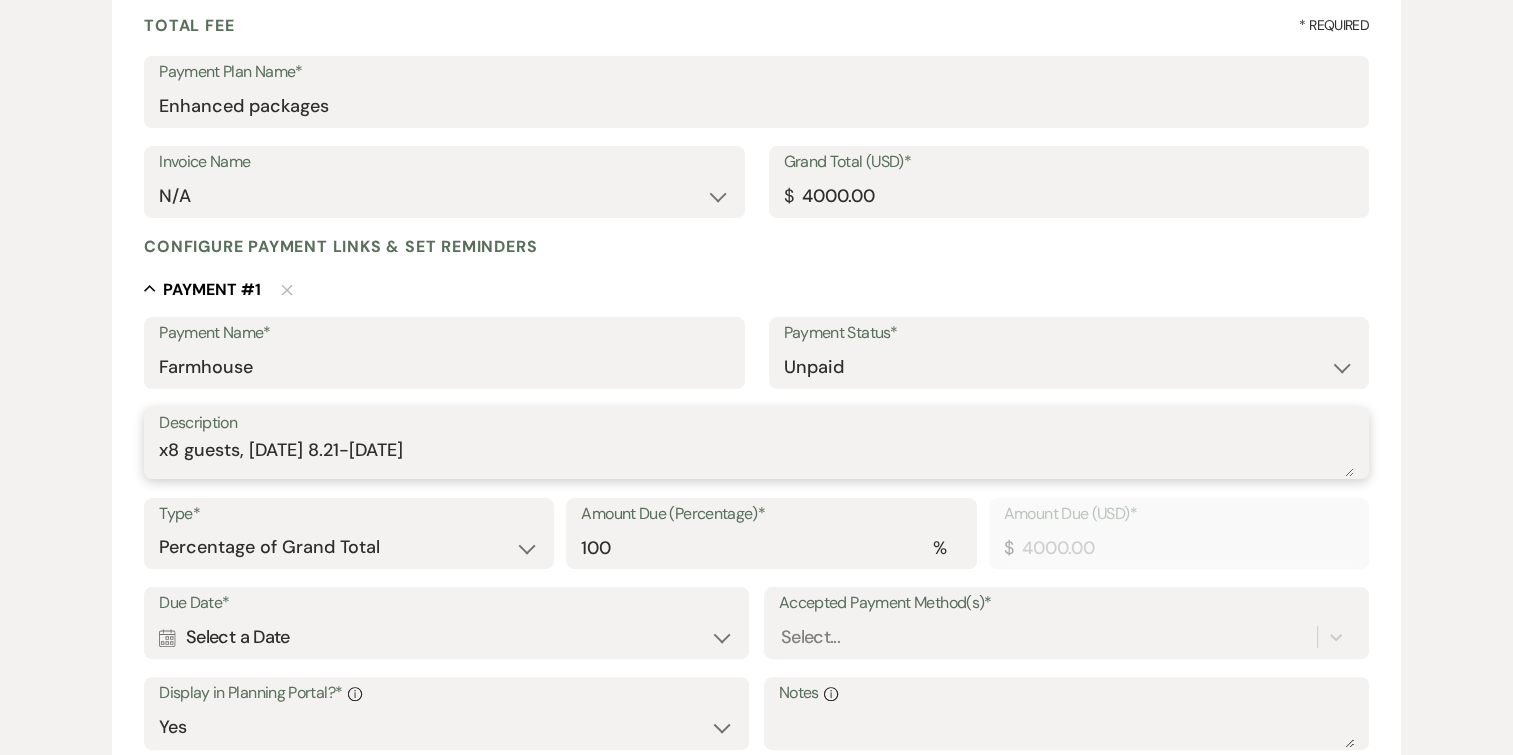 click on "x8 guests, [DATE] 8.21-[DATE]" at bounding box center (756, 457) 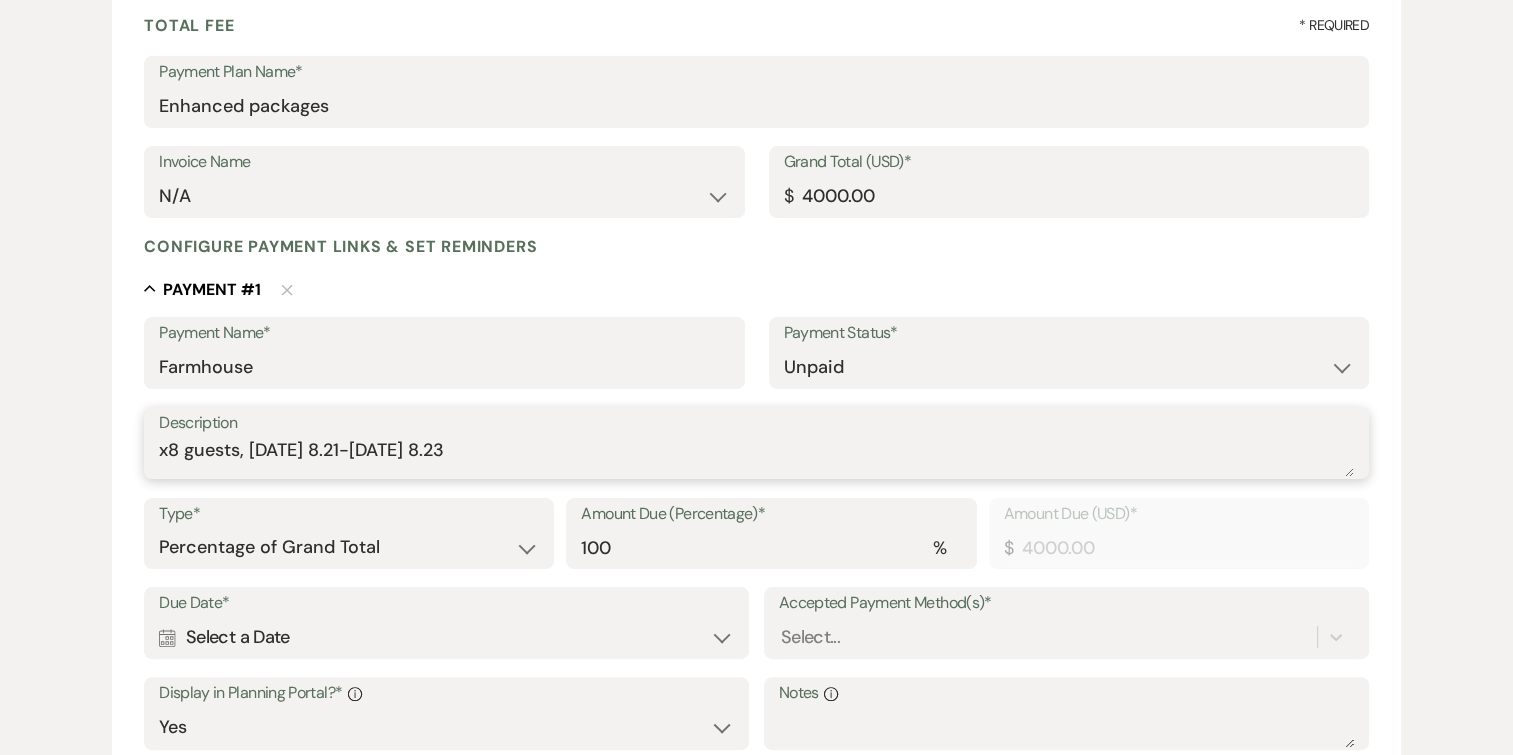 type on "x8 guests, [DATE] 8.21-[DATE] 8.23" 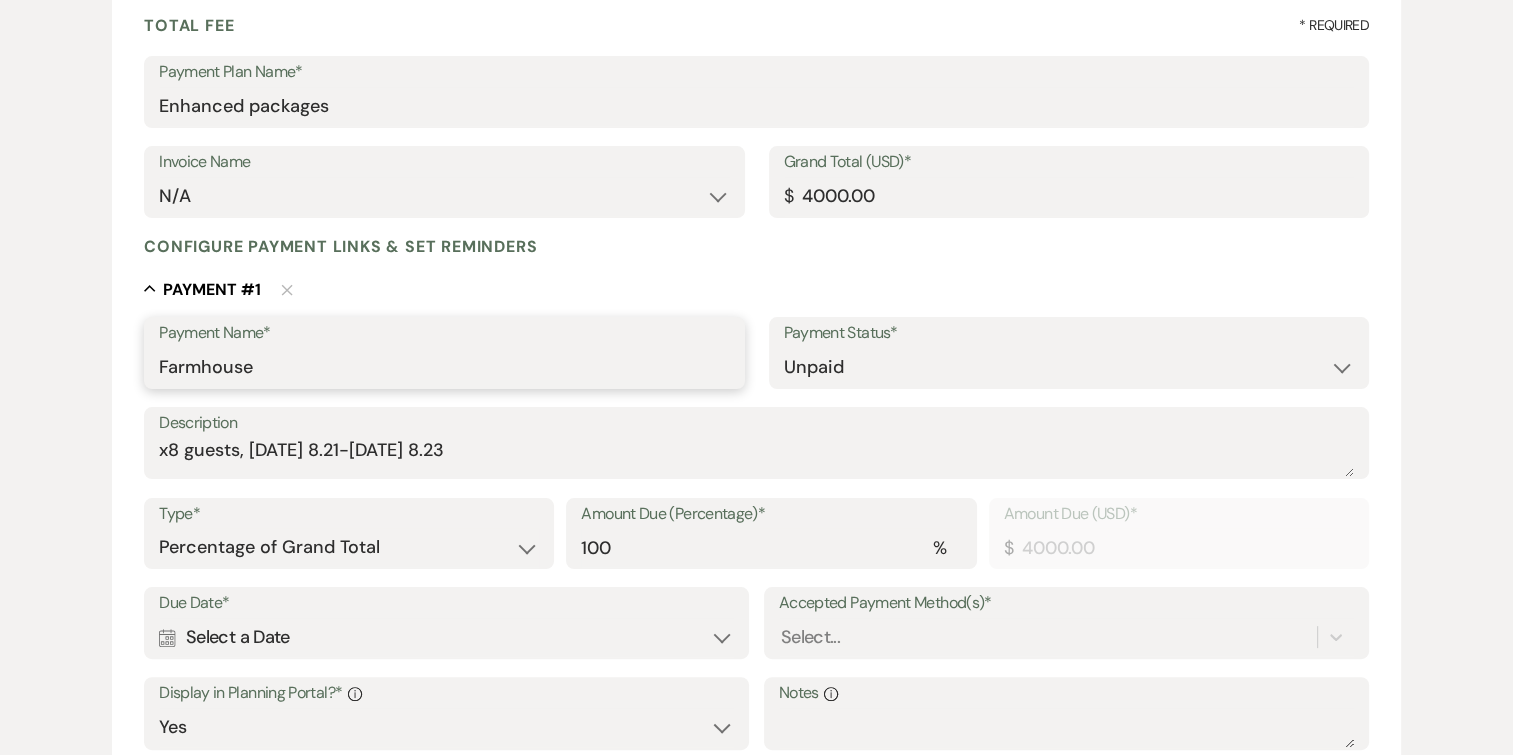 click on "Farmhouse" at bounding box center (444, 367) 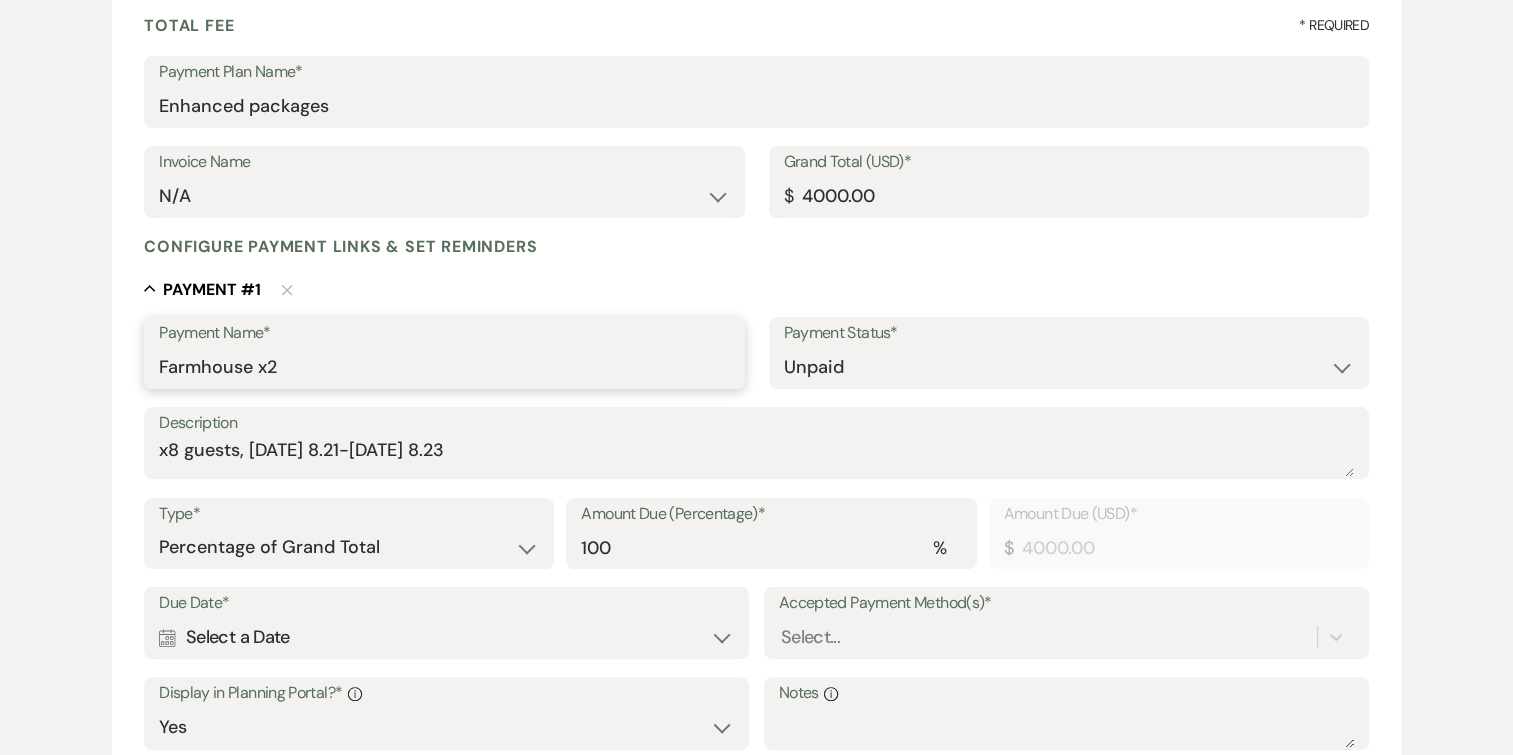 type on "Farmhouse x2 nights" 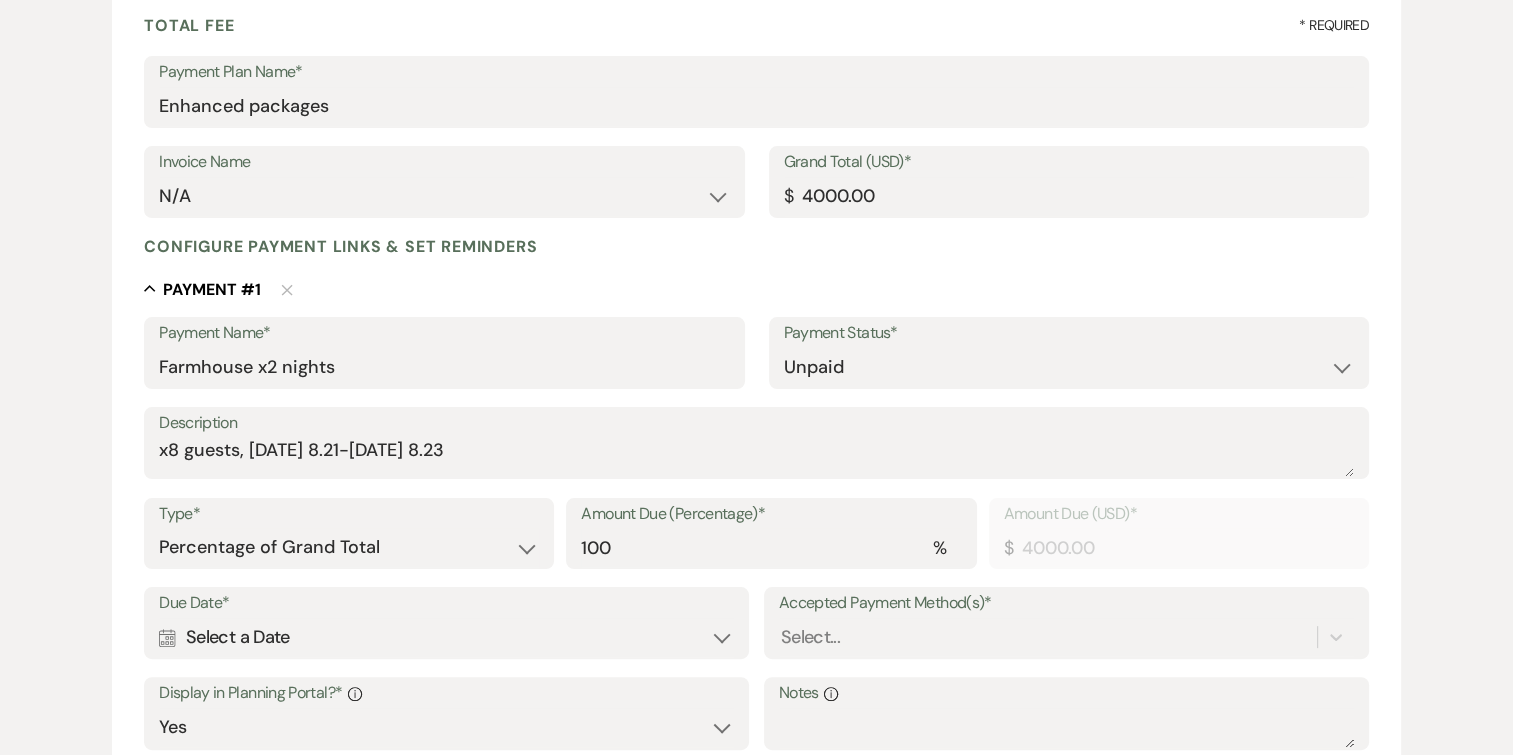 click on "Payment Name* Farmhouse x2 nights Payment Status* Paid Unpaid Description x8 guests, [DATE] 8.21-[DATE] 8.23 Type* Dollar Amount Percentage of Grand Total Amount Due (Percentage)* % 100 Amount Due (USD)* $ 4000.00 Due Date* Calendar Select a Date Expand Accepted Payment Method(s)* Select... Display in Planning Portal?* Info Yes No Notes Info Payment Reminder Set reminders for this task. Example : weekly |  starting  | 2 | months | before event date |  until  | complete Who would you like to remind?* client venue both Frequency* once daily weekly monthly Number* 1 Unit* days weeks months Timeframe* before due date after due date on due date on custom date Delete + Add  Another  Reminder" at bounding box center [756, 639] 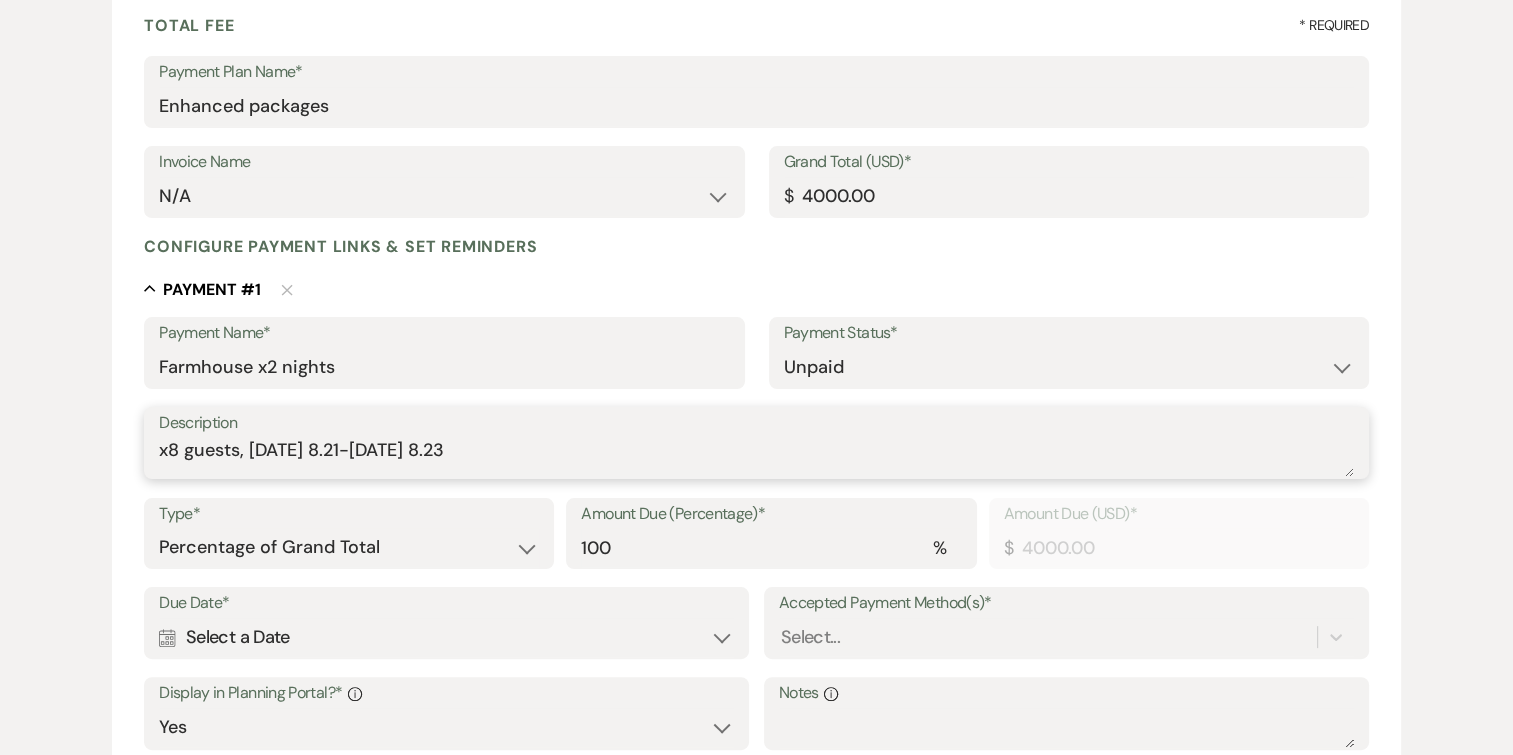 drag, startPoint x: 489, startPoint y: 451, endPoint x: 12, endPoint y: 519, distance: 481.82257 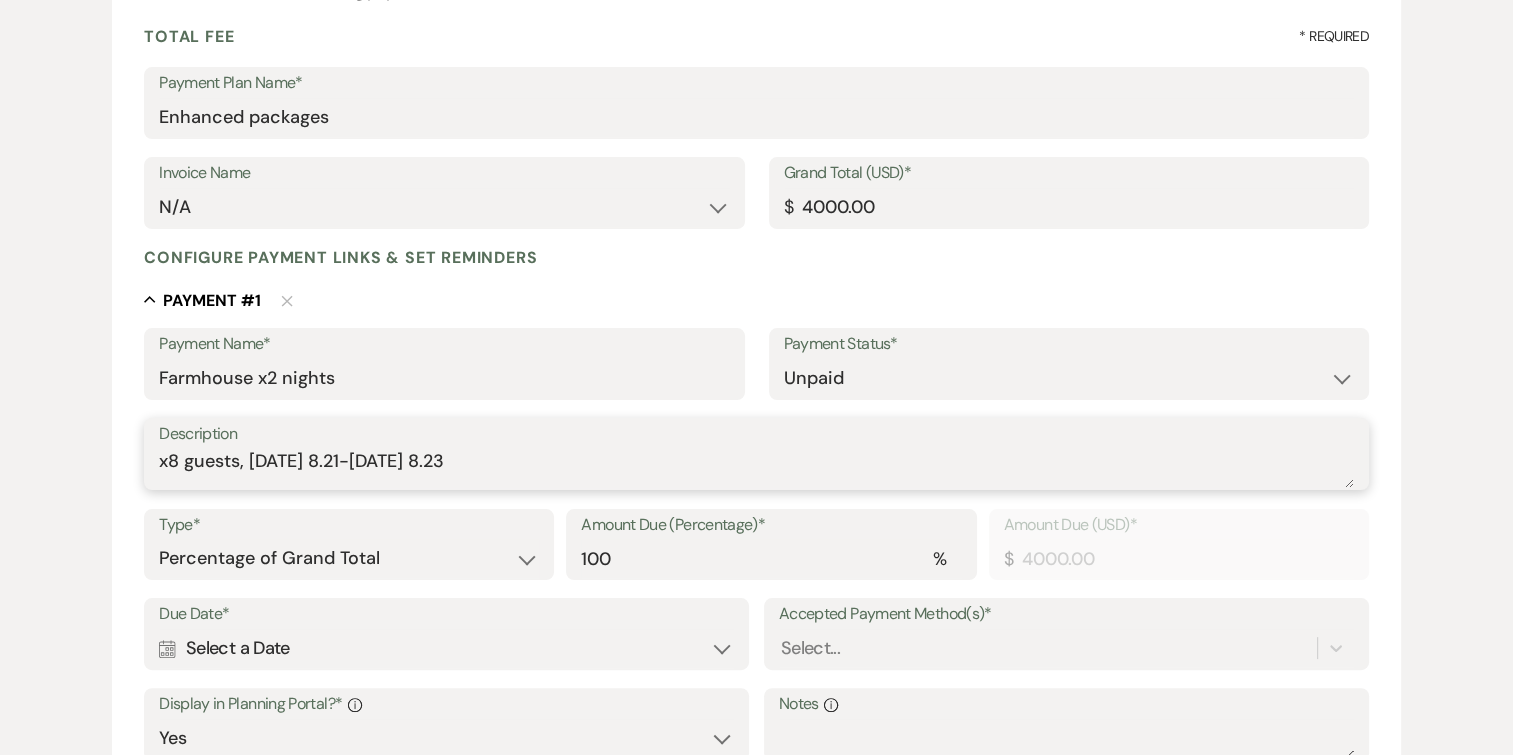 scroll, scrollTop: 476, scrollLeft: 0, axis: vertical 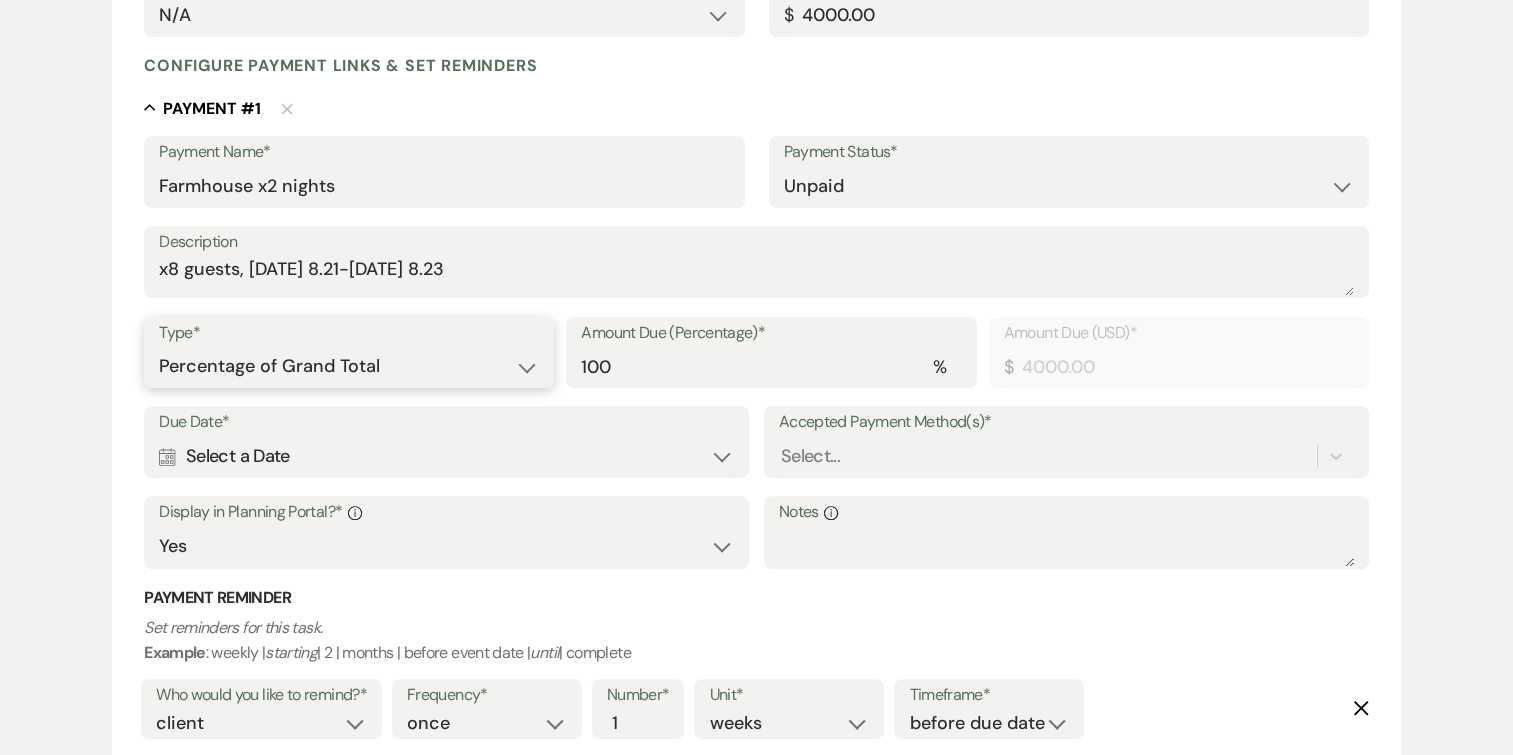 click on "Dollar Amount Percentage of Grand Total" at bounding box center (349, 366) 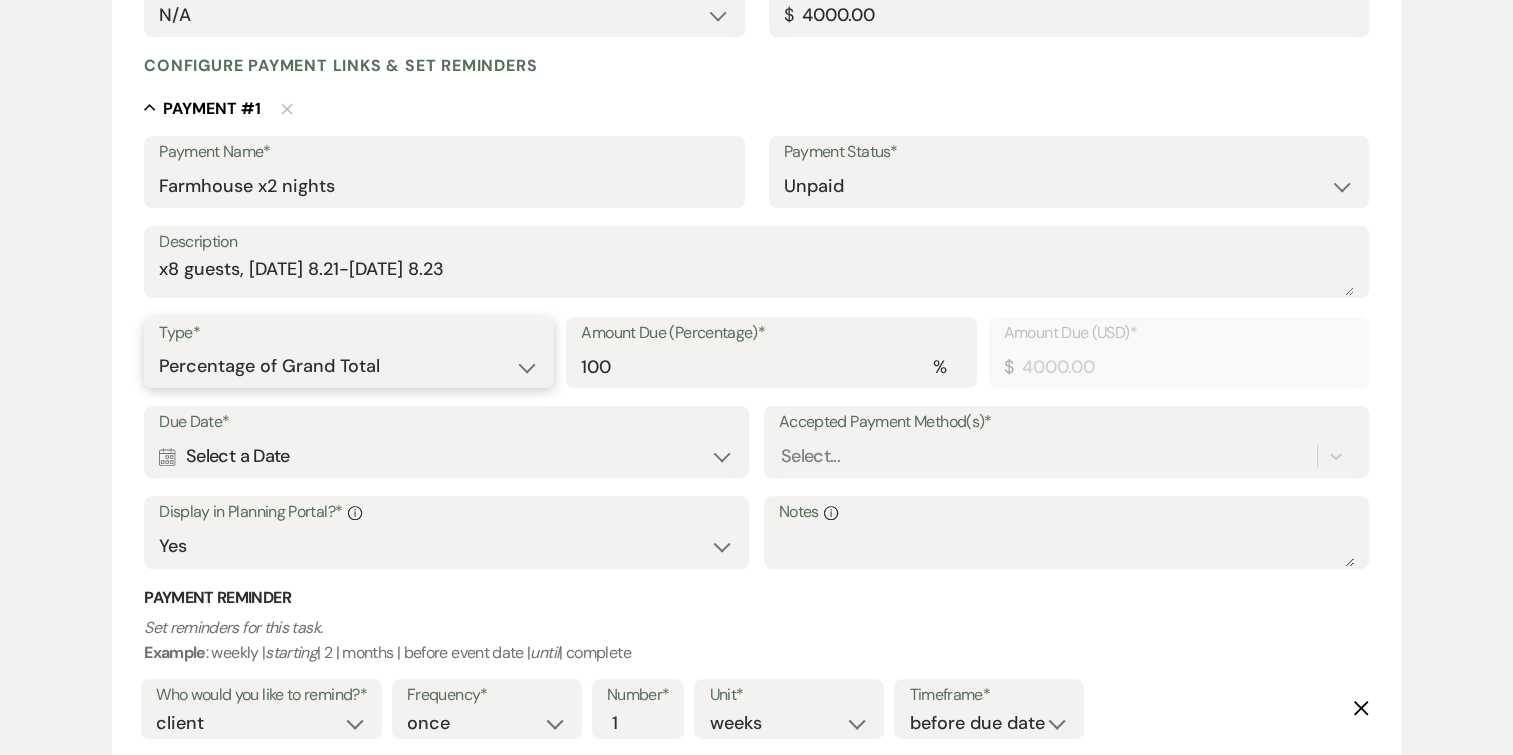 select on "flat" 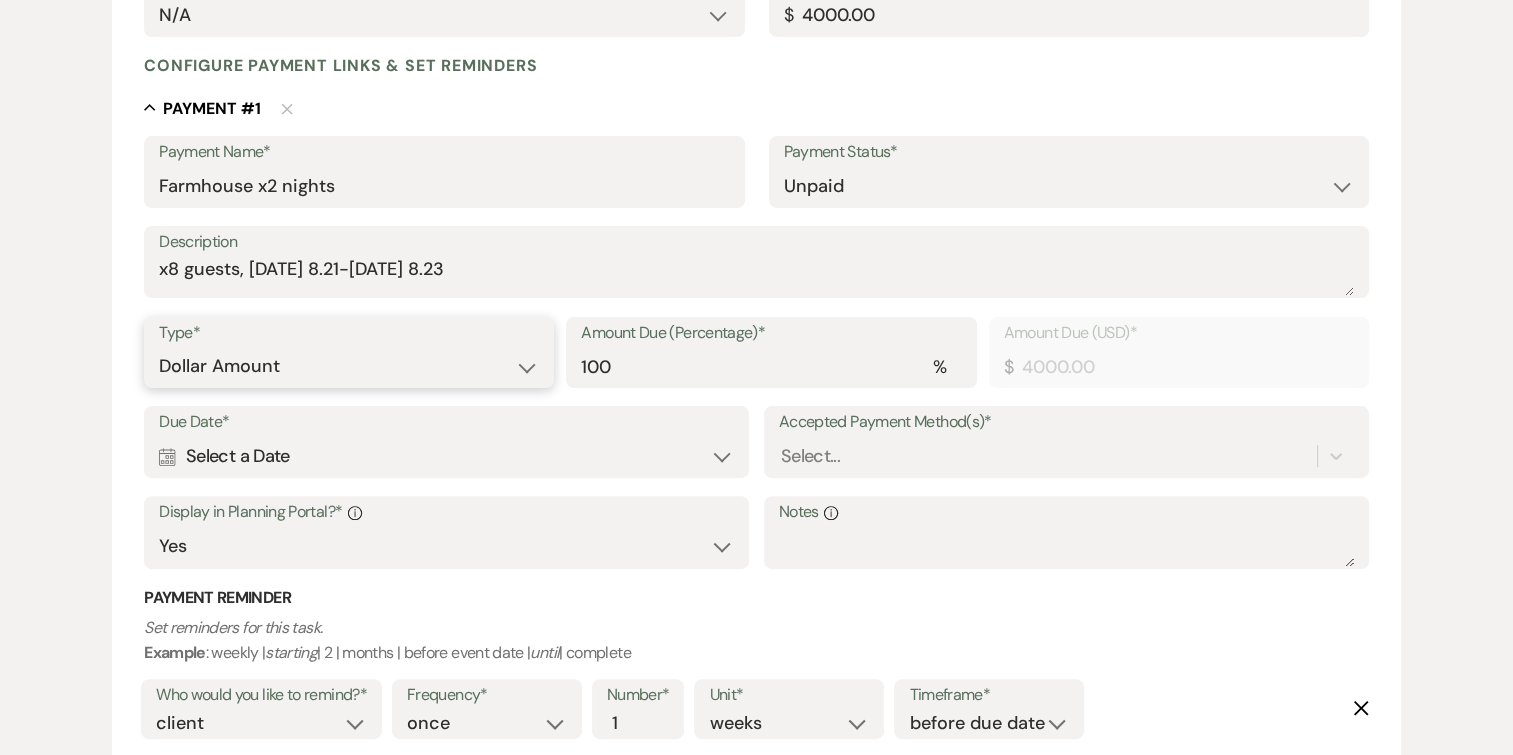 click on "Dollar Amount Percentage of Grand Total" at bounding box center [349, 366] 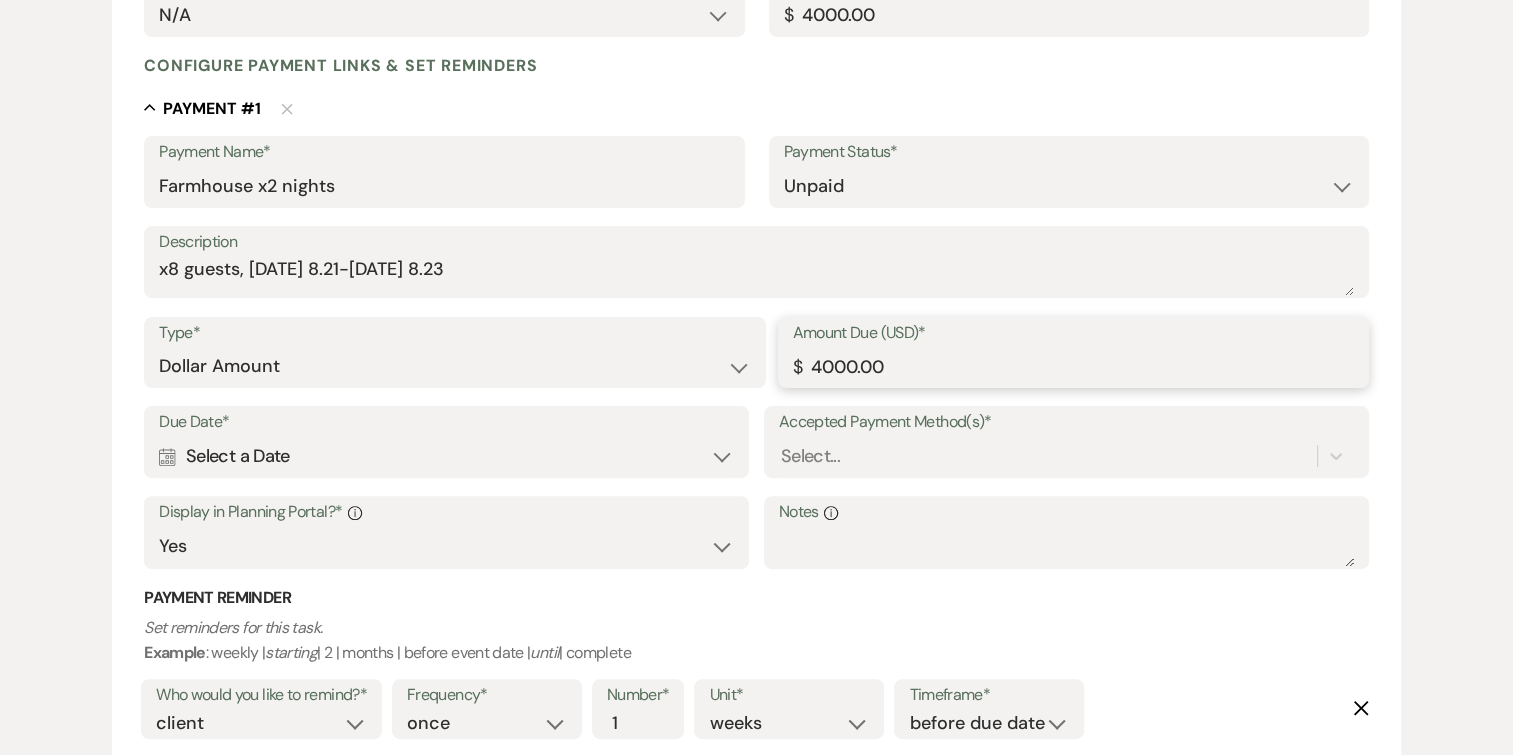 drag, startPoint x: 920, startPoint y: 368, endPoint x: 763, endPoint y: 362, distance: 157.11461 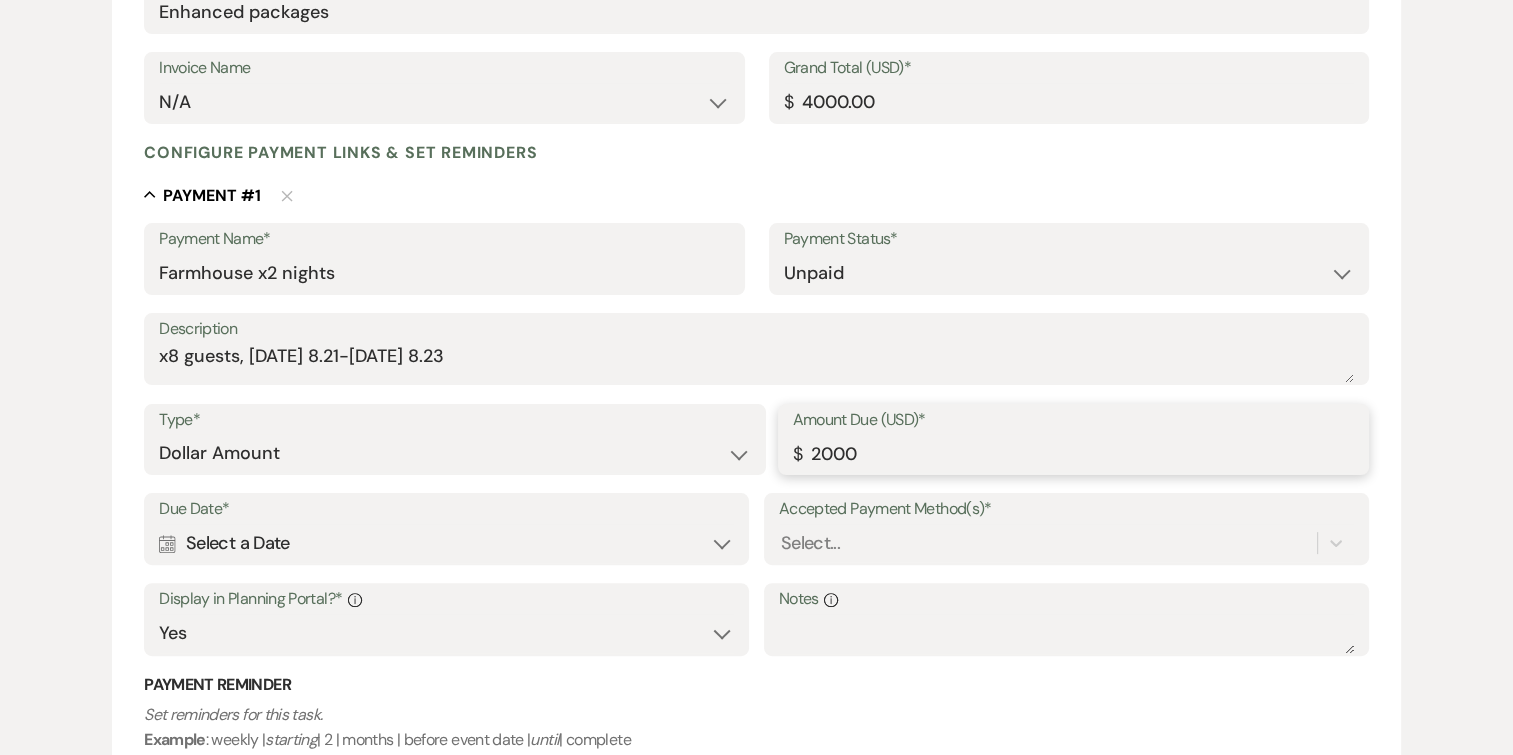 scroll, scrollTop: 384, scrollLeft: 0, axis: vertical 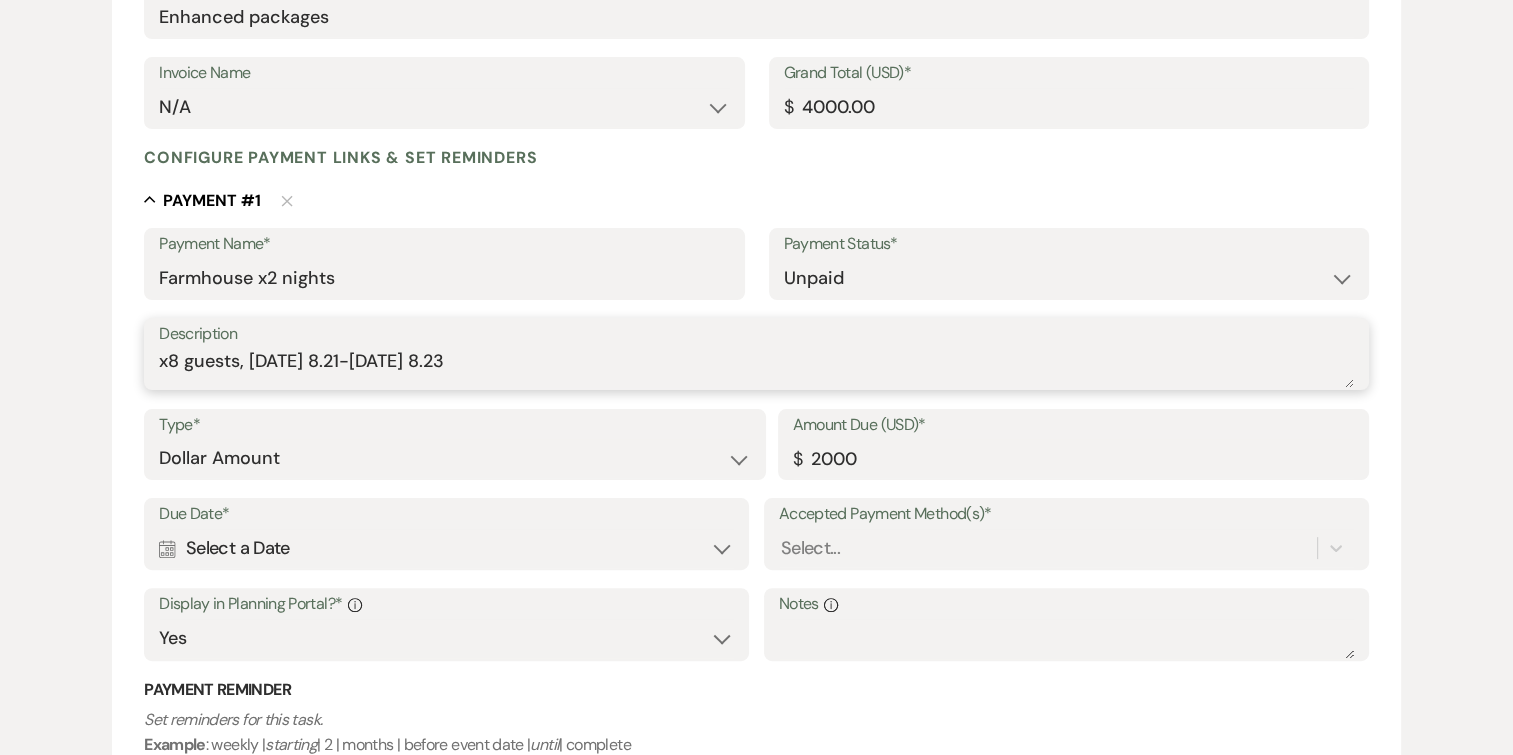 type on "2000.00" 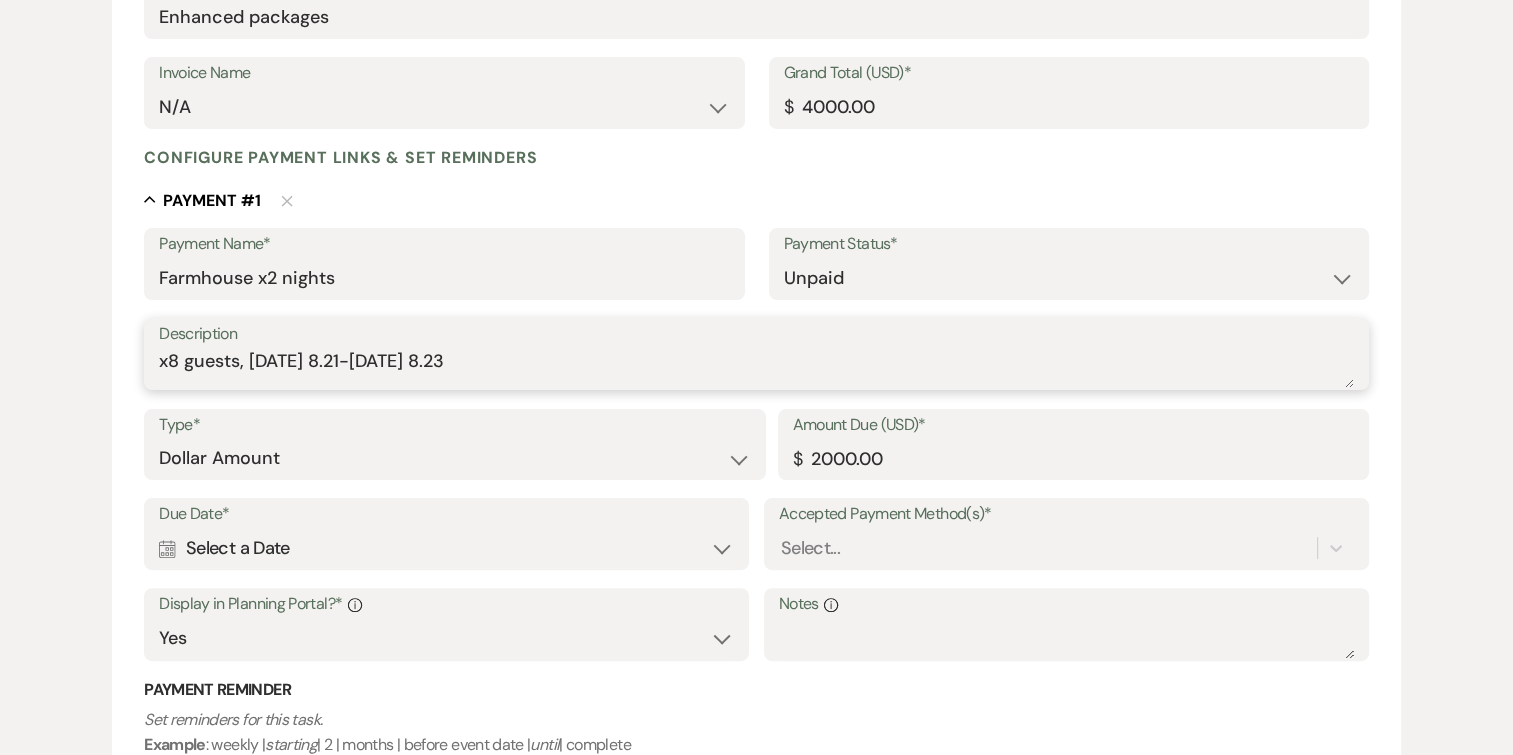 click on "x8 guests, [DATE] 8.21-[DATE] 8.23" at bounding box center [756, 368] 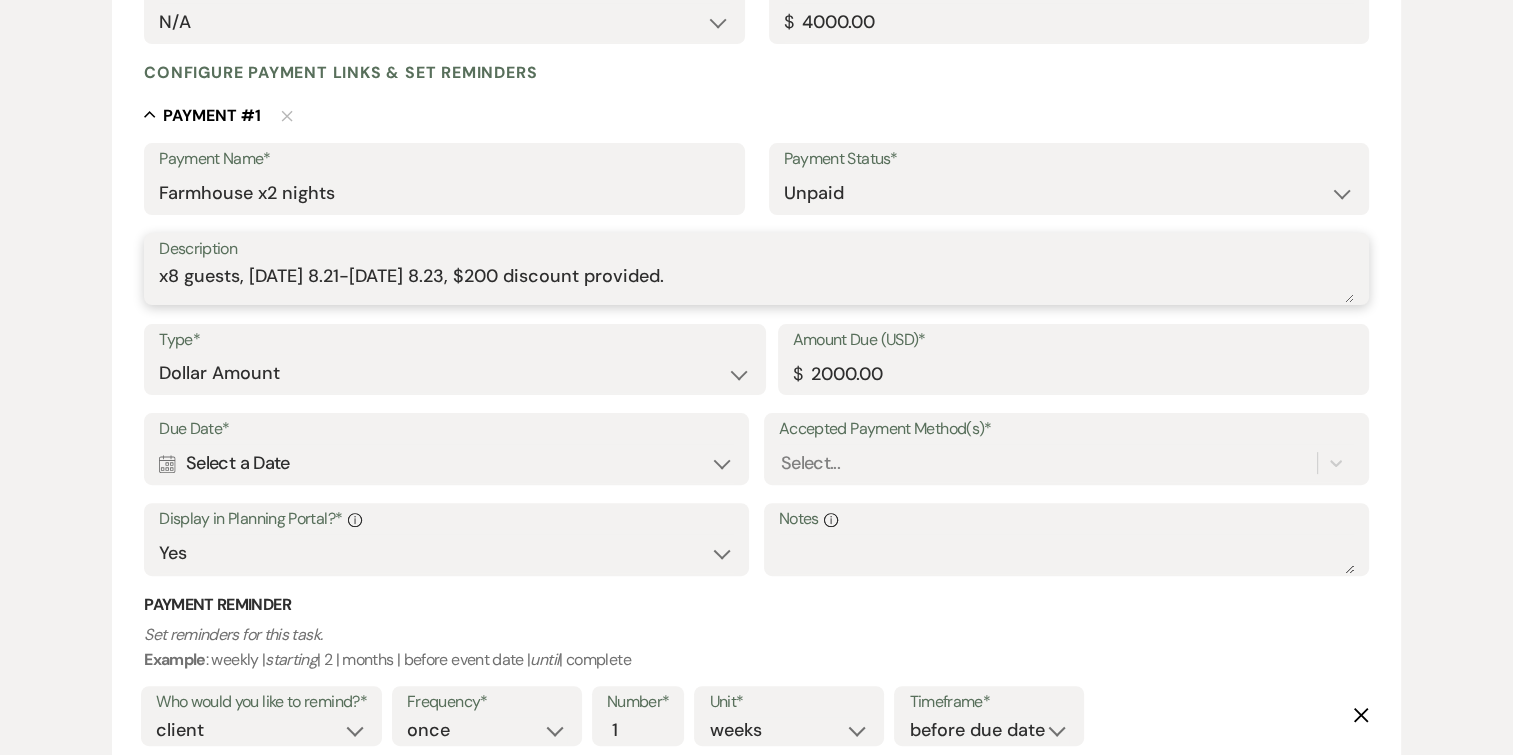 scroll, scrollTop: 472, scrollLeft: 0, axis: vertical 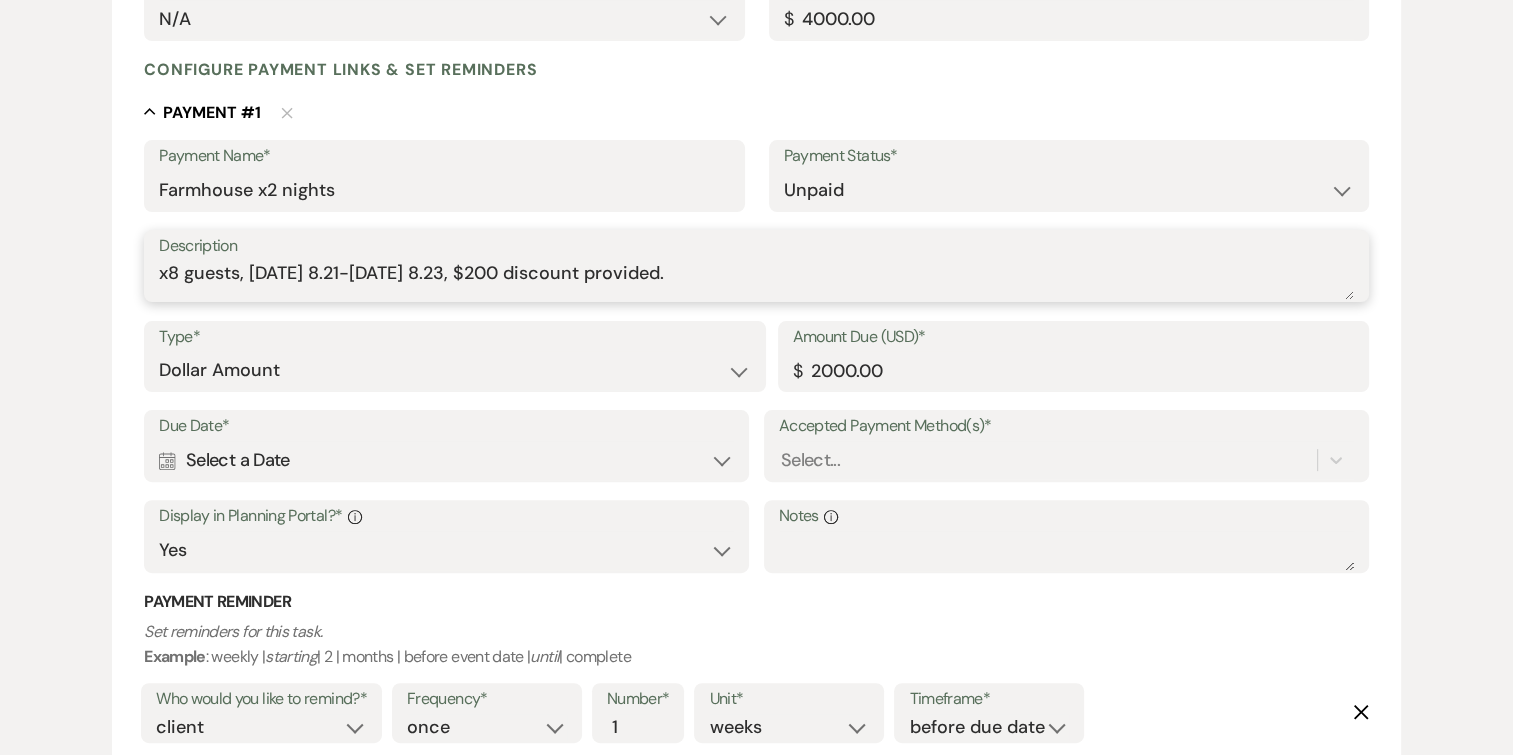type on "x8 guests, [DATE] 8.21-[DATE] 8.23, $200 discount provided." 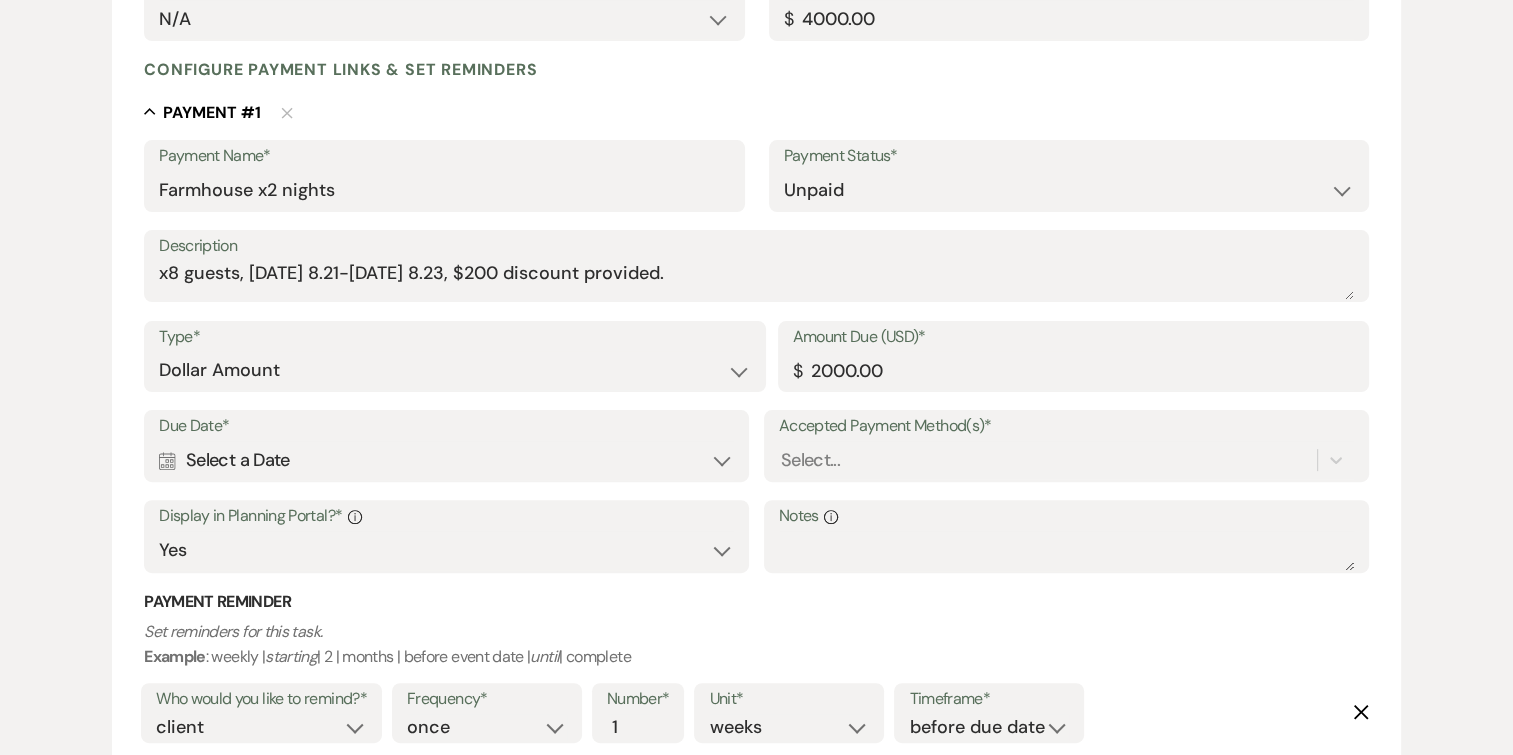 click on "Calendar Select a Date Expand" at bounding box center [446, 460] 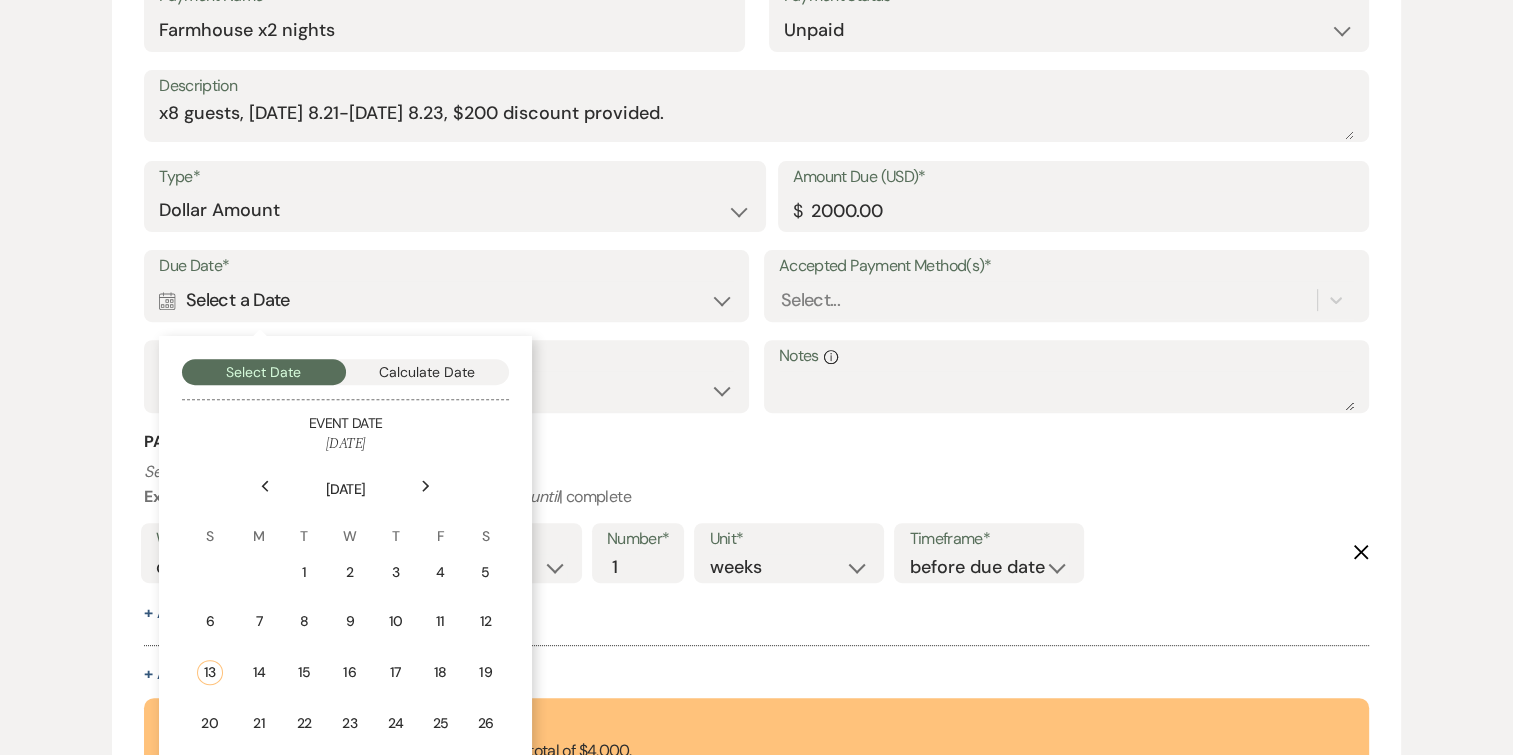 scroll, scrollTop: 653, scrollLeft: 0, axis: vertical 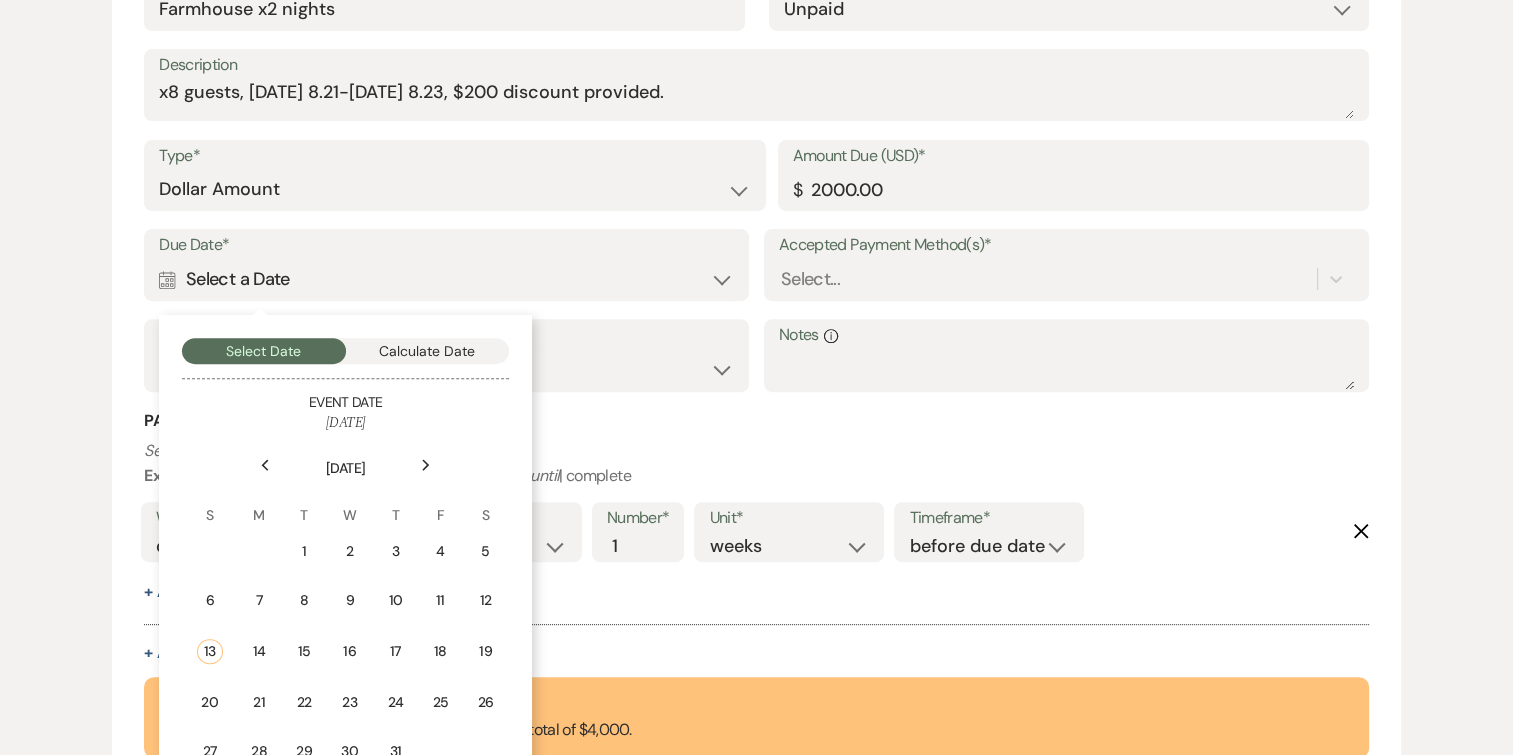 click on "Next" 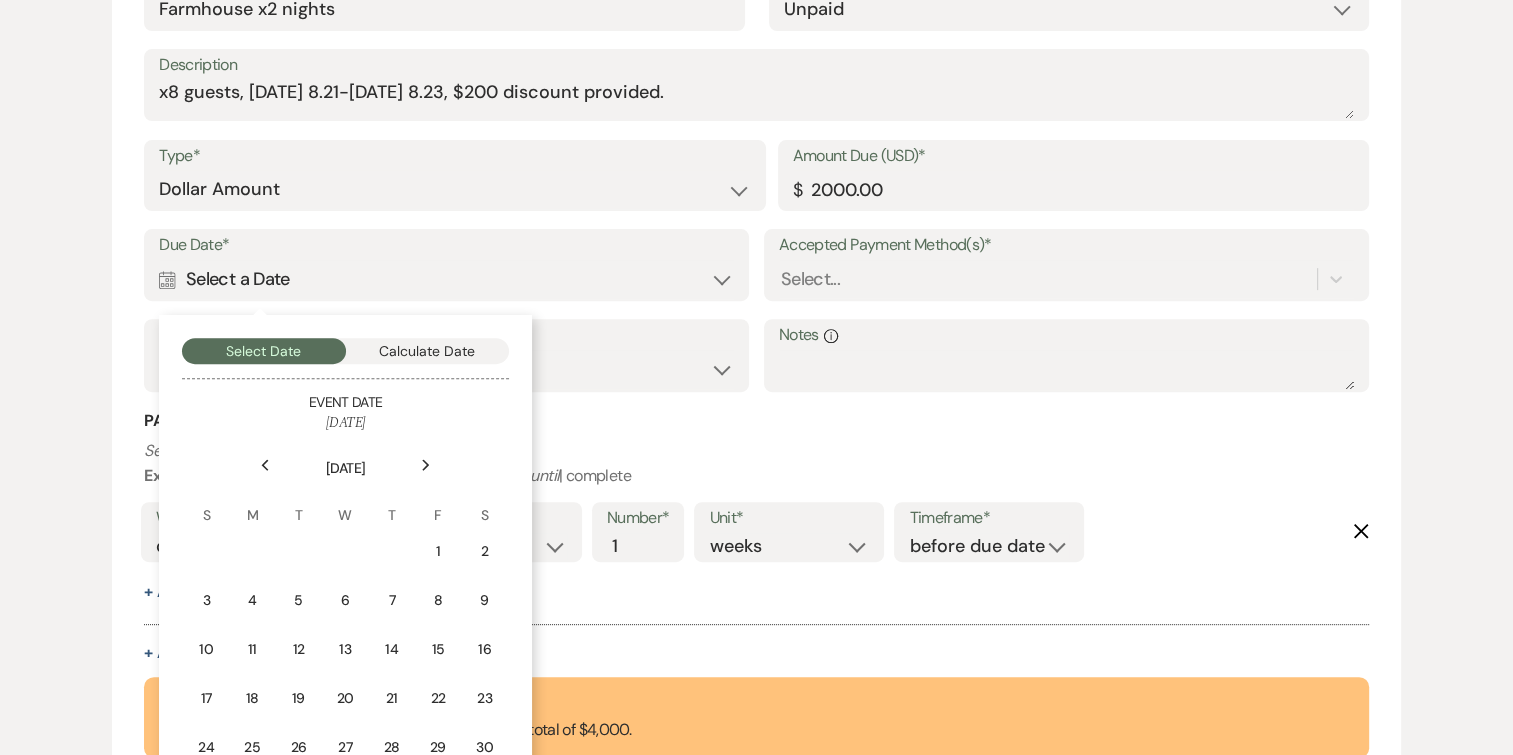 click on "Next" 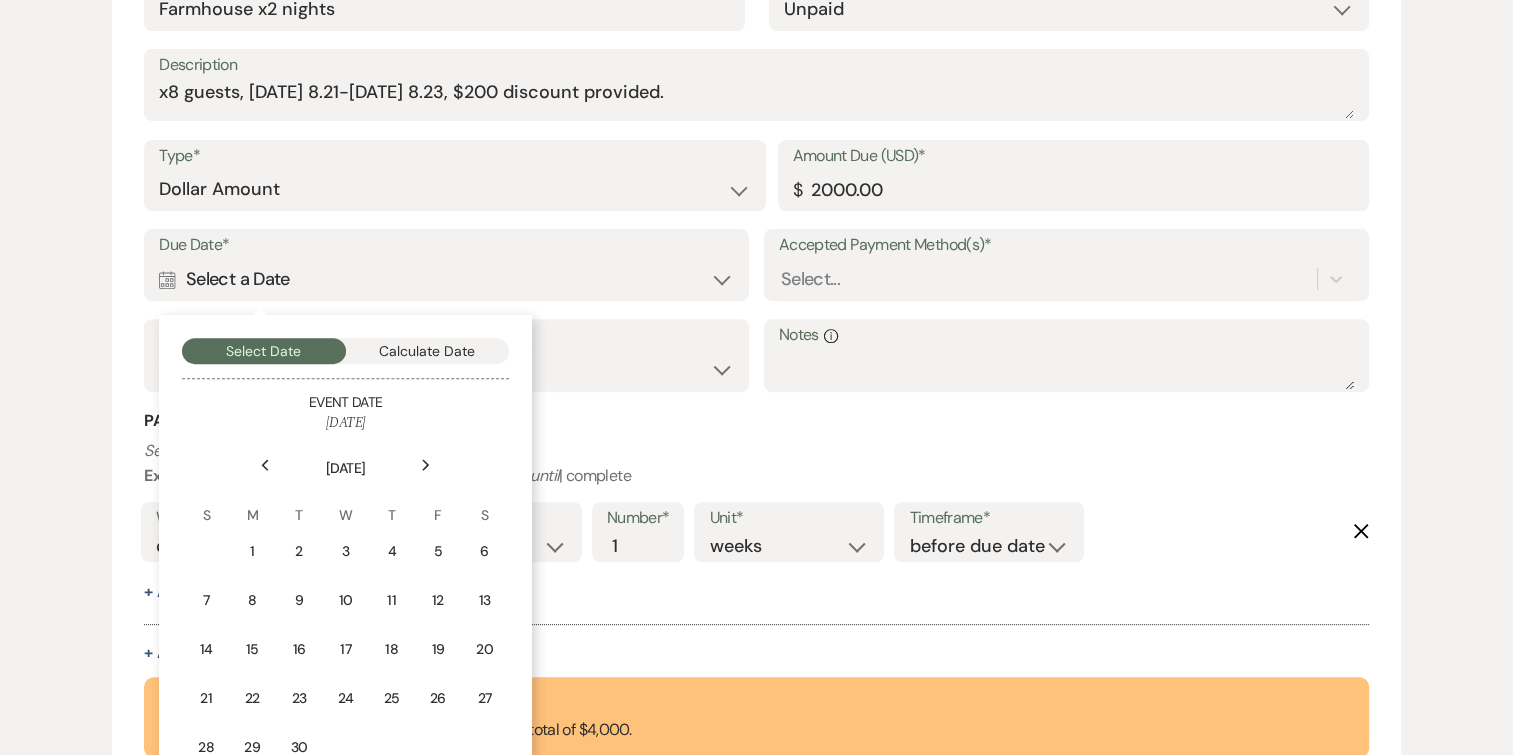 click on "Next" 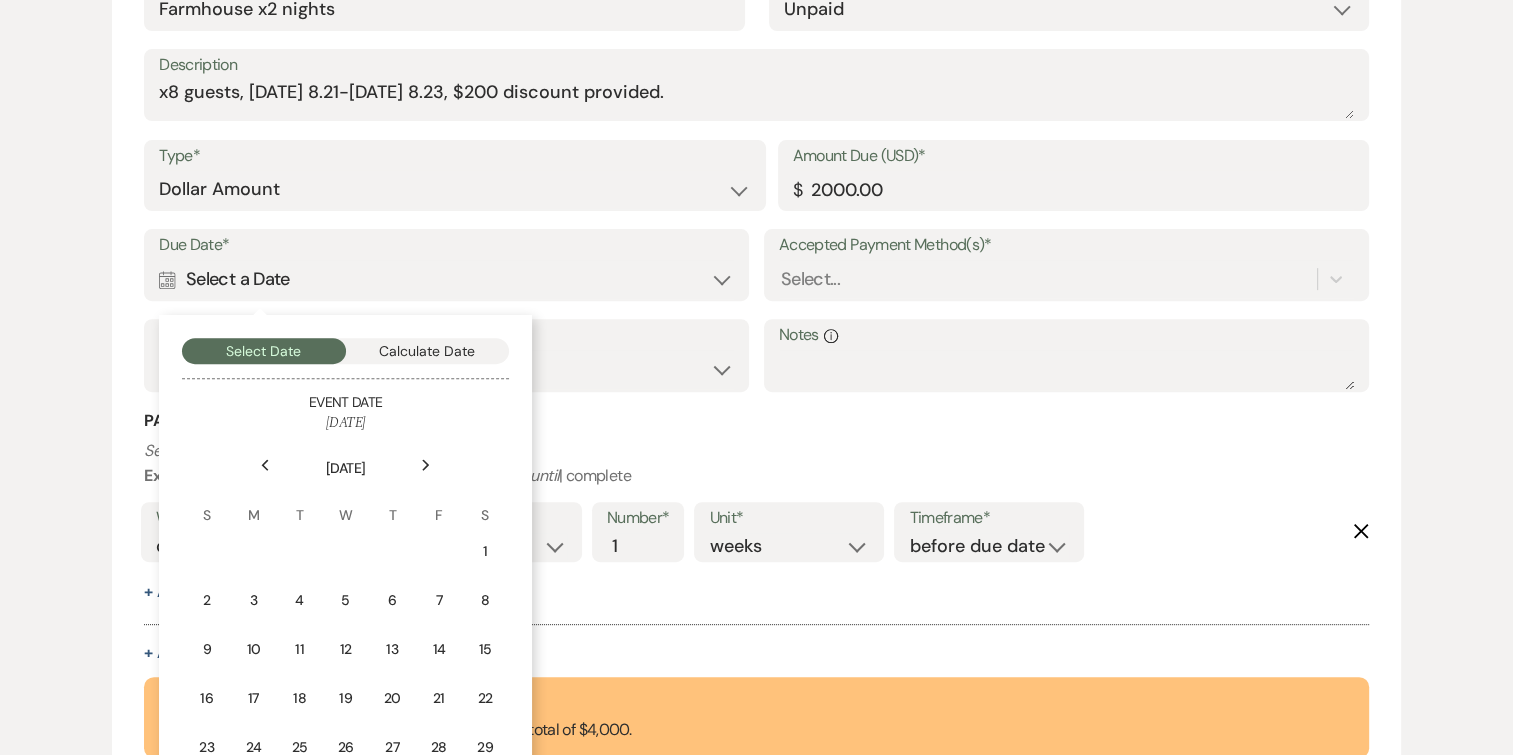 click on "Next" 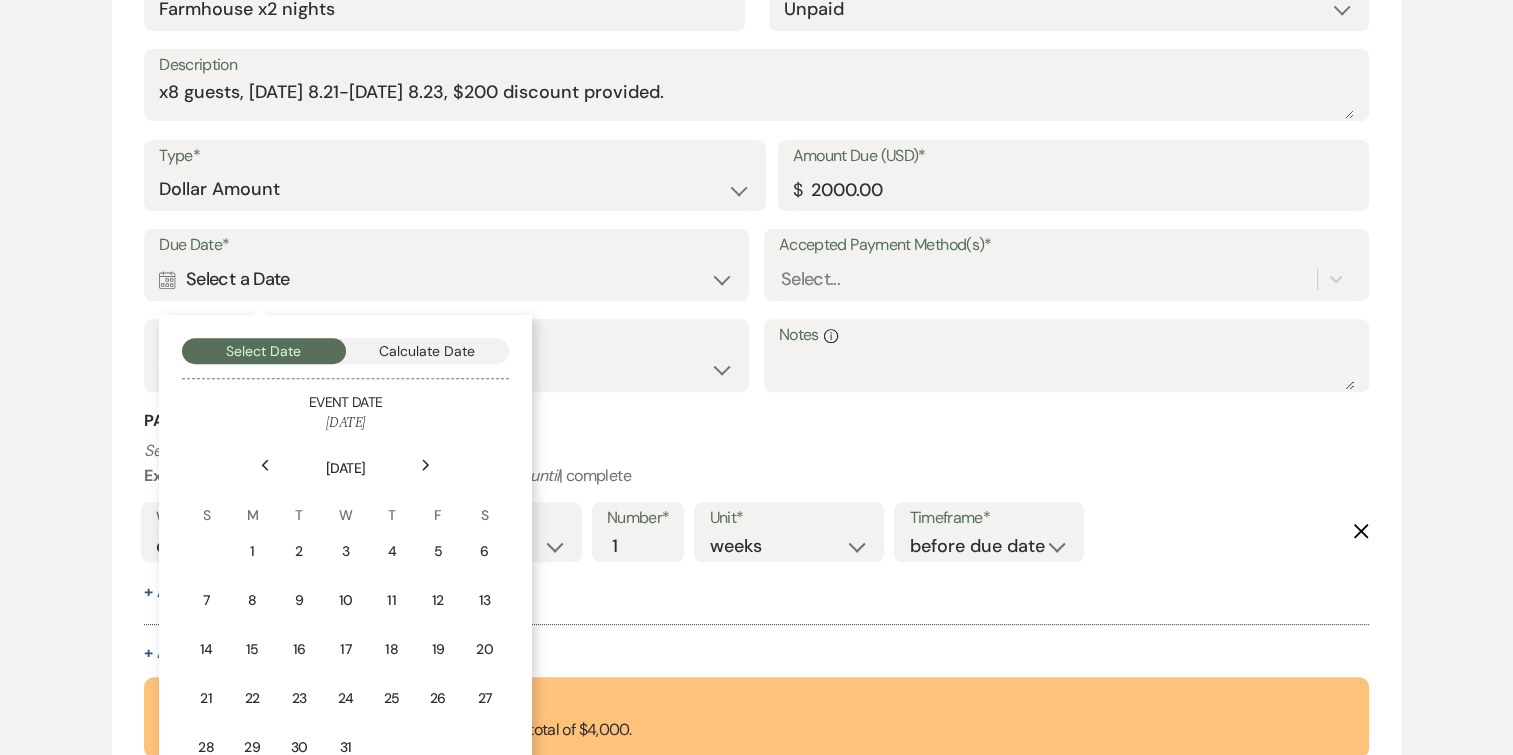 click on "Next" 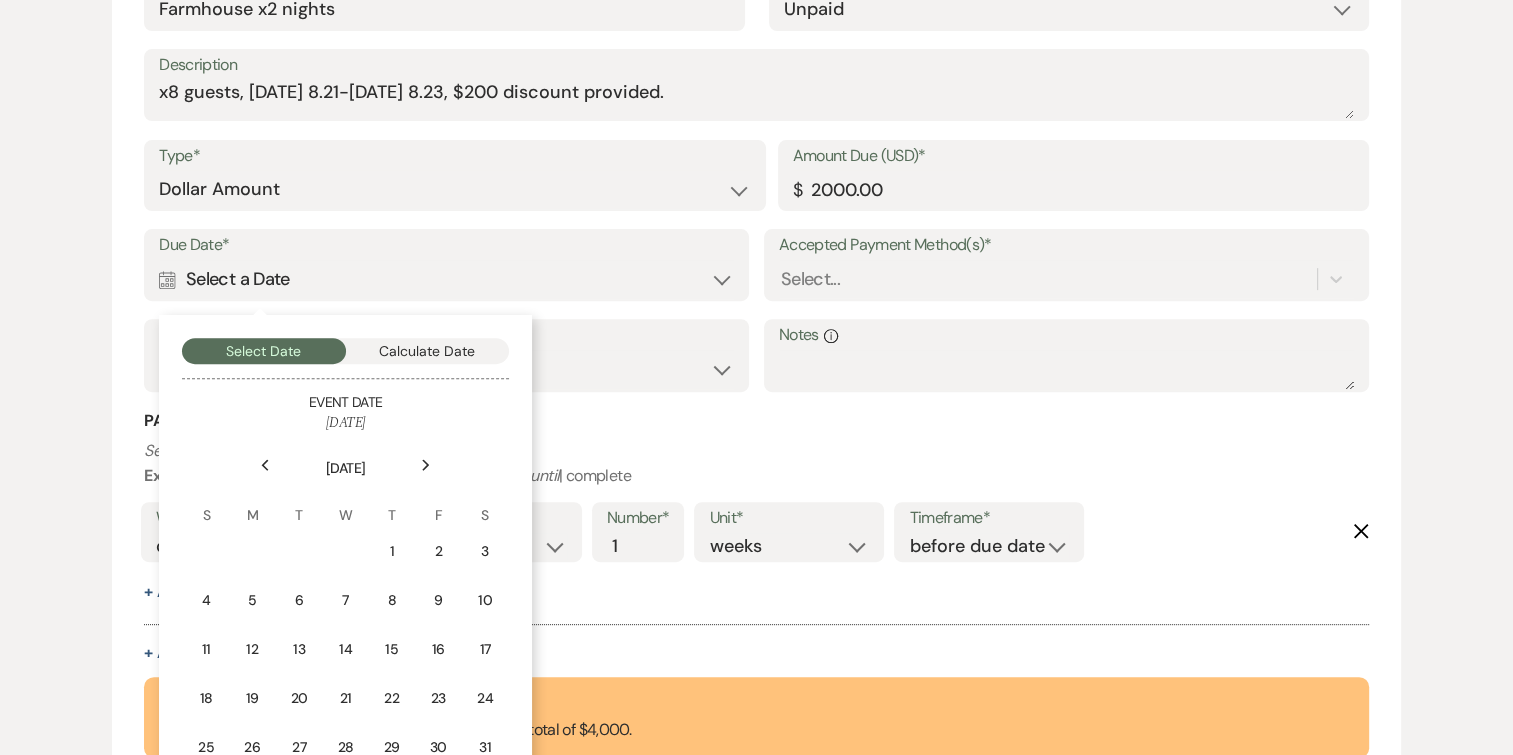 click on "Next" 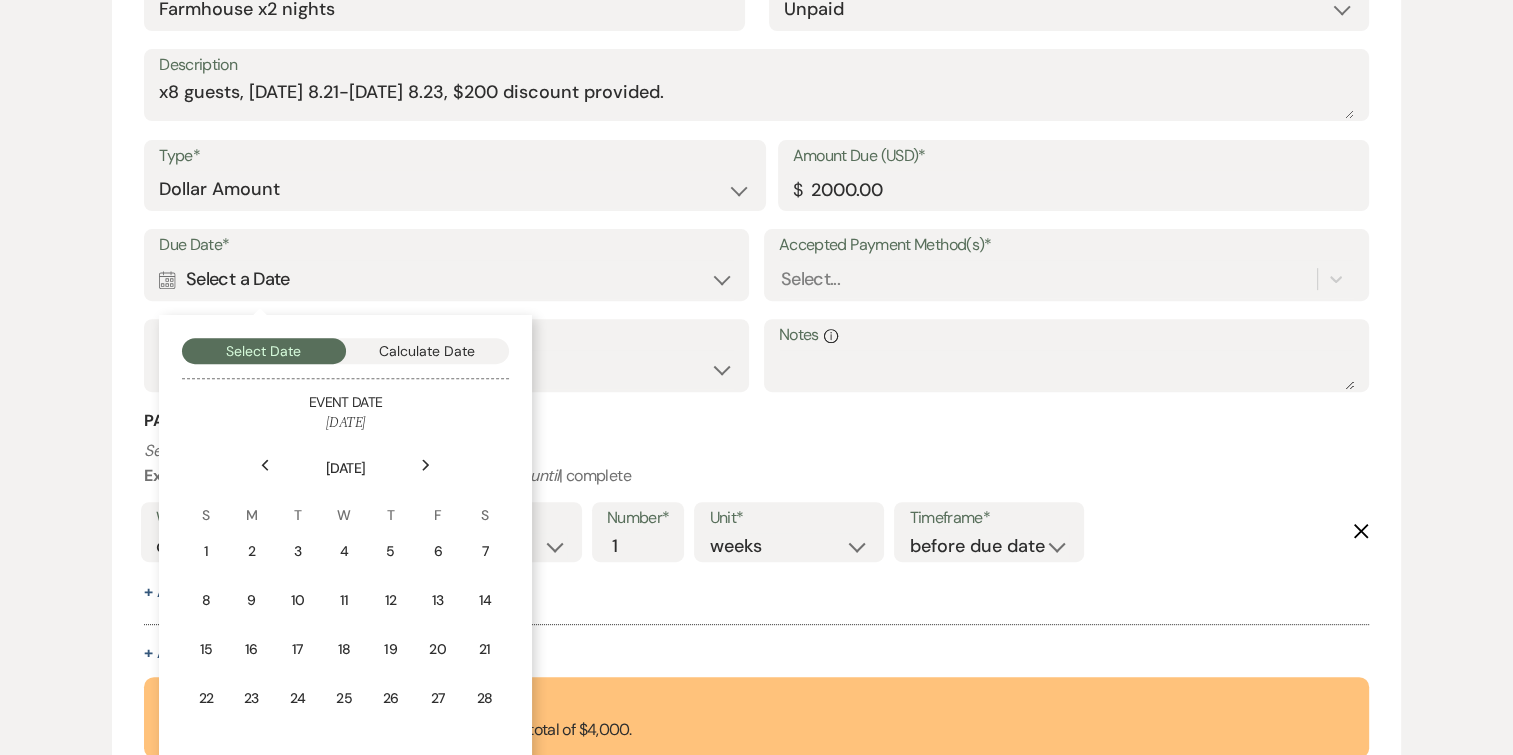 click on "Next" 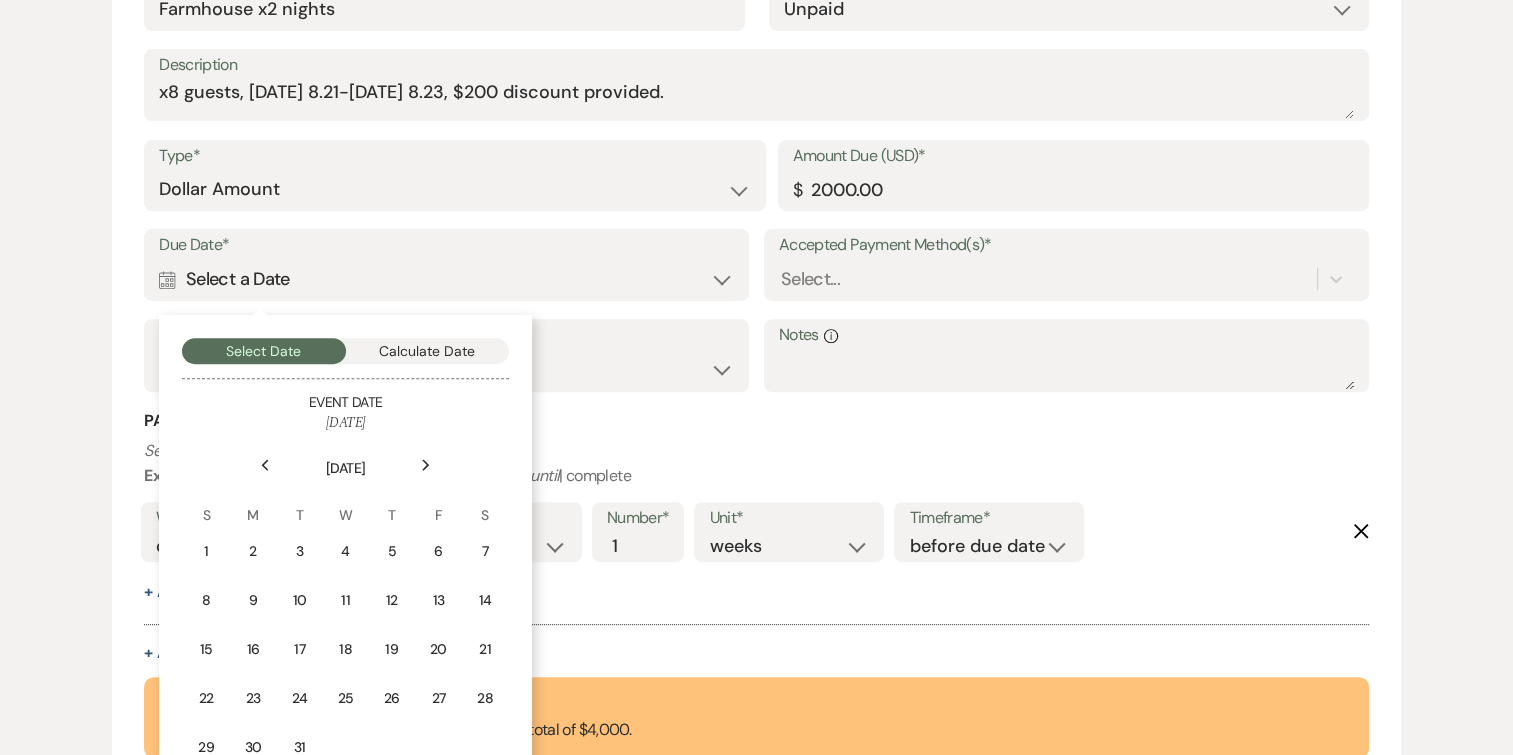 click on "Next" 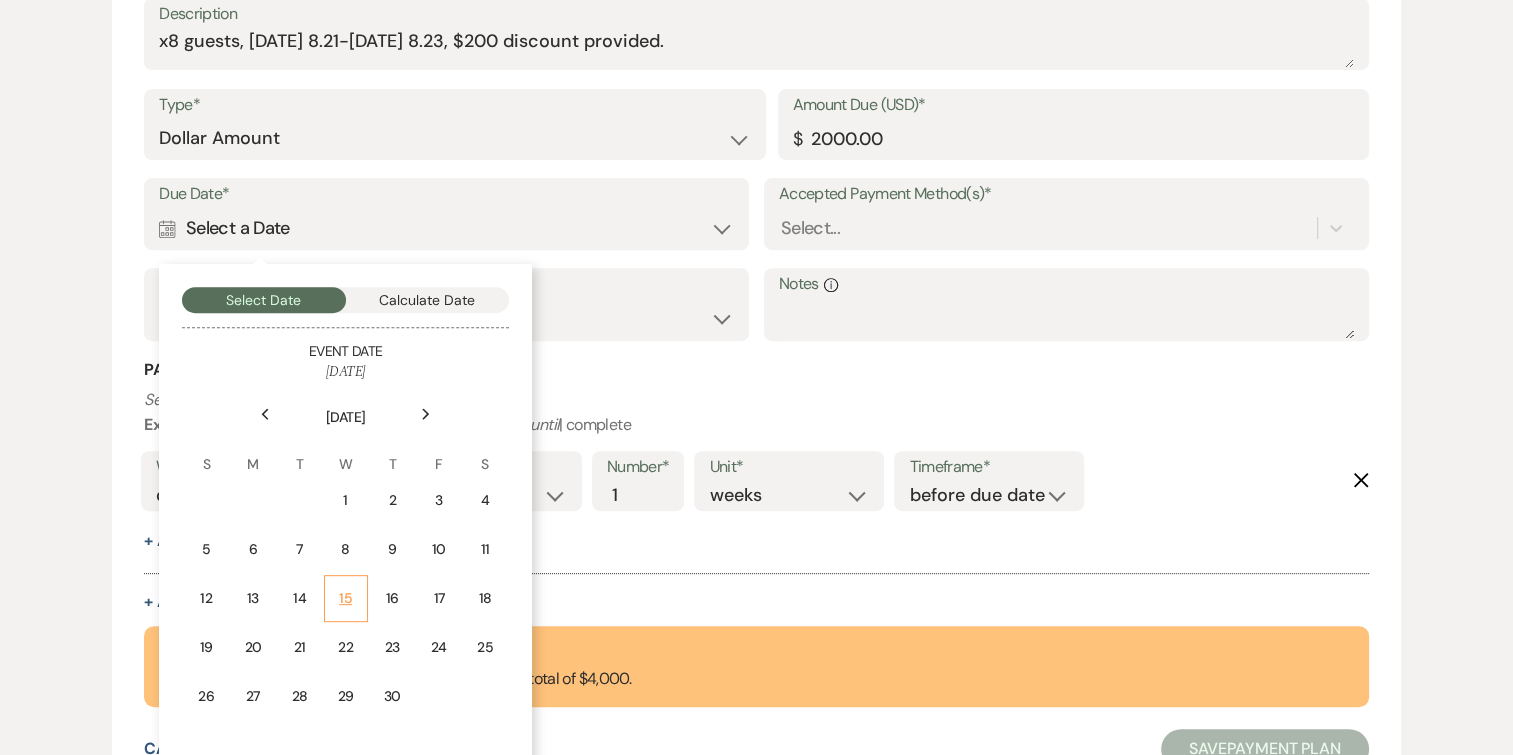 scroll, scrollTop: 705, scrollLeft: 0, axis: vertical 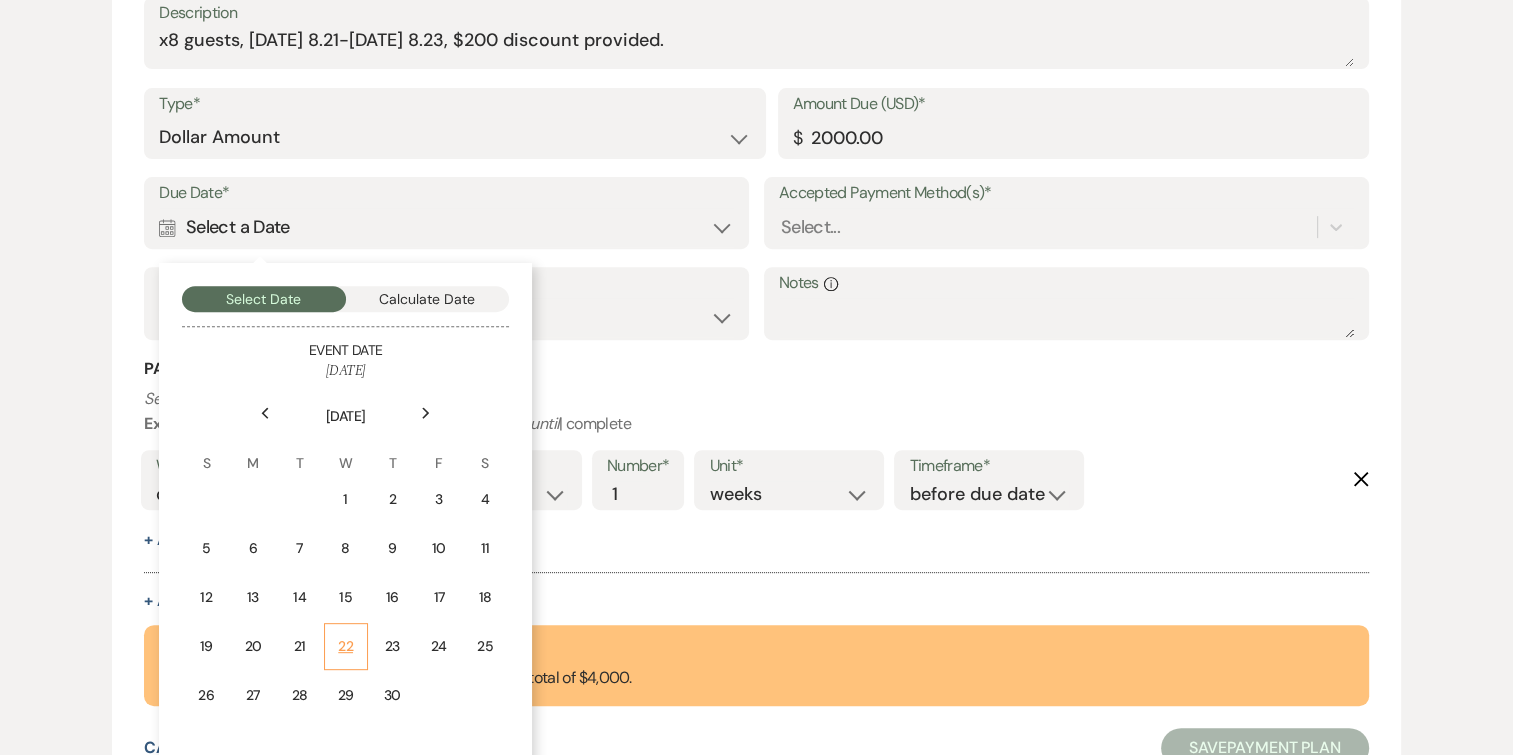 click on "22" at bounding box center [346, 646] 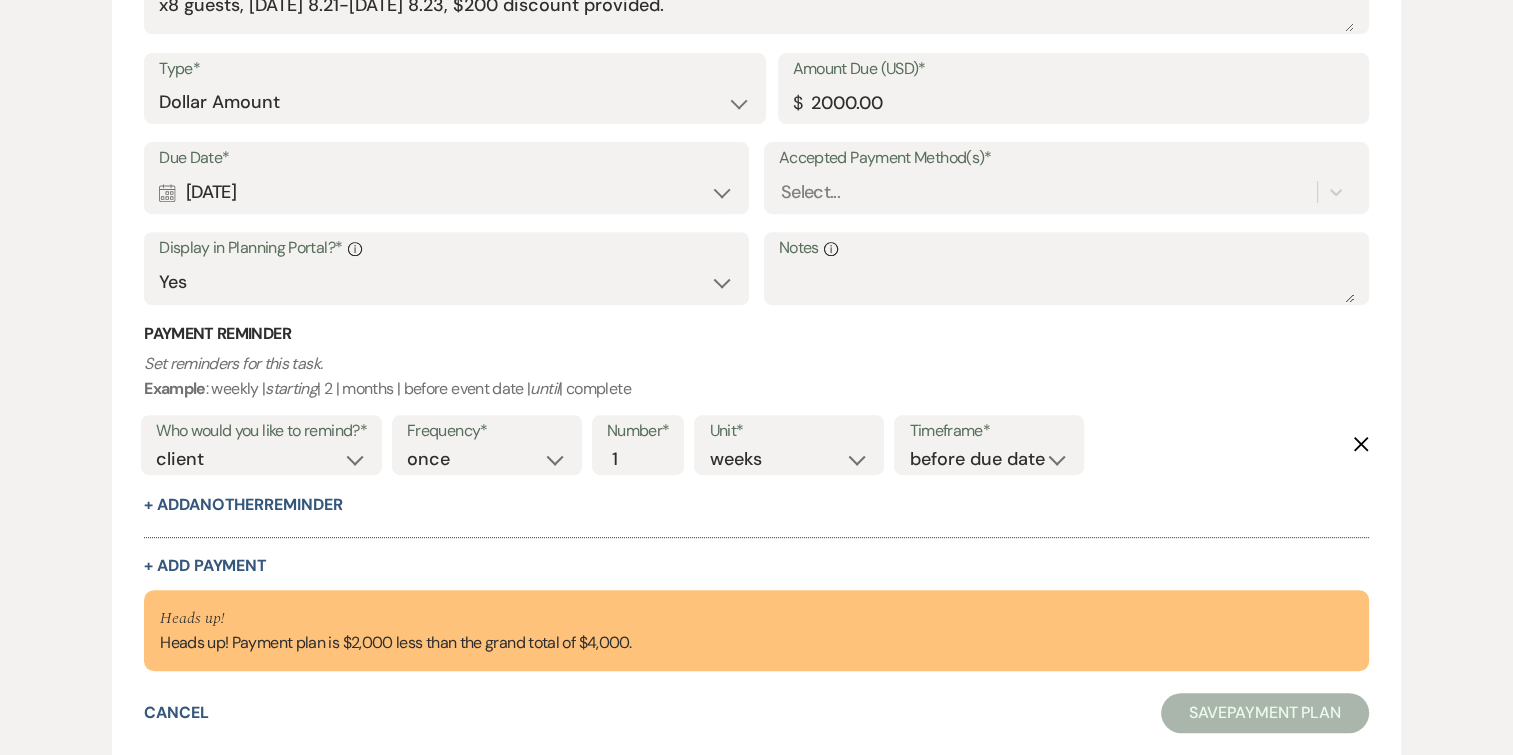 scroll, scrollTop: 763, scrollLeft: 0, axis: vertical 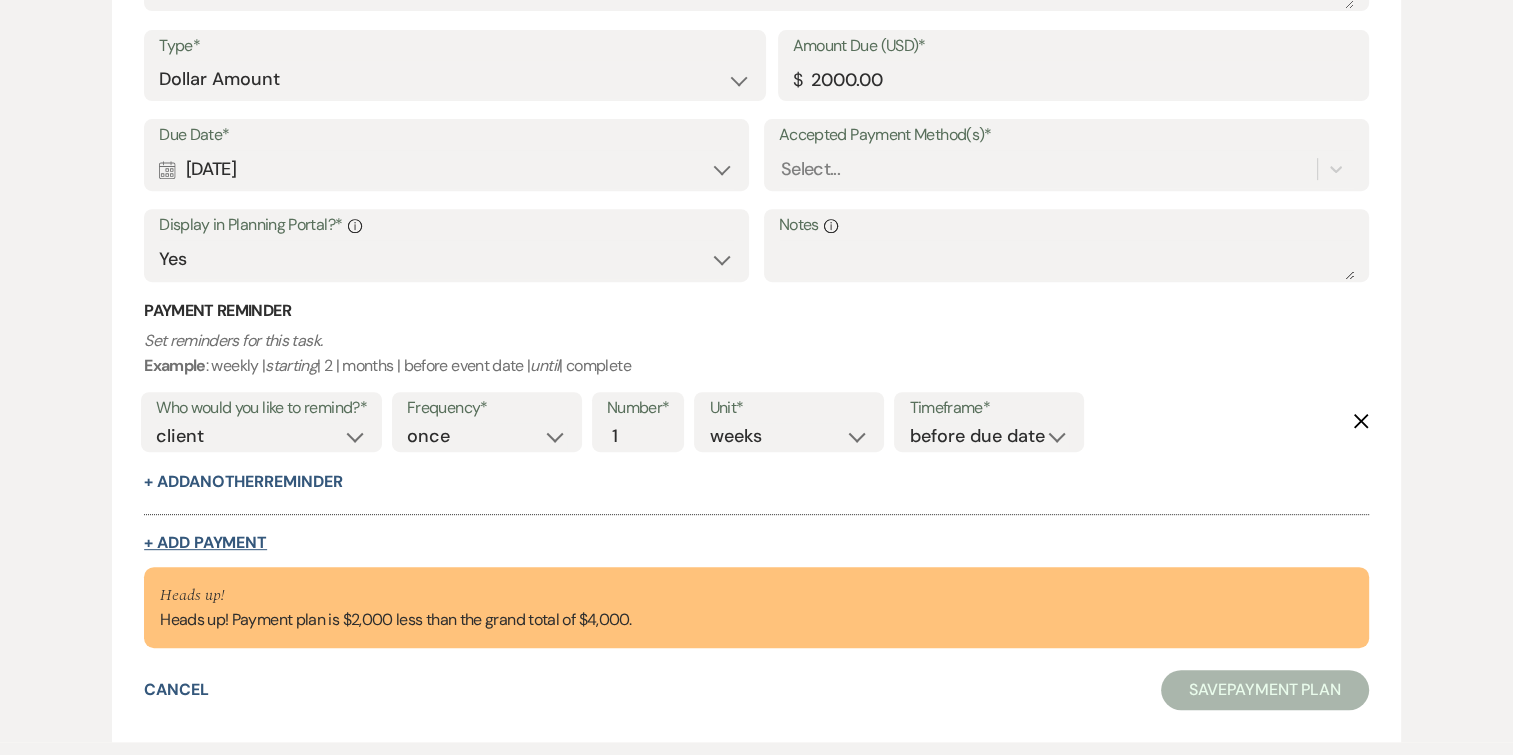 click on "+ Add Payment" at bounding box center [205, 543] 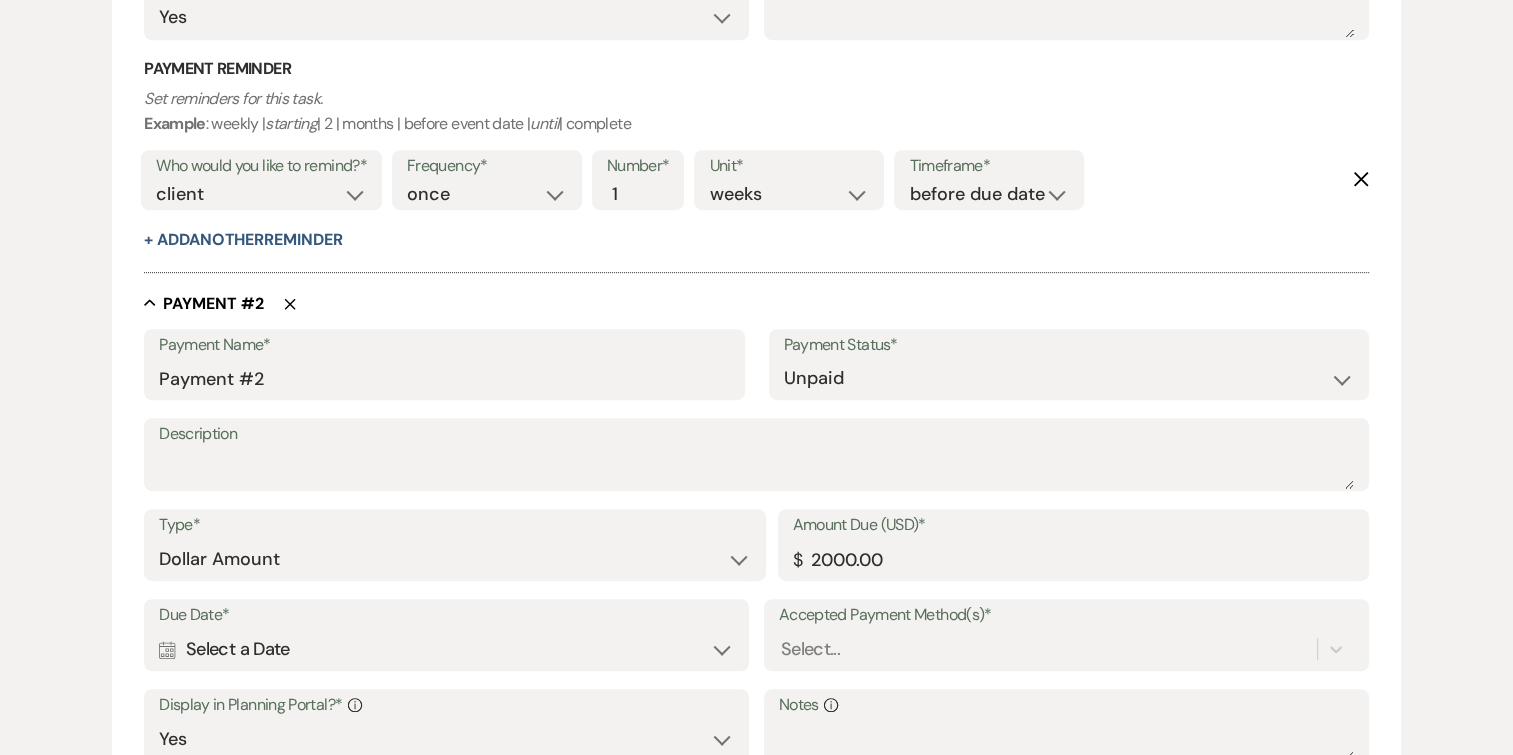 scroll, scrollTop: 1024, scrollLeft: 0, axis: vertical 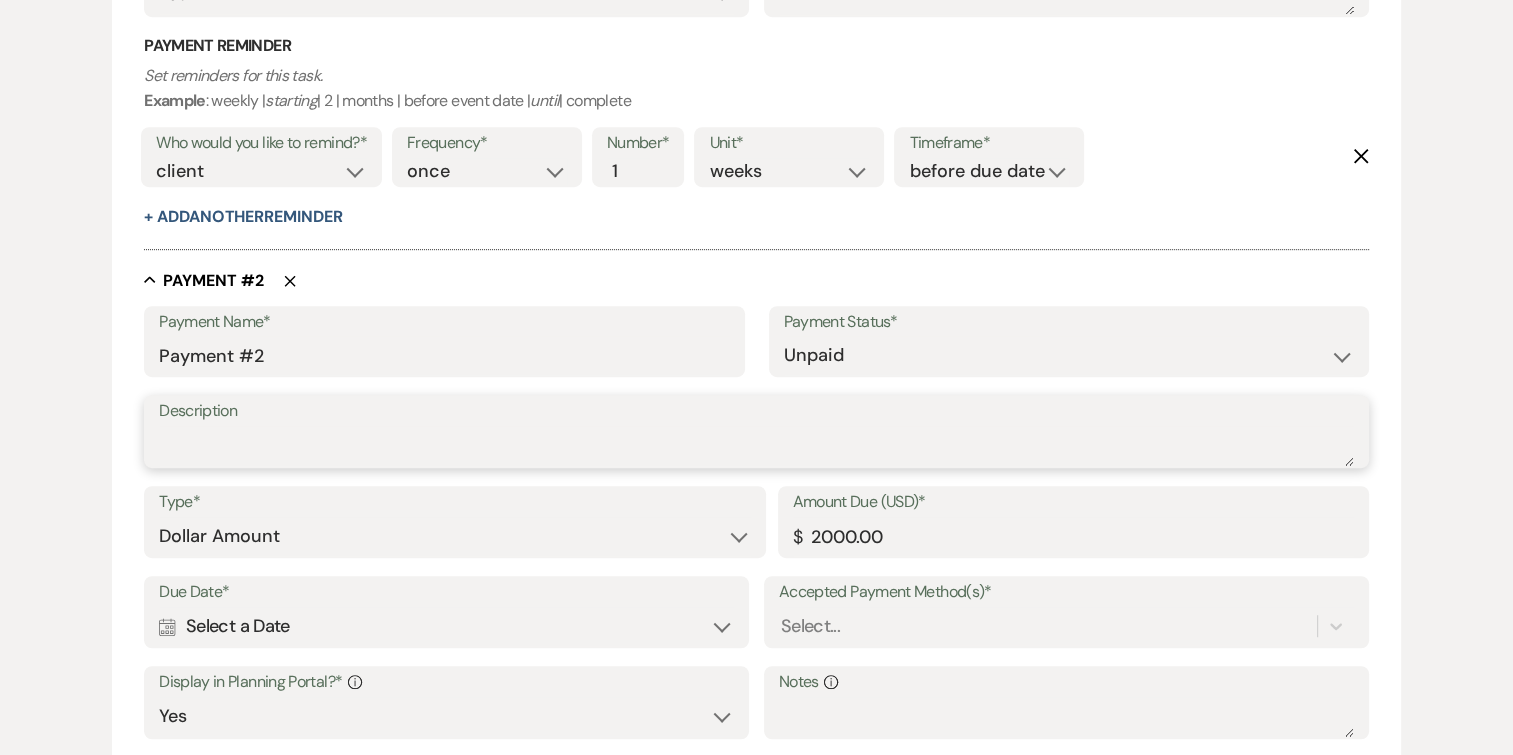 click on "Description" at bounding box center [756, 446] 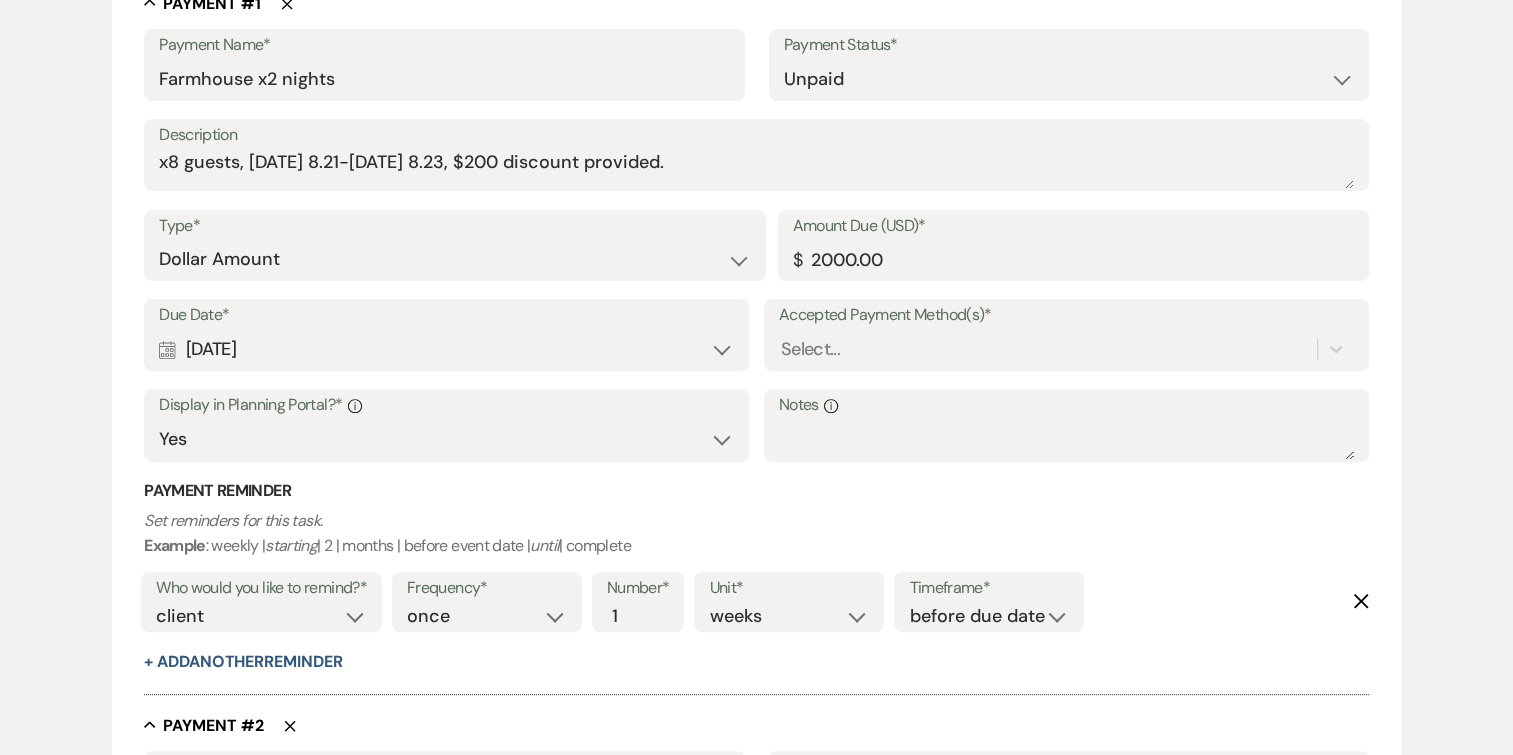 scroll, scrollTop: 448, scrollLeft: 0, axis: vertical 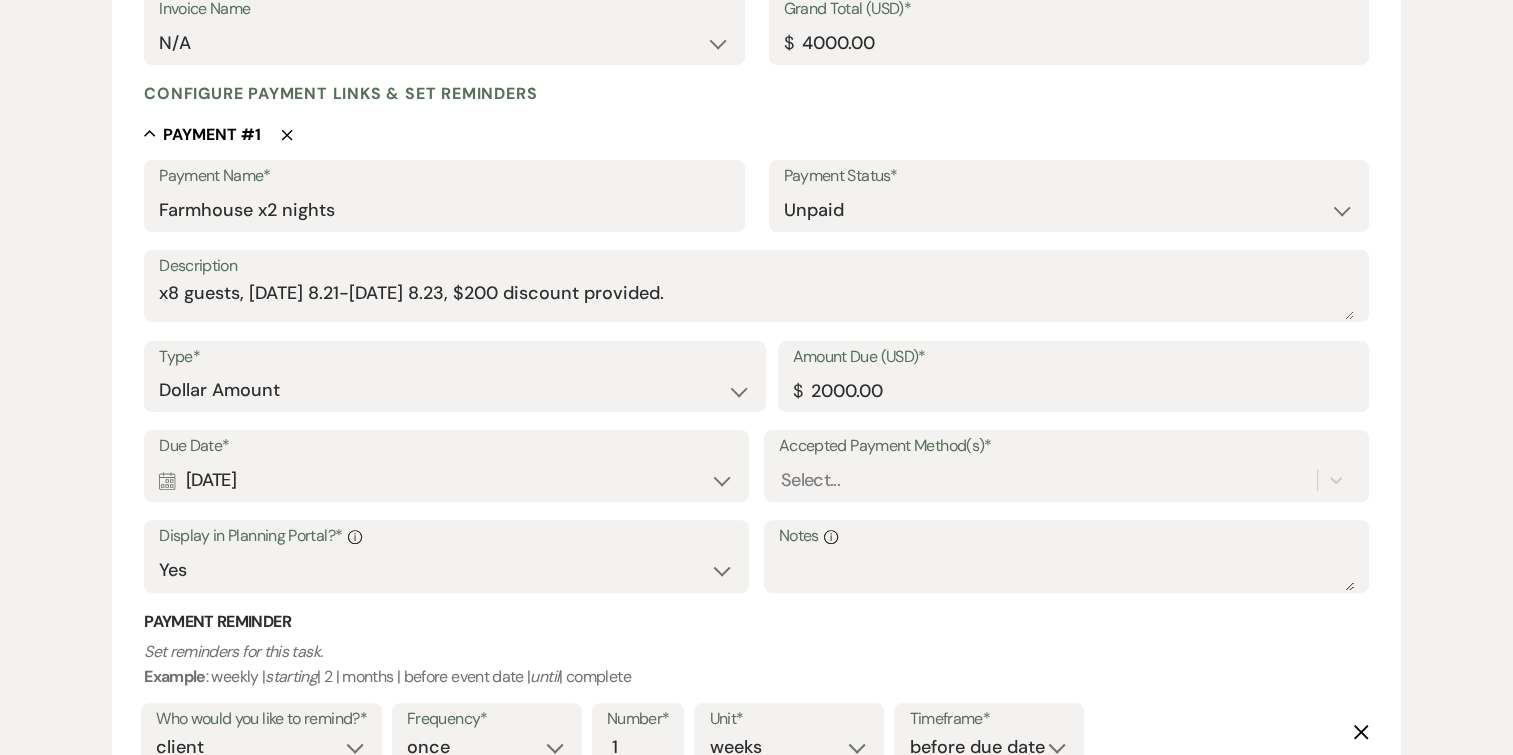 type on "x8 guests, [DATE] 8.21-[DATE] 8.23" 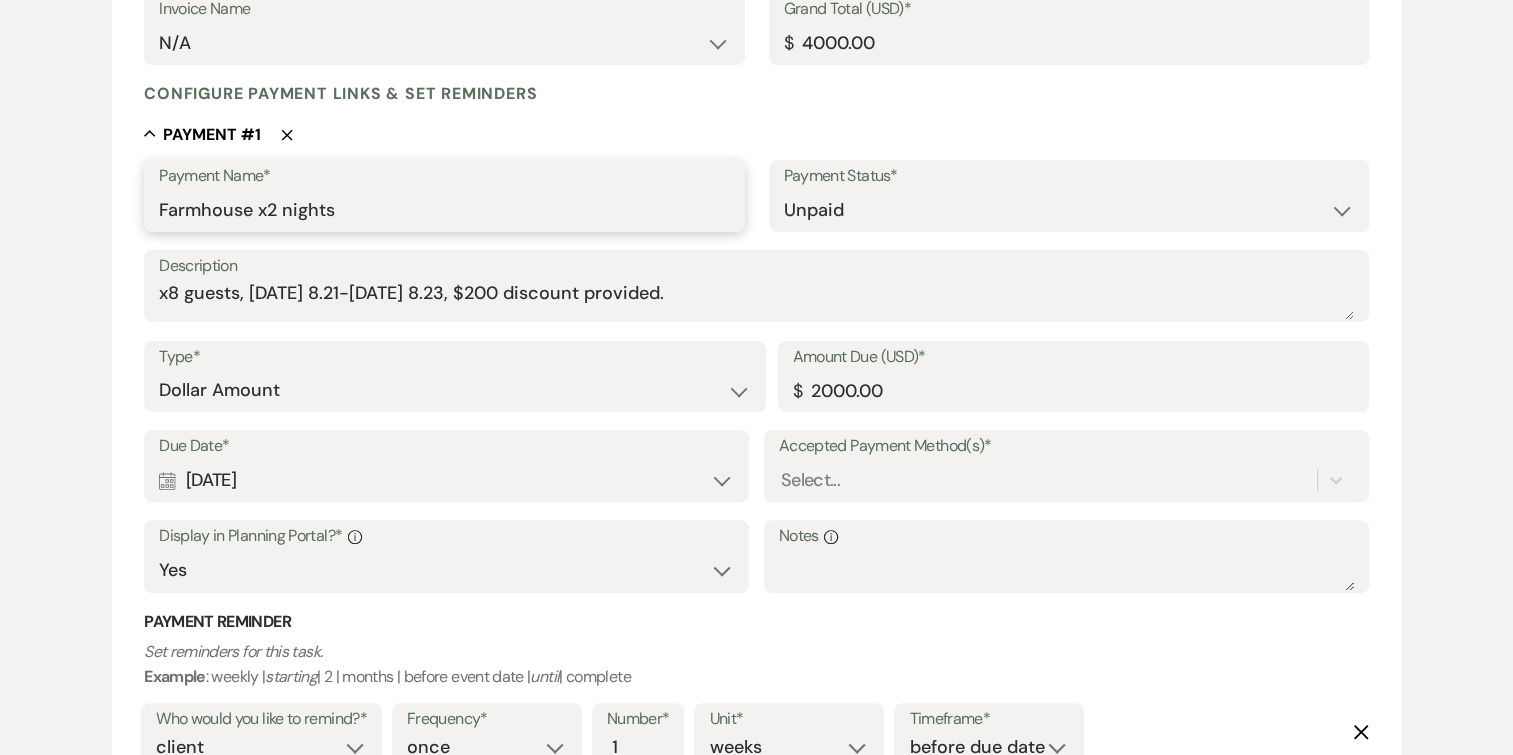 drag, startPoint x: 372, startPoint y: 220, endPoint x: 144, endPoint y: 216, distance: 228.03508 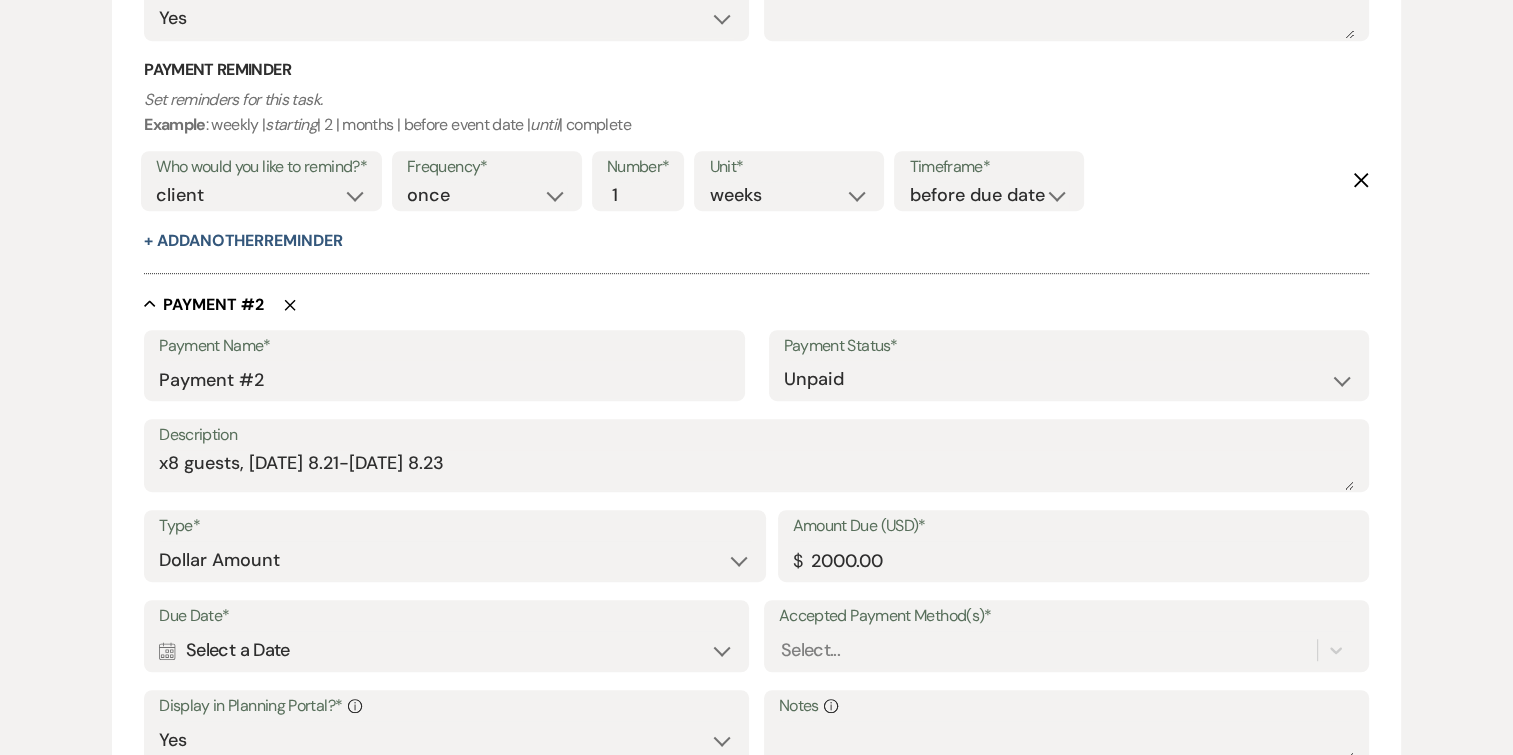 scroll, scrollTop: 1003, scrollLeft: 0, axis: vertical 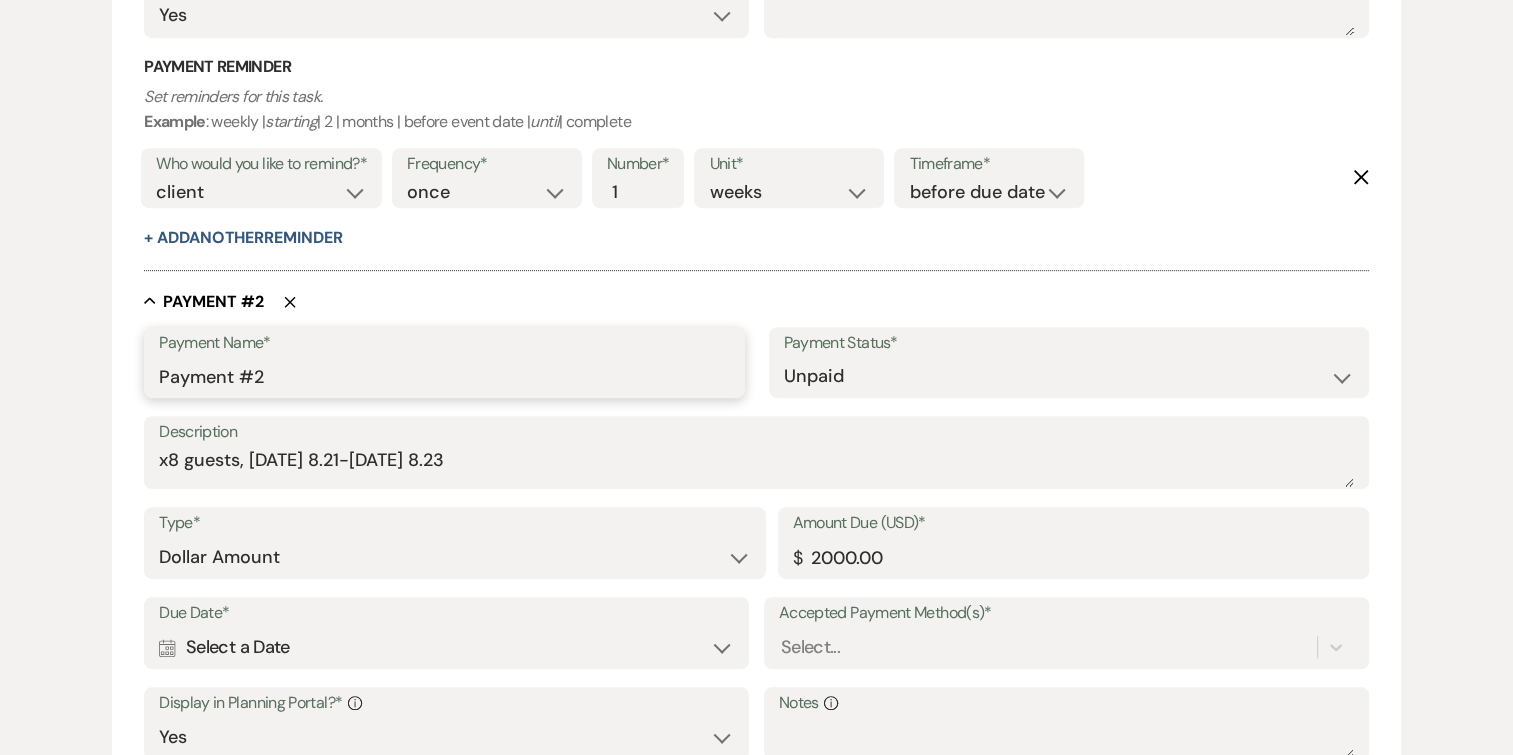 drag, startPoint x: 331, startPoint y: 376, endPoint x: 58, endPoint y: 380, distance: 273.0293 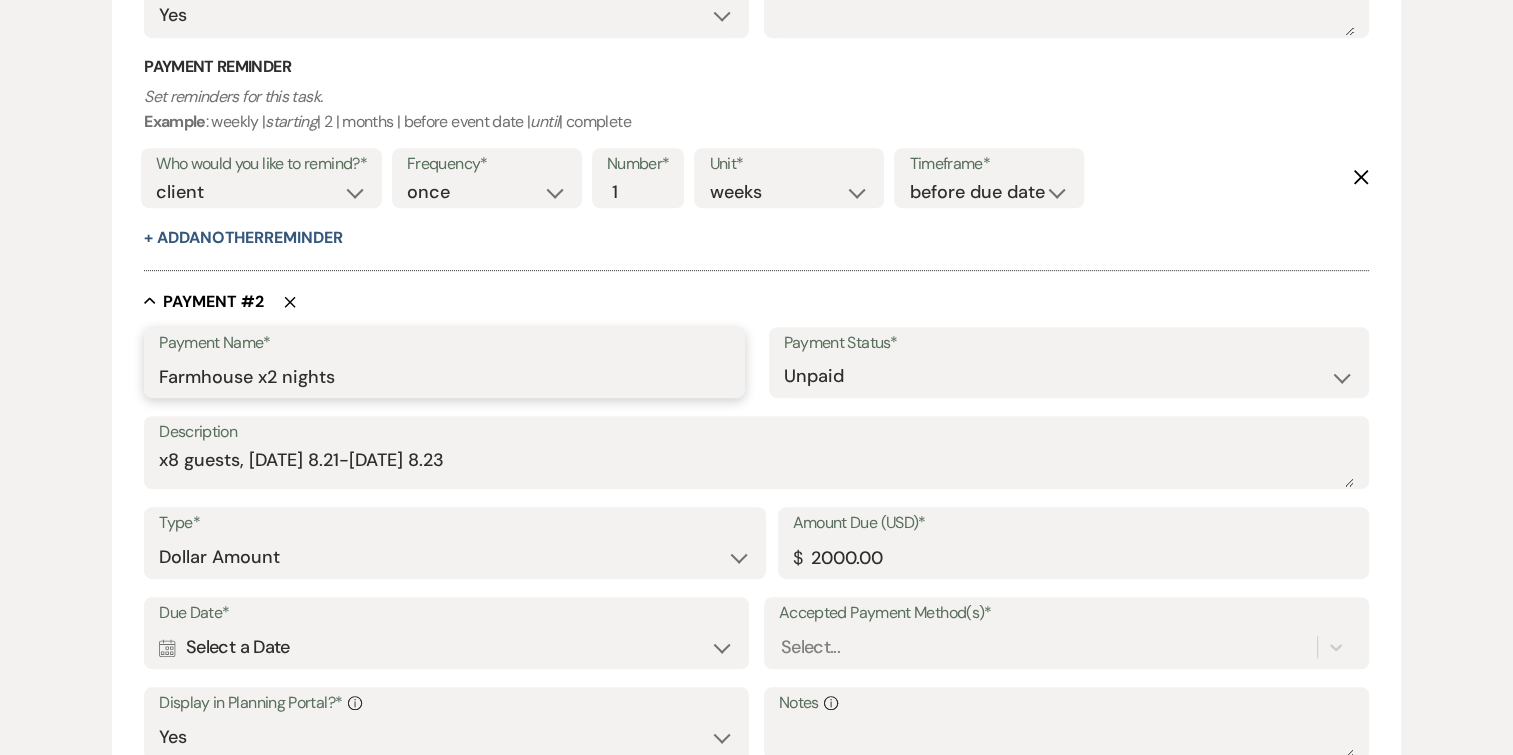 drag, startPoint x: 249, startPoint y: 380, endPoint x: 63, endPoint y: 364, distance: 186.6869 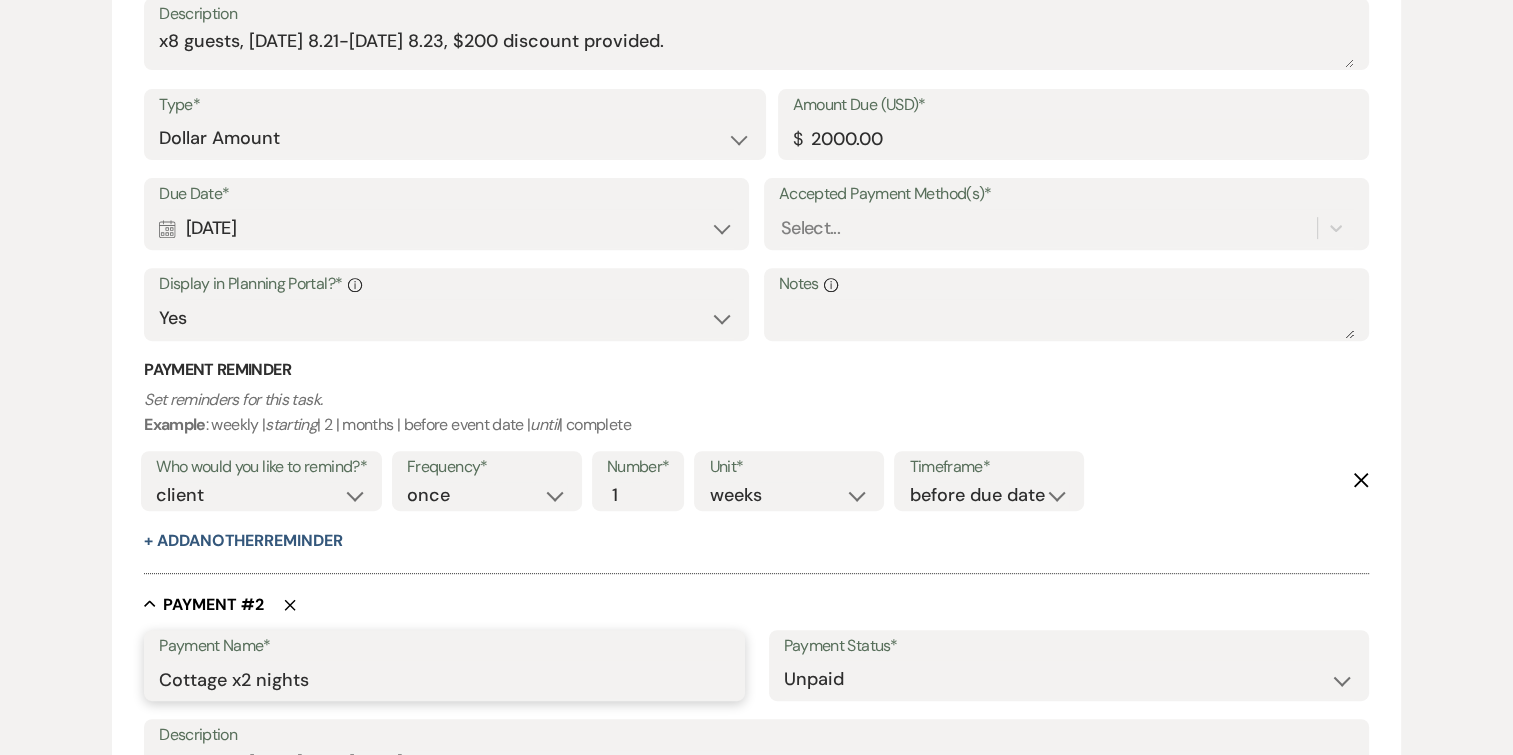 scroll, scrollTop: 520, scrollLeft: 0, axis: vertical 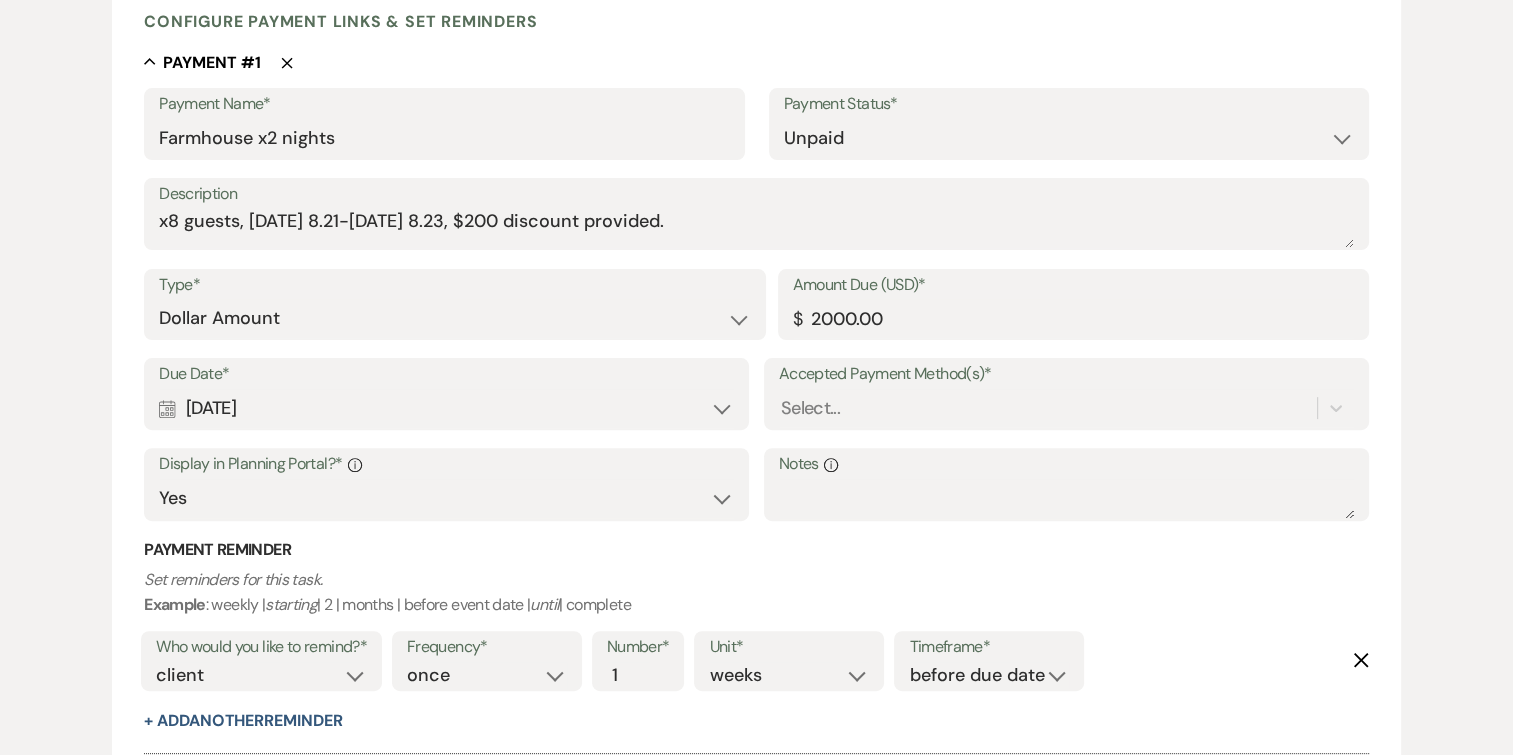 type on "Cottage x2 nights" 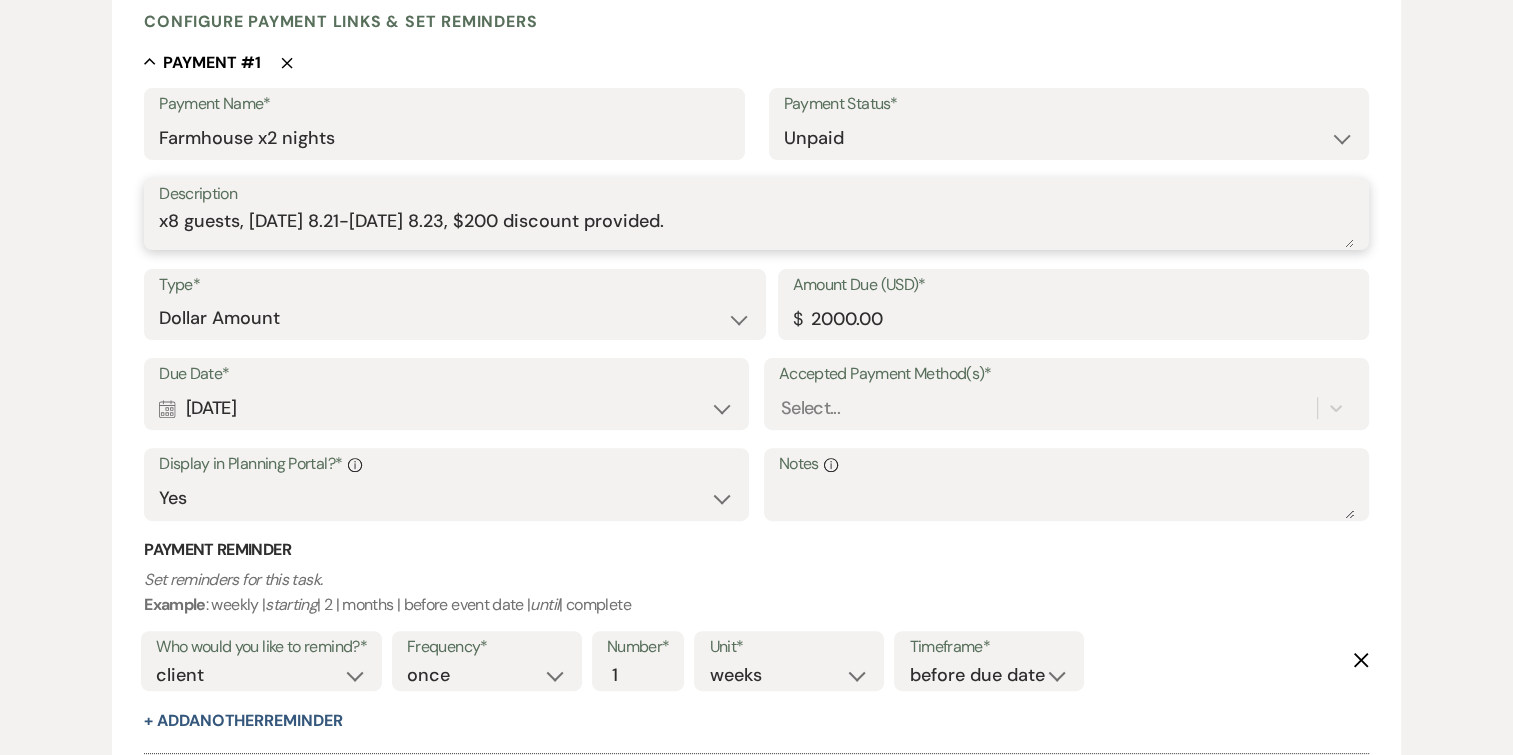 drag, startPoint x: 695, startPoint y: 224, endPoint x: 454, endPoint y: 225, distance: 241.00208 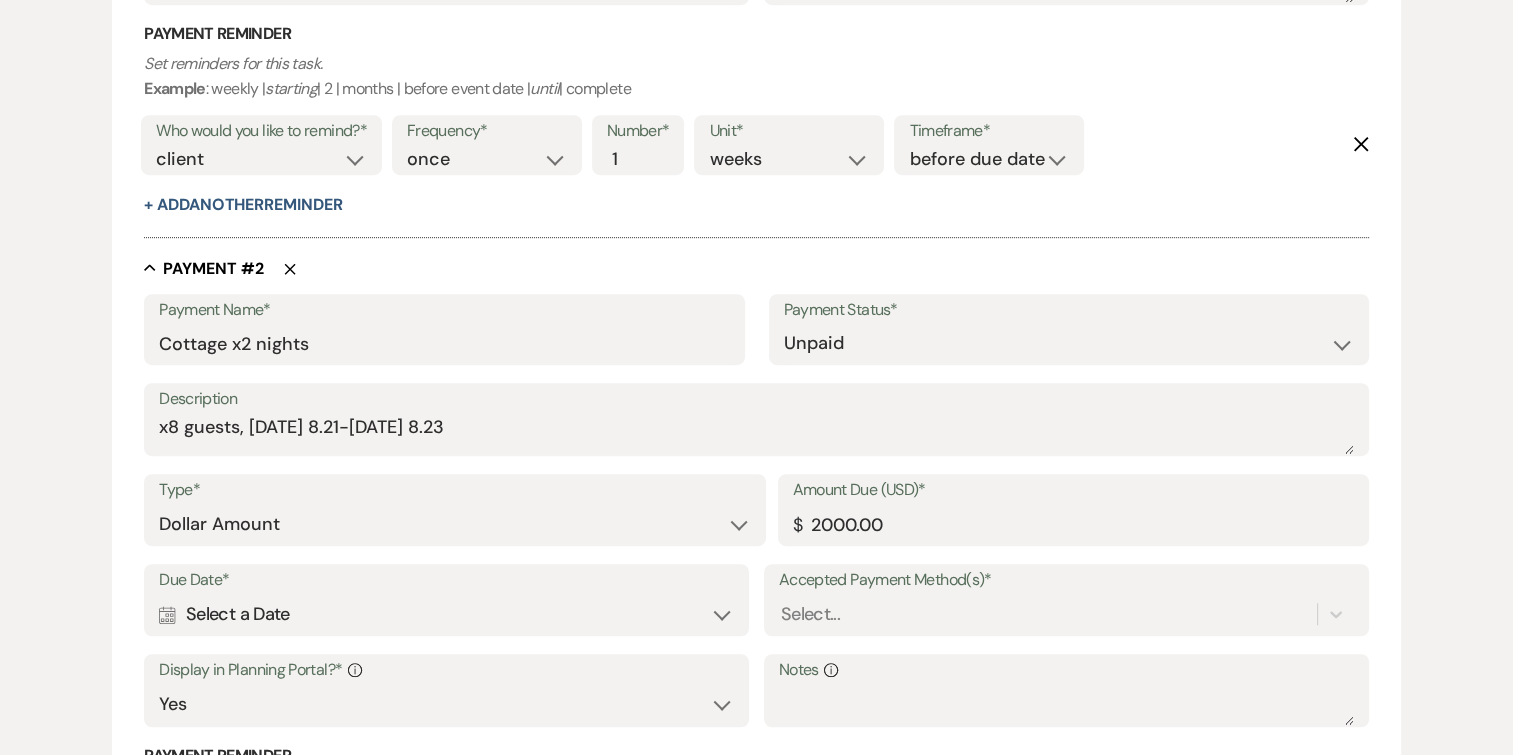 scroll, scrollTop: 1039, scrollLeft: 0, axis: vertical 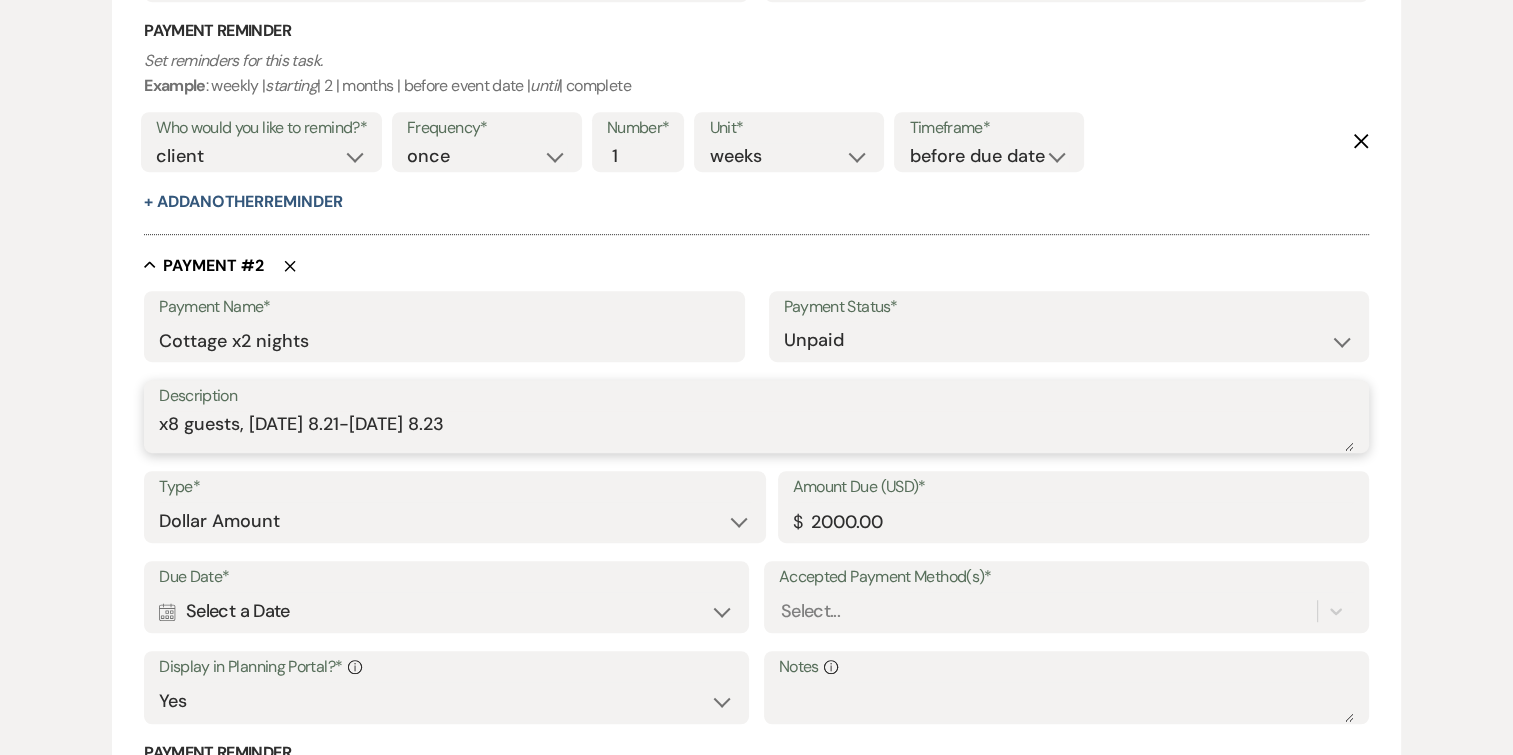 click on "x8 guests, [DATE] 8.21-[DATE] 8.23" at bounding box center [756, 431] 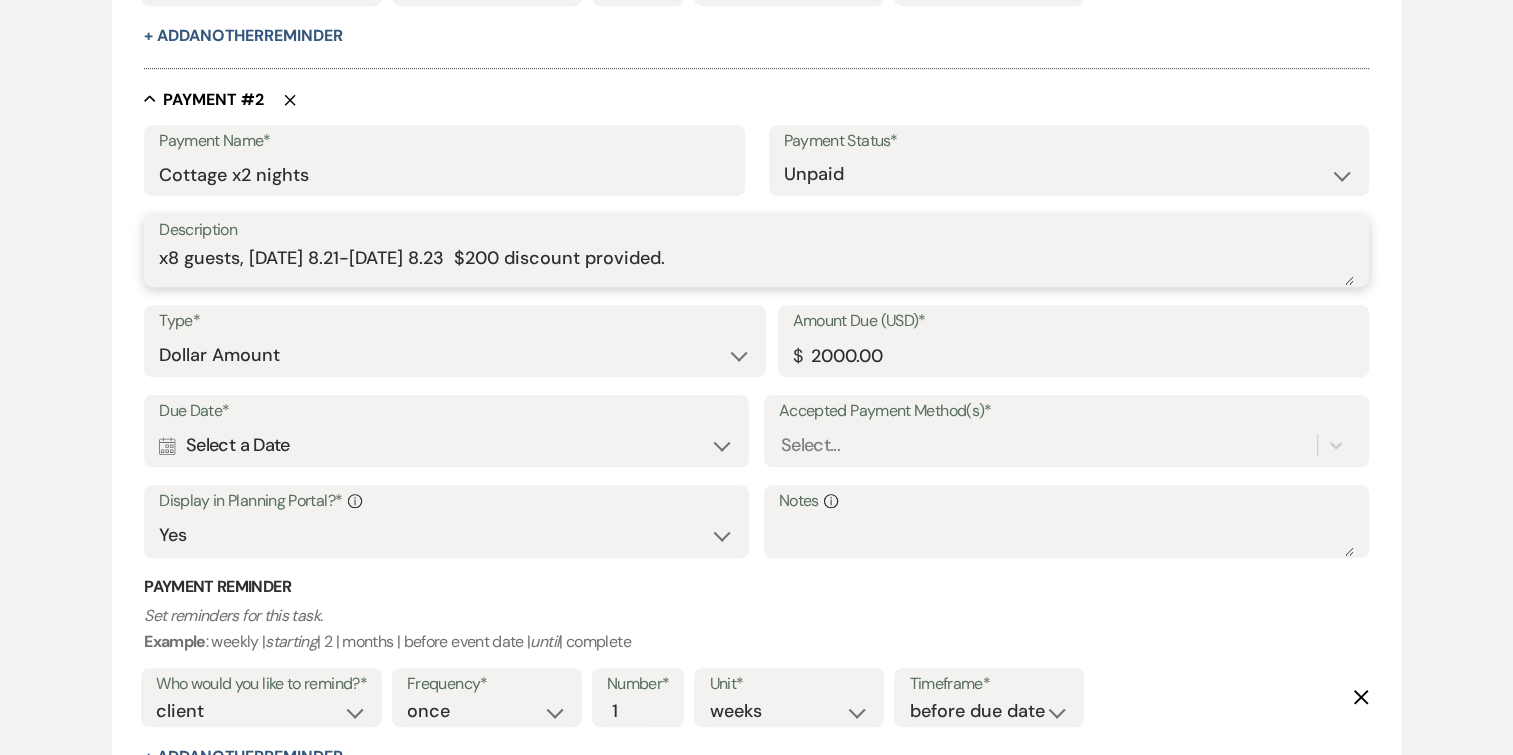 scroll, scrollTop: 1220, scrollLeft: 0, axis: vertical 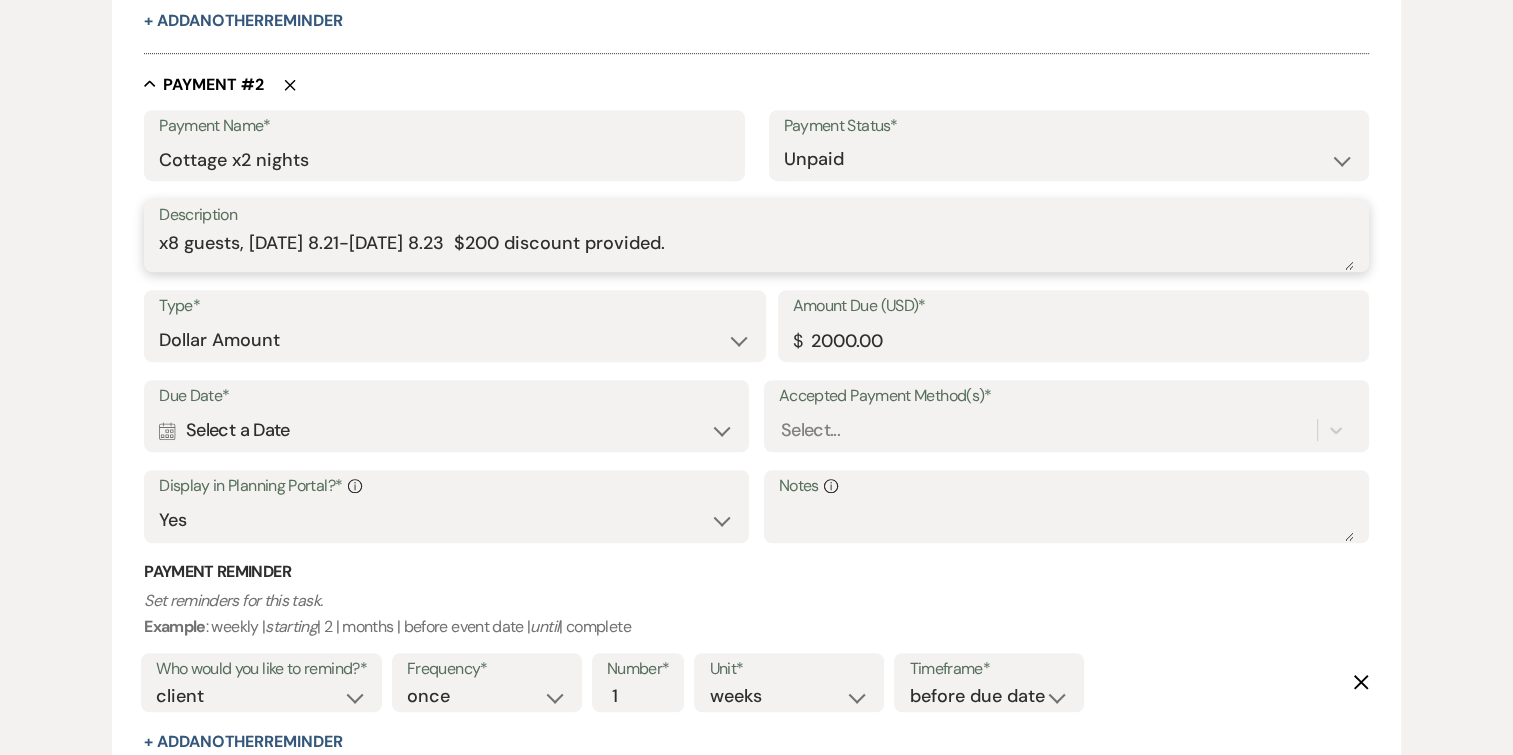 type on "x8 guests, [DATE] 8.21-[DATE] 8.23  $200 discount provided." 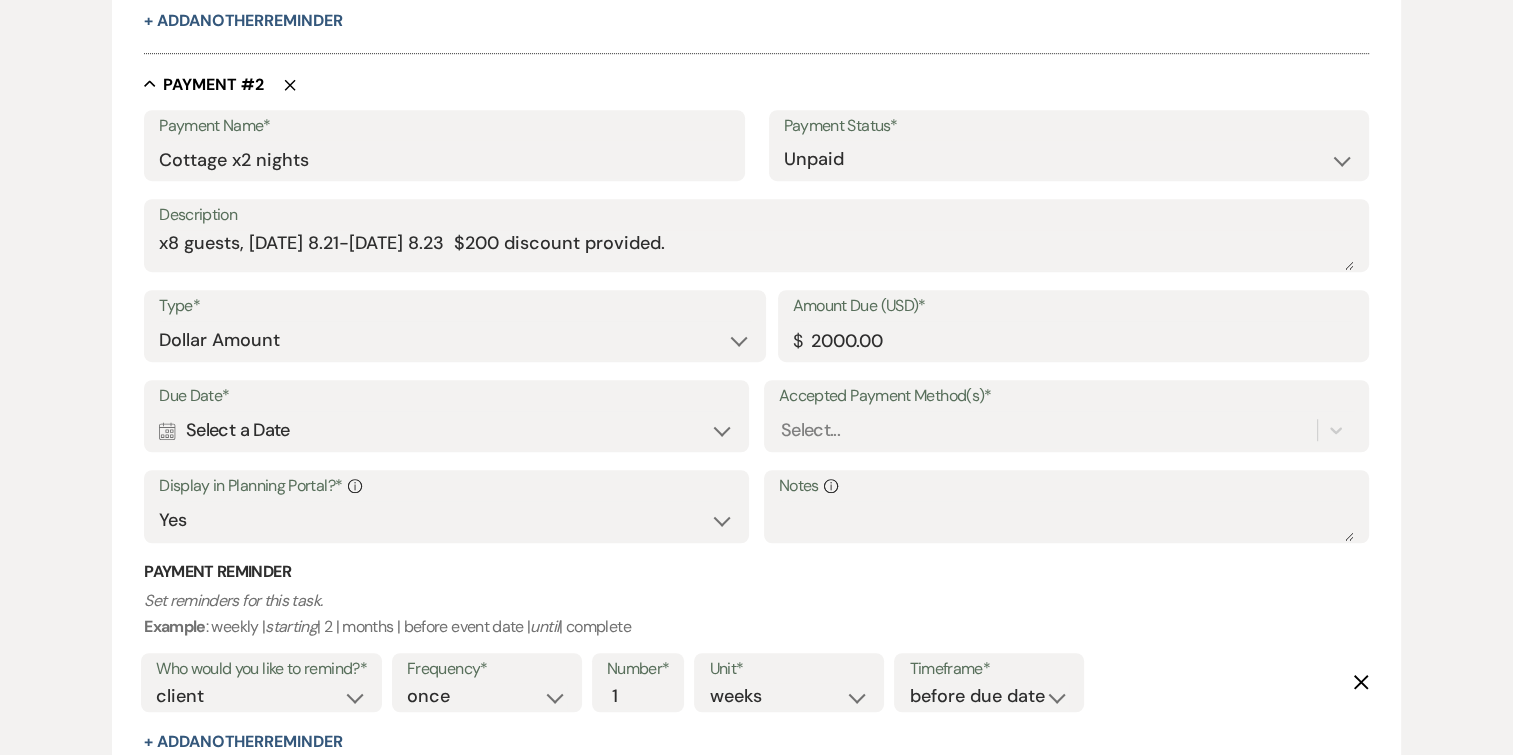 click on "Calendar Select a Date Expand" at bounding box center (446, 430) 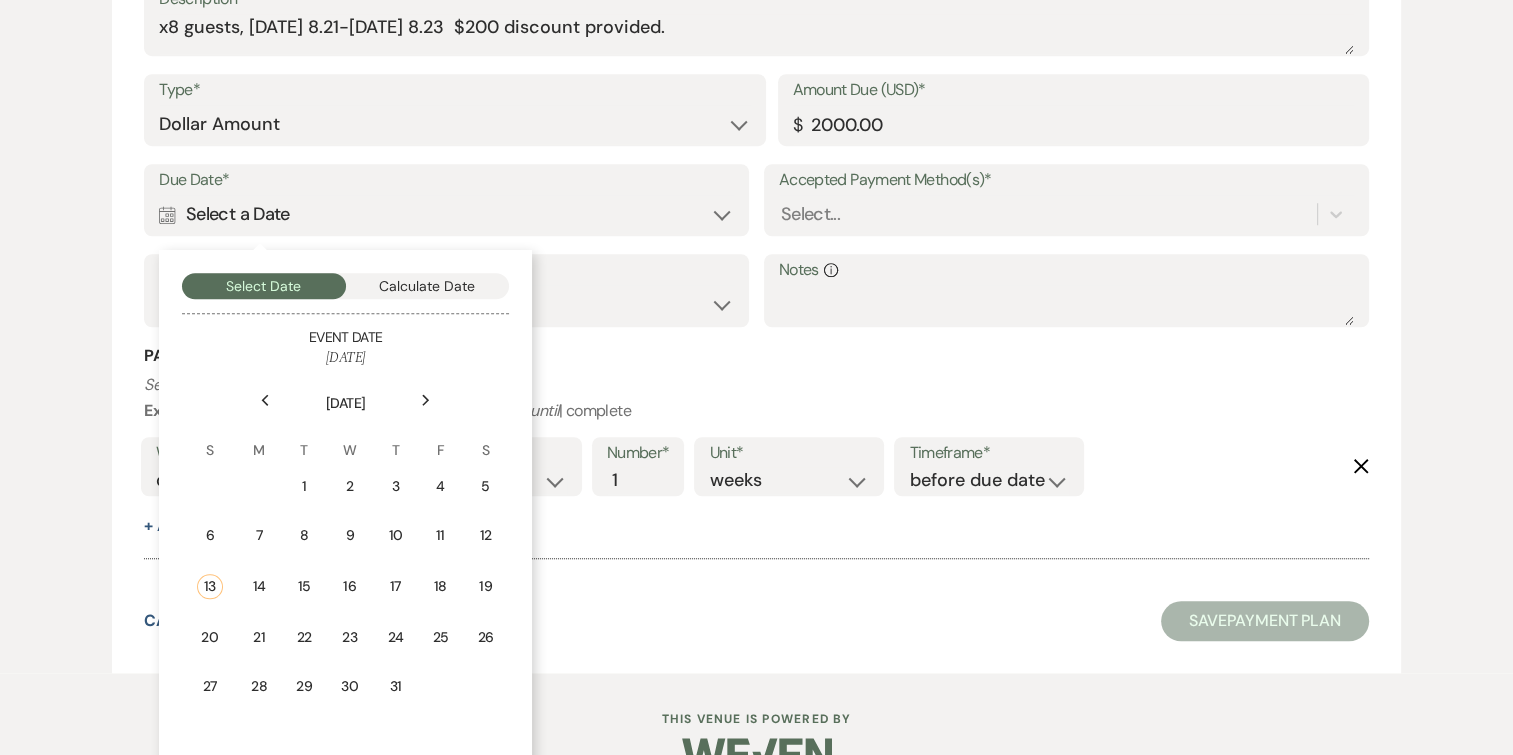 scroll, scrollTop: 1437, scrollLeft: 0, axis: vertical 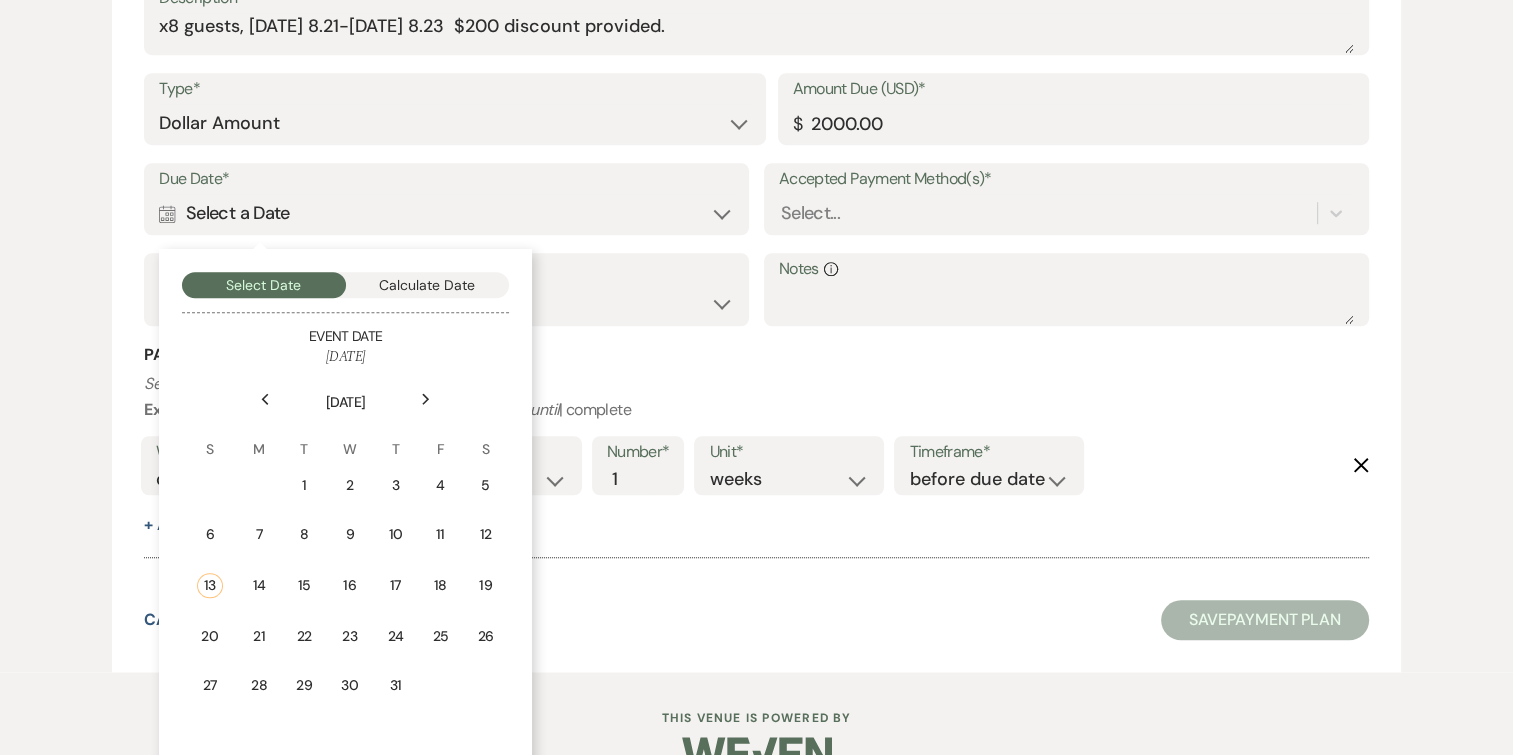 click on "Next" 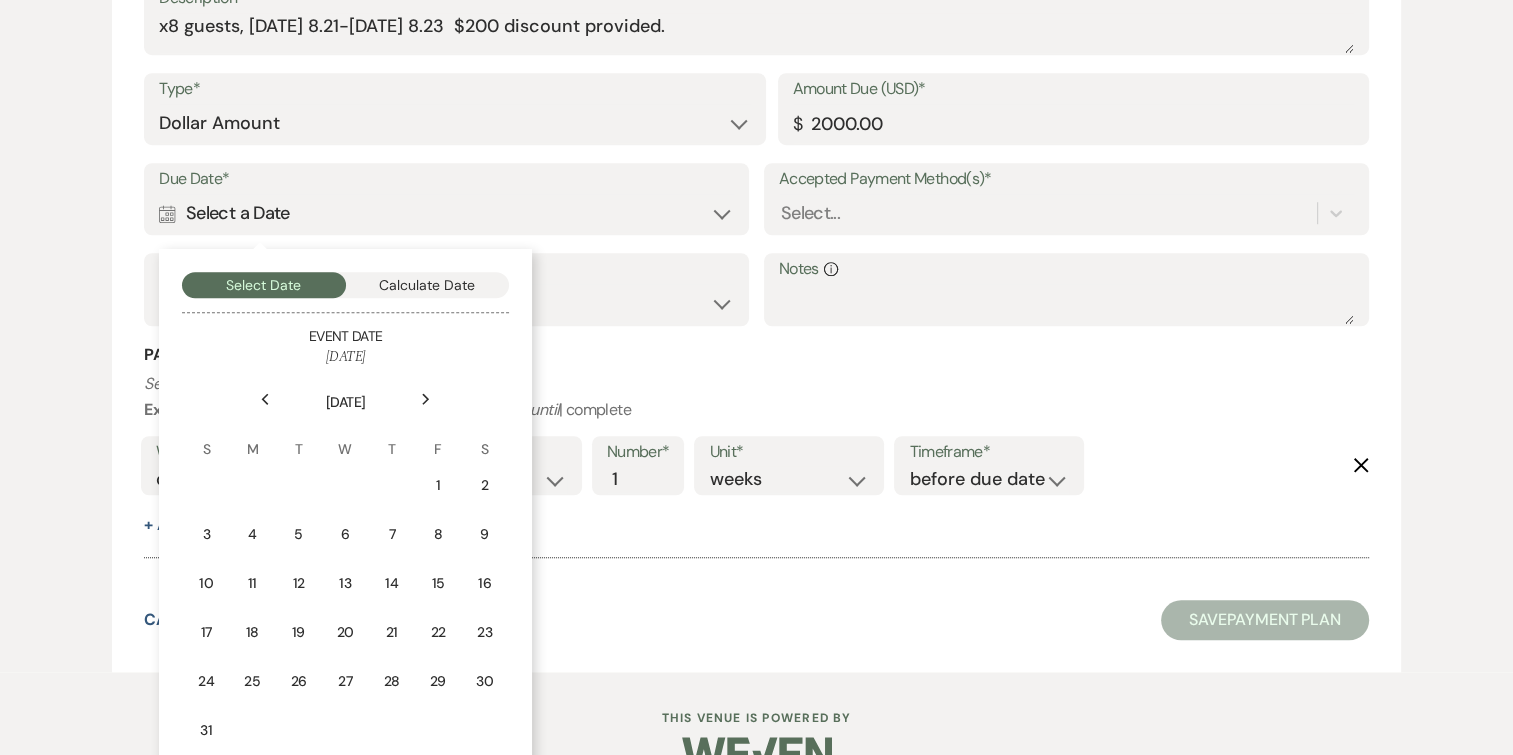 click on "Next" 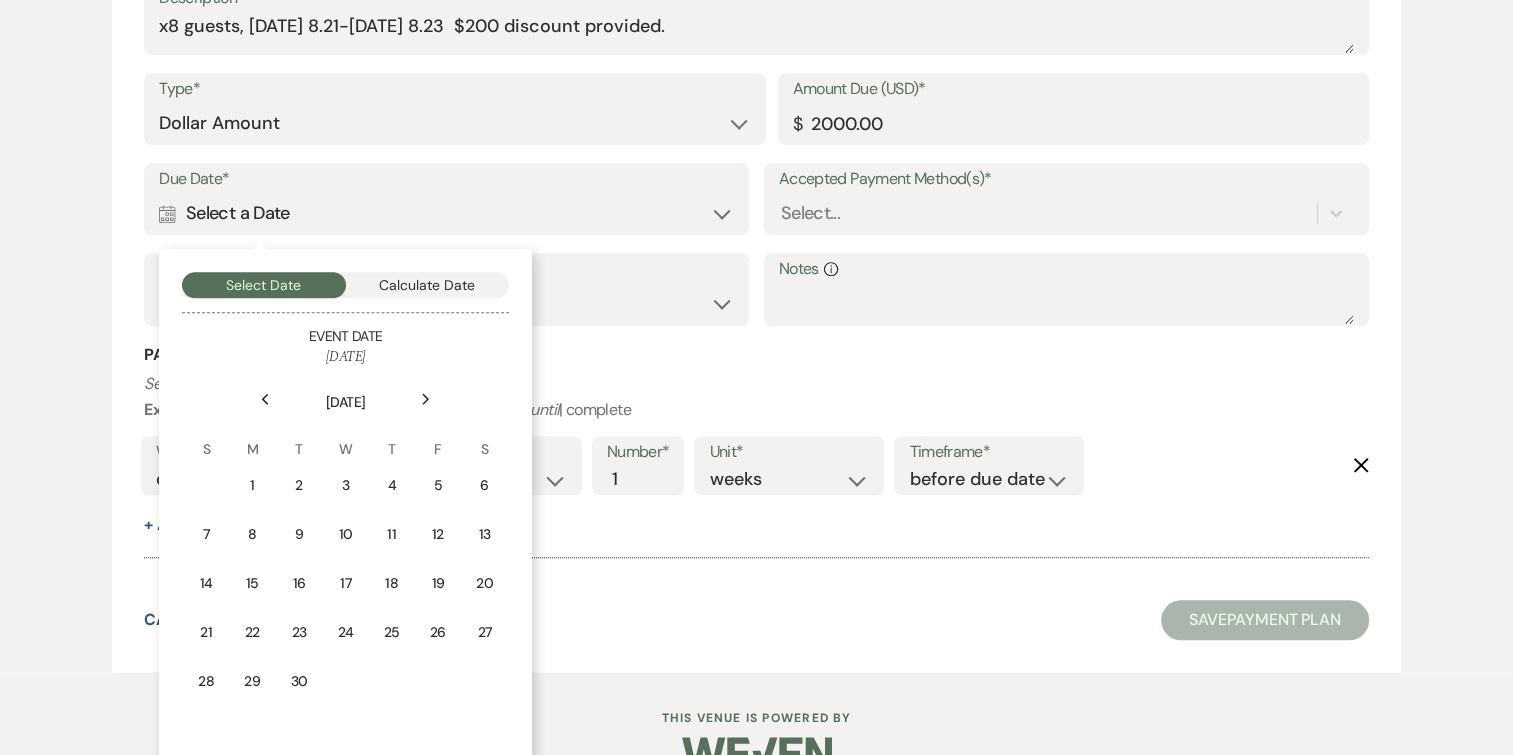 click on "Next" 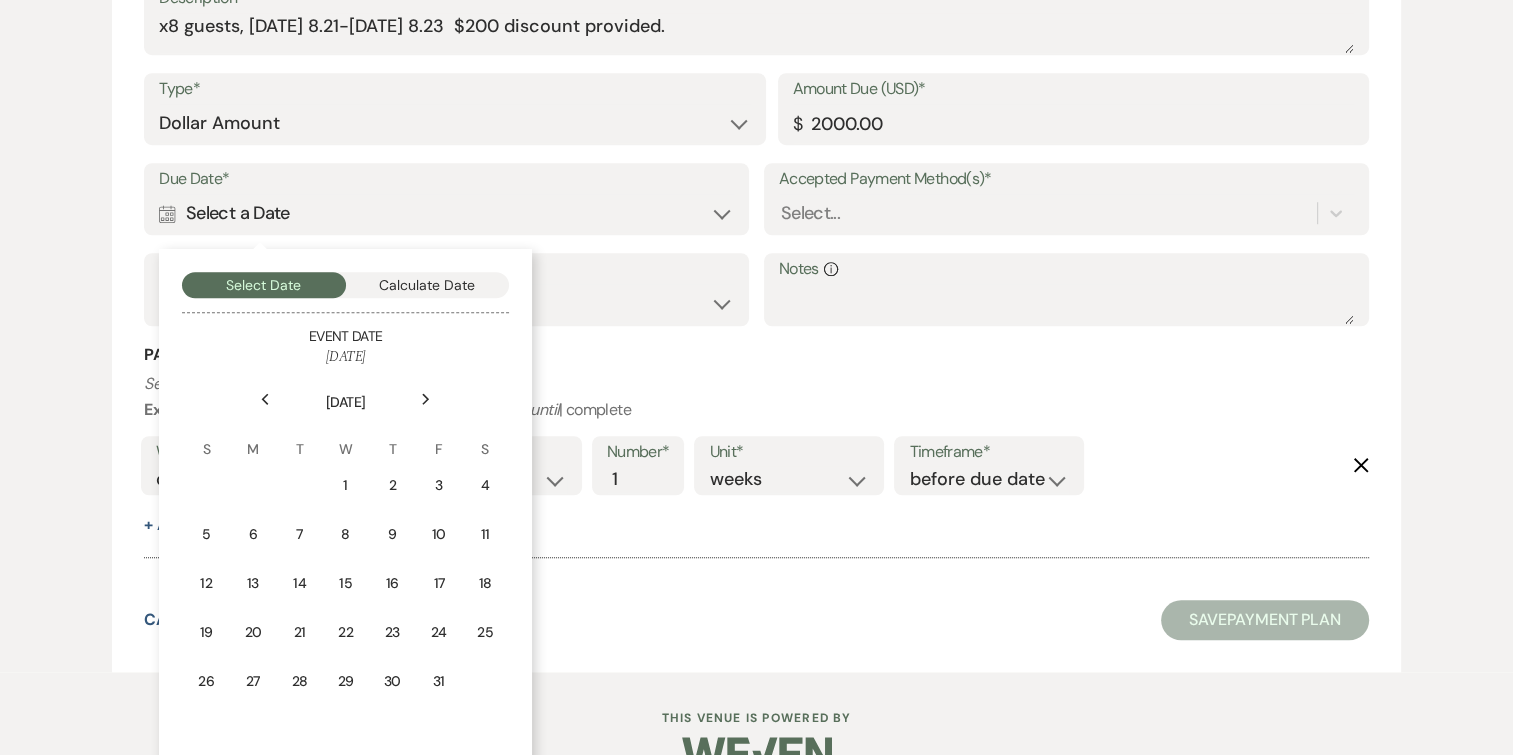 click on "Next" 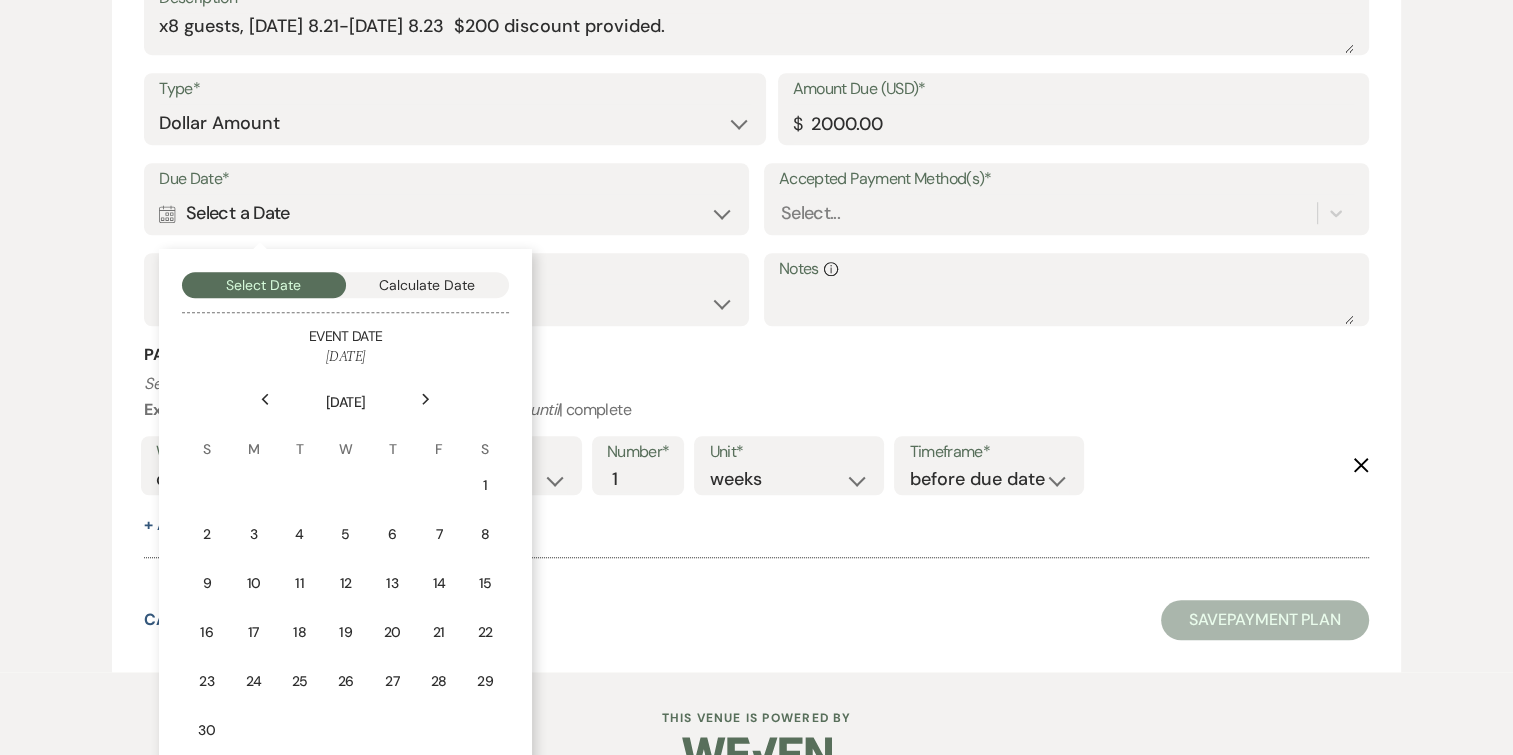 click on "Next" 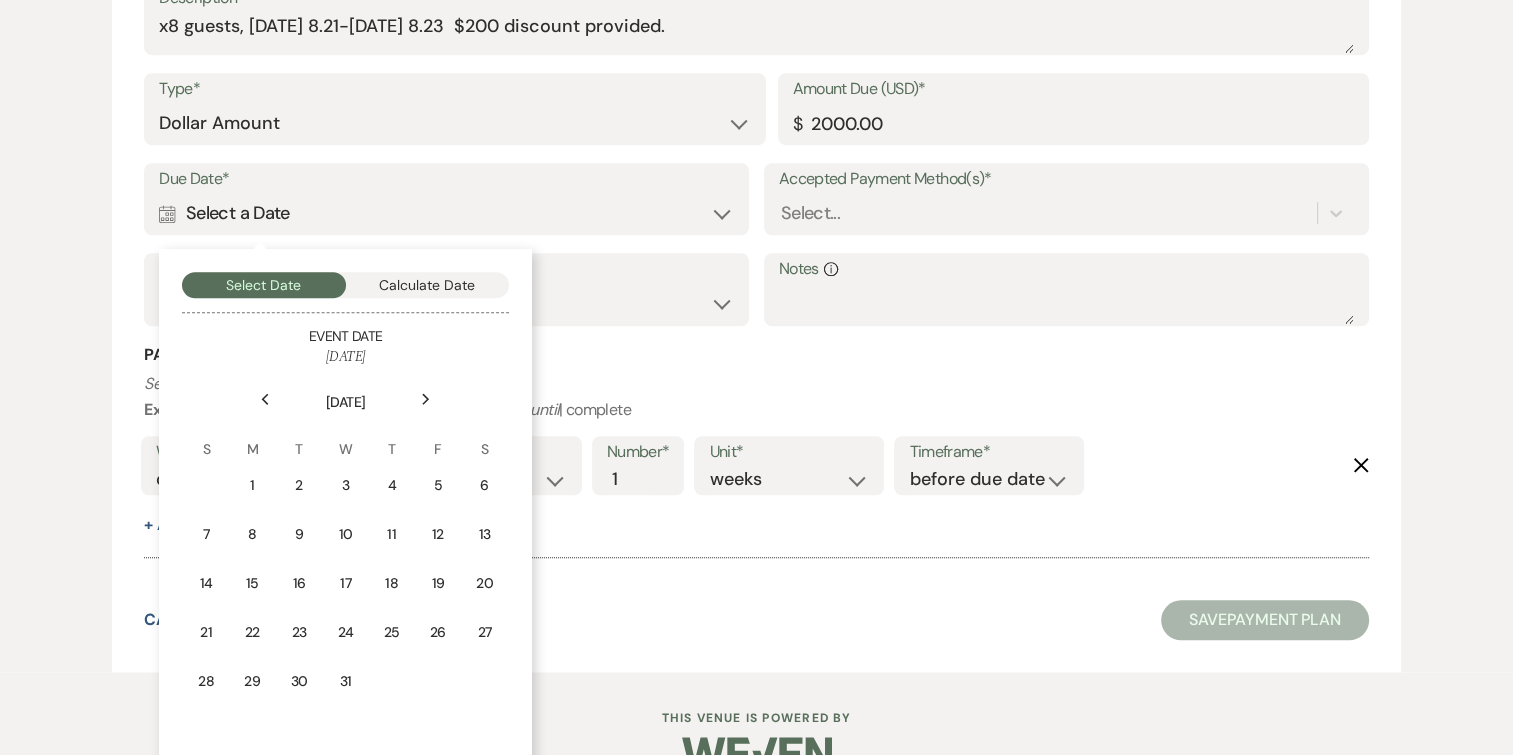 click on "Next" 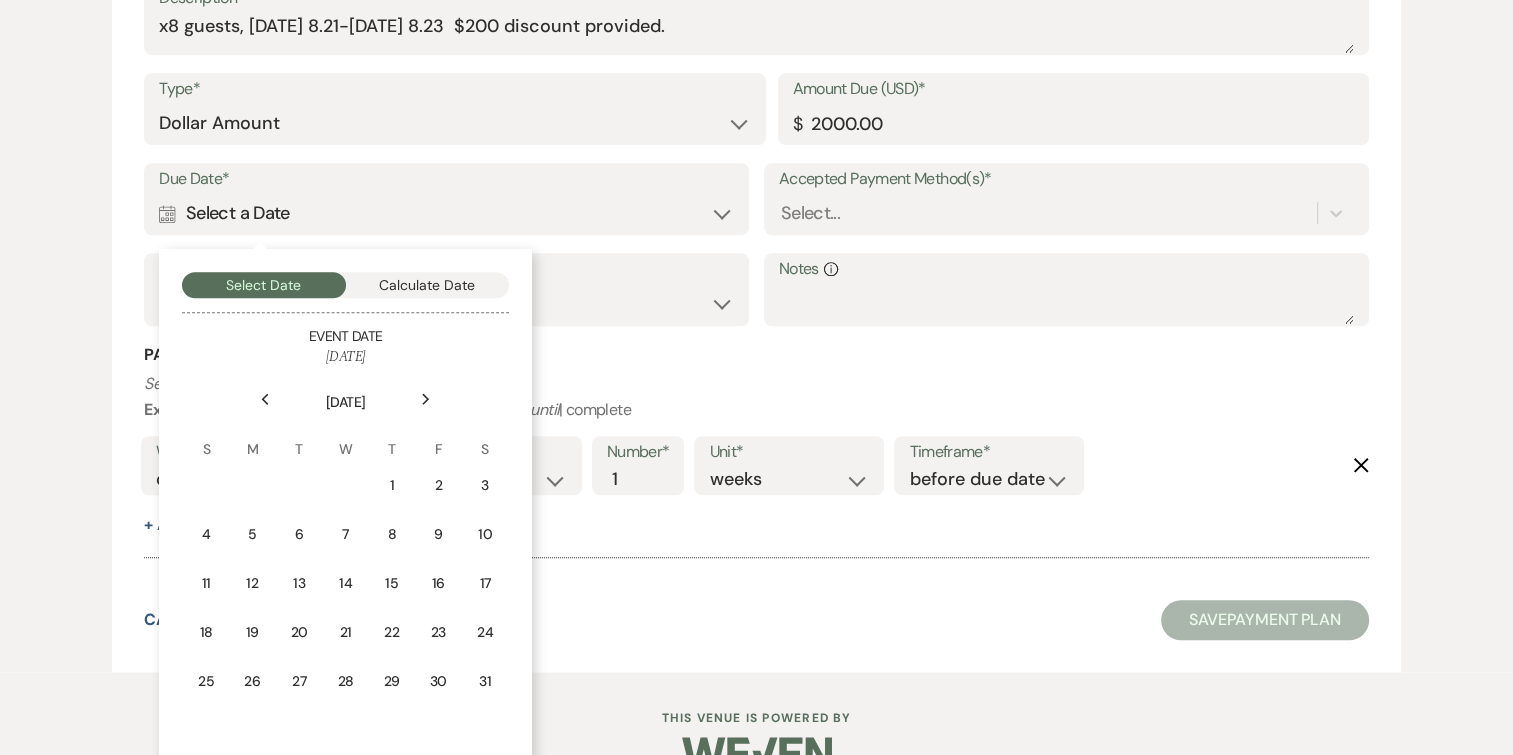 click on "Next" 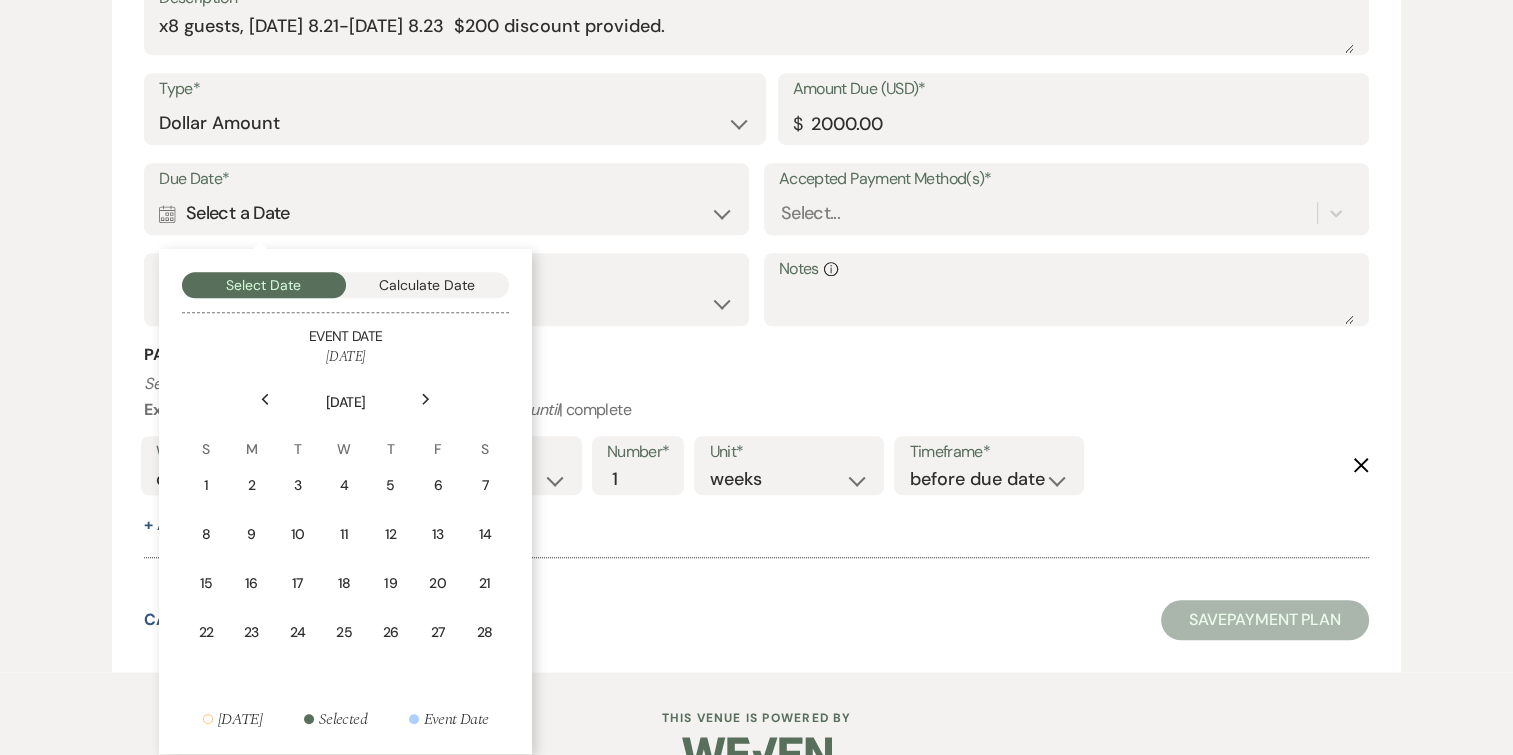 click on "Next" 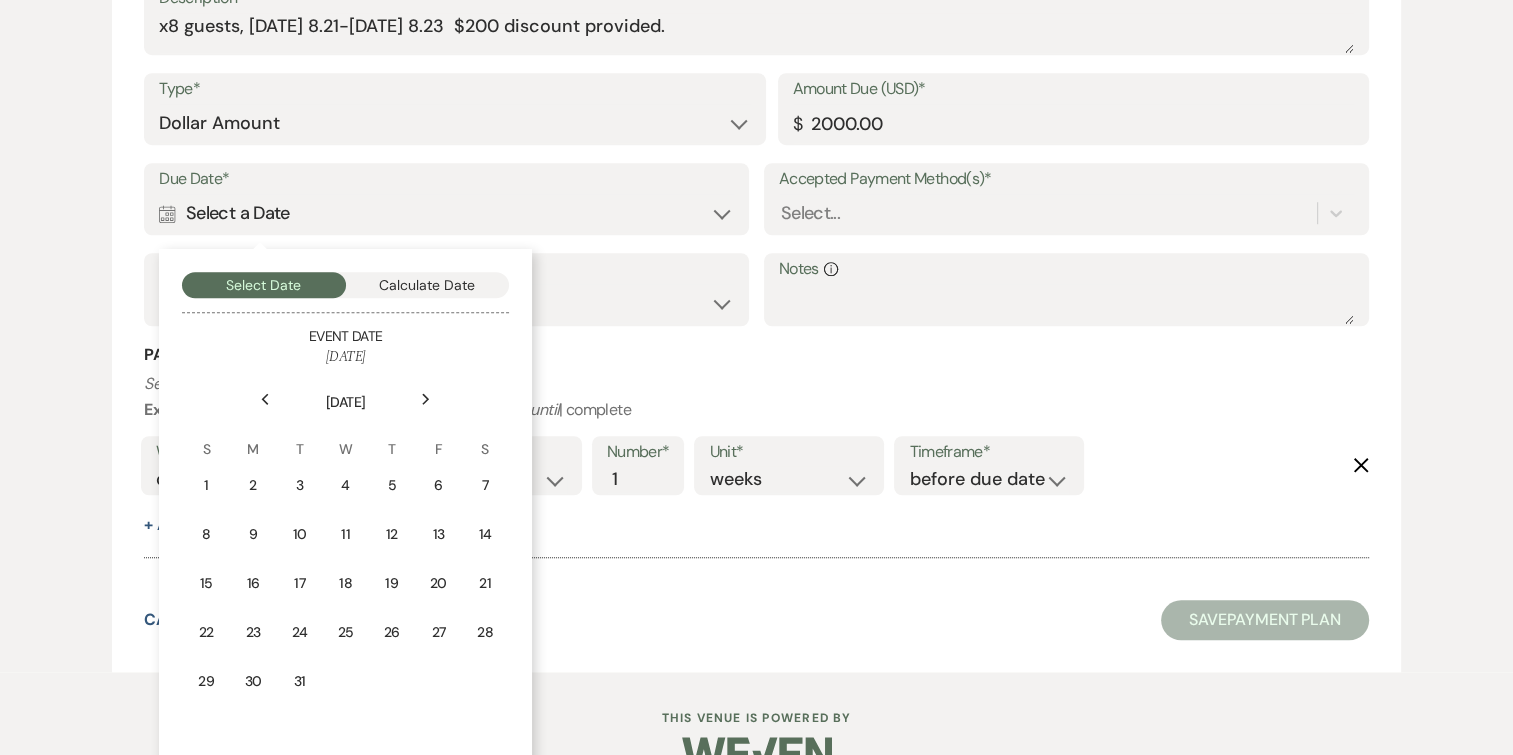 click on "Next" 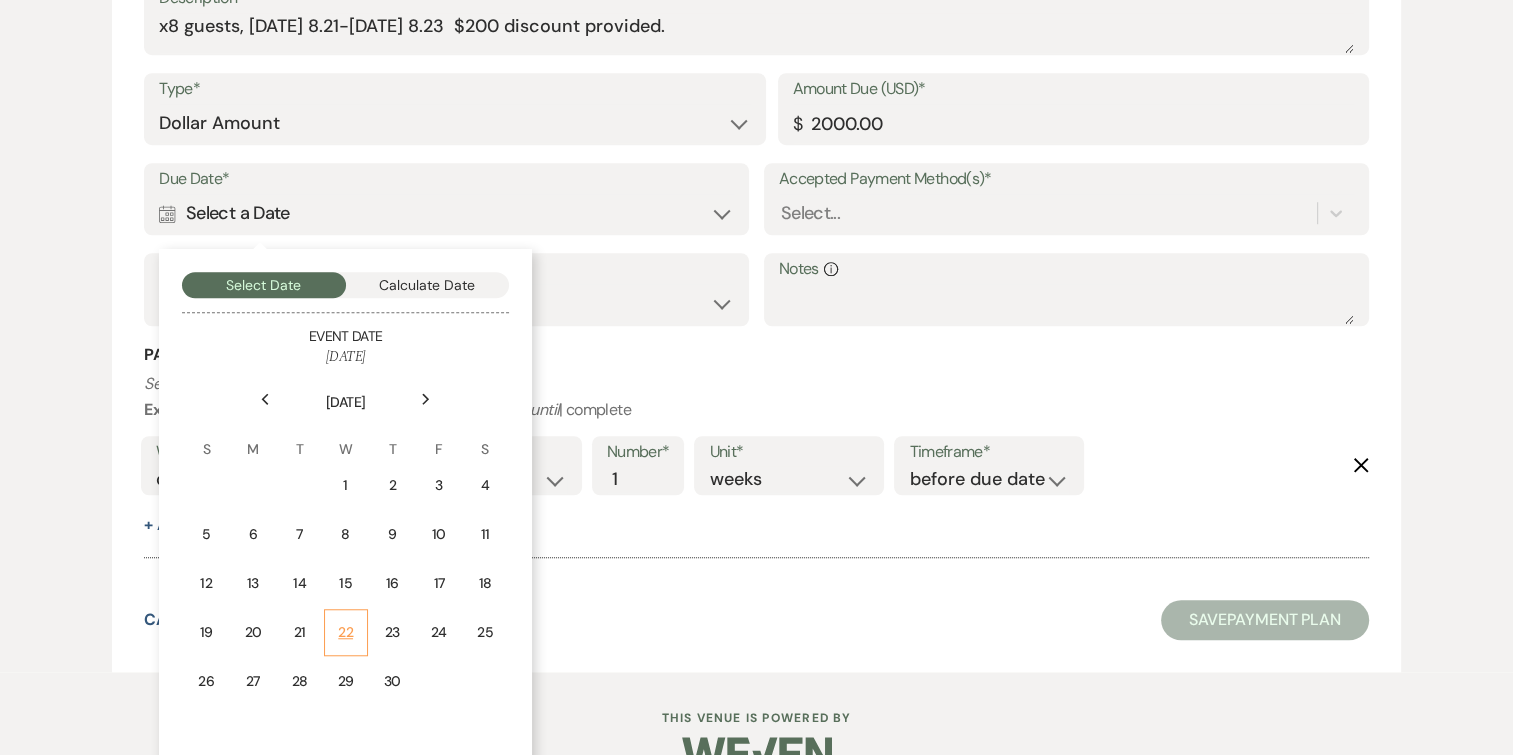 click on "22" at bounding box center (346, 632) 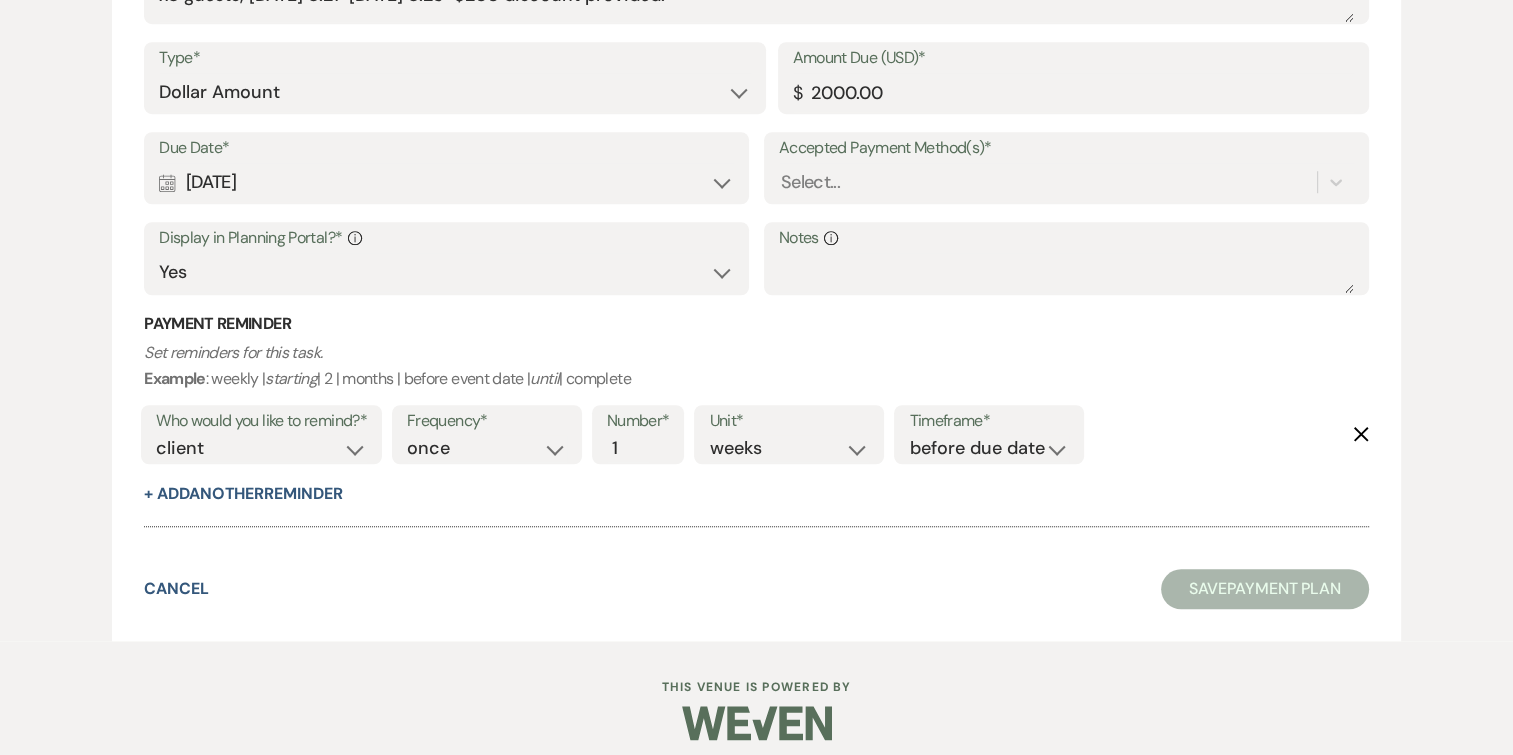scroll, scrollTop: 1482, scrollLeft: 0, axis: vertical 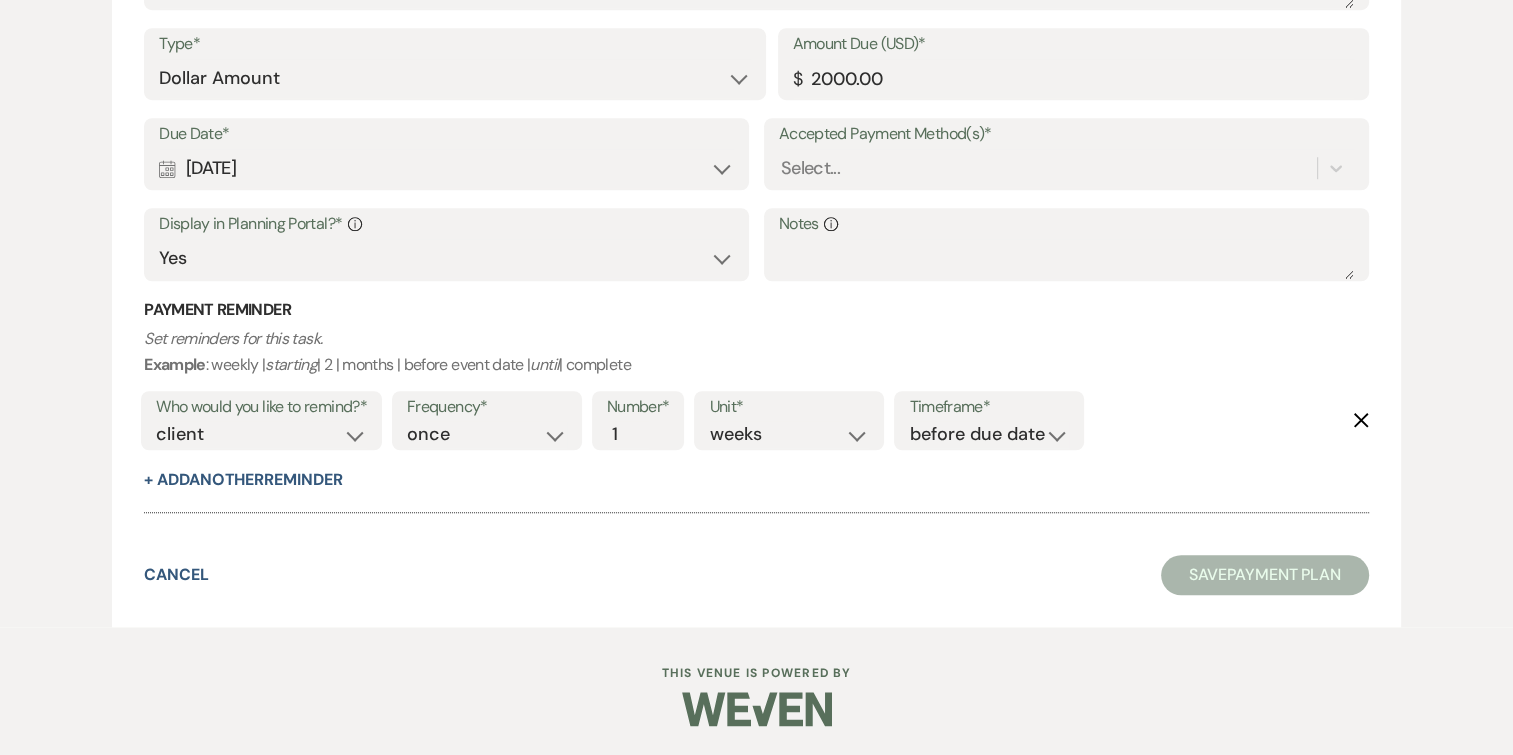 click on "Accepted Payment Method(s)*" at bounding box center [1066, 134] 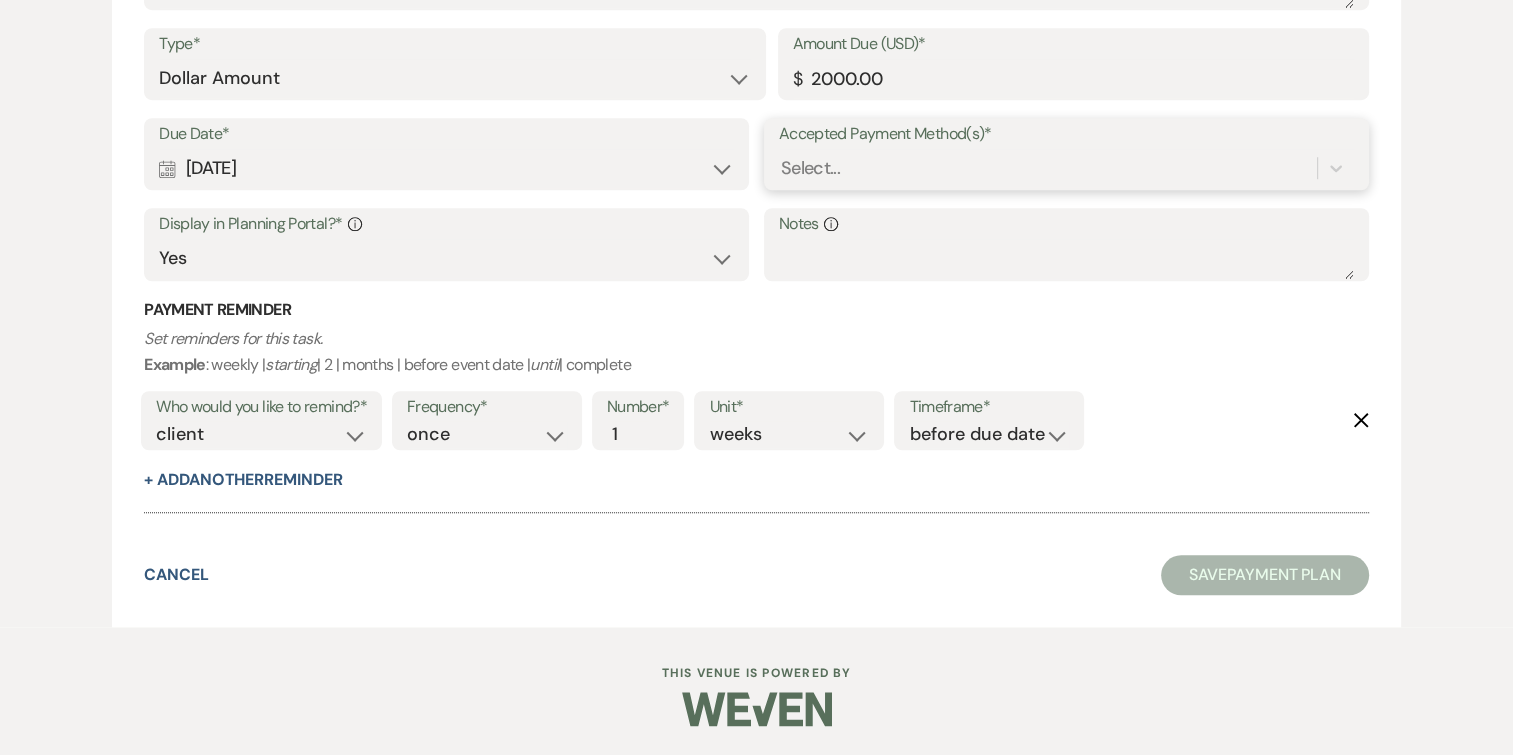 click on "Accepted Payment Method(s)*" at bounding box center [782, 168] 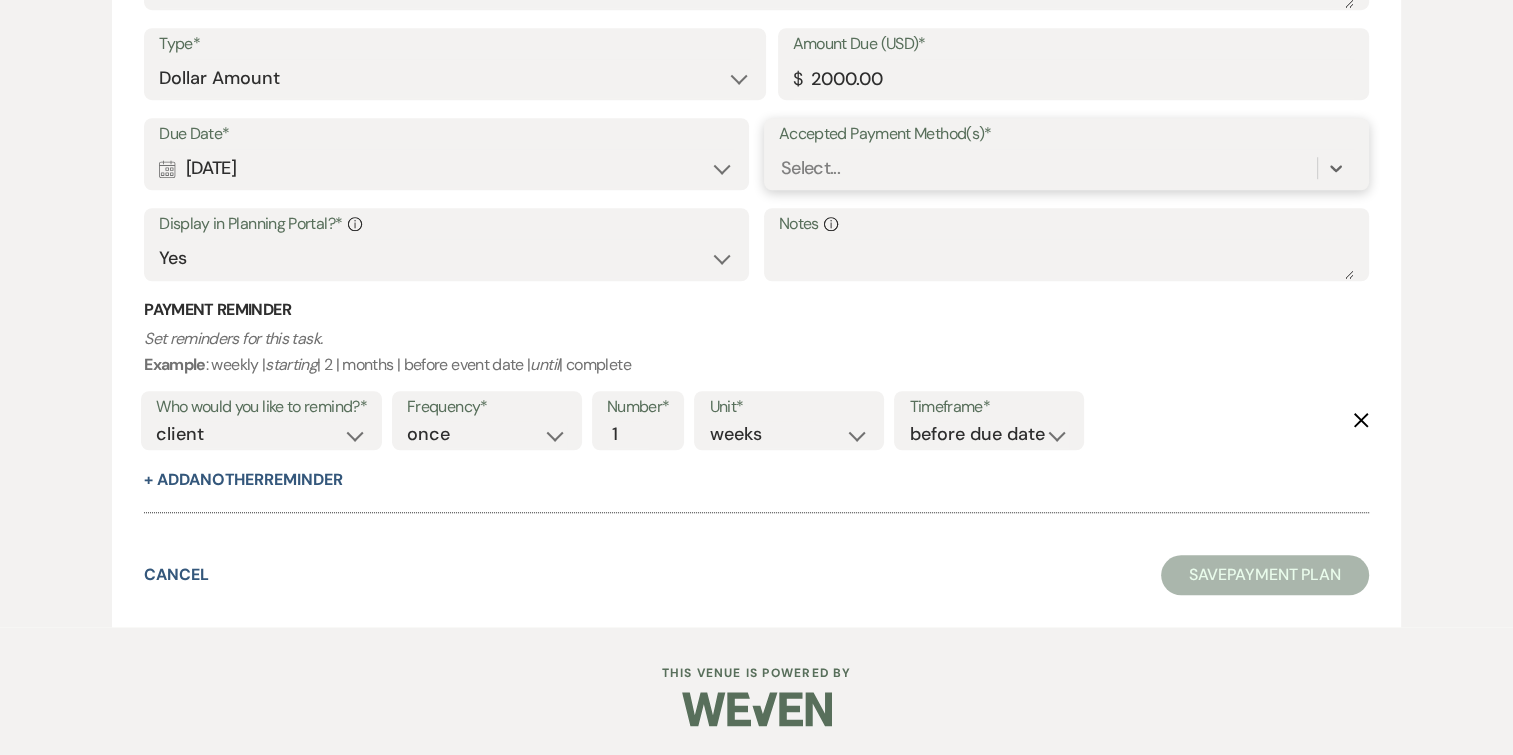 click on "Select..." at bounding box center (810, 168) 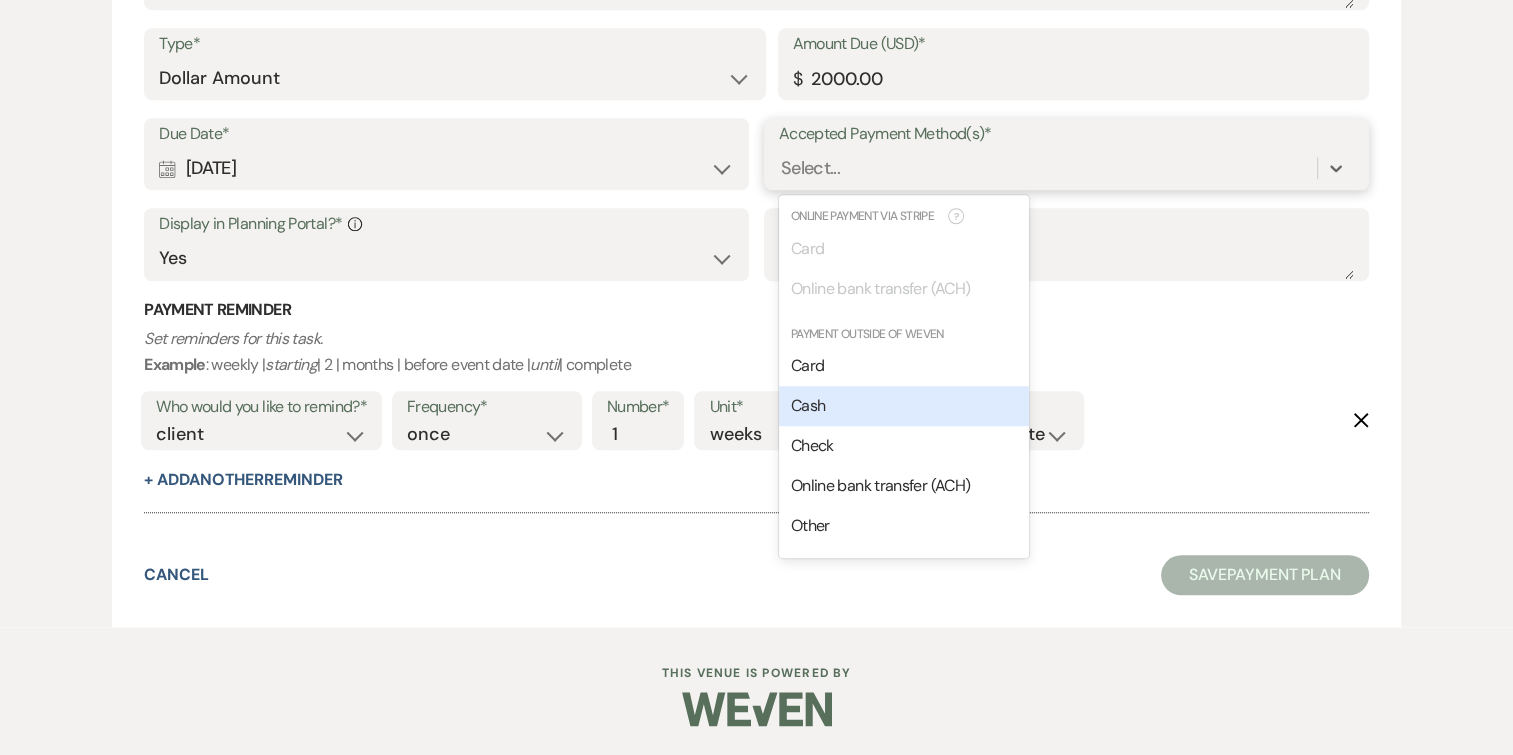 click on "Cash" at bounding box center [904, 406] 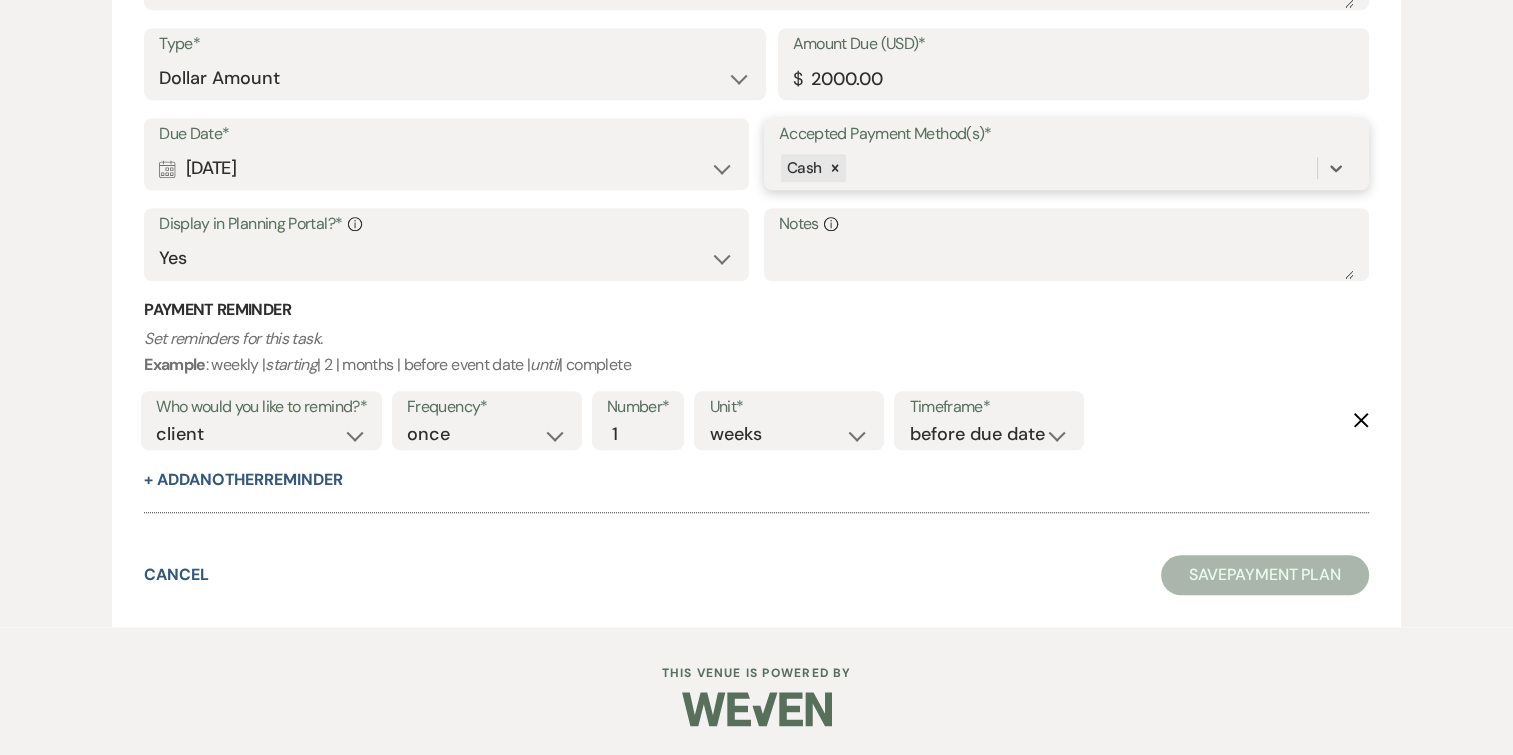 click on "Cash" at bounding box center [1048, 168] 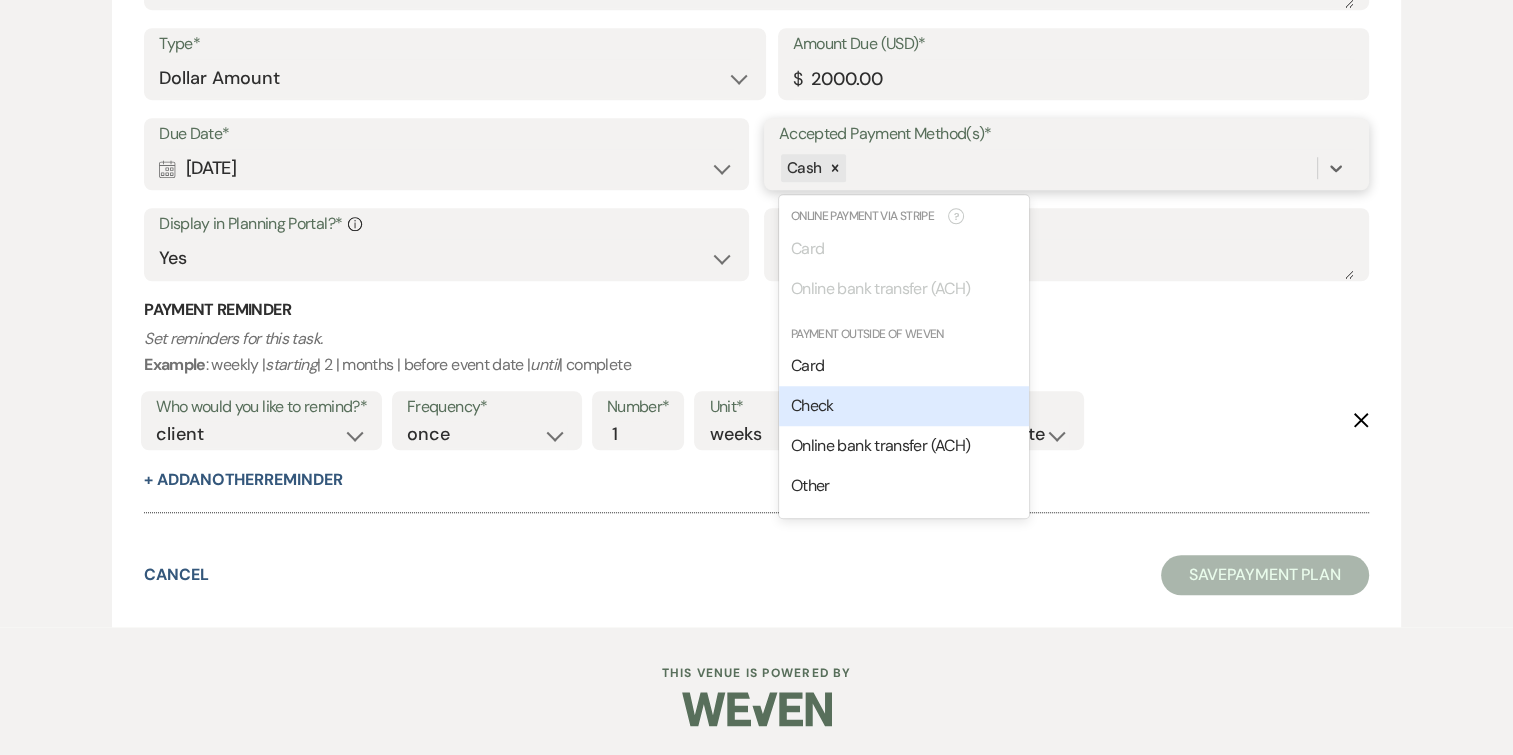 click on "Check" at bounding box center [904, 406] 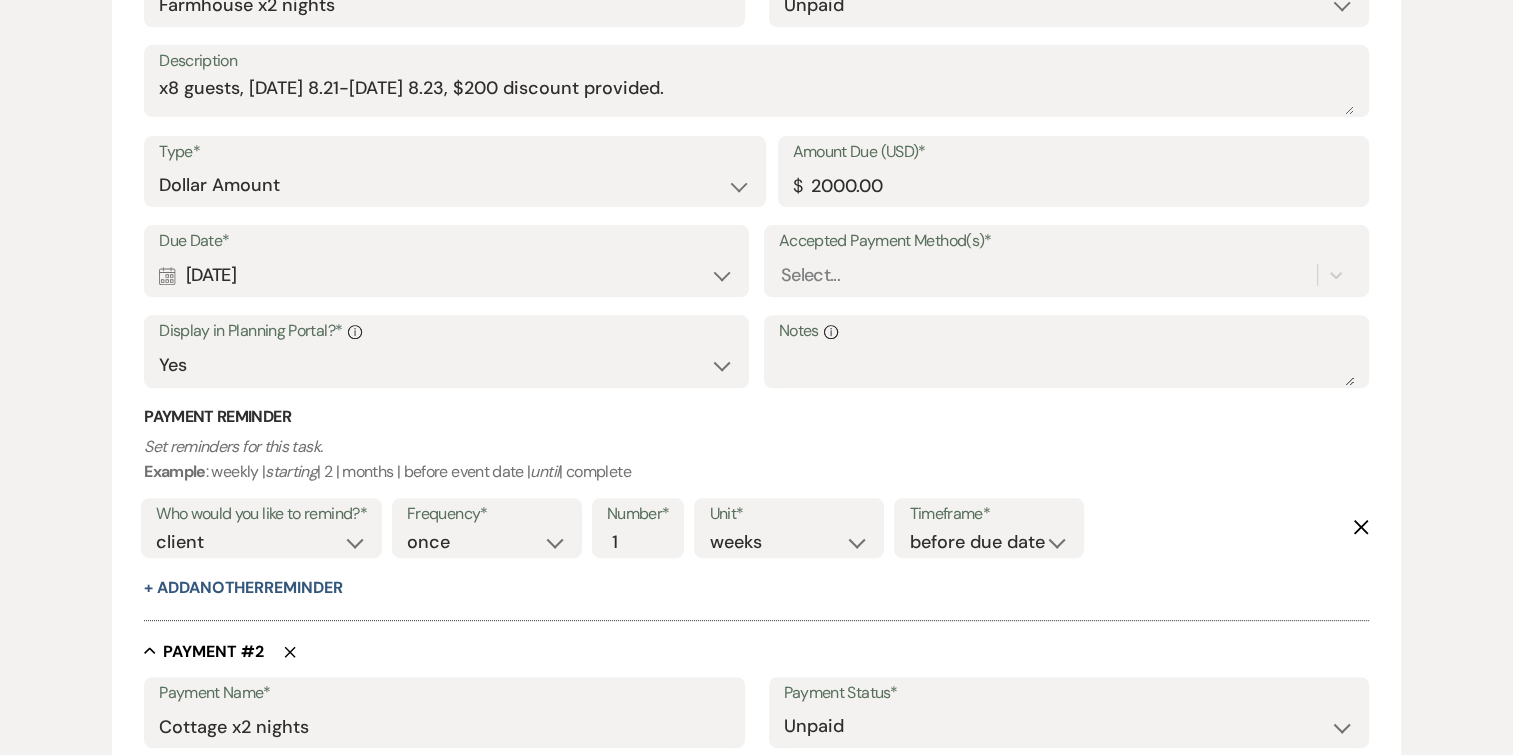 scroll, scrollTop: 652, scrollLeft: 0, axis: vertical 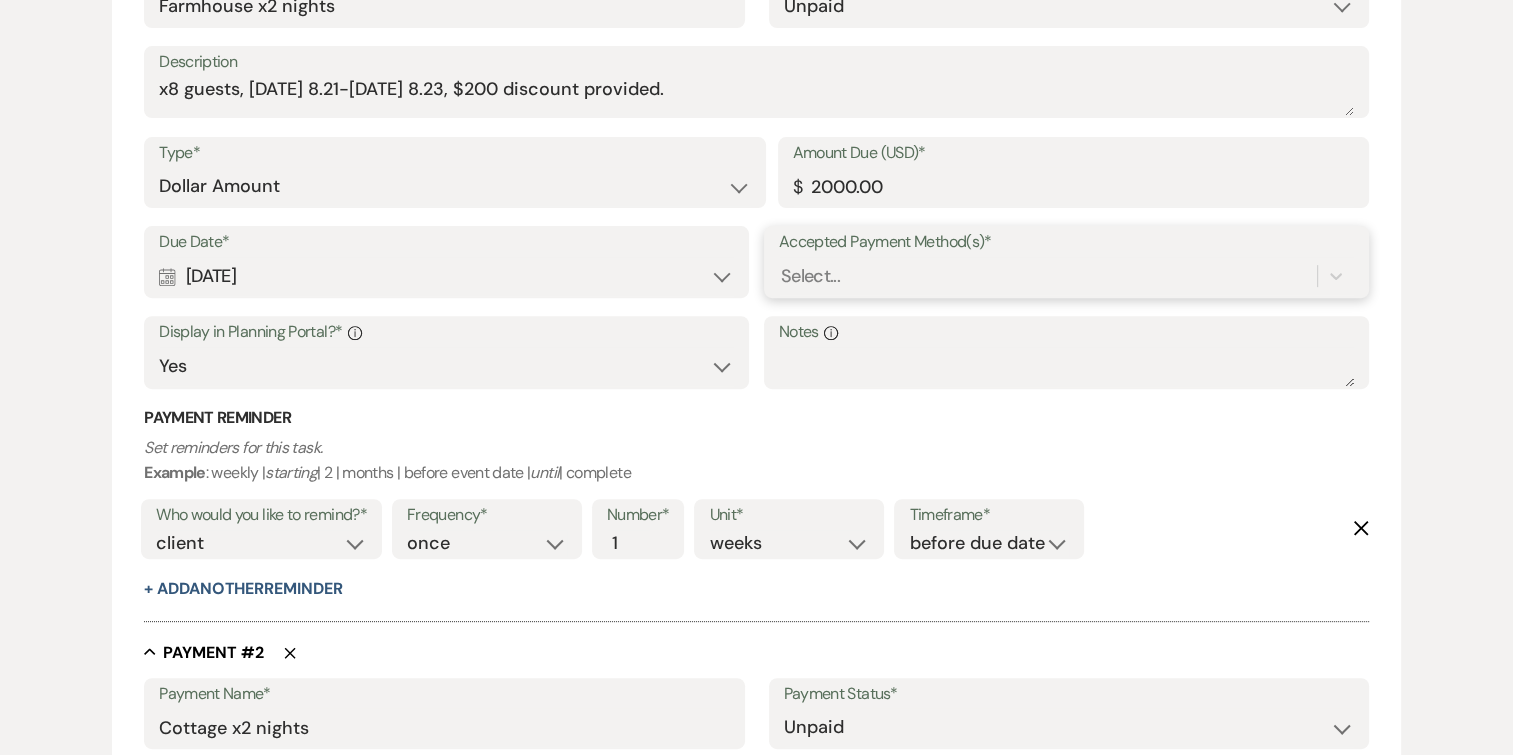 click on "Select..." at bounding box center (810, 276) 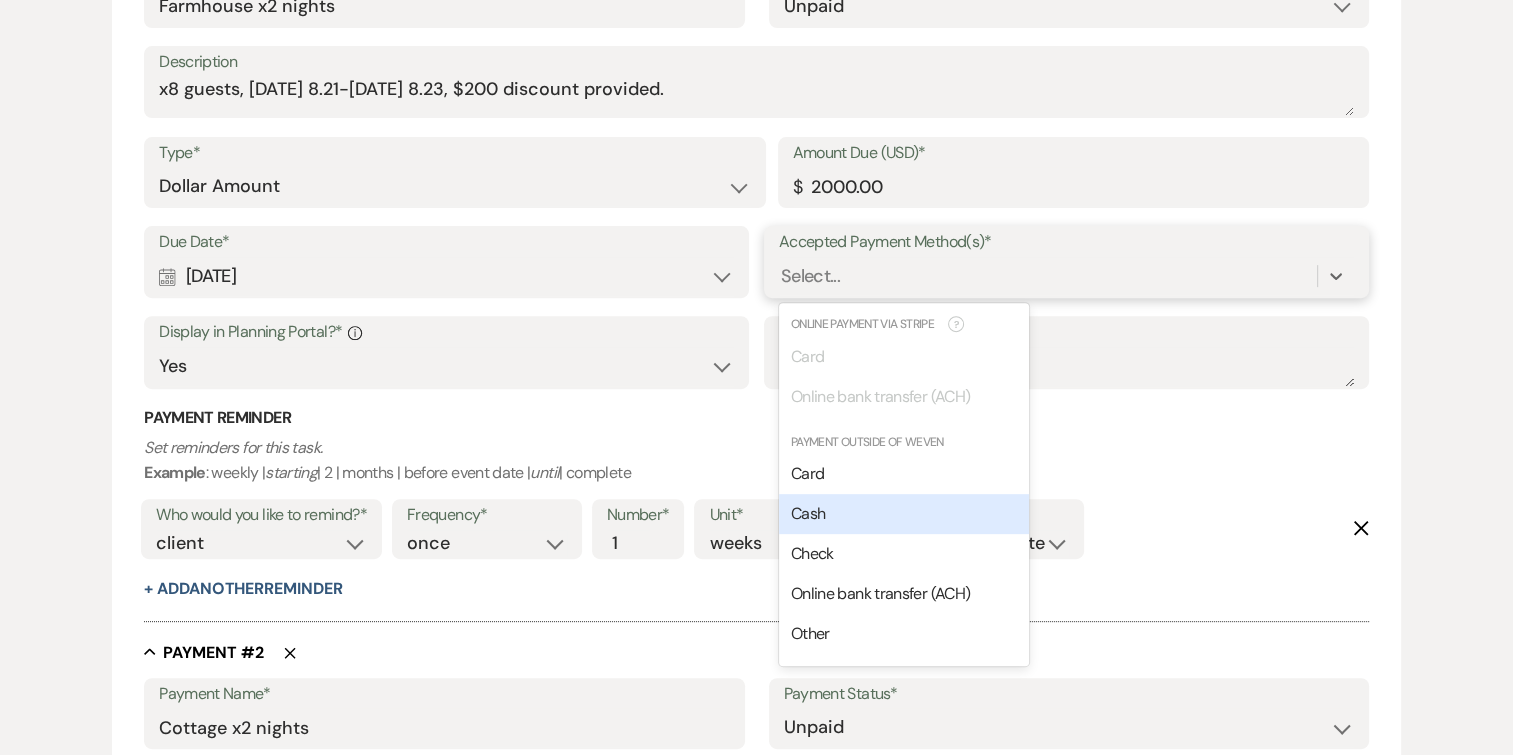 click on "Cash" at bounding box center (904, 514) 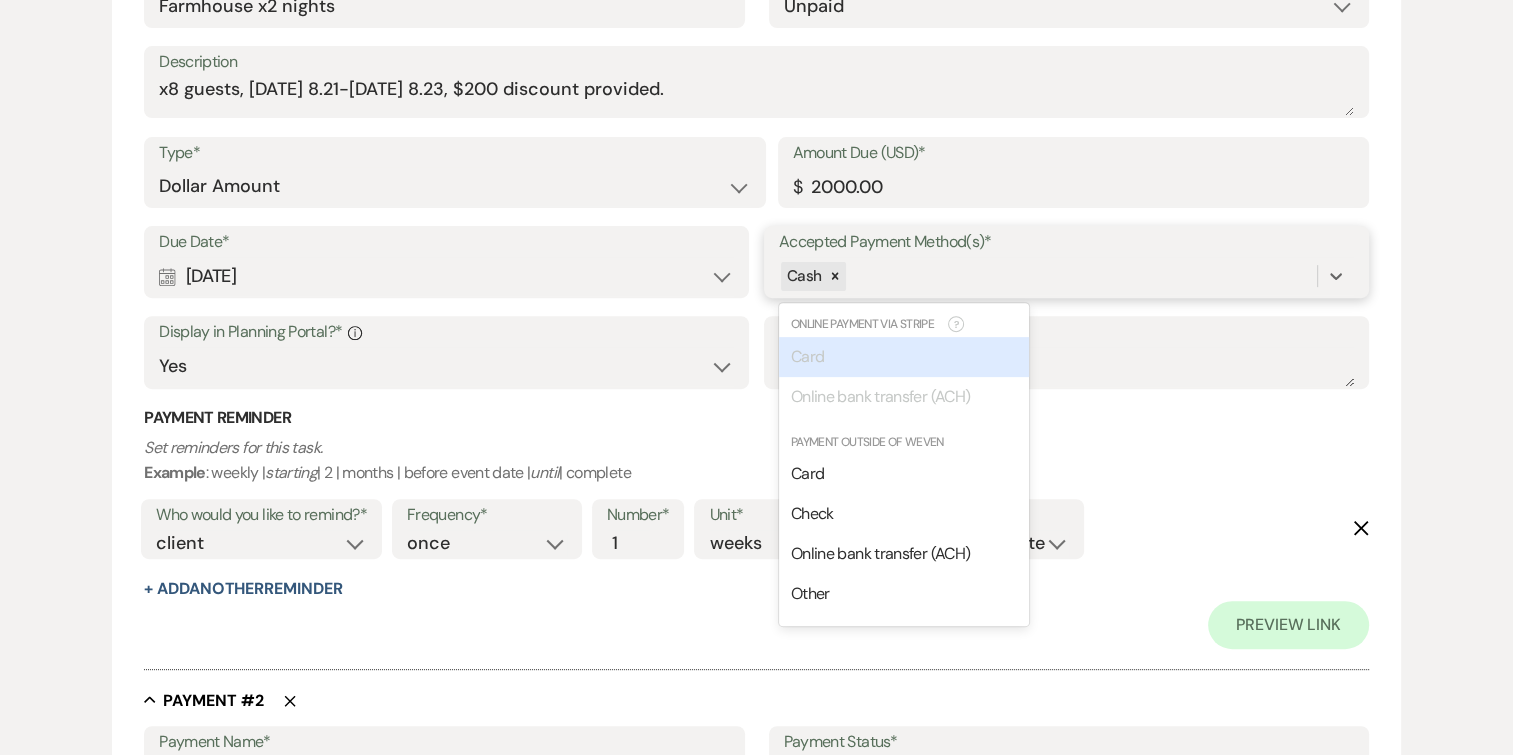 click on "Cash" at bounding box center (1048, 276) 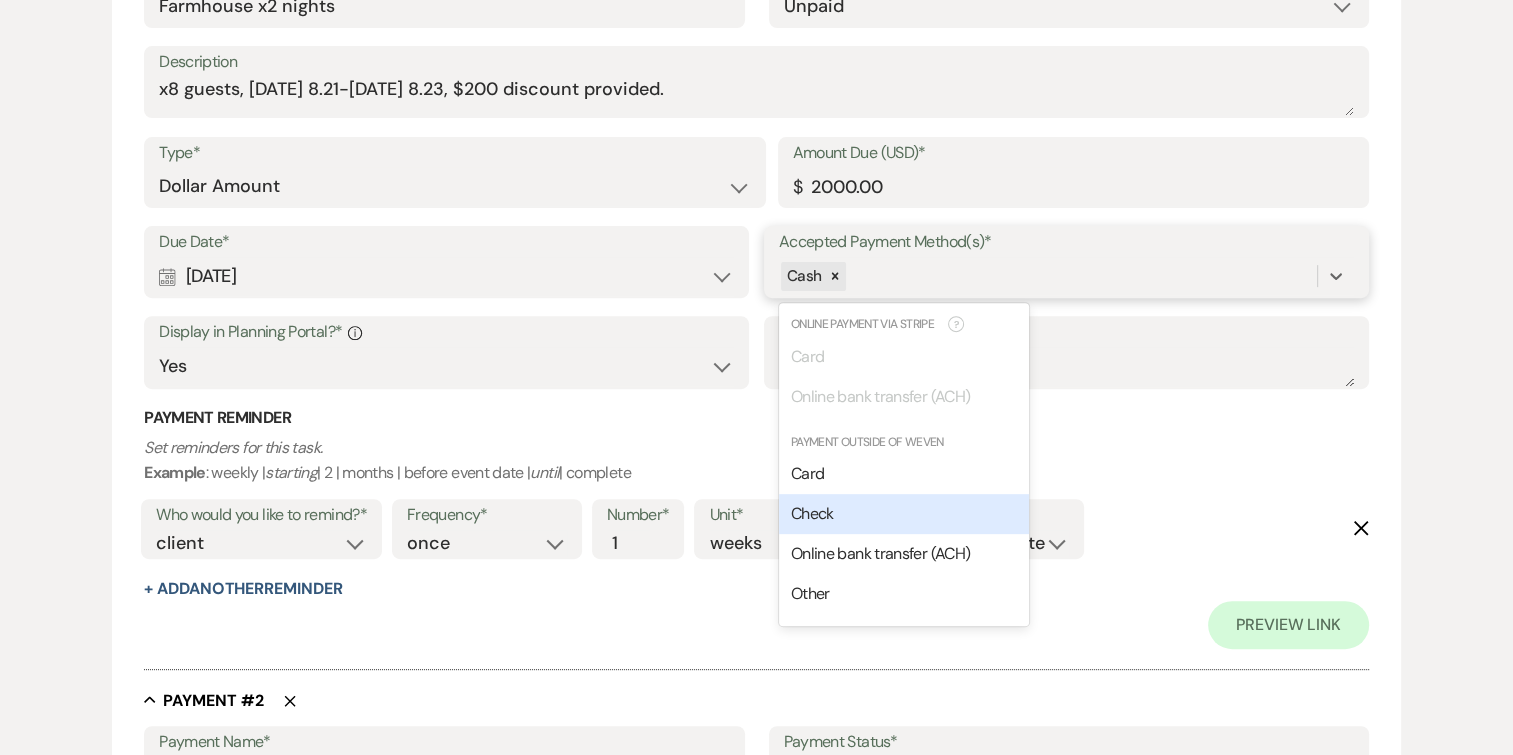 click on "Check" at bounding box center (904, 514) 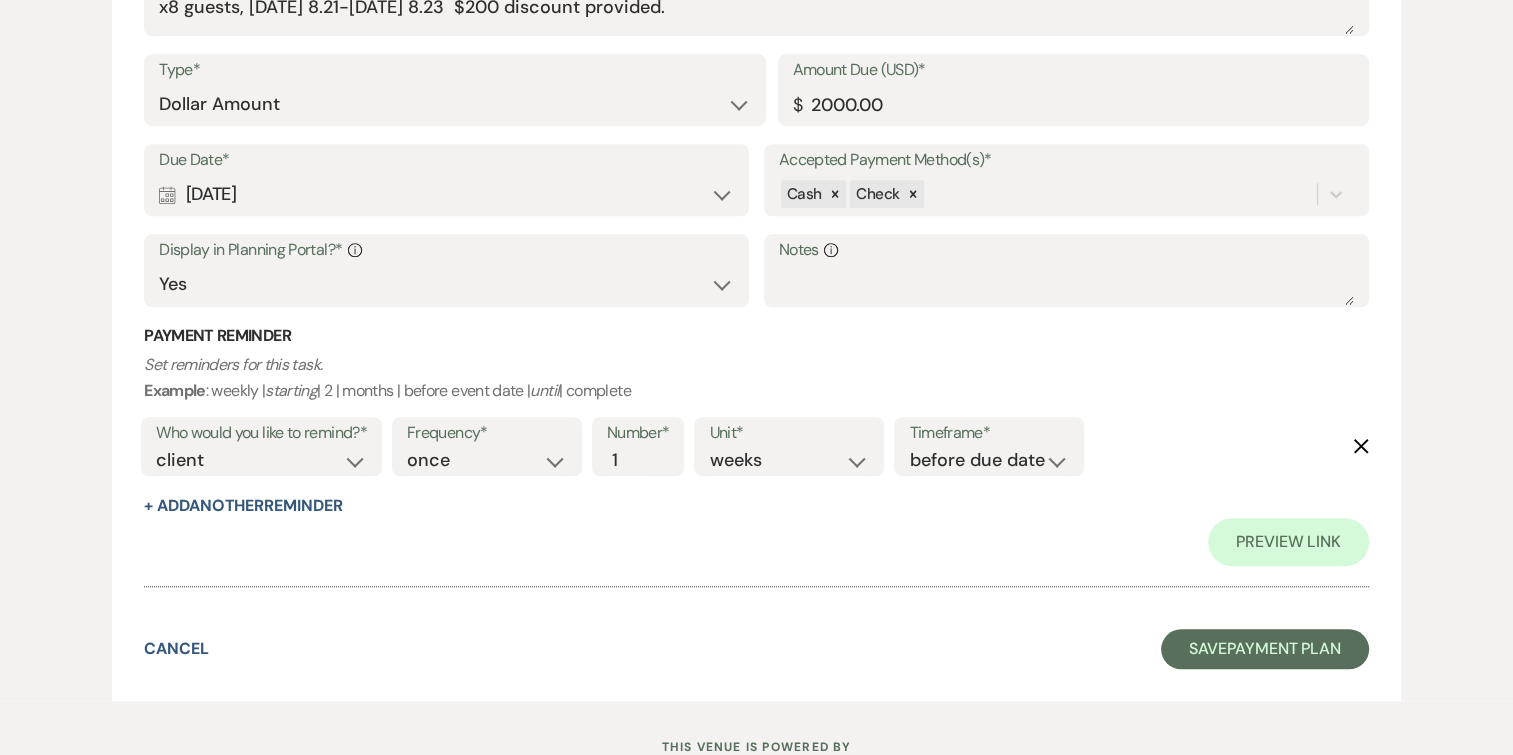 scroll, scrollTop: 1578, scrollLeft: 0, axis: vertical 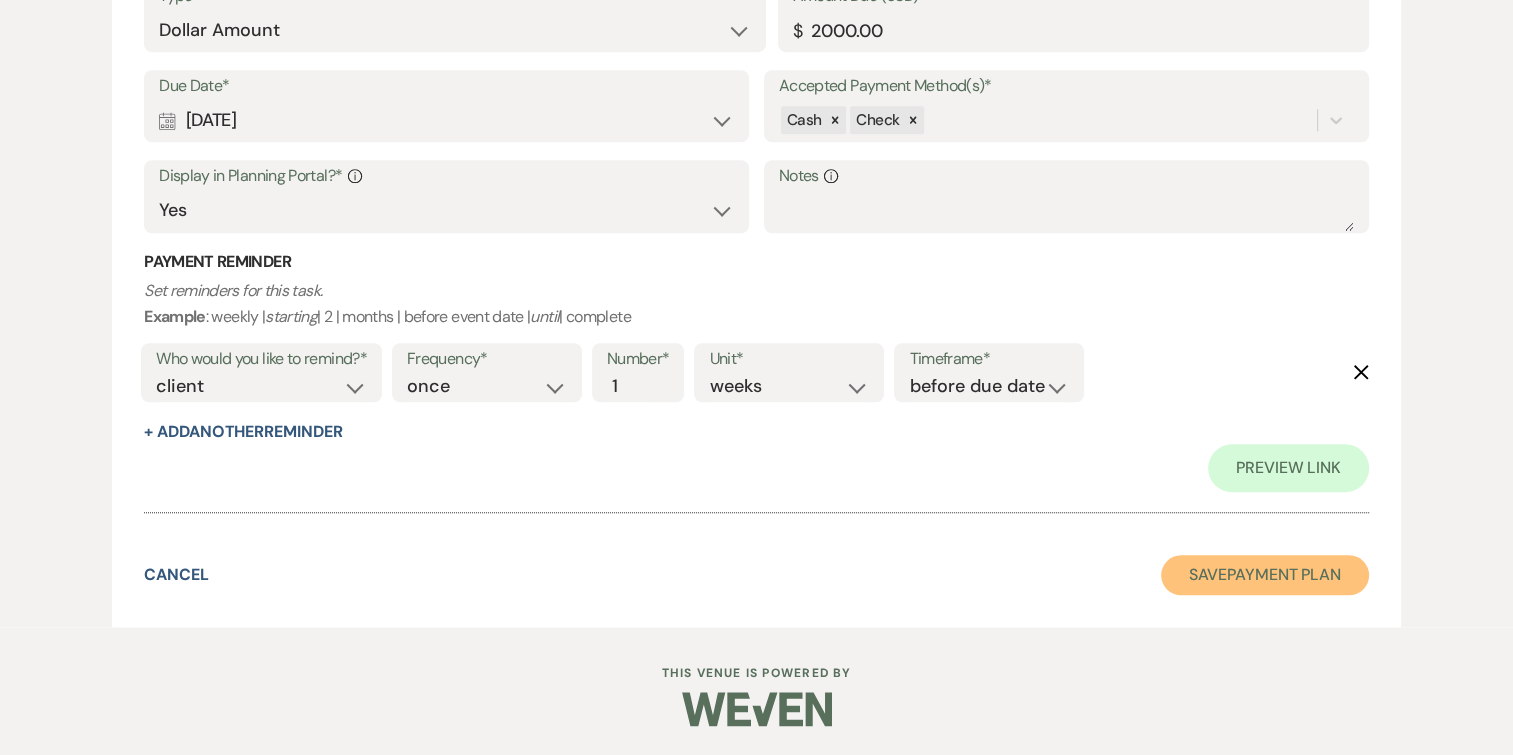 click on "Save  Payment Plan" at bounding box center [1265, 575] 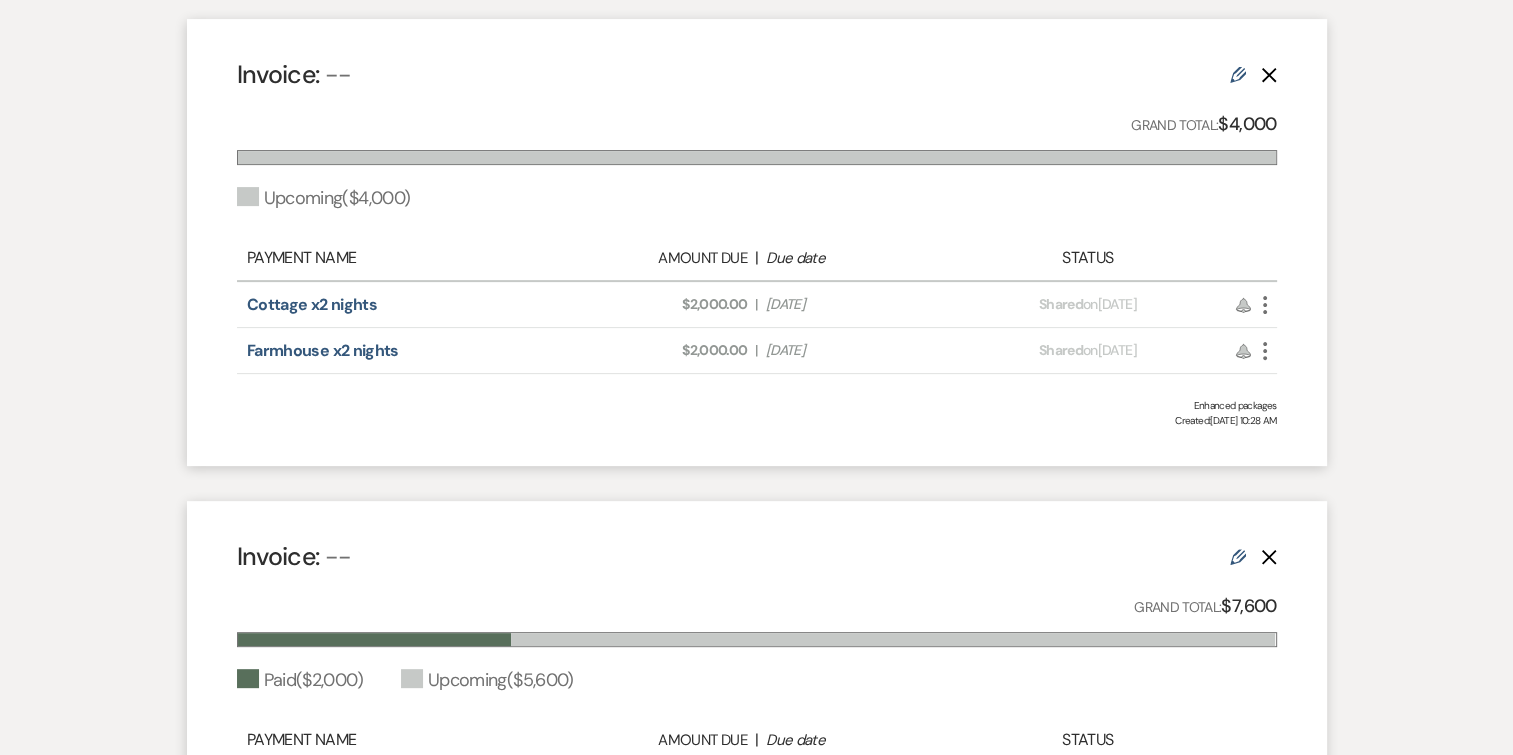 scroll, scrollTop: 977, scrollLeft: 0, axis: vertical 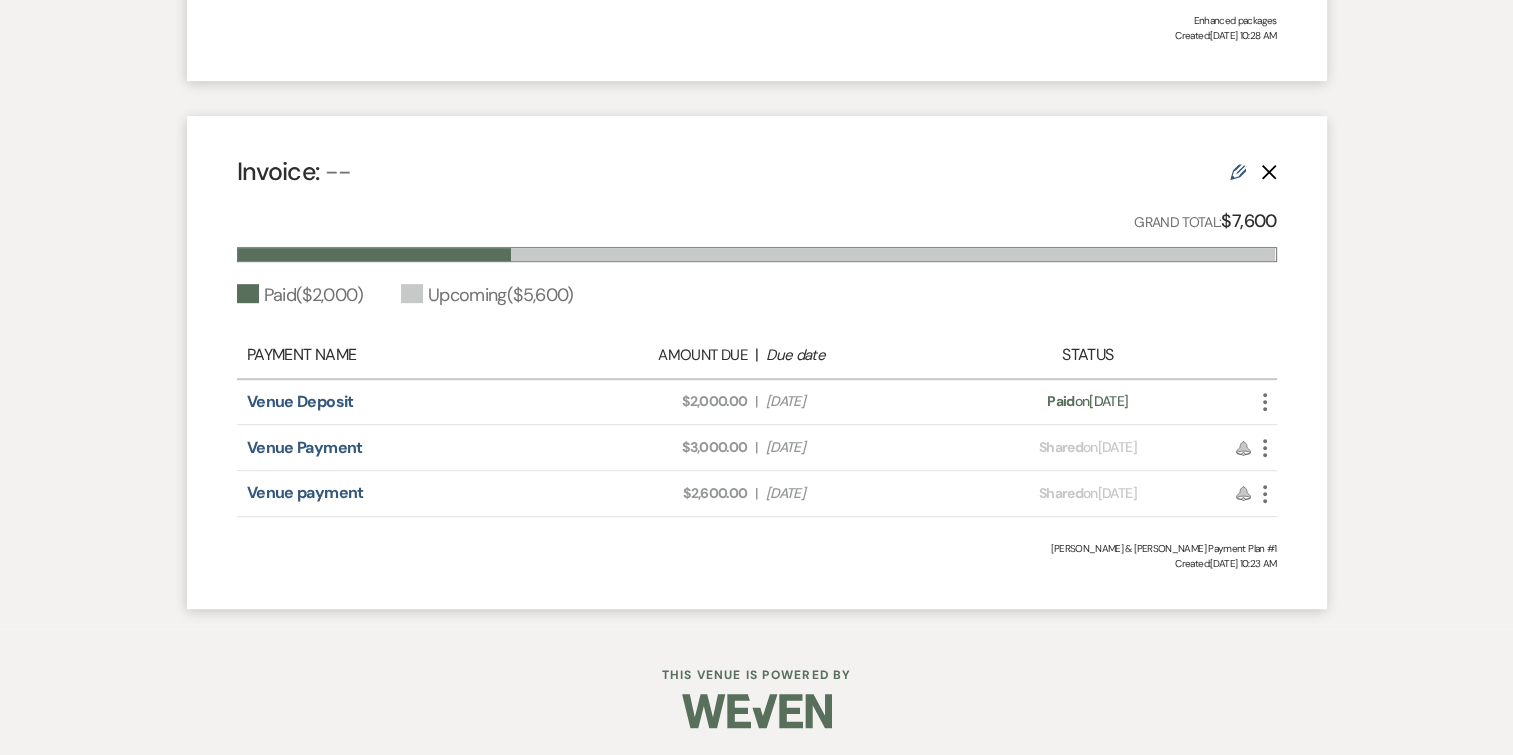 click 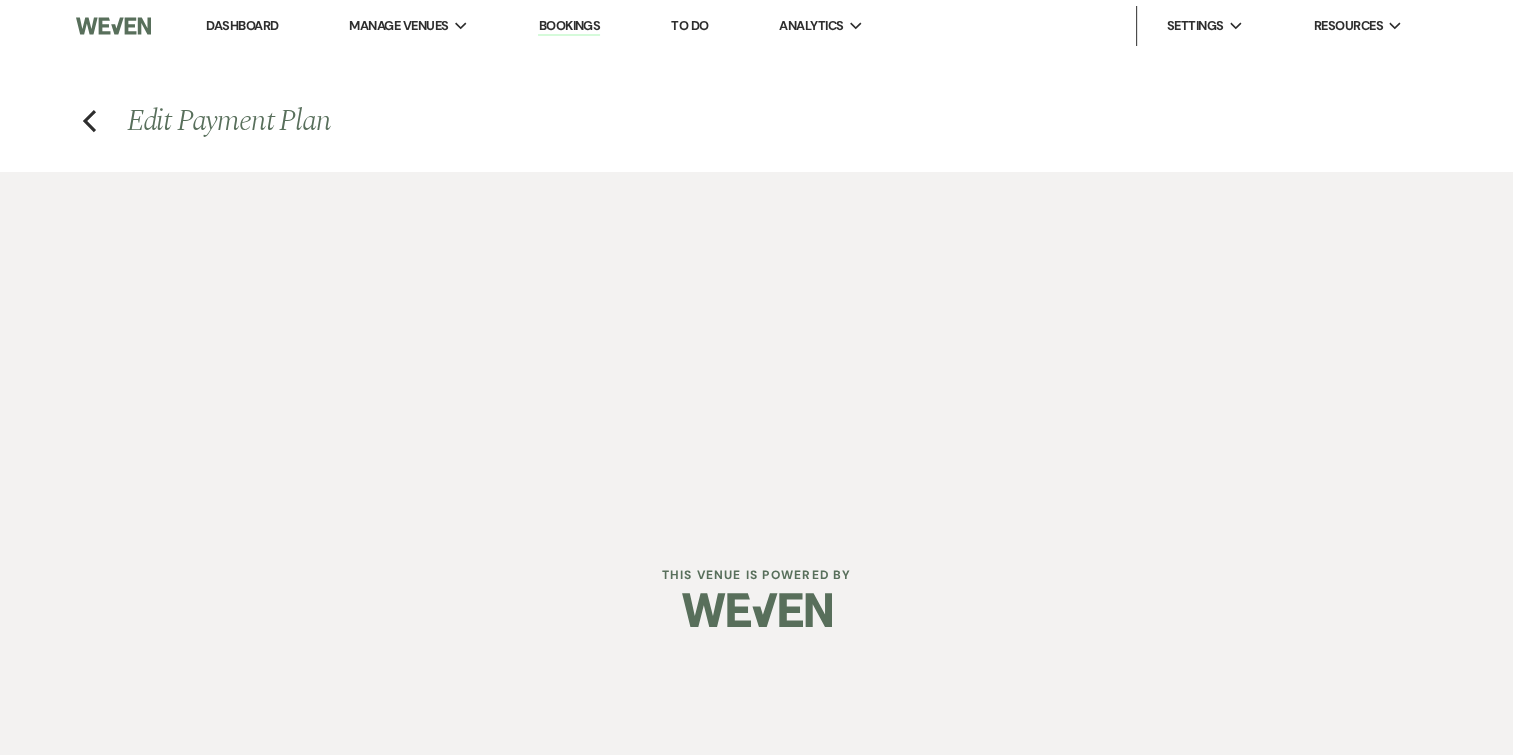 scroll, scrollTop: 0, scrollLeft: 0, axis: both 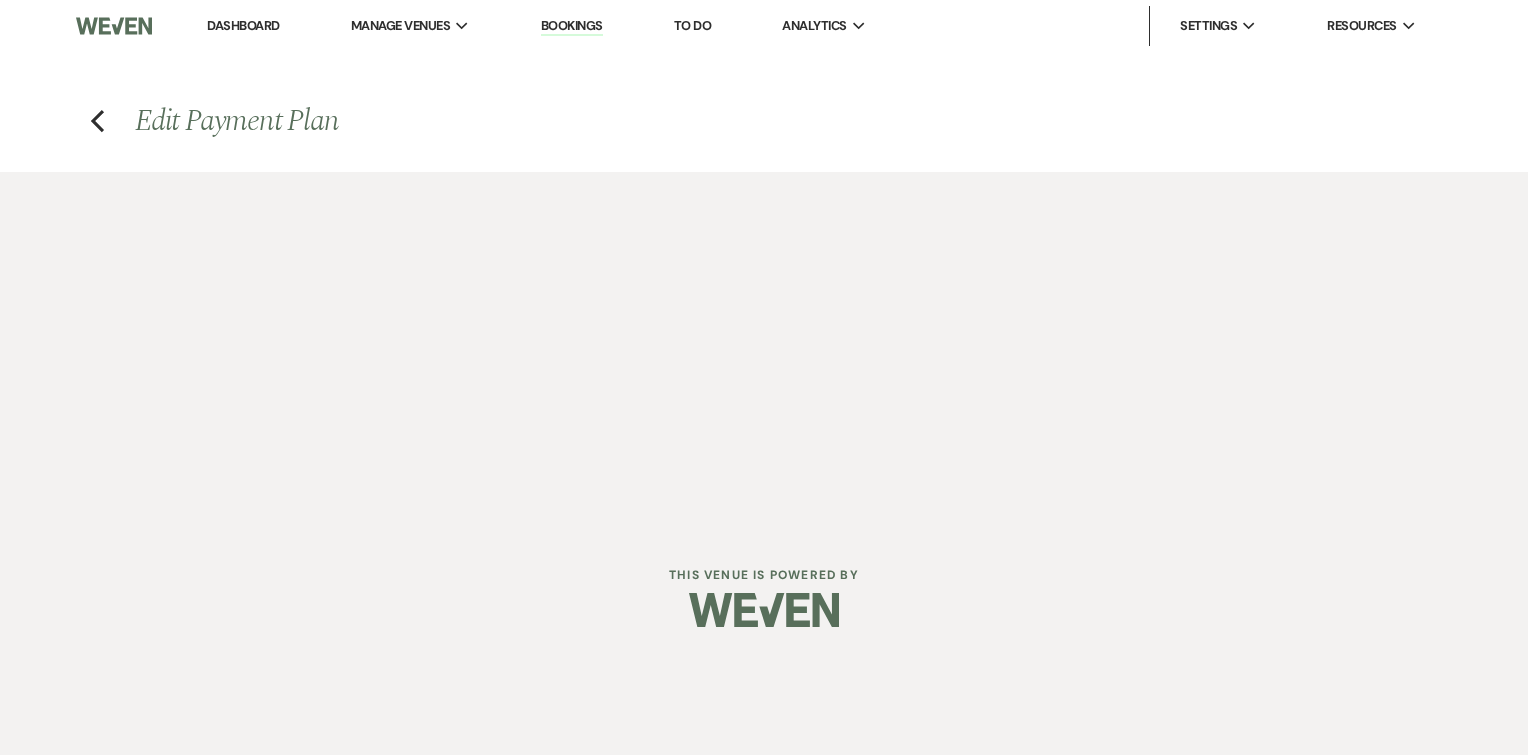 select on "1" 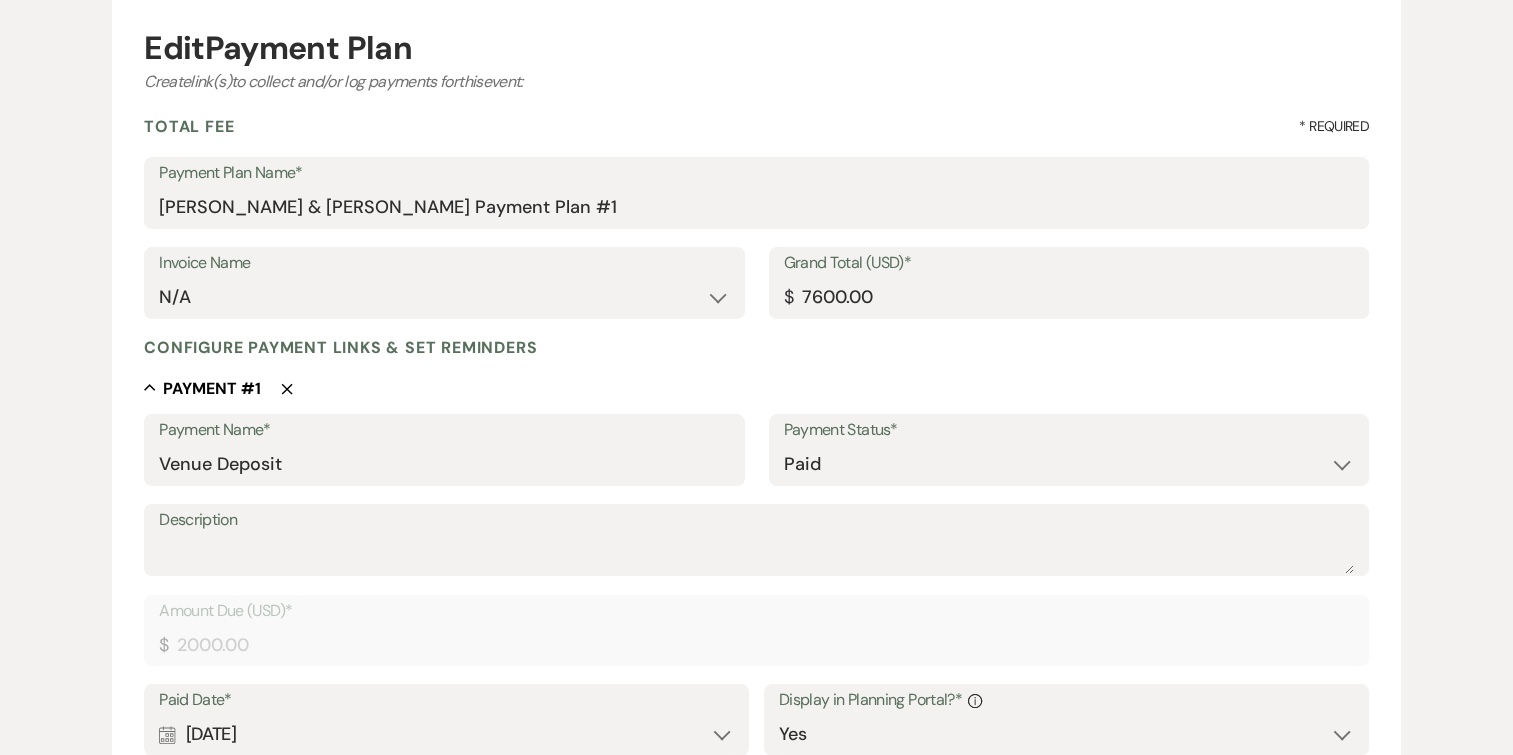 scroll, scrollTop: 447, scrollLeft: 0, axis: vertical 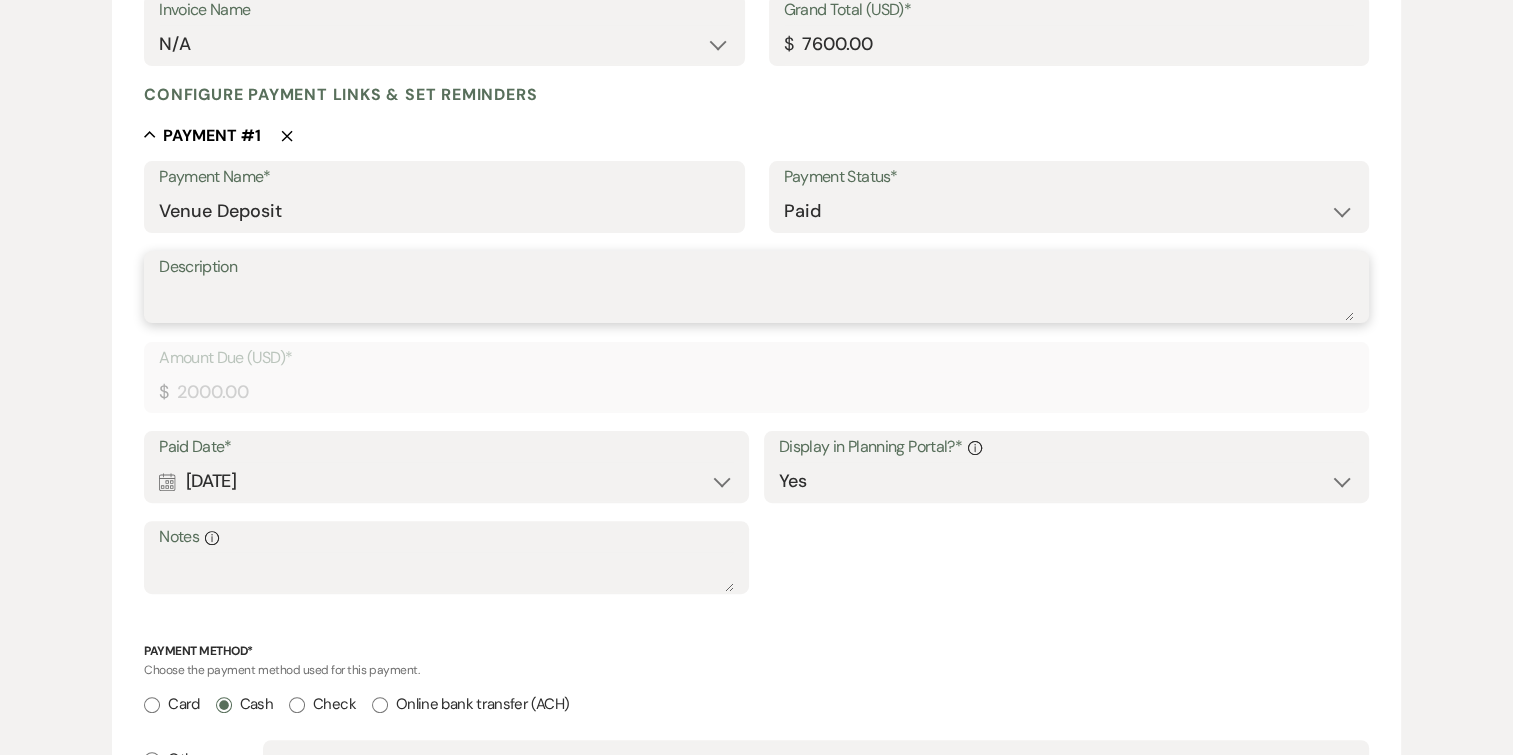 click on "Description" at bounding box center [756, 301] 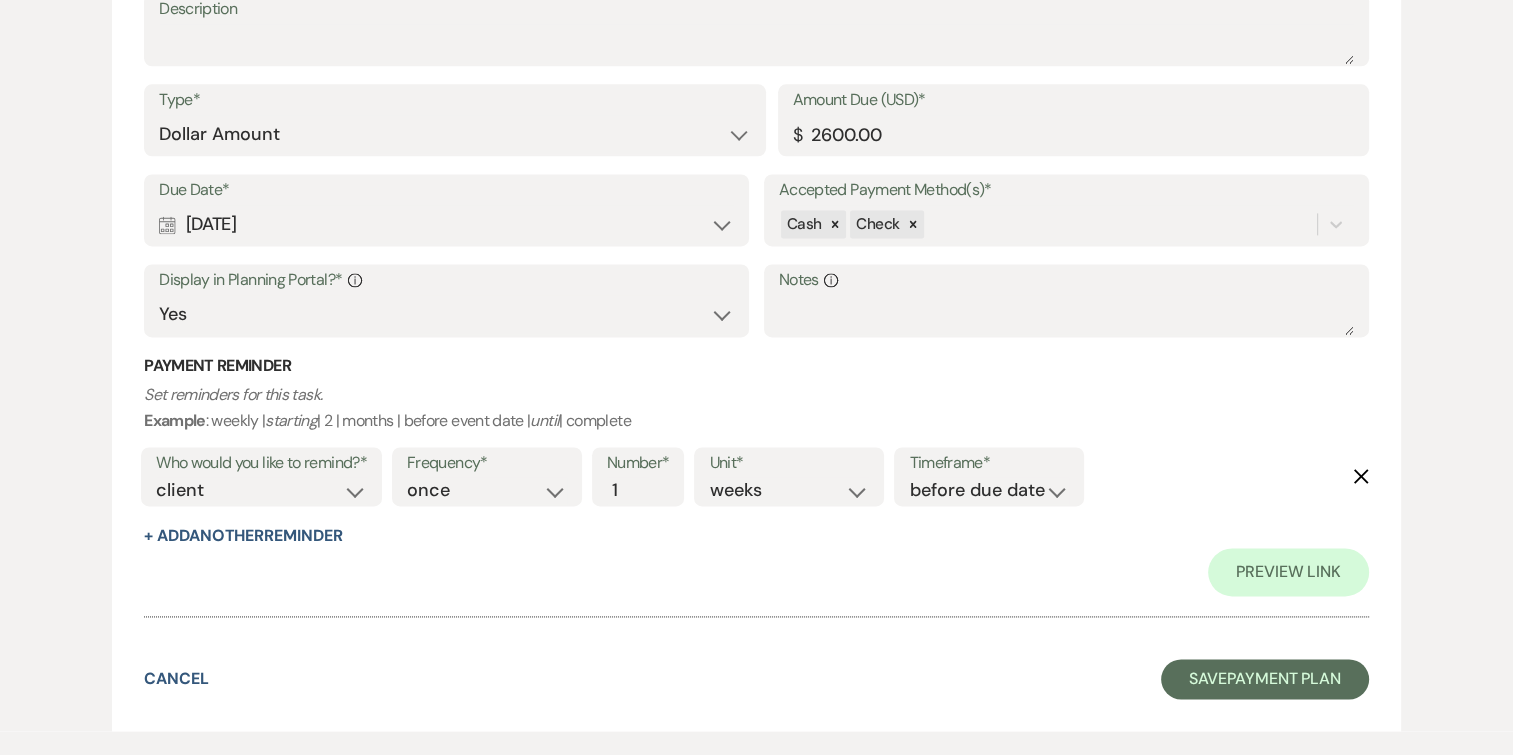 scroll, scrollTop: 2772, scrollLeft: 0, axis: vertical 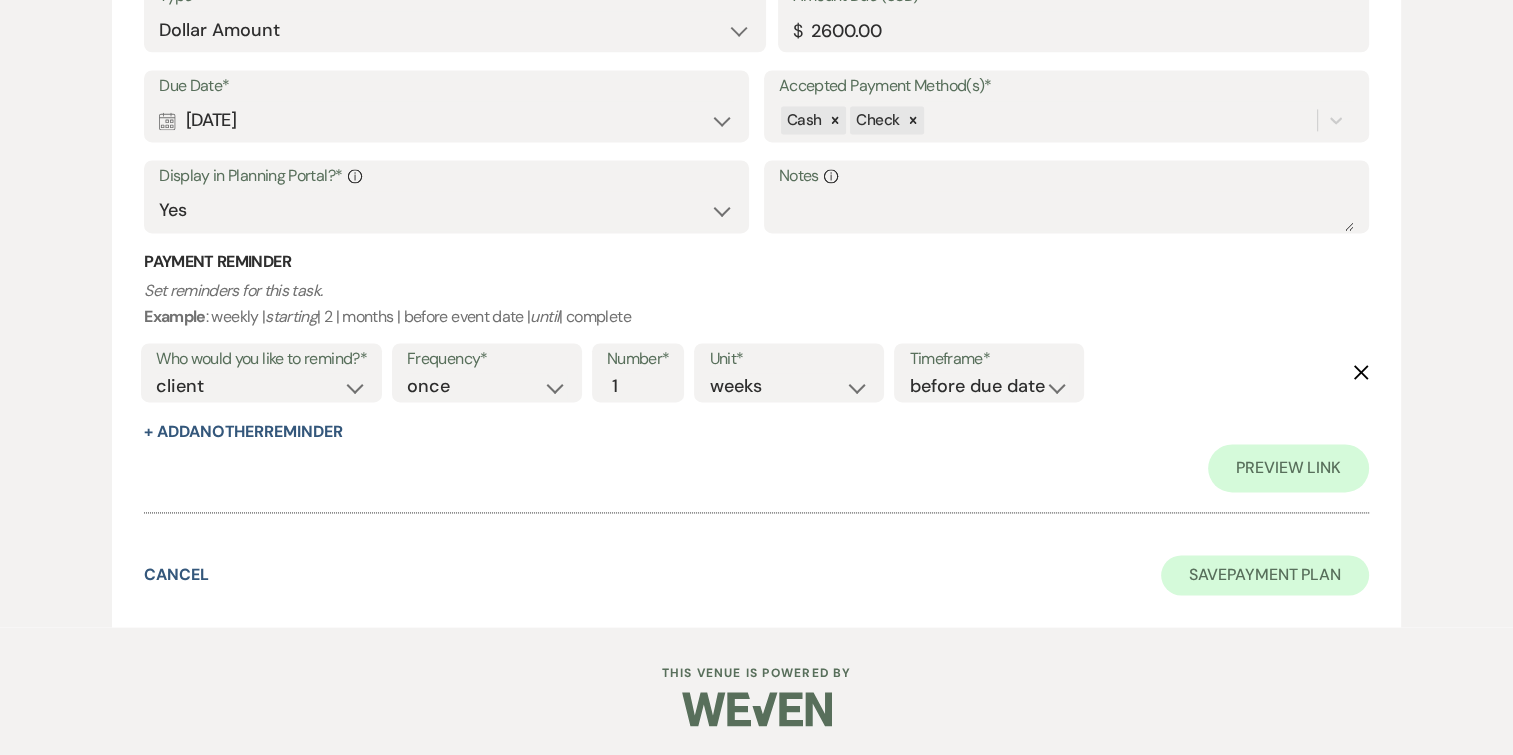 type on "5% venue discount provided $400" 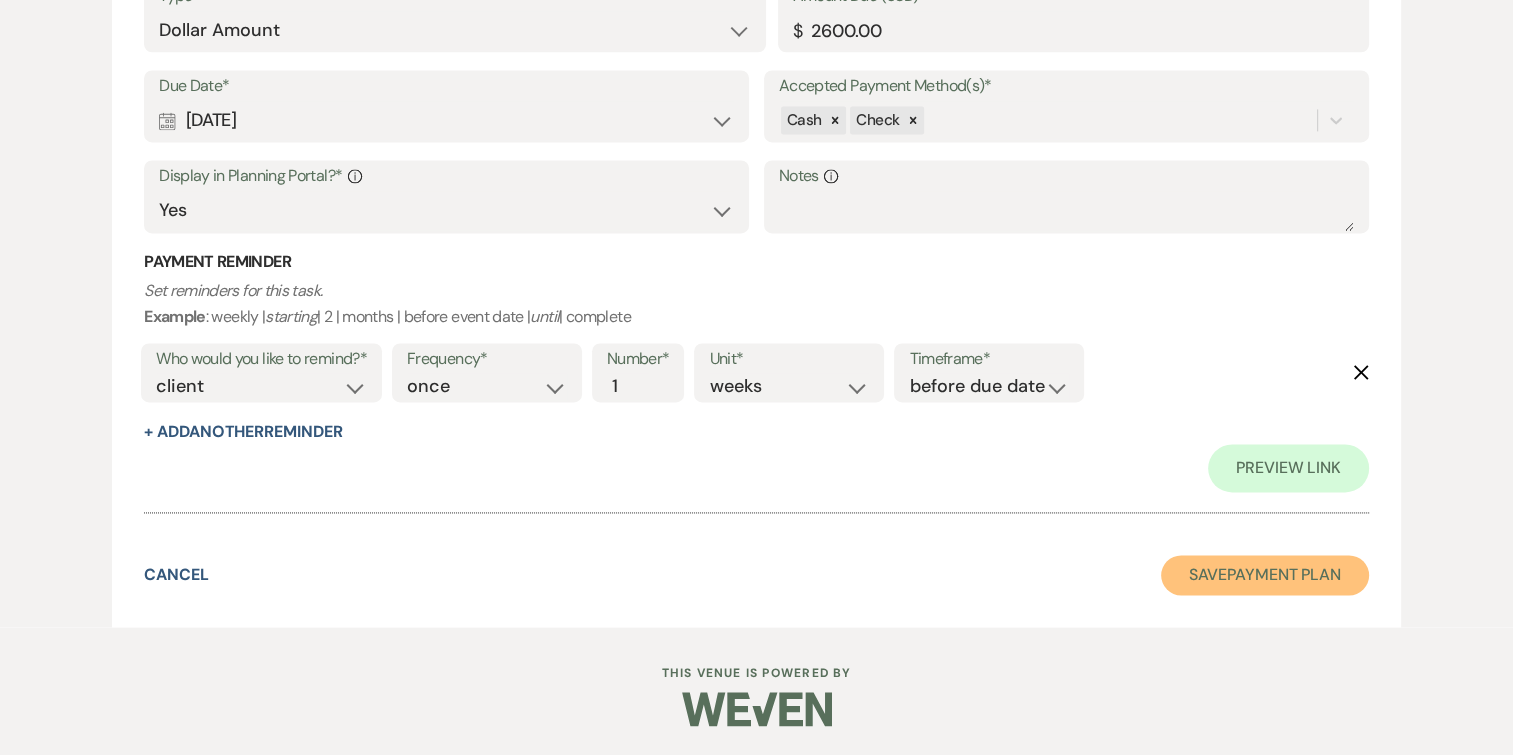 click on "Save  Payment Plan" at bounding box center [1265, 575] 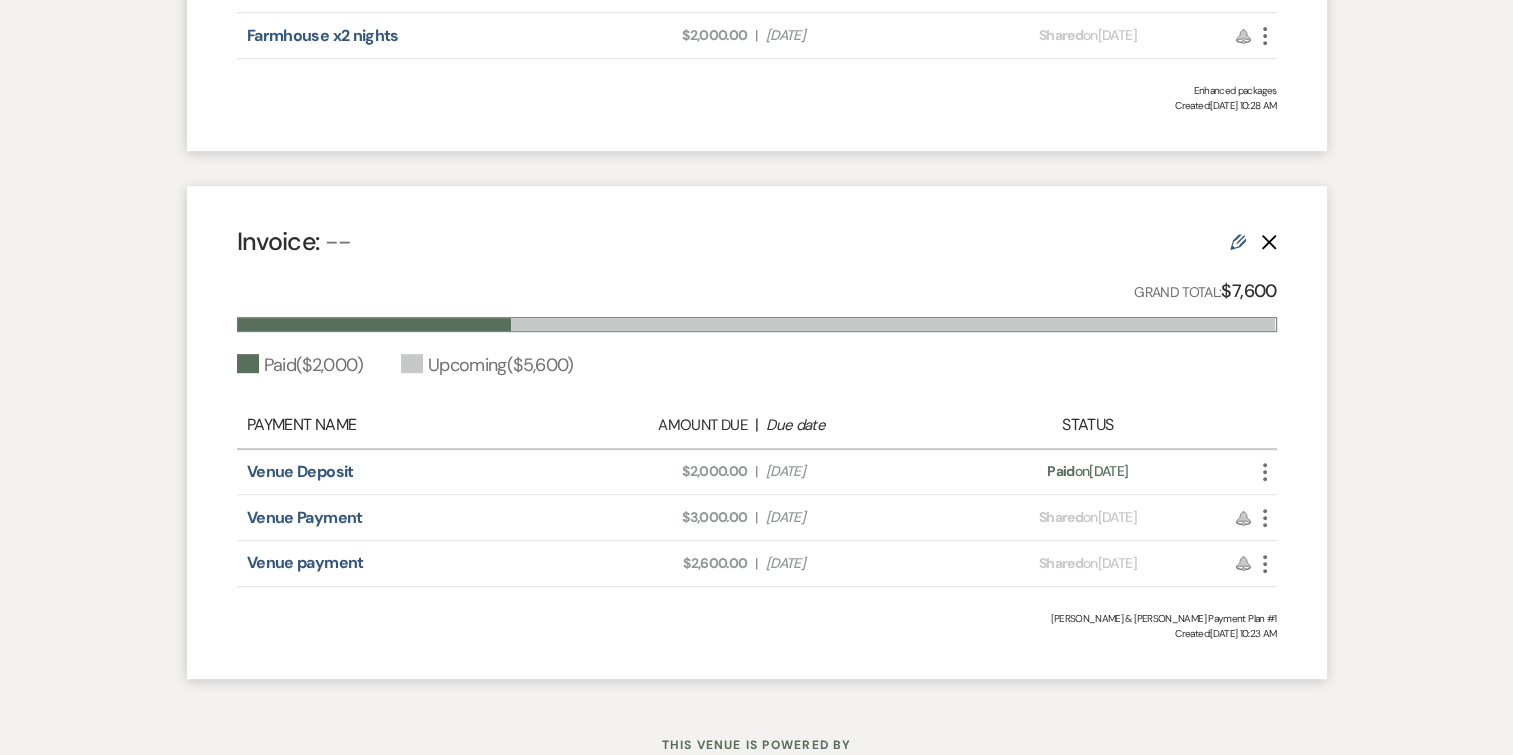 scroll, scrollTop: 977, scrollLeft: 0, axis: vertical 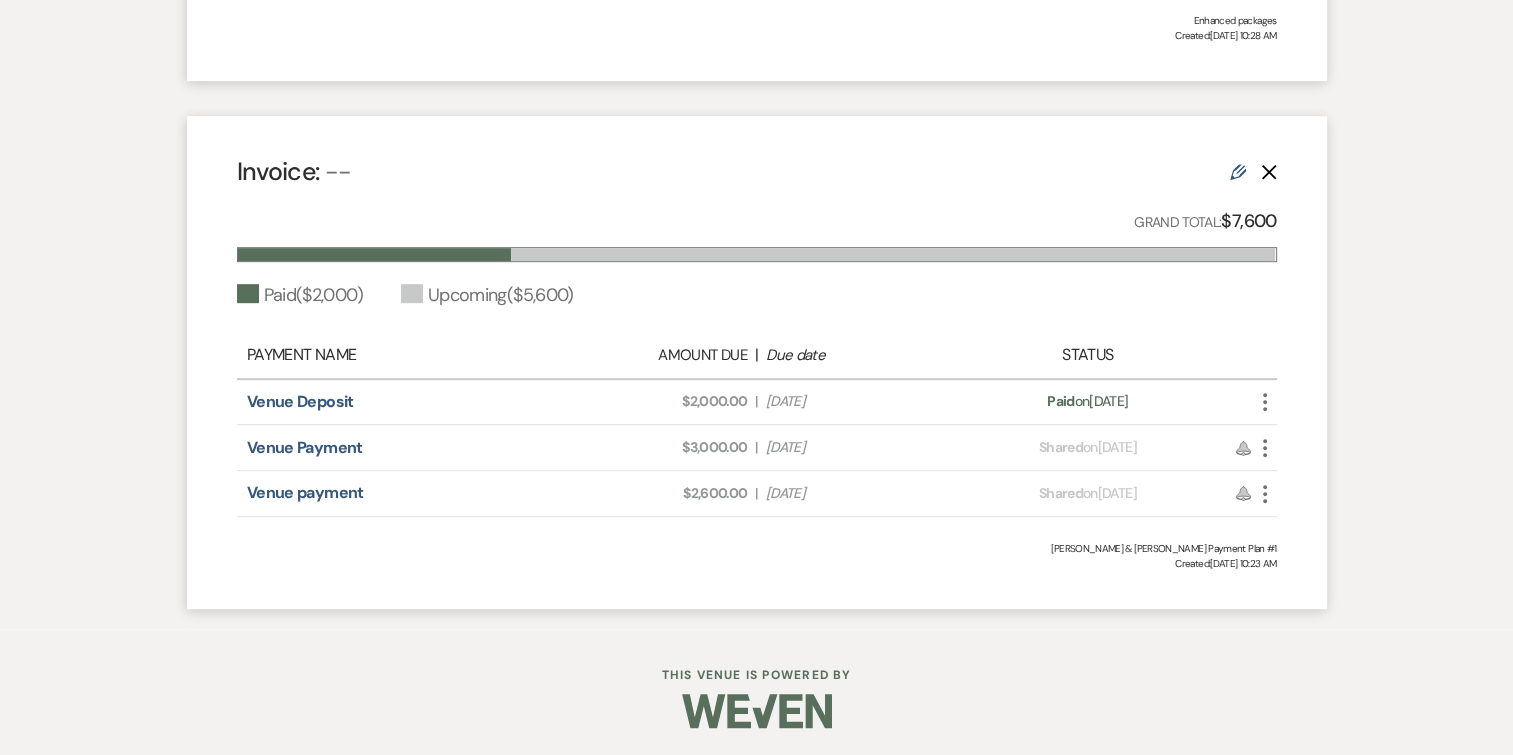click on "Edit Delete" at bounding box center [1253, 171] 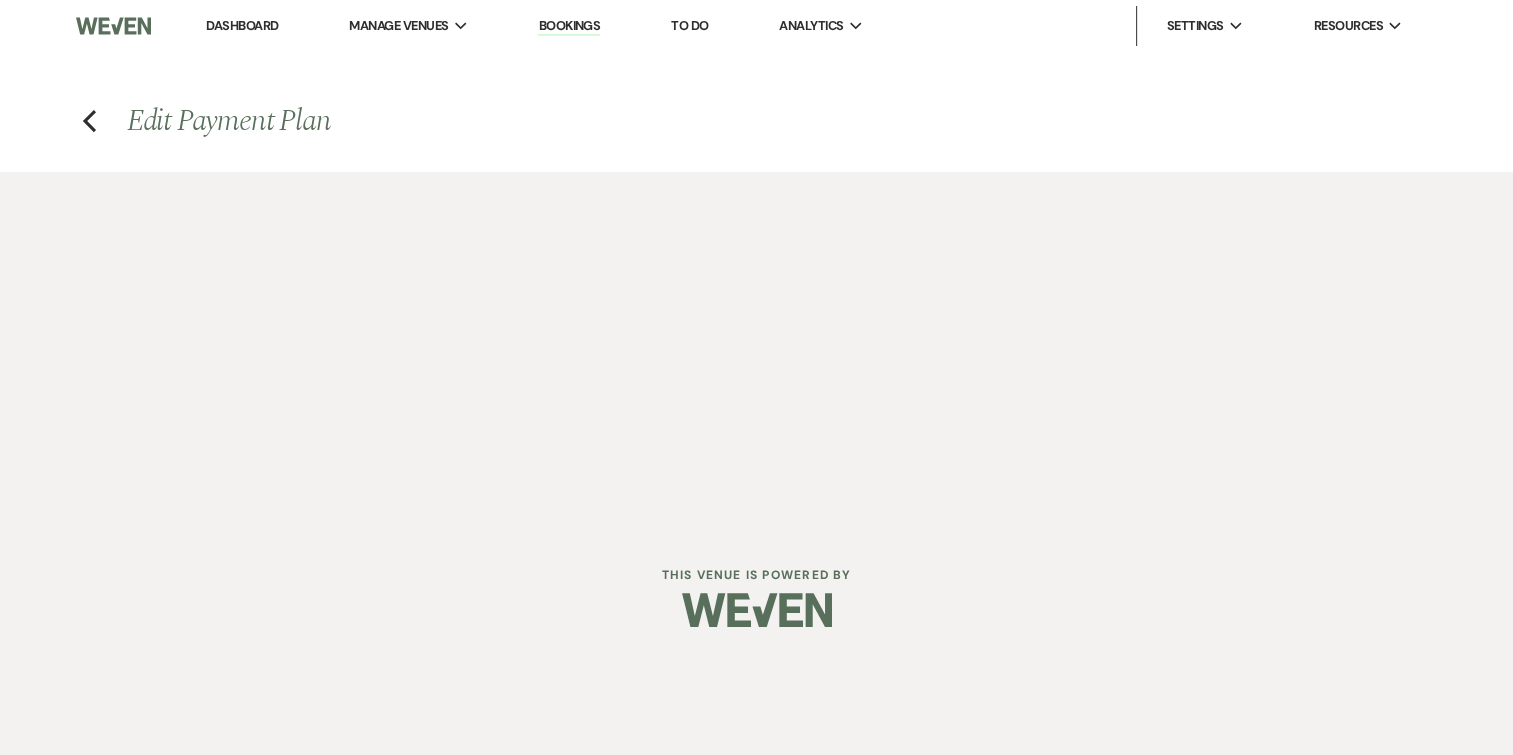 scroll, scrollTop: 0, scrollLeft: 0, axis: both 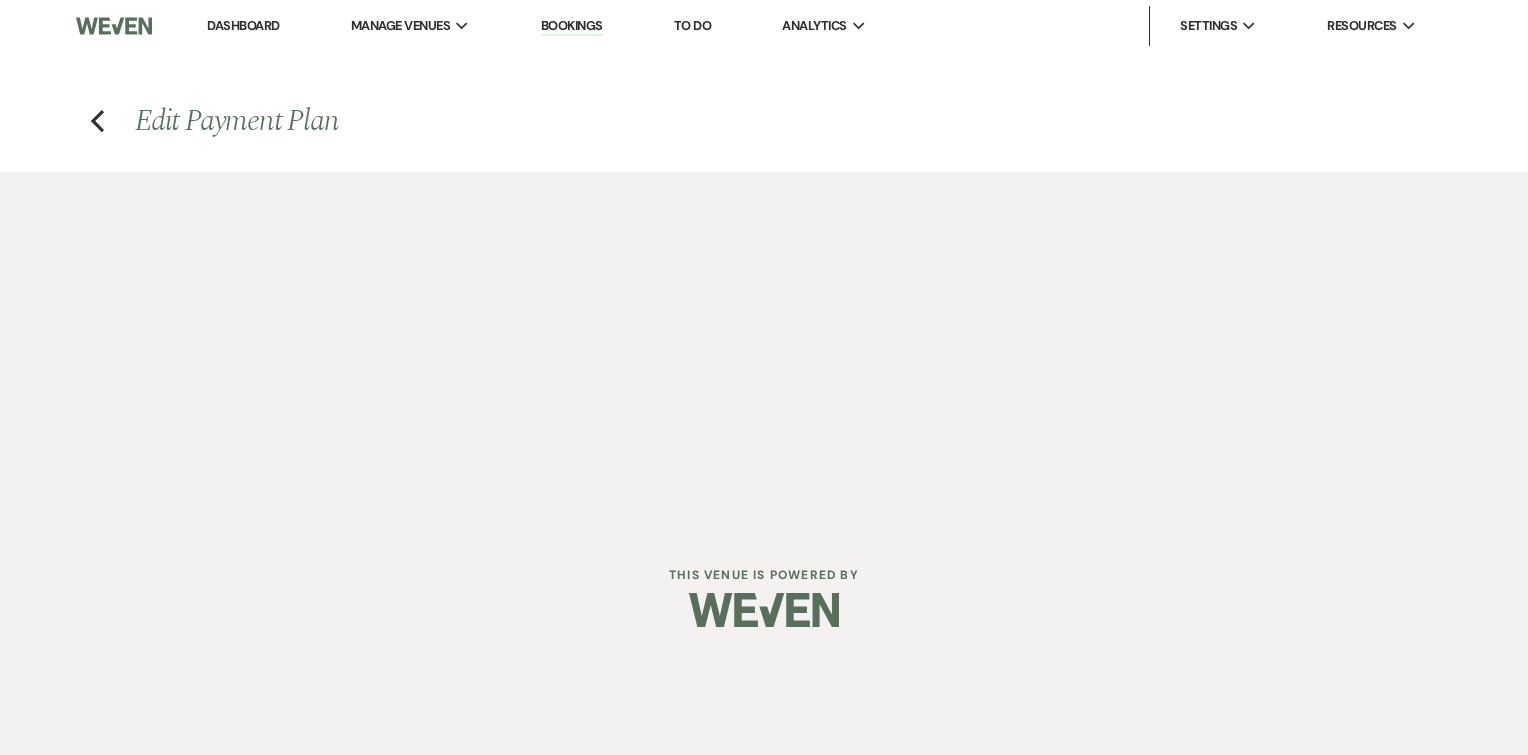 select on "1" 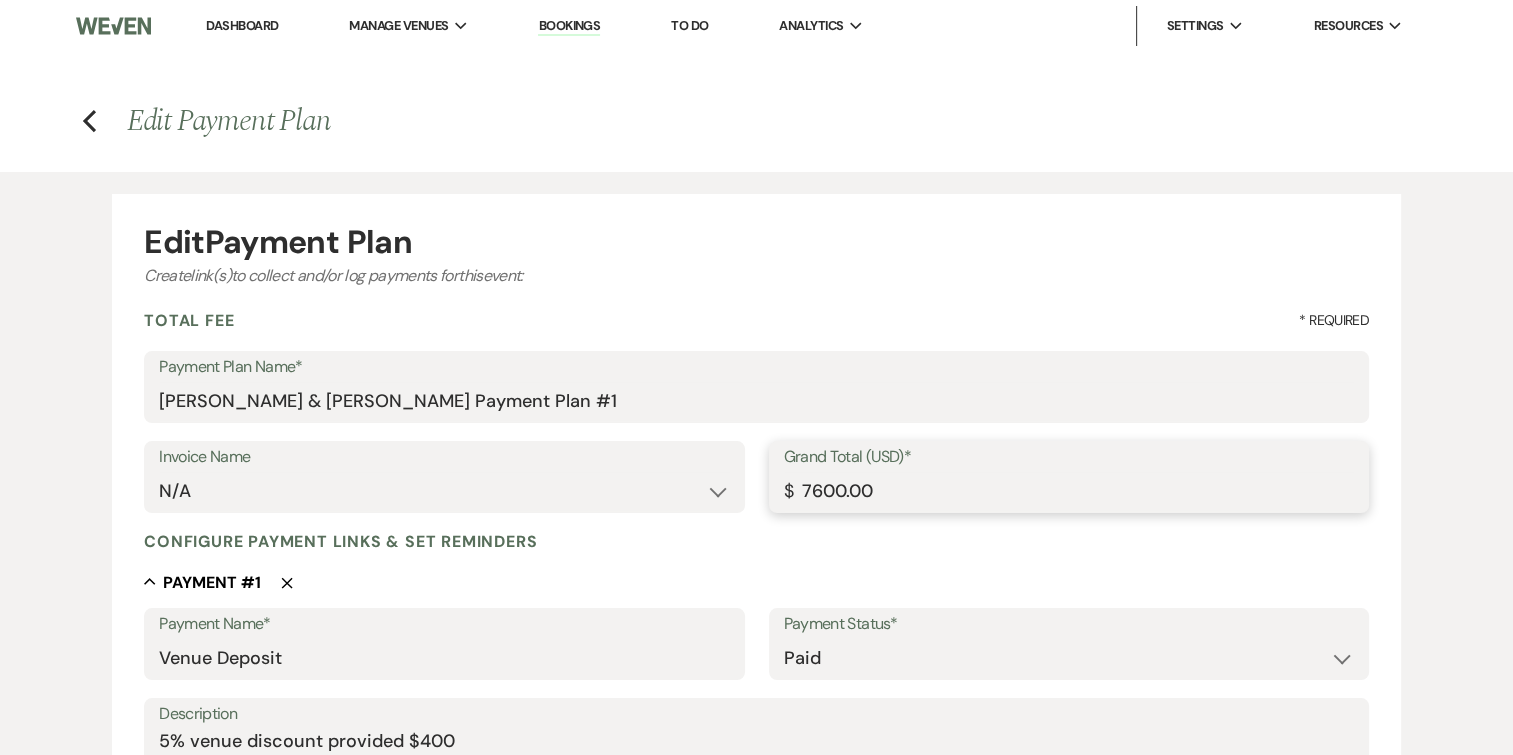 drag, startPoint x: 976, startPoint y: 477, endPoint x: 660, endPoint y: 472, distance: 316.03955 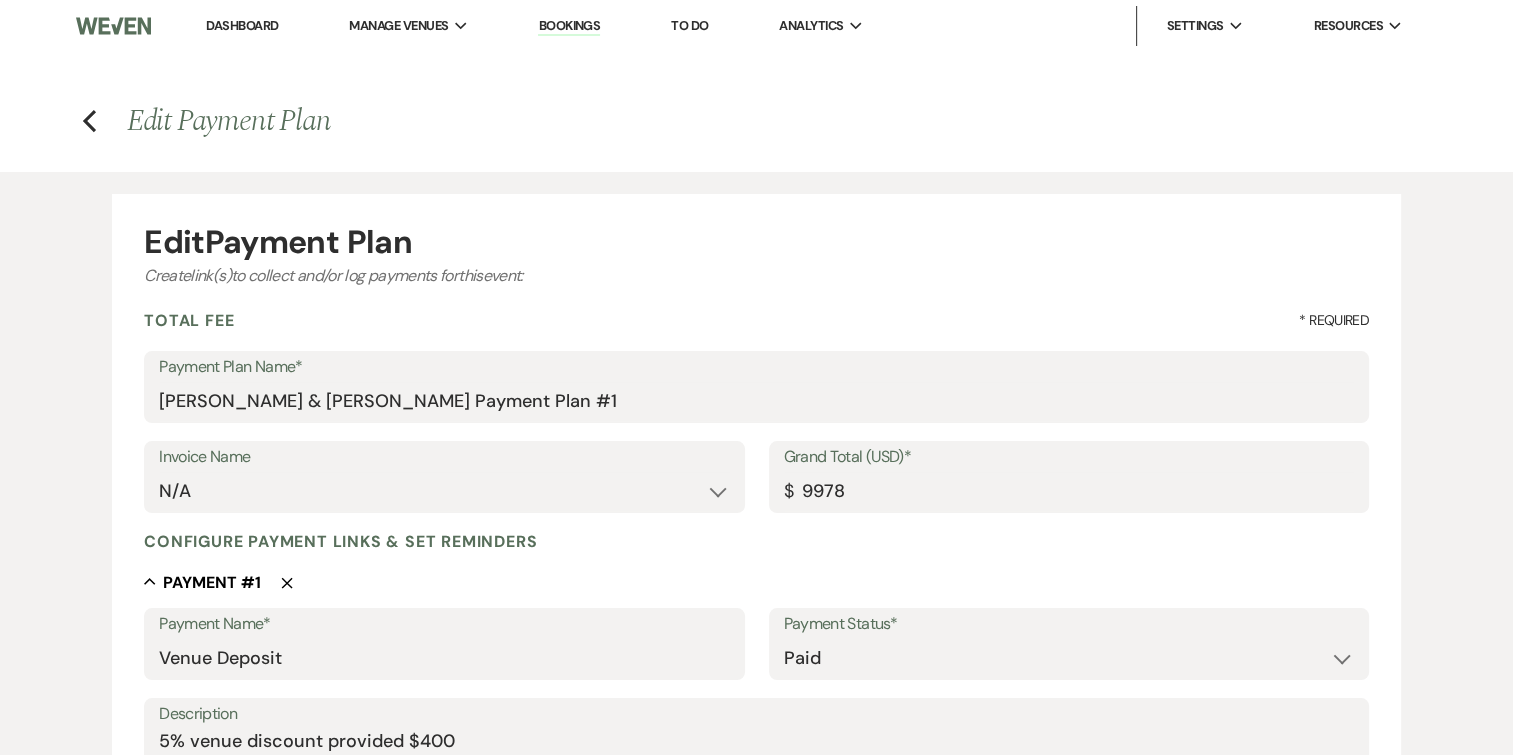 type on "9978.00" 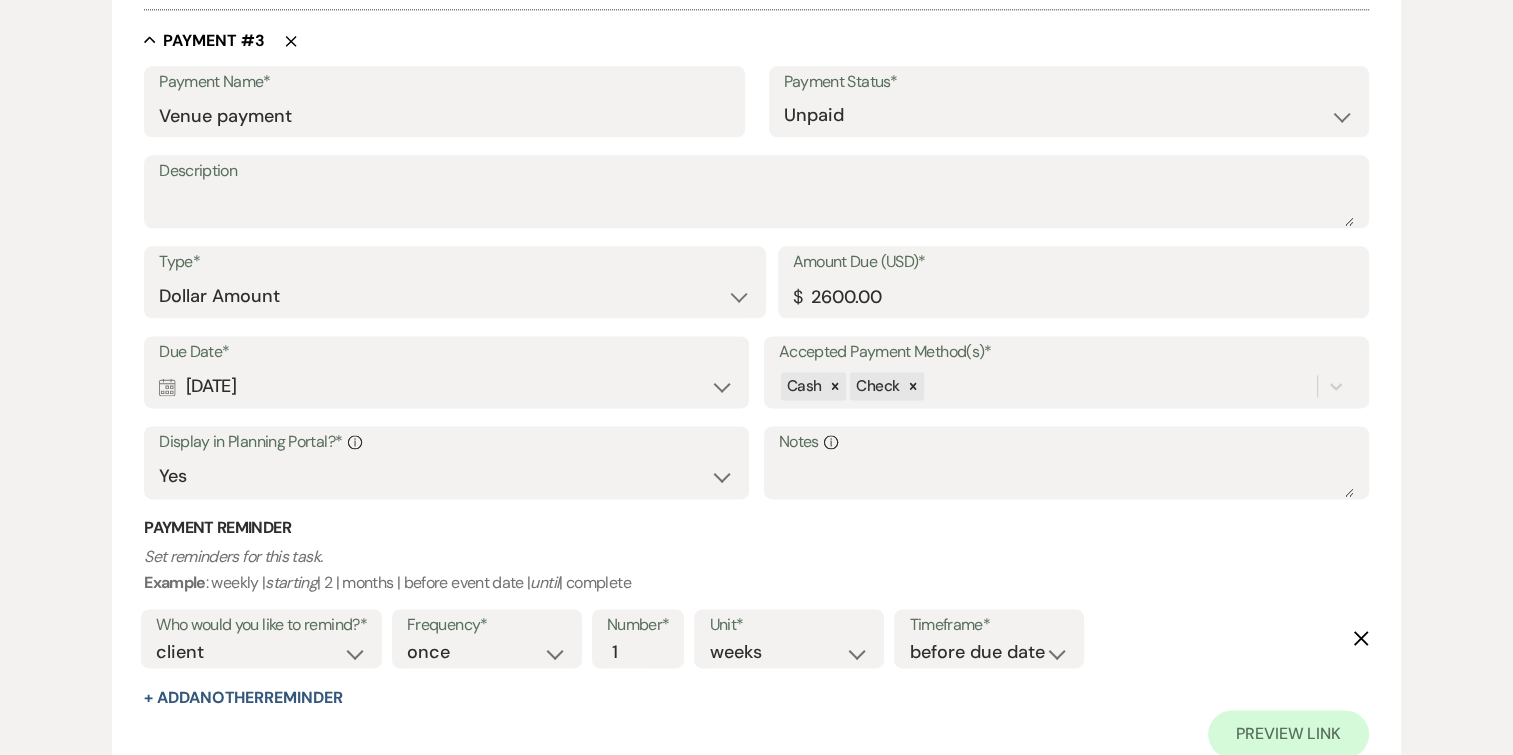 scroll, scrollTop: 2885, scrollLeft: 0, axis: vertical 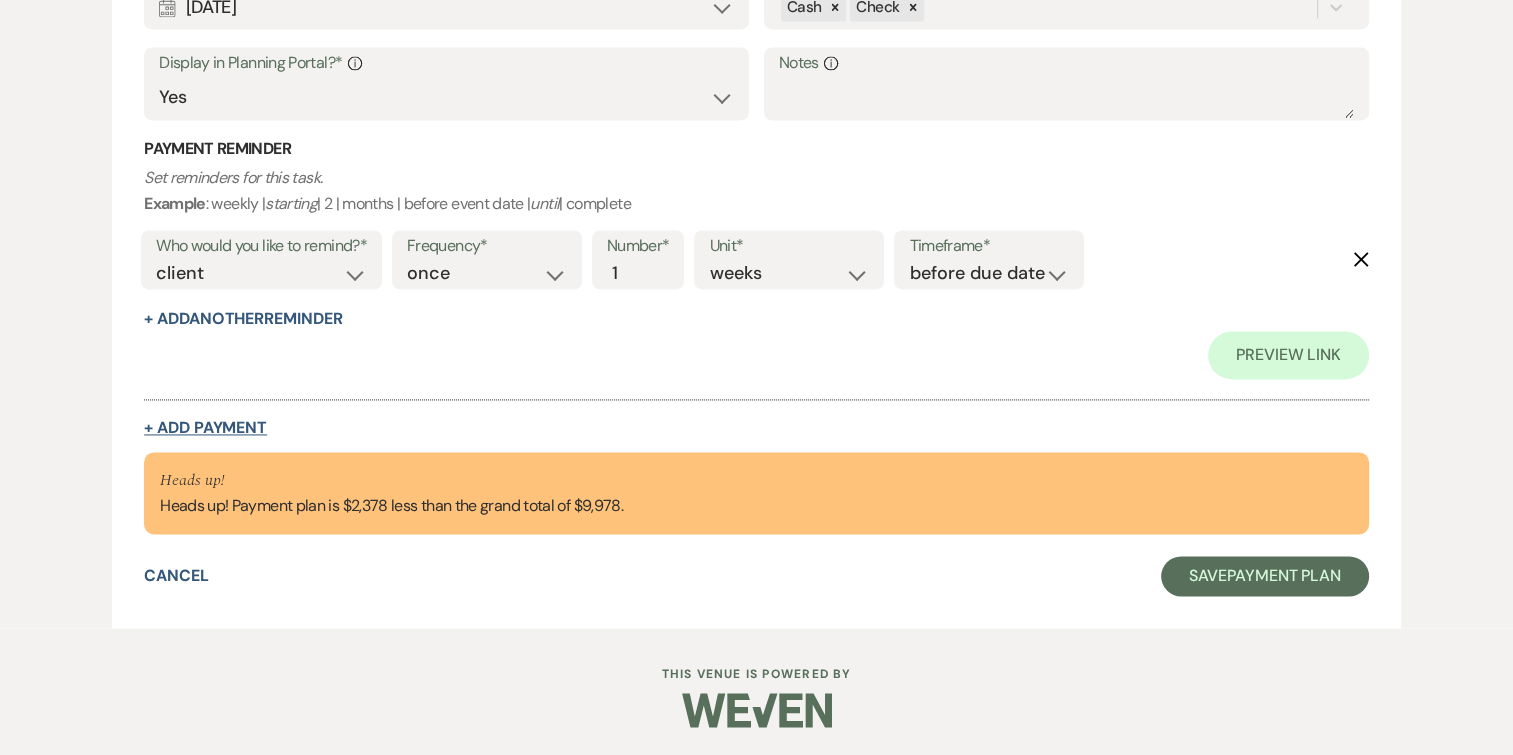 click on "+ Add Payment" at bounding box center [205, 428] 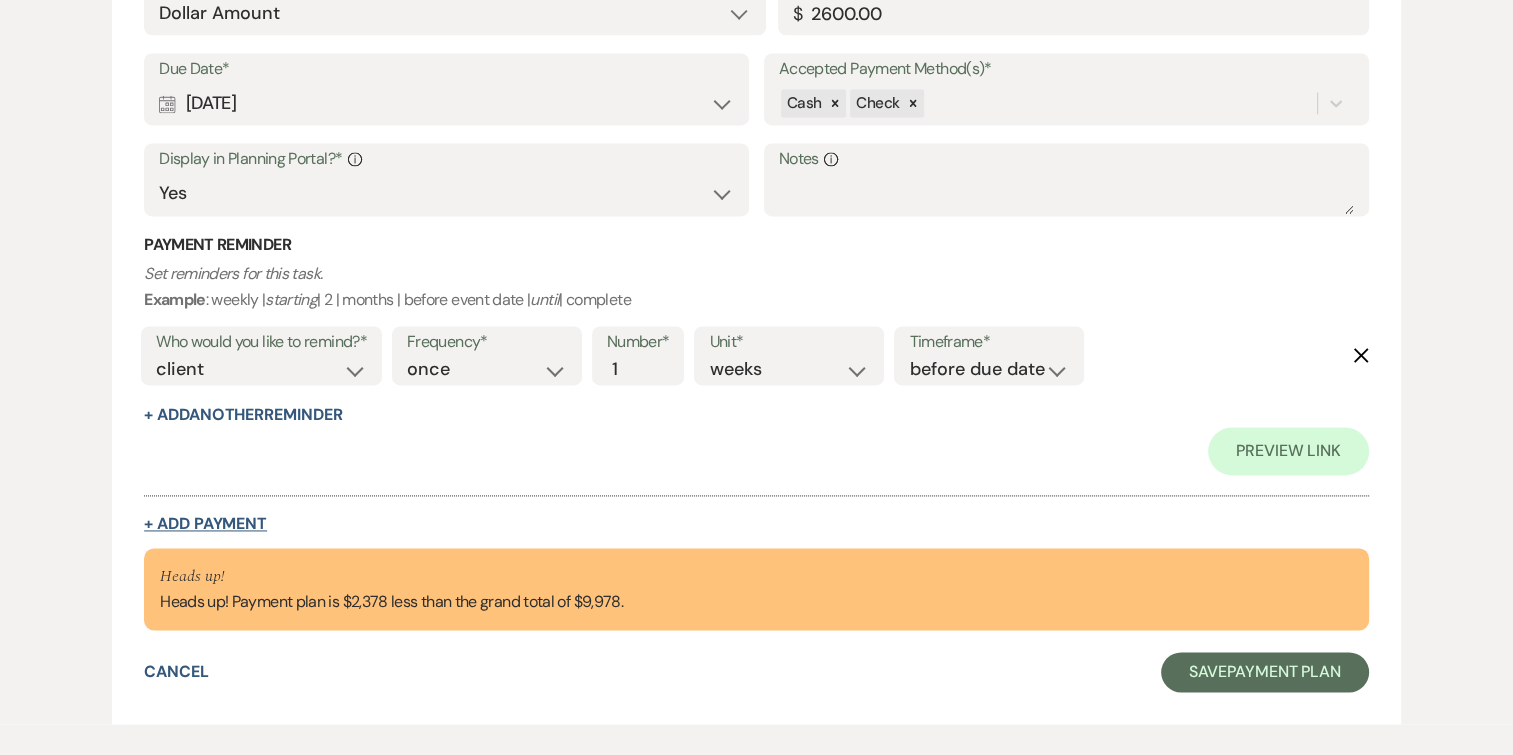 select on "2" 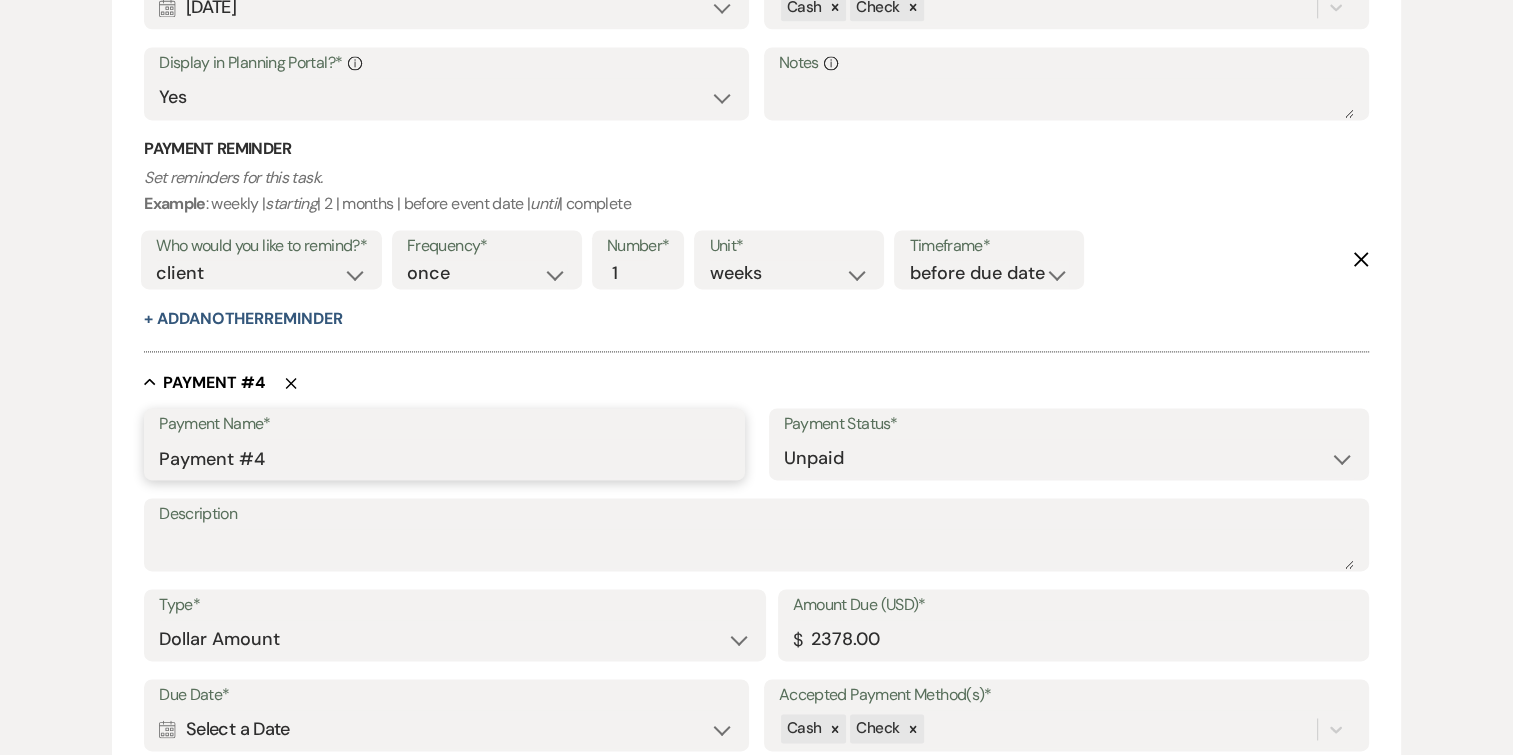 drag, startPoint x: 308, startPoint y: 452, endPoint x: 20, endPoint y: 416, distance: 290.24127 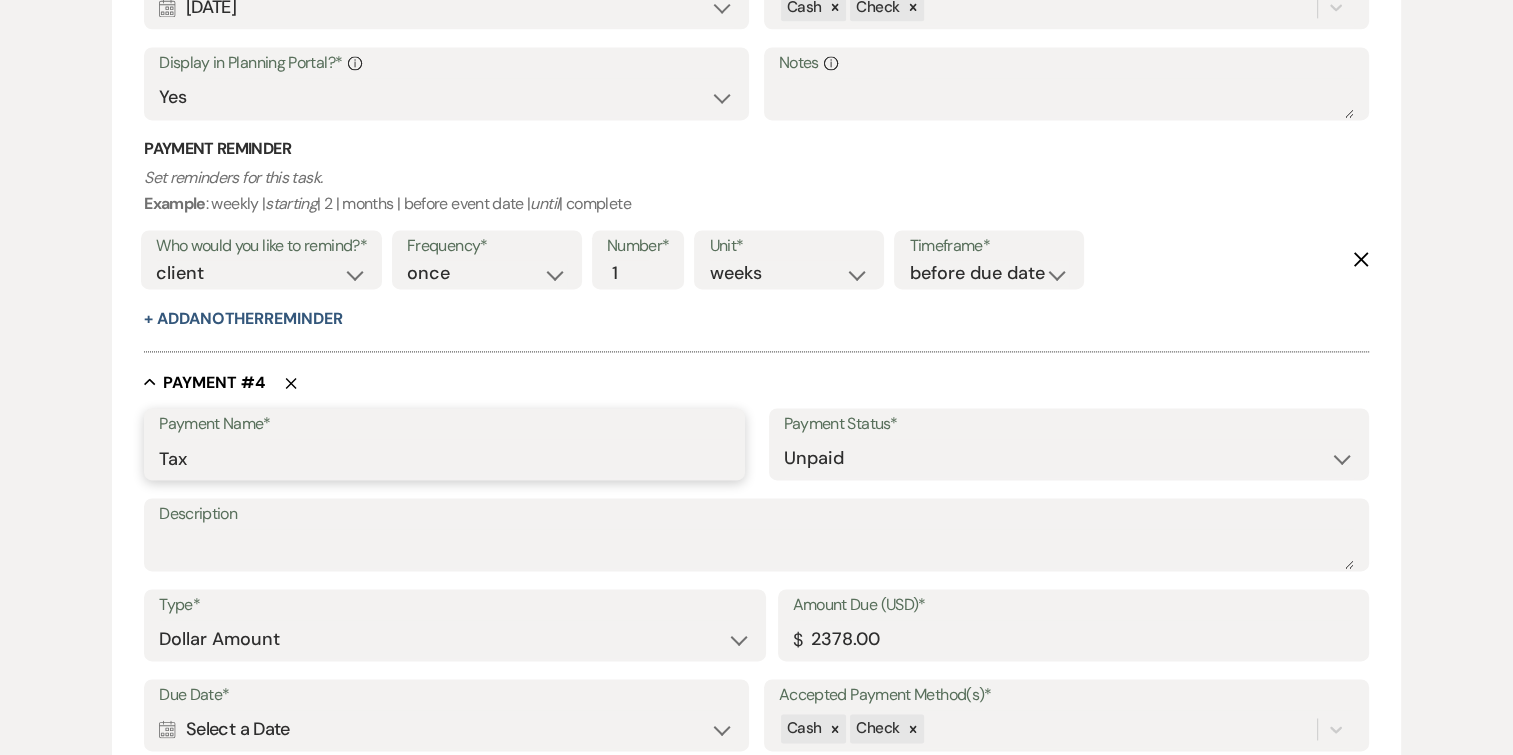 type on "Tax" 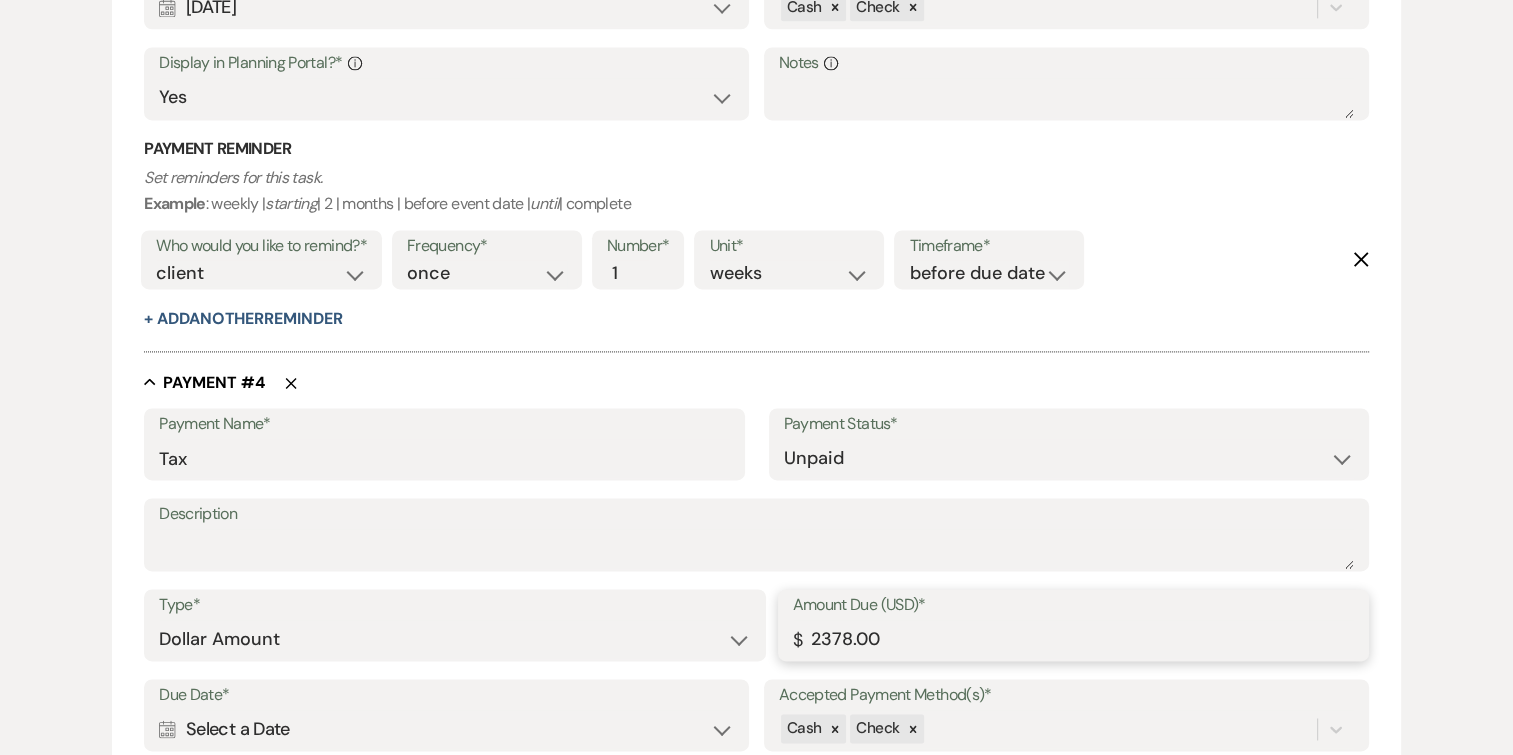 drag, startPoint x: 921, startPoint y: 642, endPoint x: 592, endPoint y: 620, distance: 329.73474 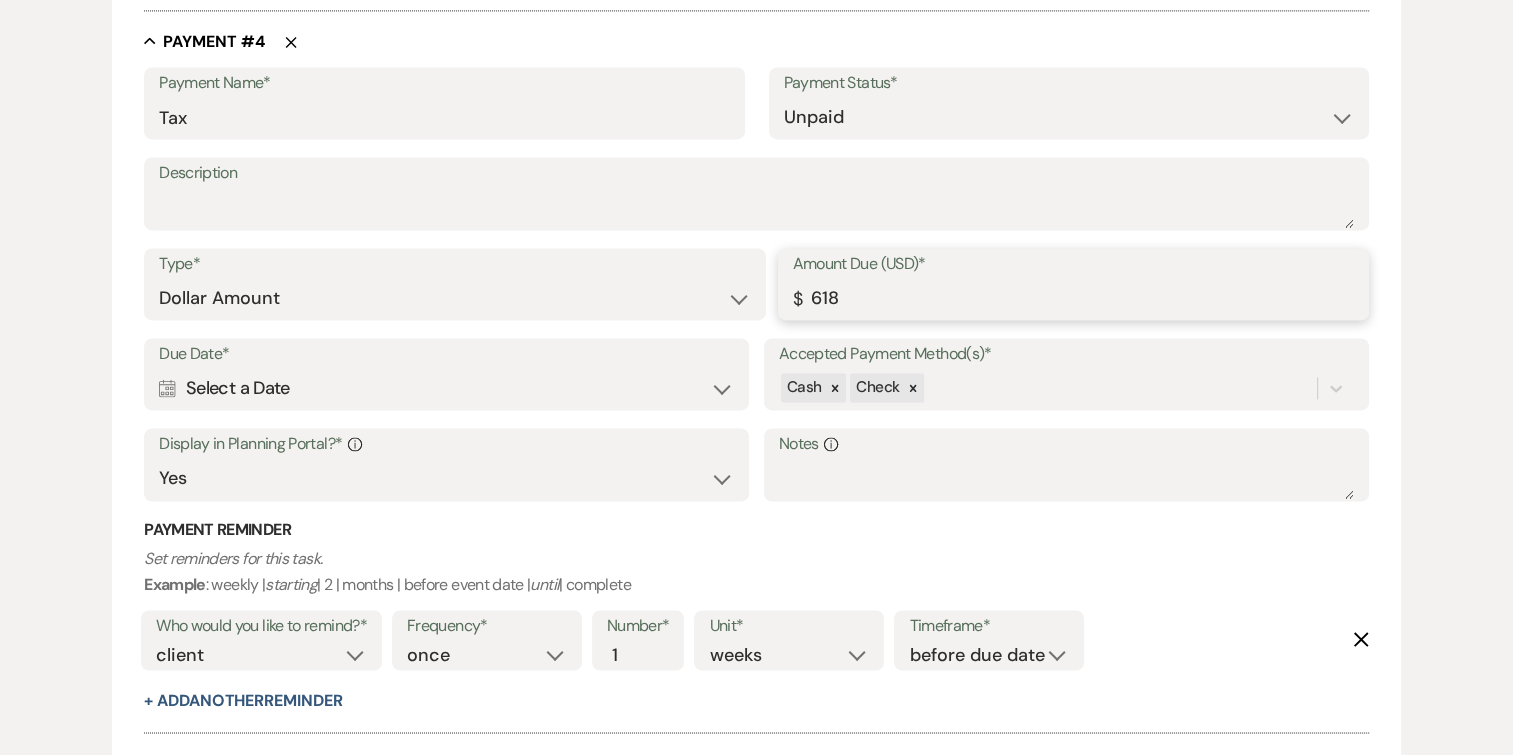 scroll, scrollTop: 3134, scrollLeft: 0, axis: vertical 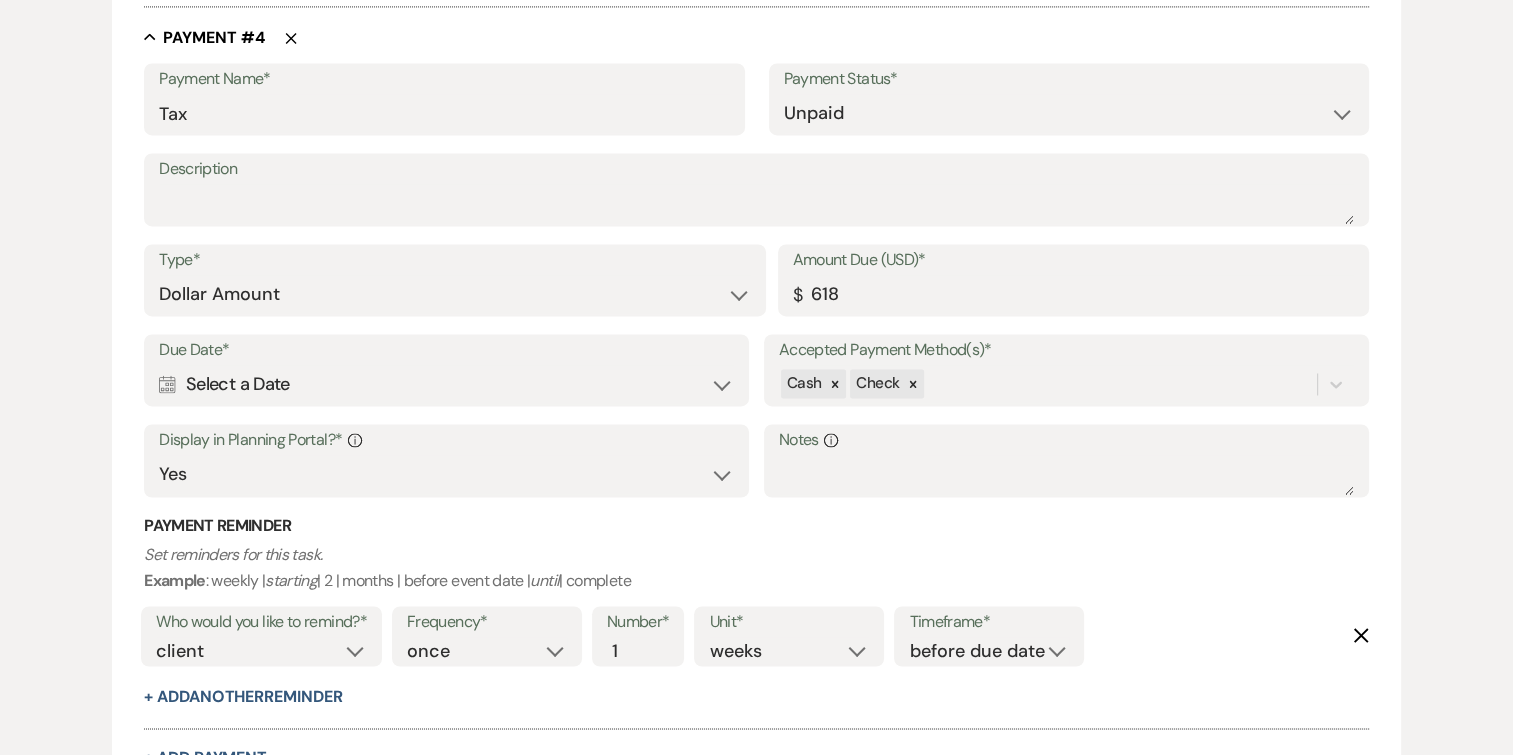 type on "618.00" 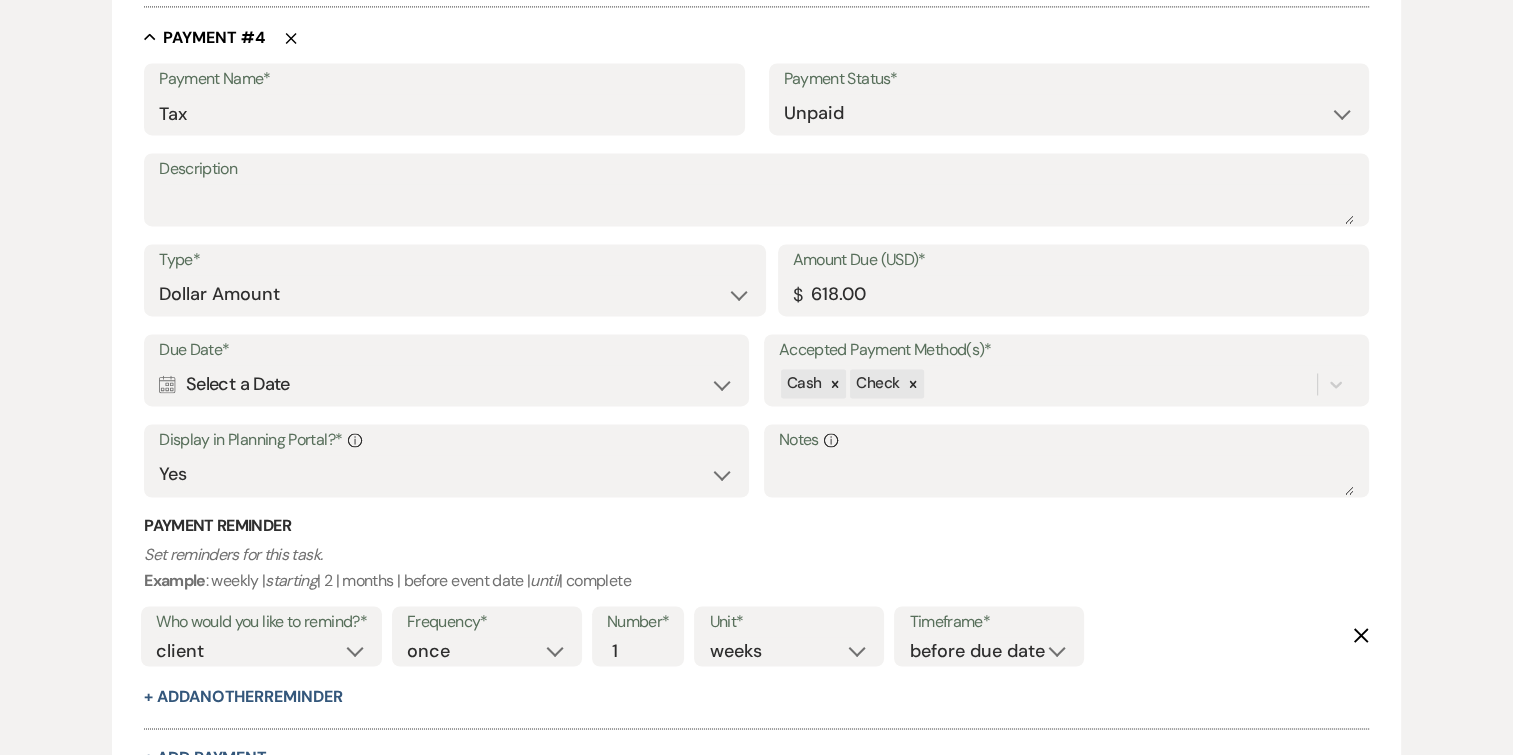 click on "Calendar Select a Date Expand" at bounding box center (446, 384) 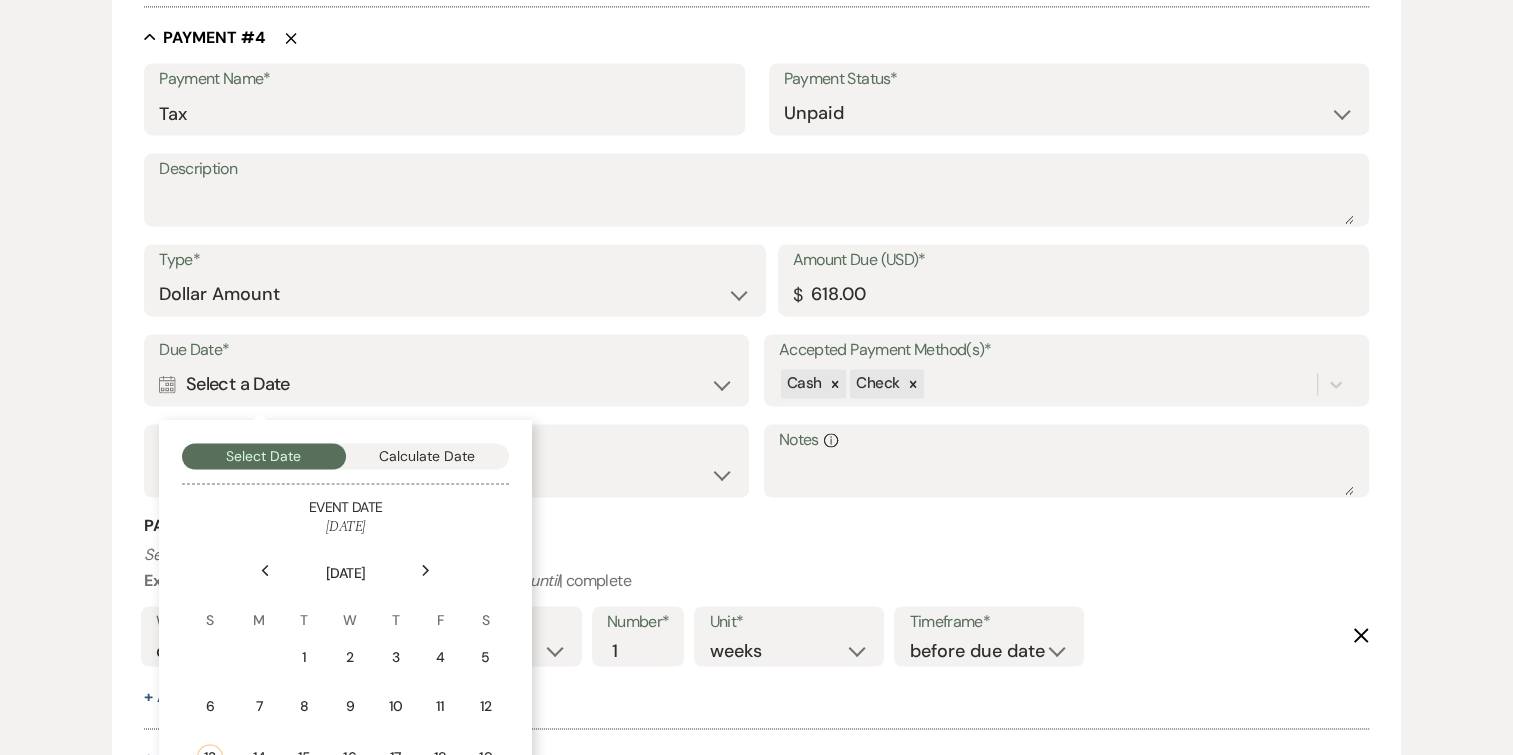 click on "Next" at bounding box center (426, 570) 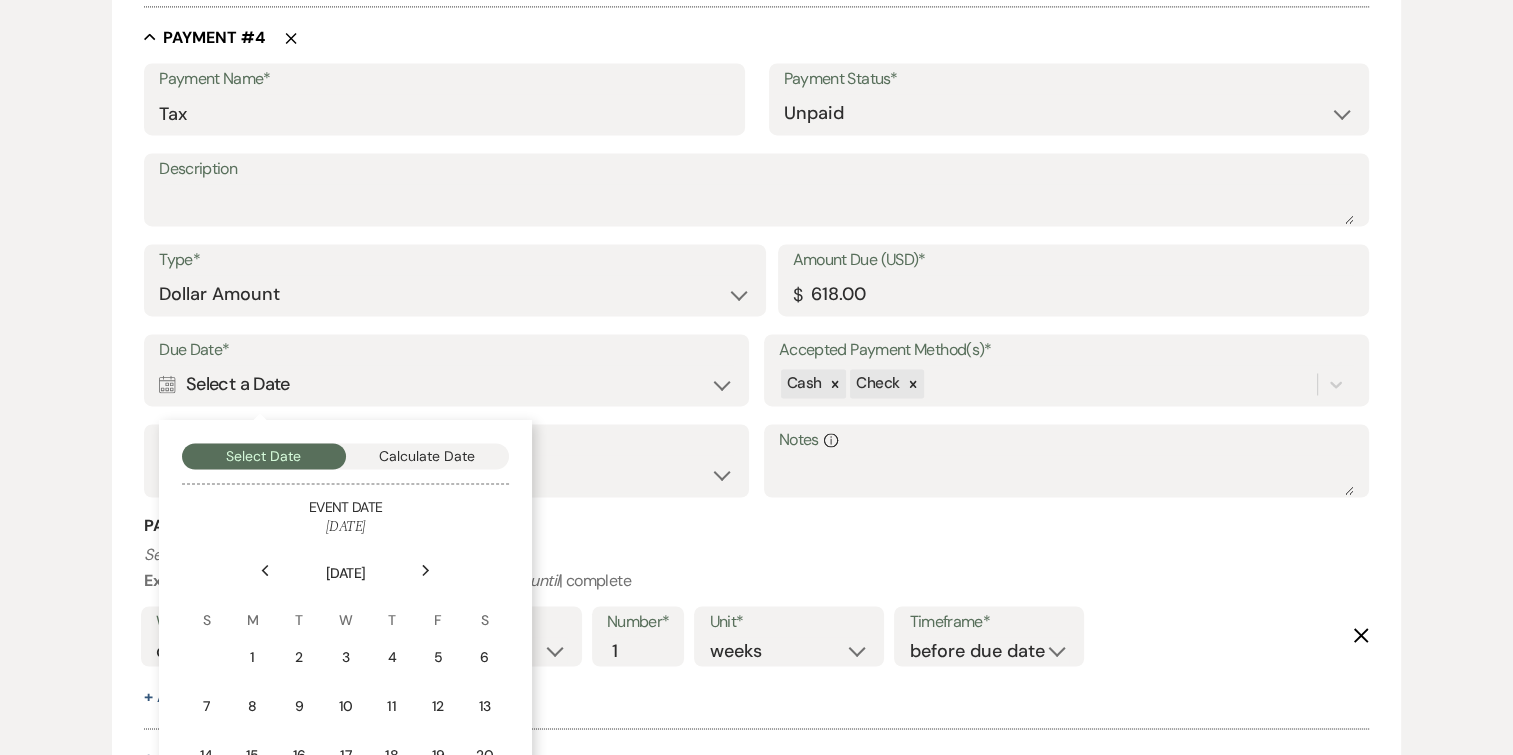 click on "Next" at bounding box center (426, 570) 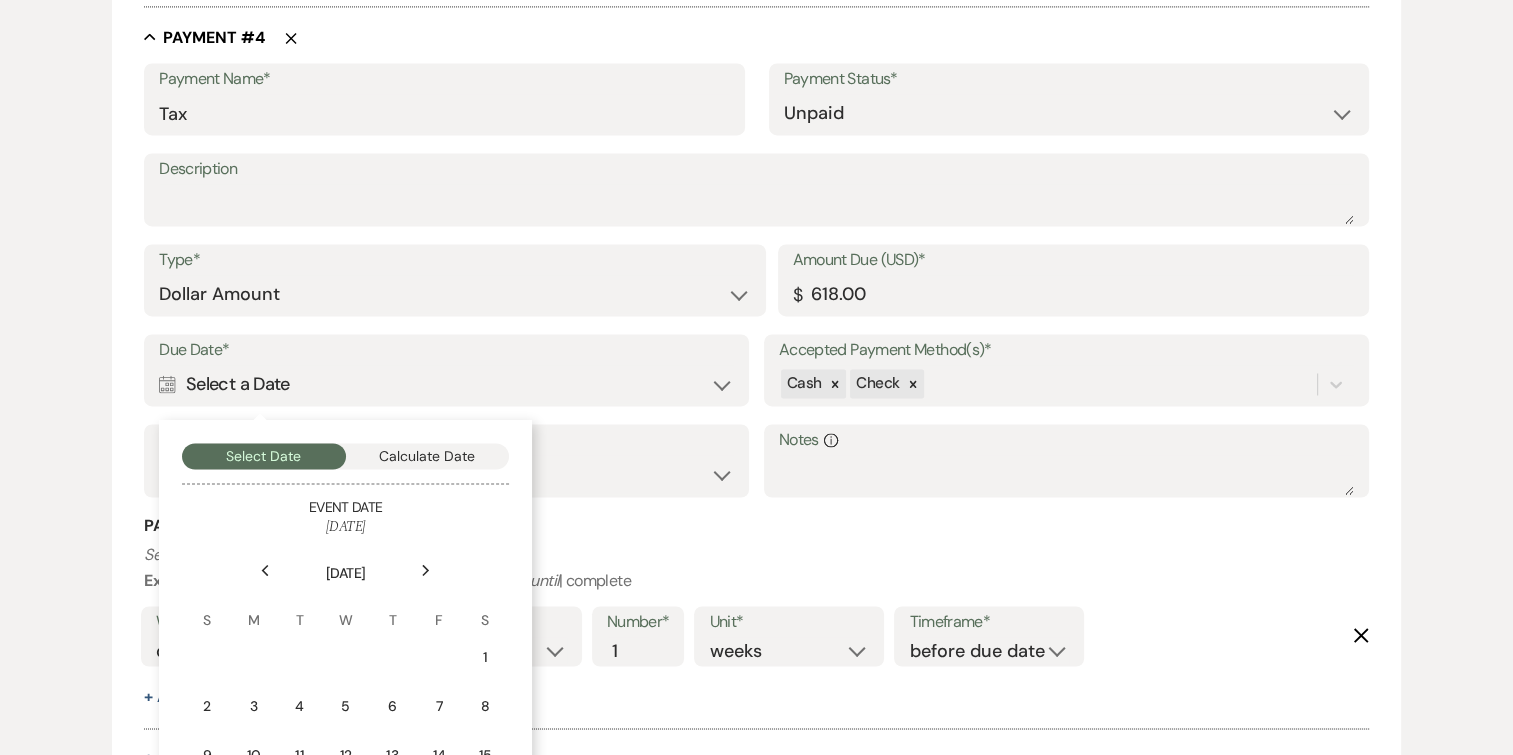 click on "Next" at bounding box center [426, 570] 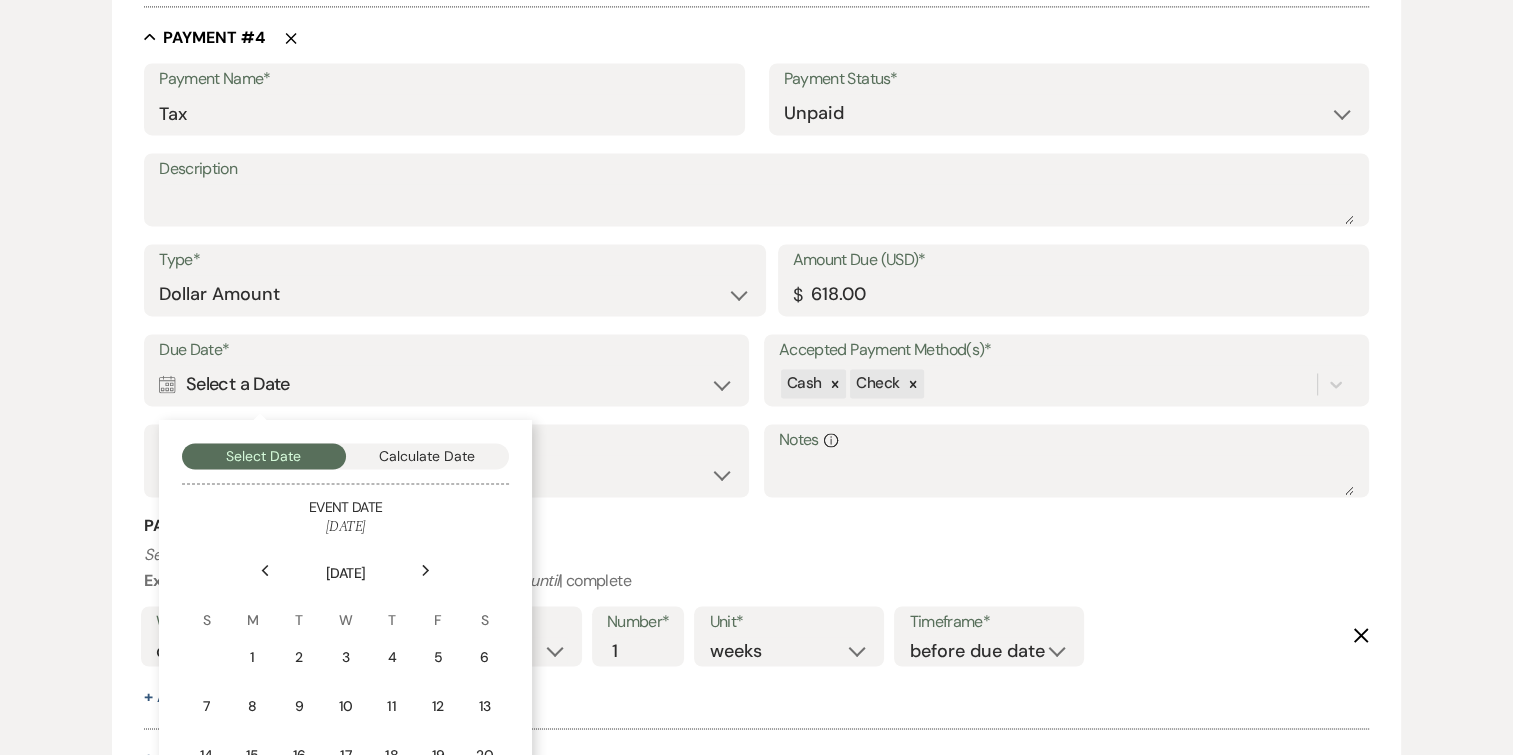 click on "Next" at bounding box center (426, 570) 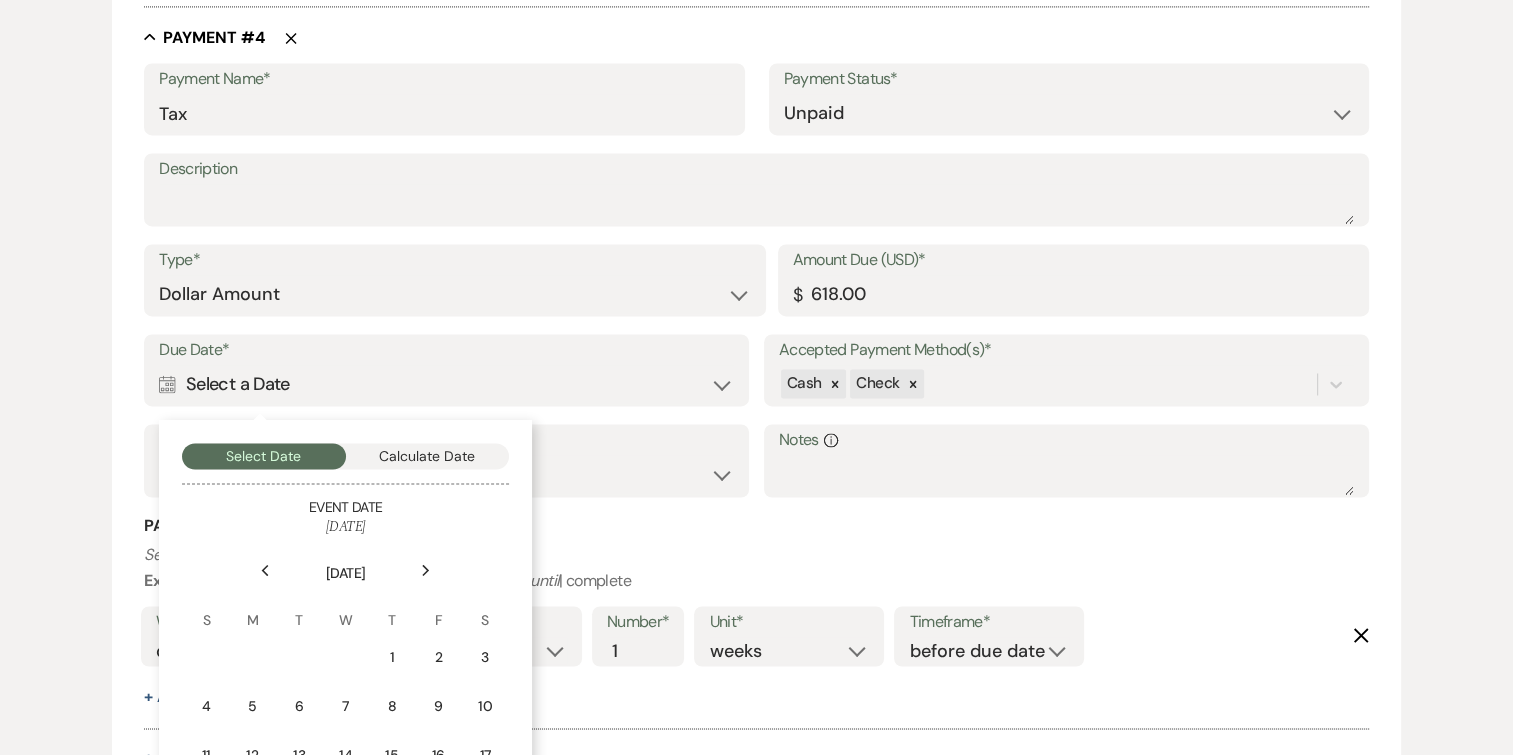 click on "Next" at bounding box center [426, 570] 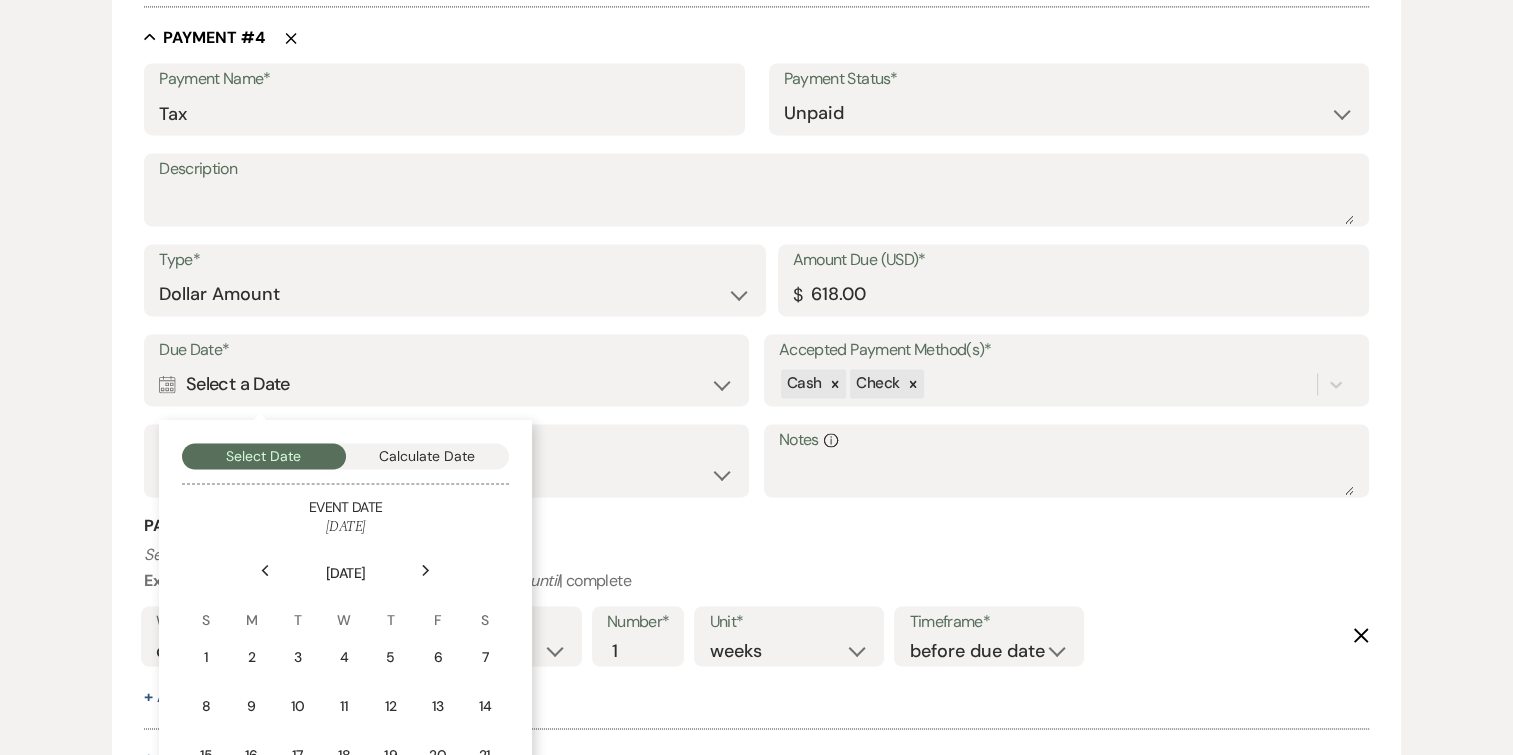 click on "Next" at bounding box center [426, 570] 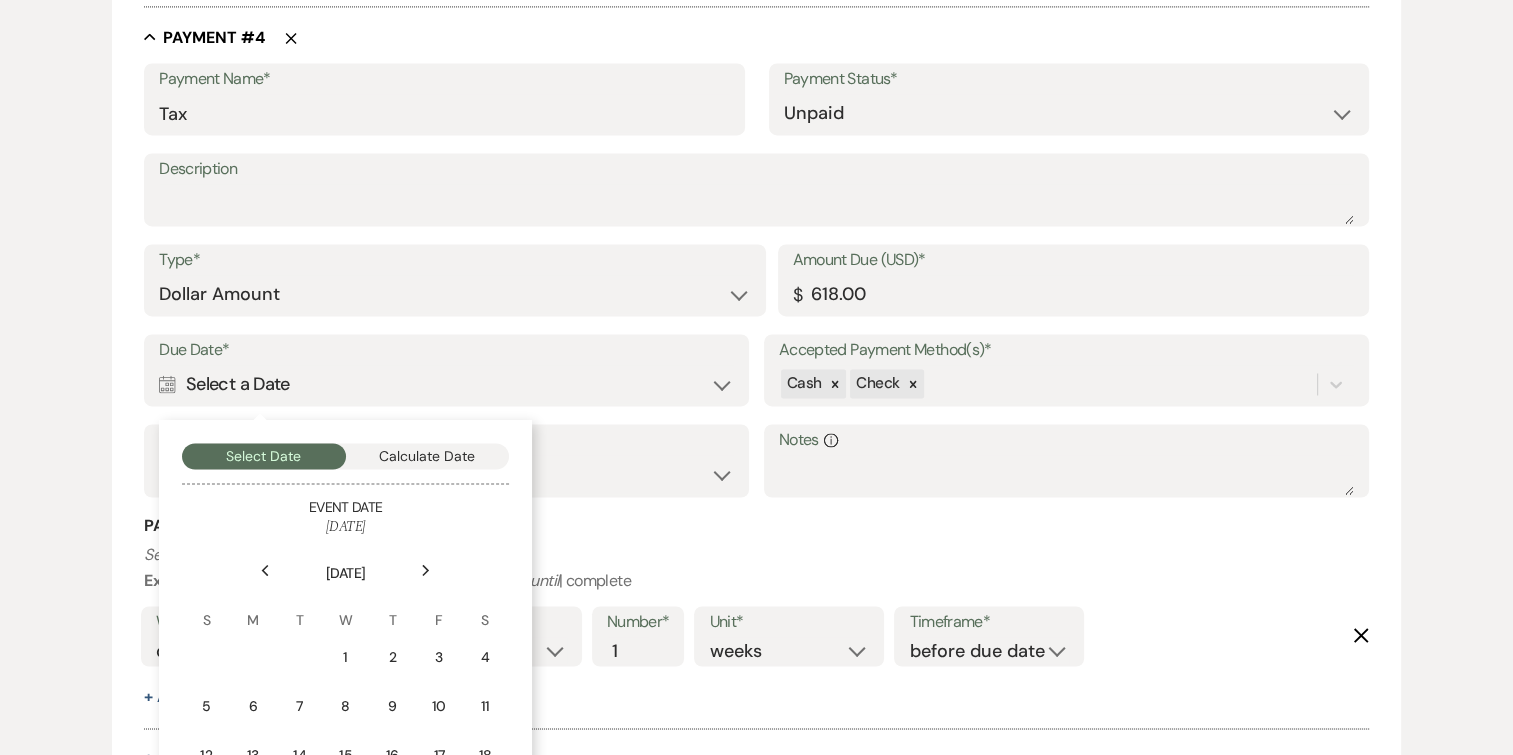 click on "Next" at bounding box center [426, 570] 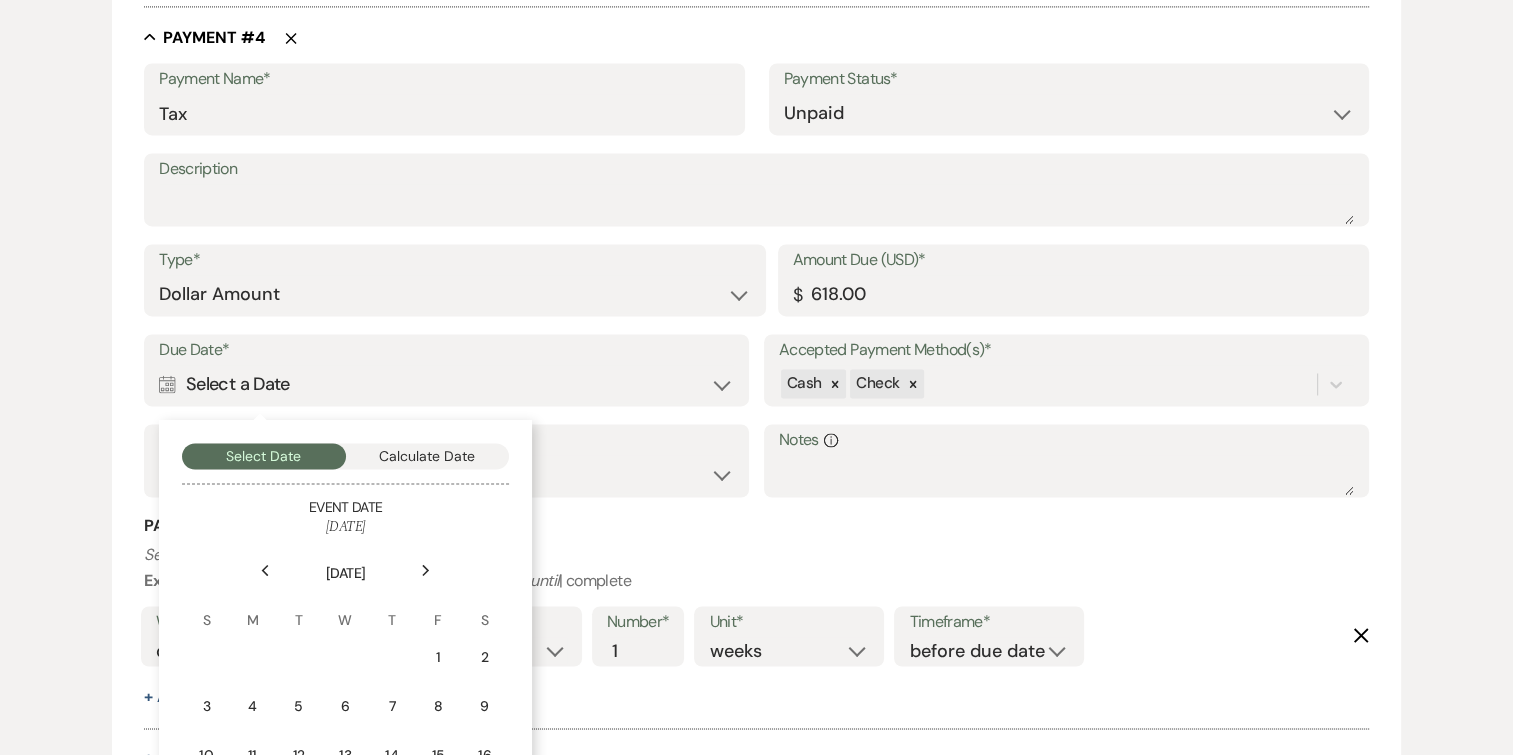 click on "Next" at bounding box center (426, 570) 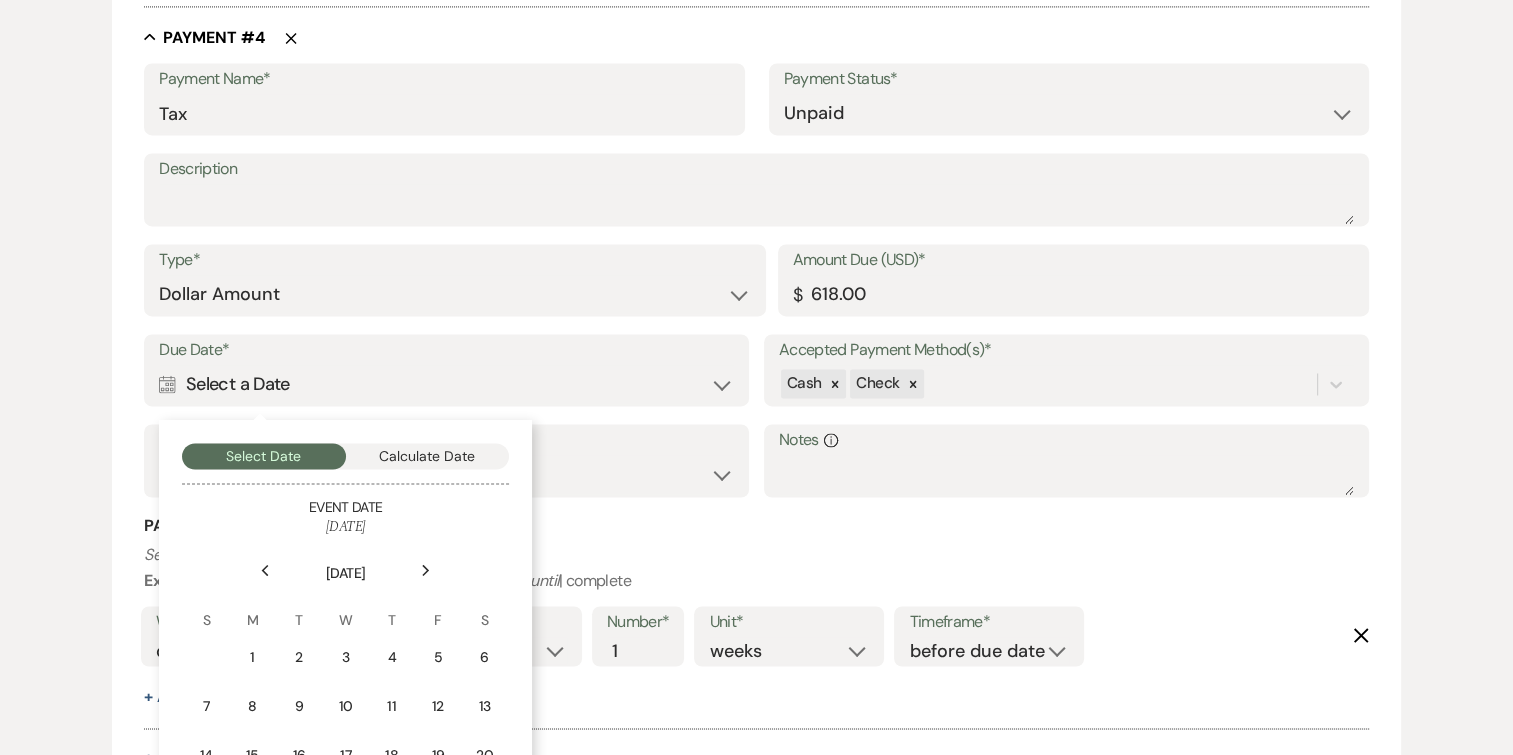 click on "Next" at bounding box center [426, 570] 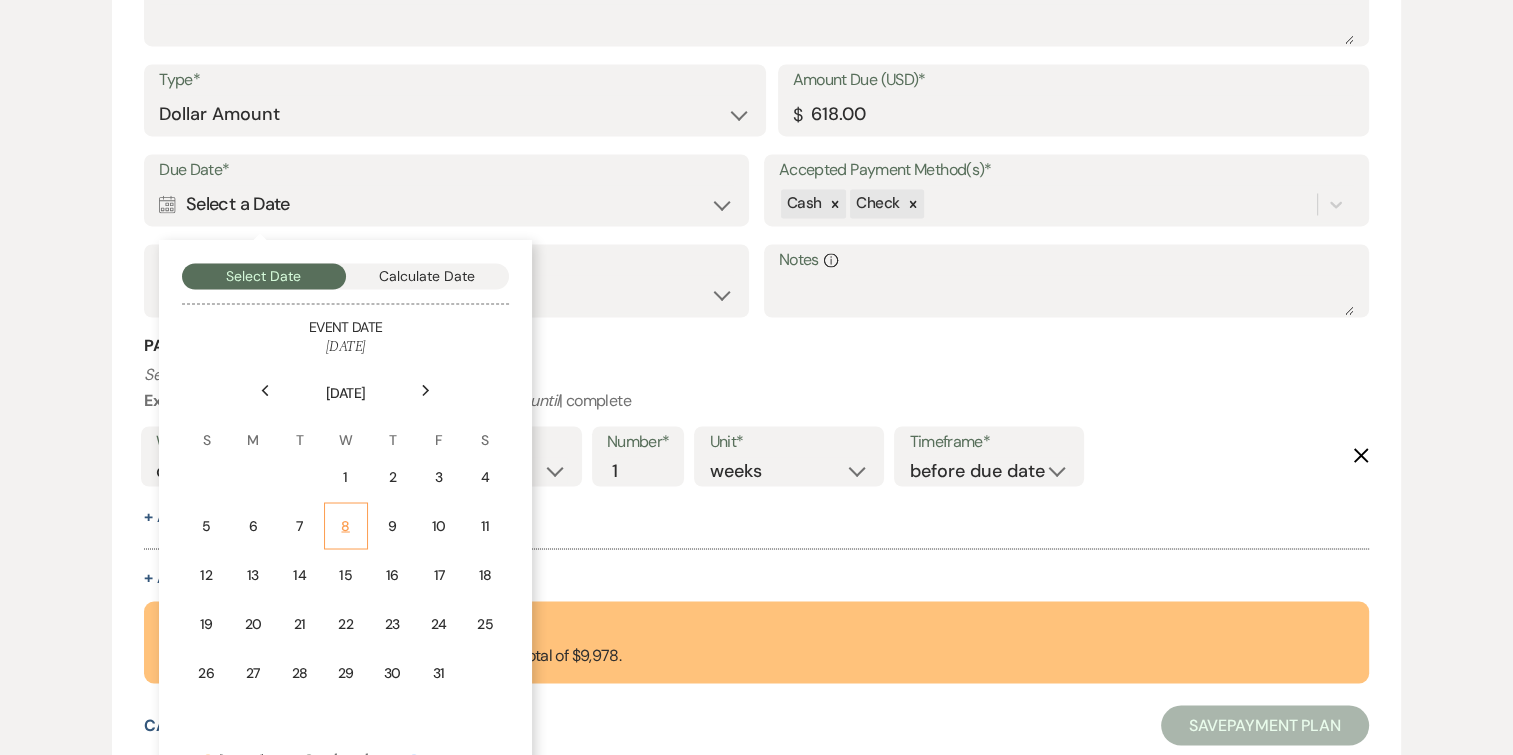 scroll, scrollTop: 3315, scrollLeft: 0, axis: vertical 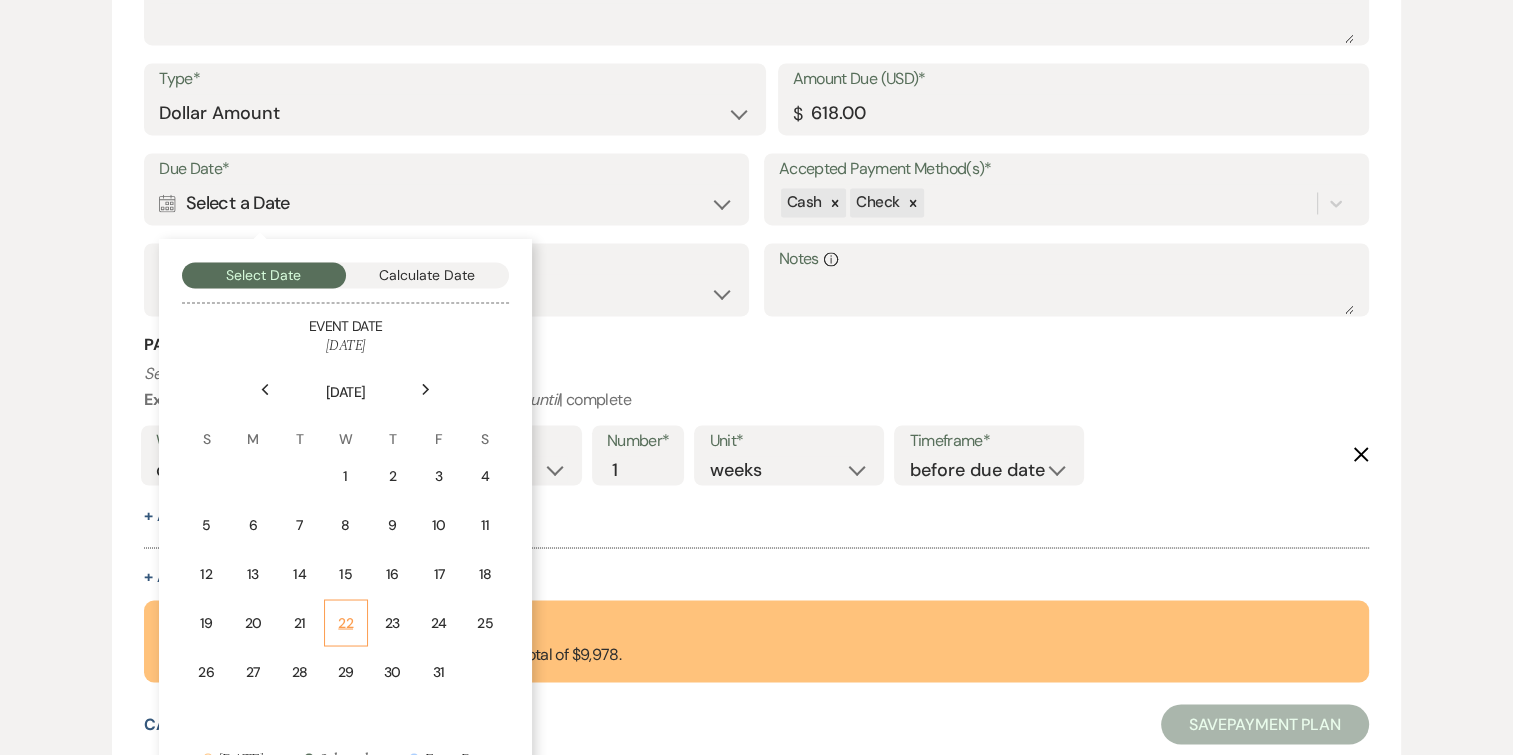 click on "22" at bounding box center [346, 622] 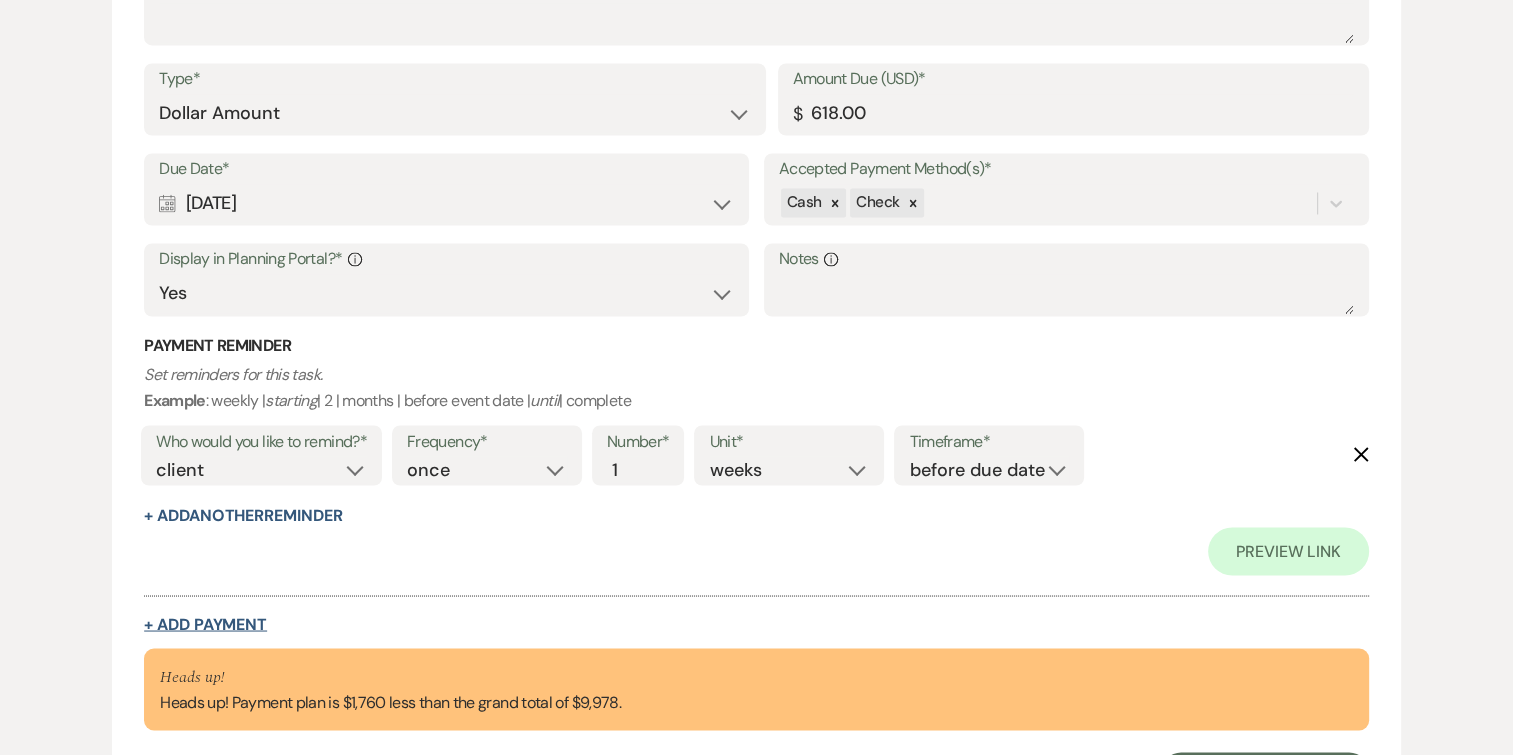 click on "+ Add Payment" at bounding box center [205, 624] 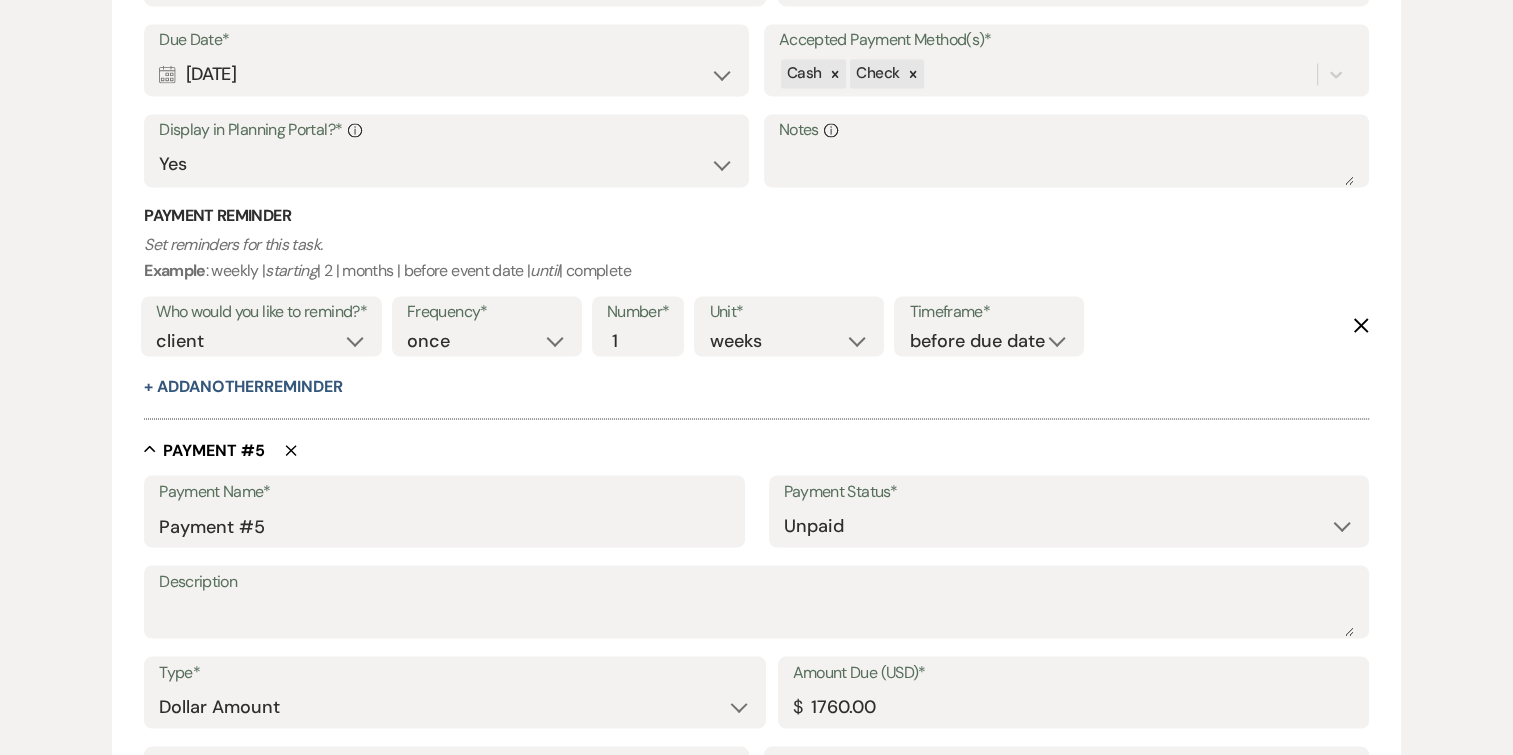 scroll, scrollTop: 3445, scrollLeft: 0, axis: vertical 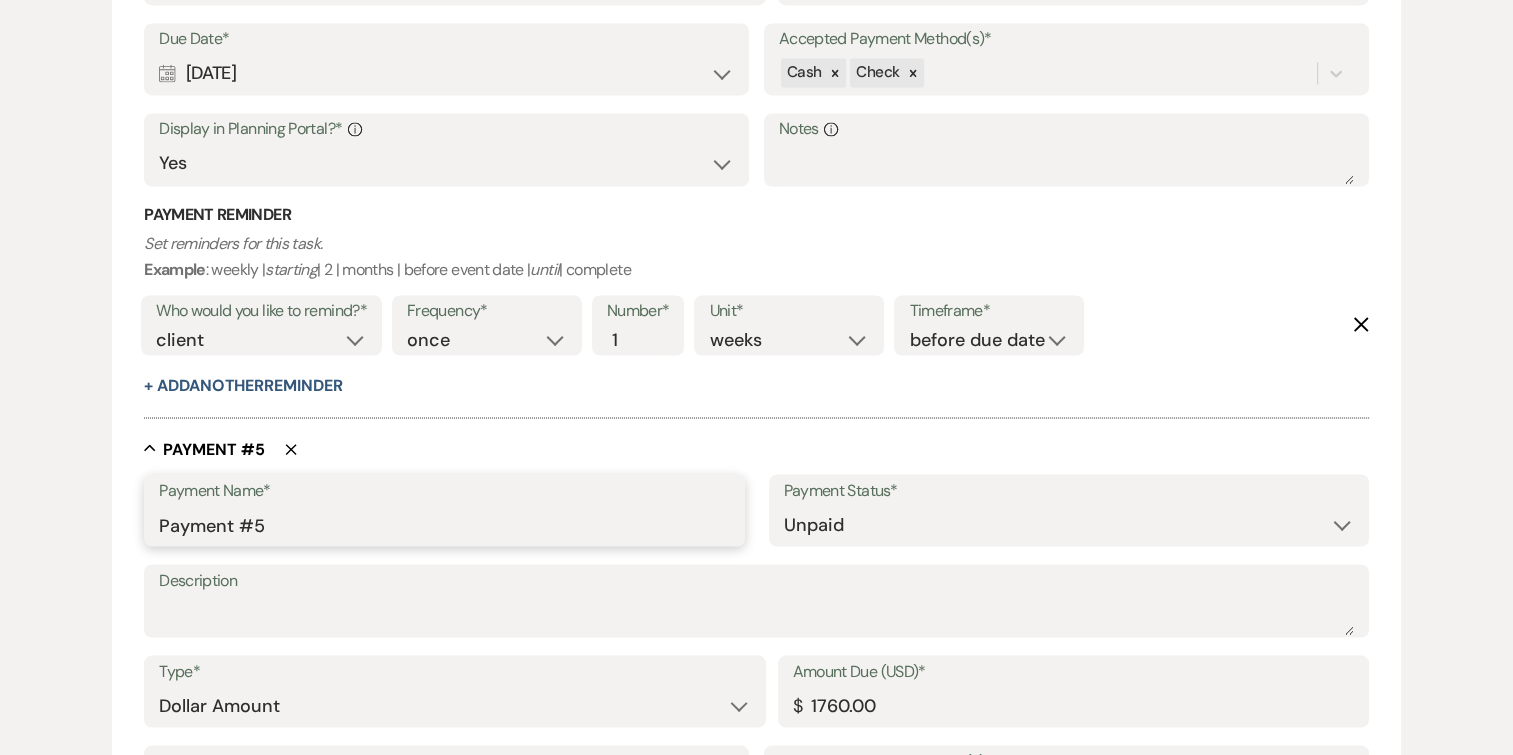 drag, startPoint x: 317, startPoint y: 524, endPoint x: 3, endPoint y: 521, distance: 314.01434 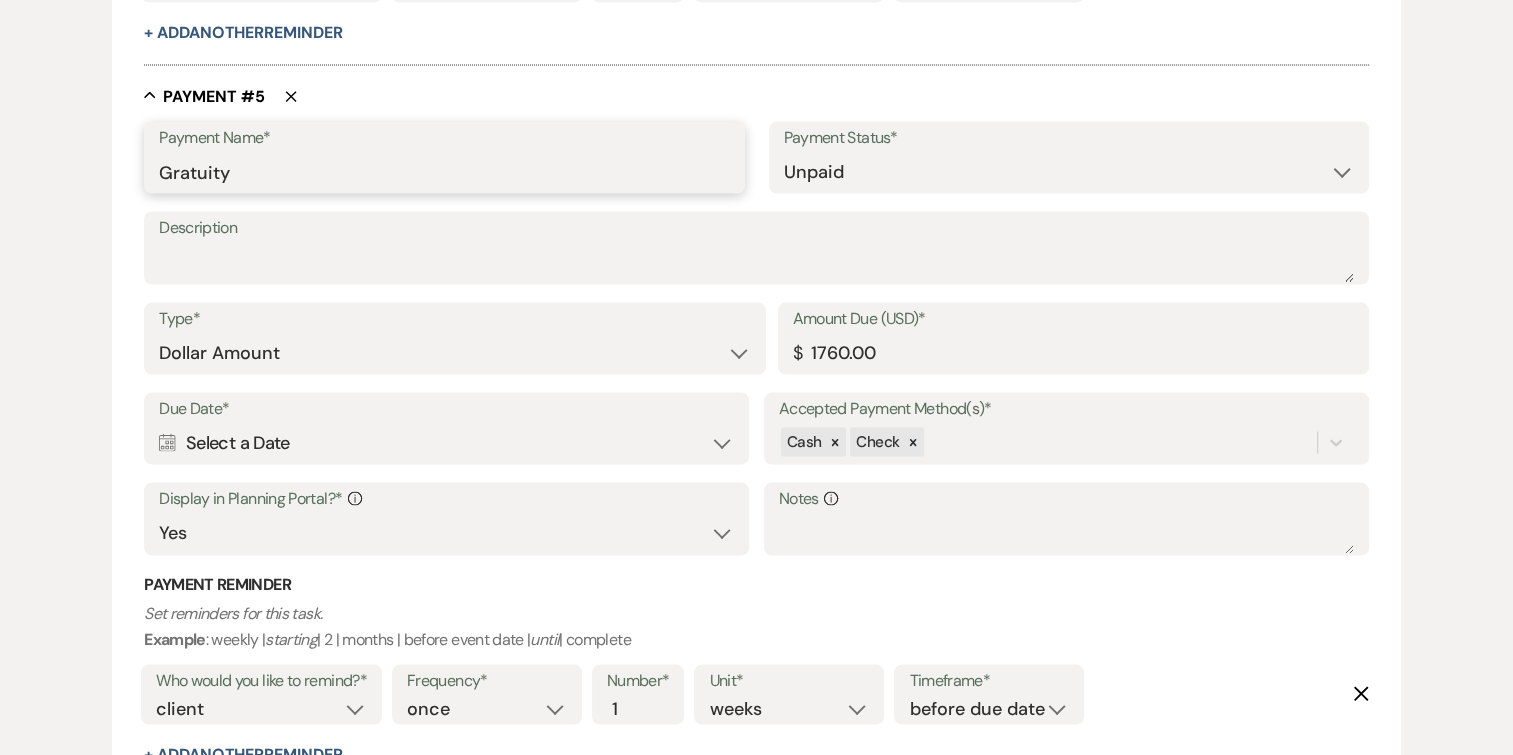 scroll, scrollTop: 3869, scrollLeft: 0, axis: vertical 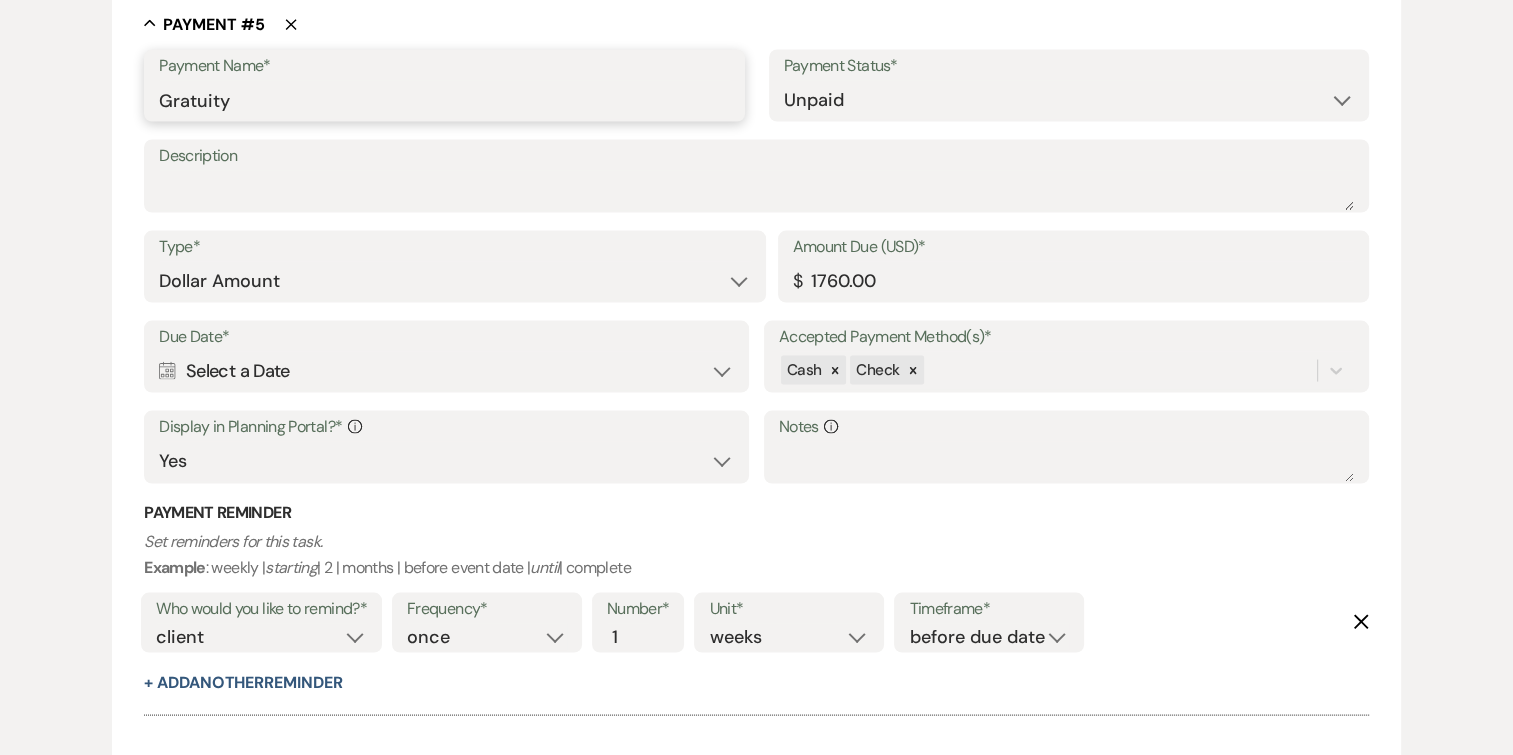 type on "Gratuity" 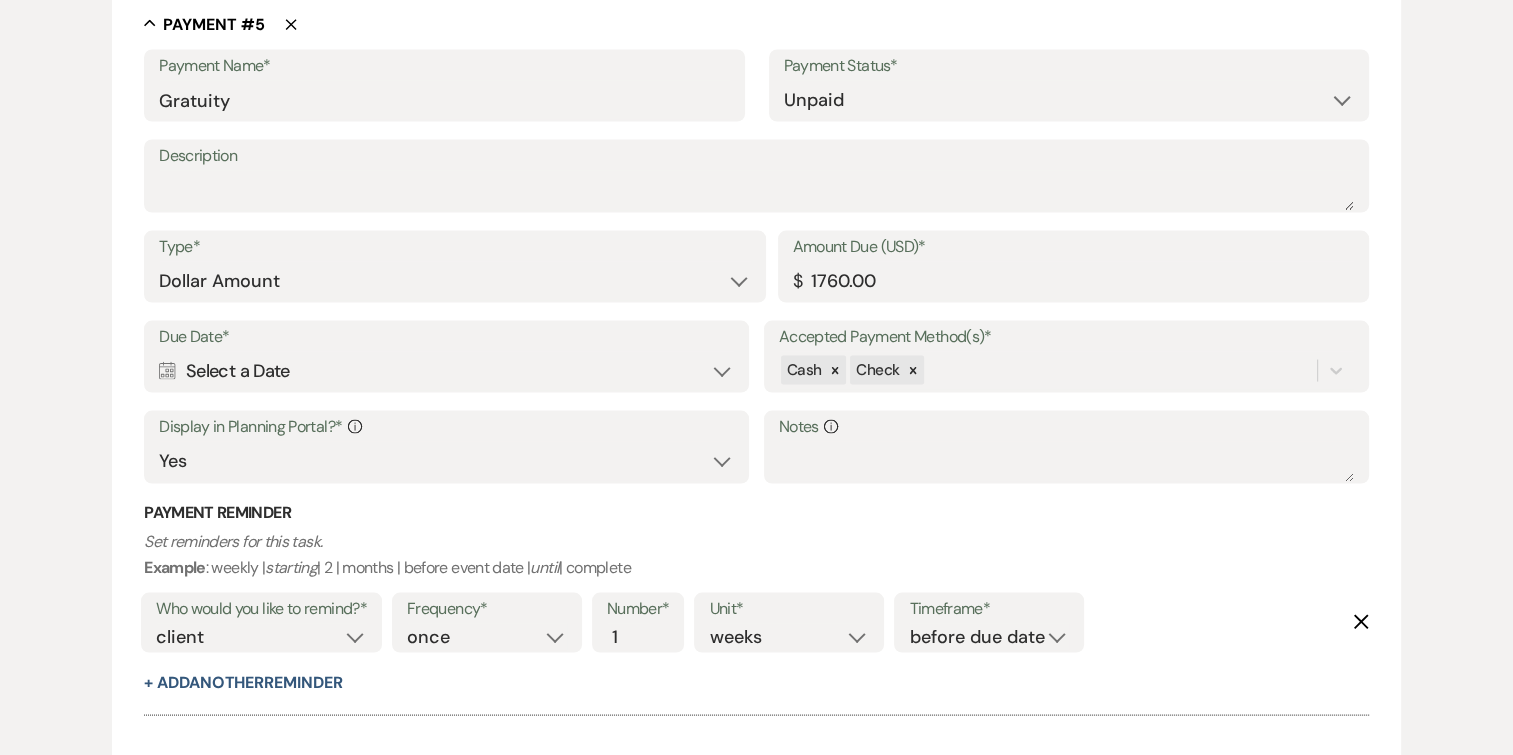 click on "Calendar Select a Date Expand" at bounding box center [446, 371] 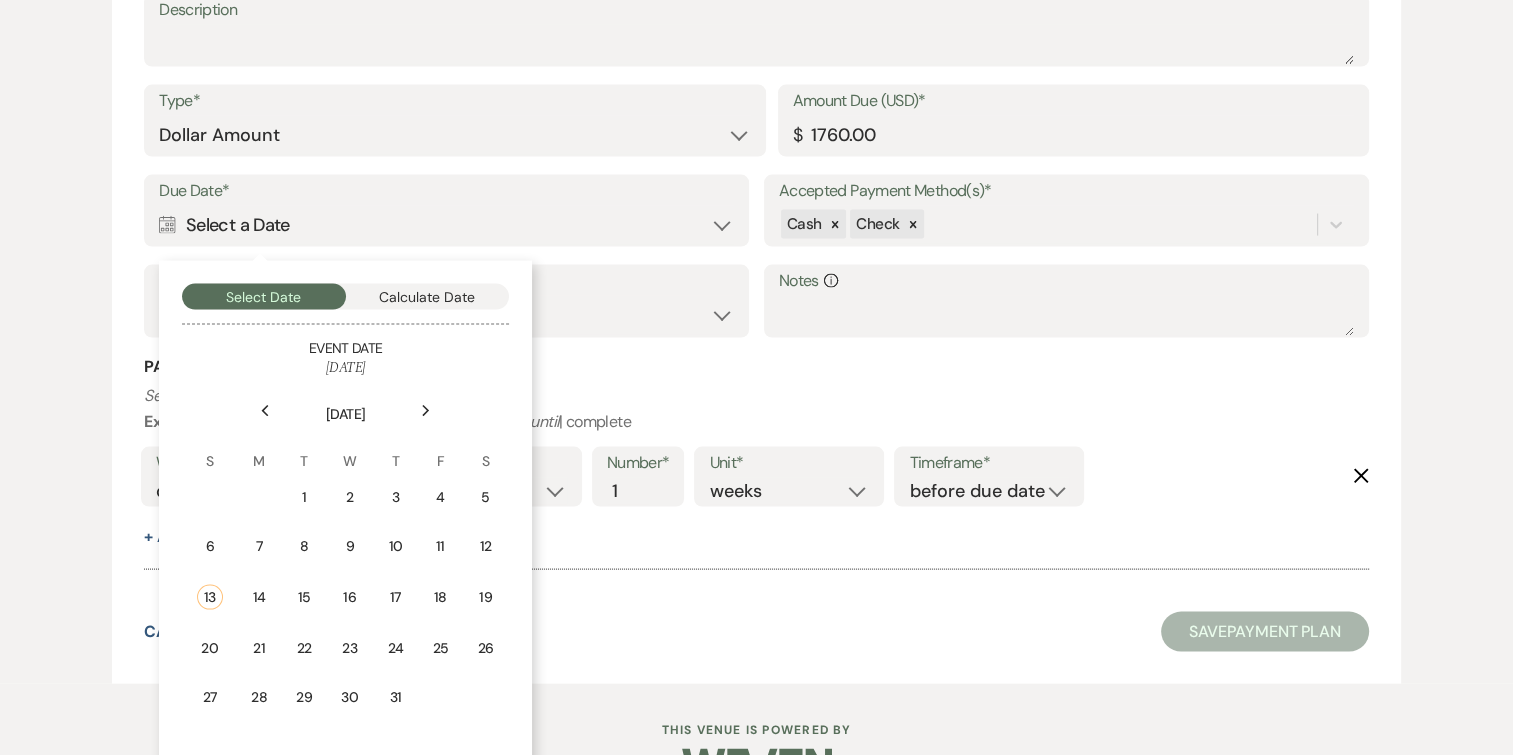 scroll, scrollTop: 4071, scrollLeft: 0, axis: vertical 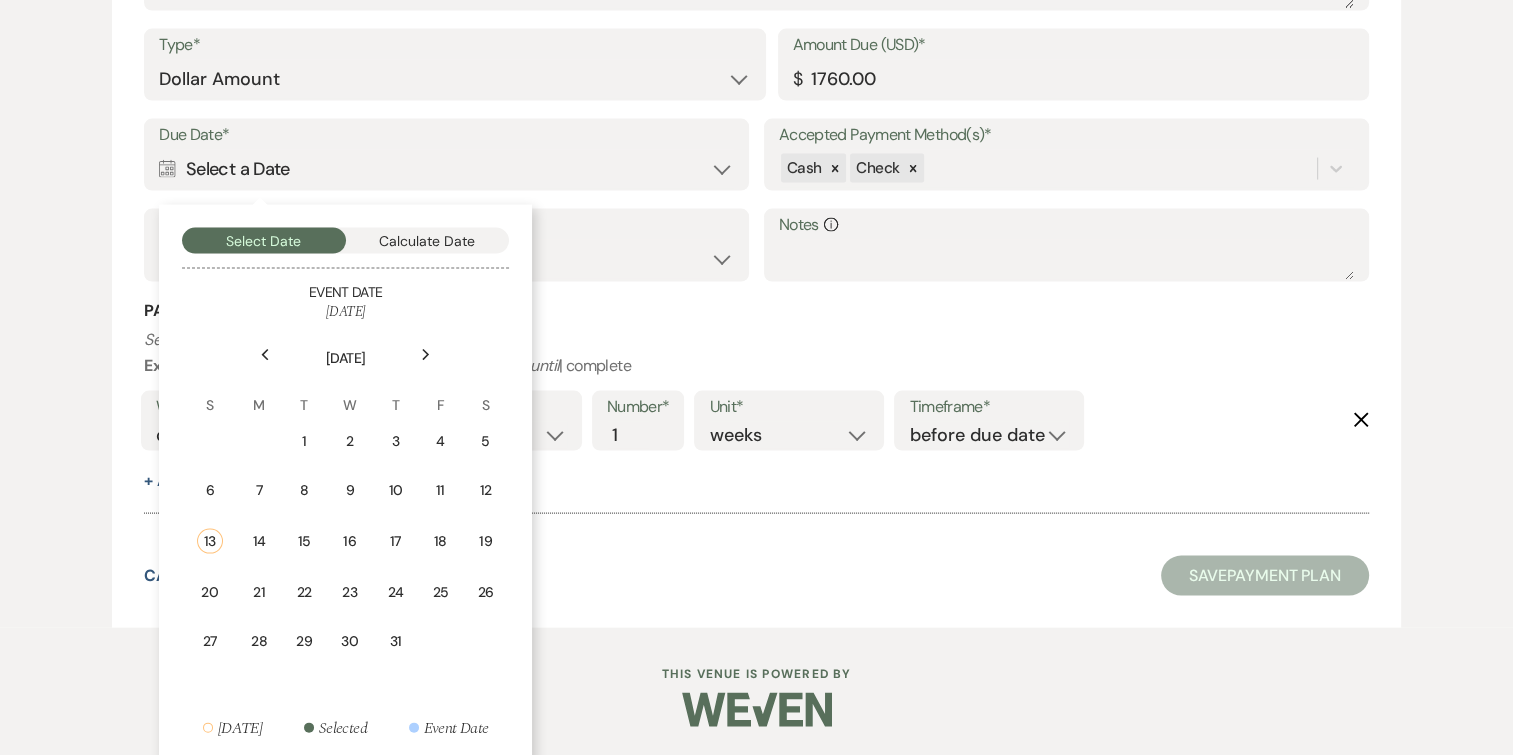 click on "Next" 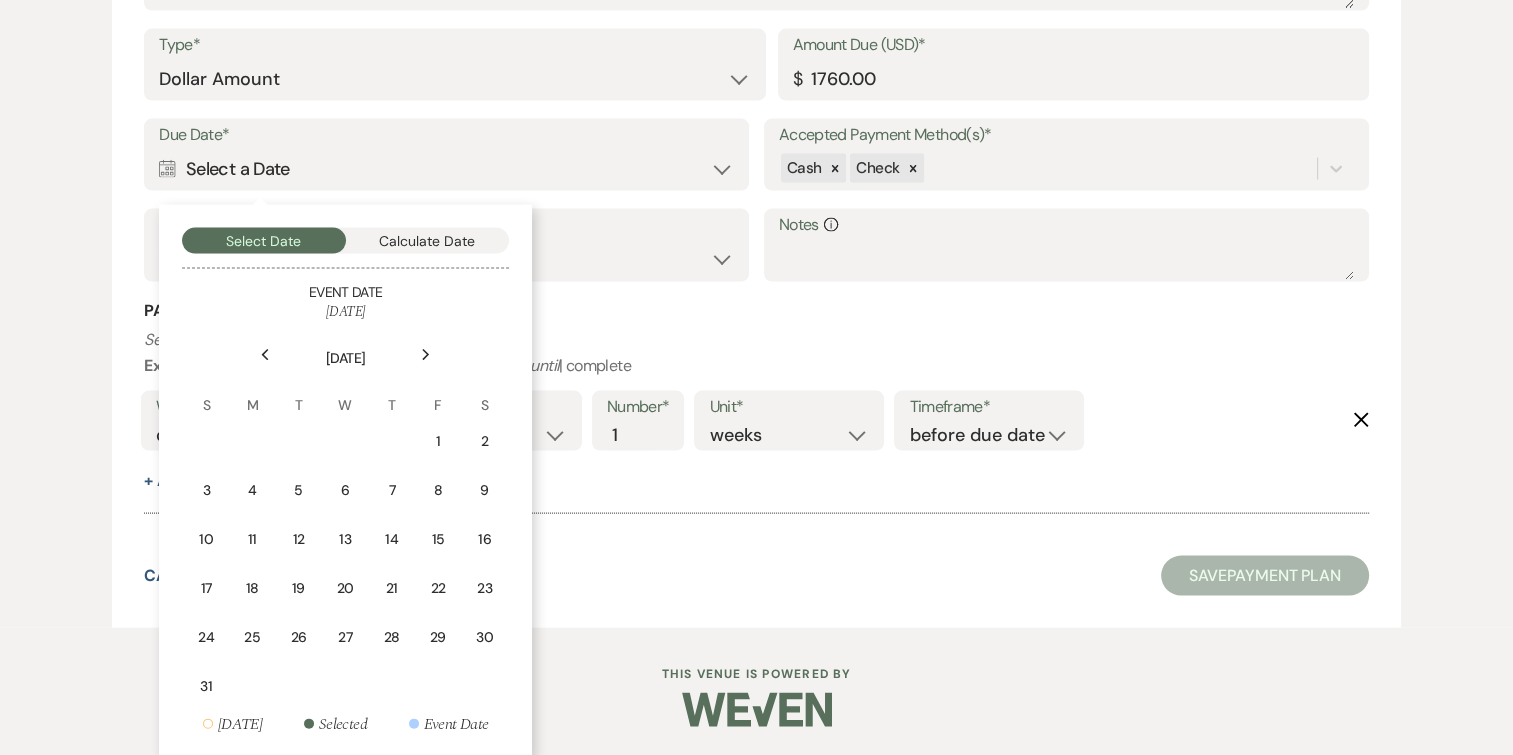 click on "Next" 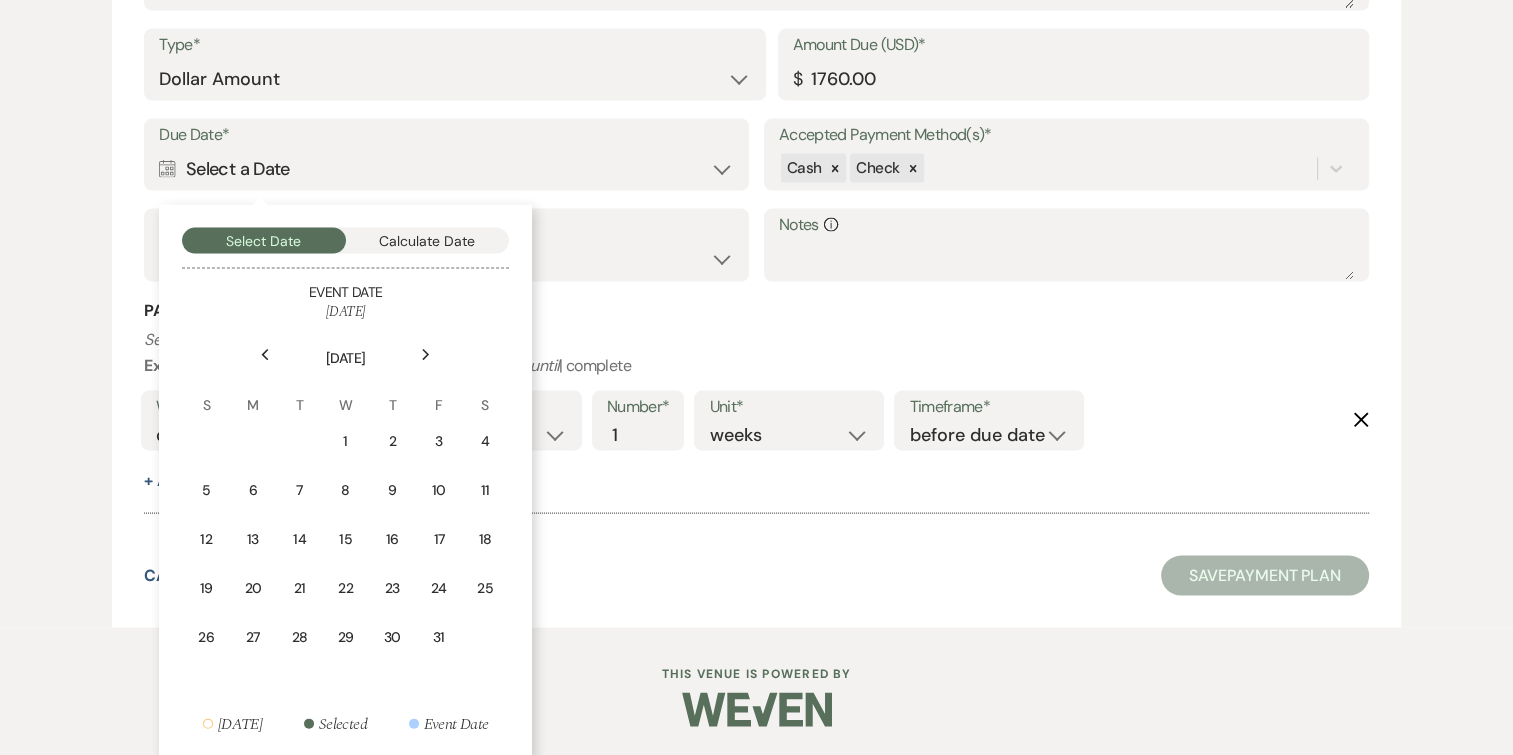 click on "Next" 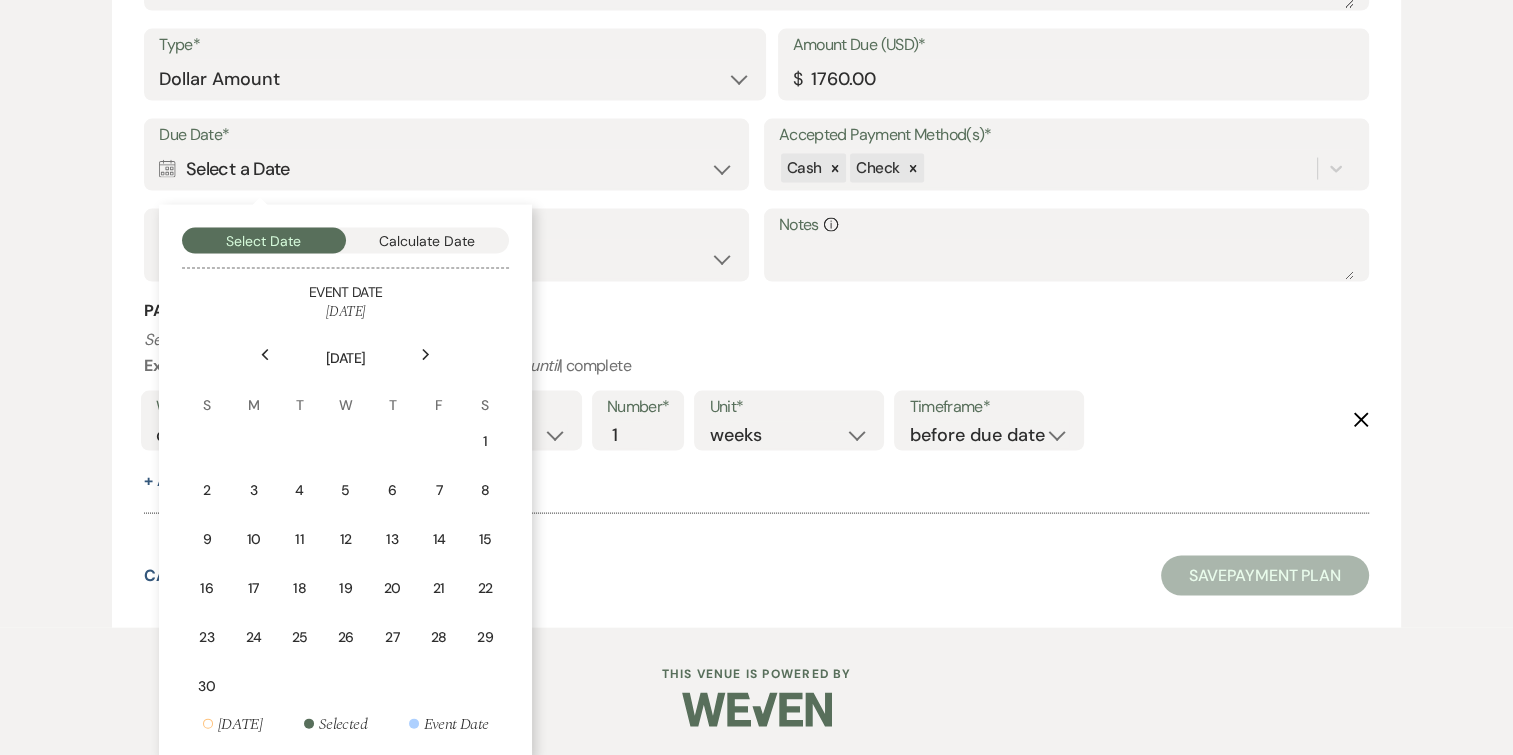 click on "Next" 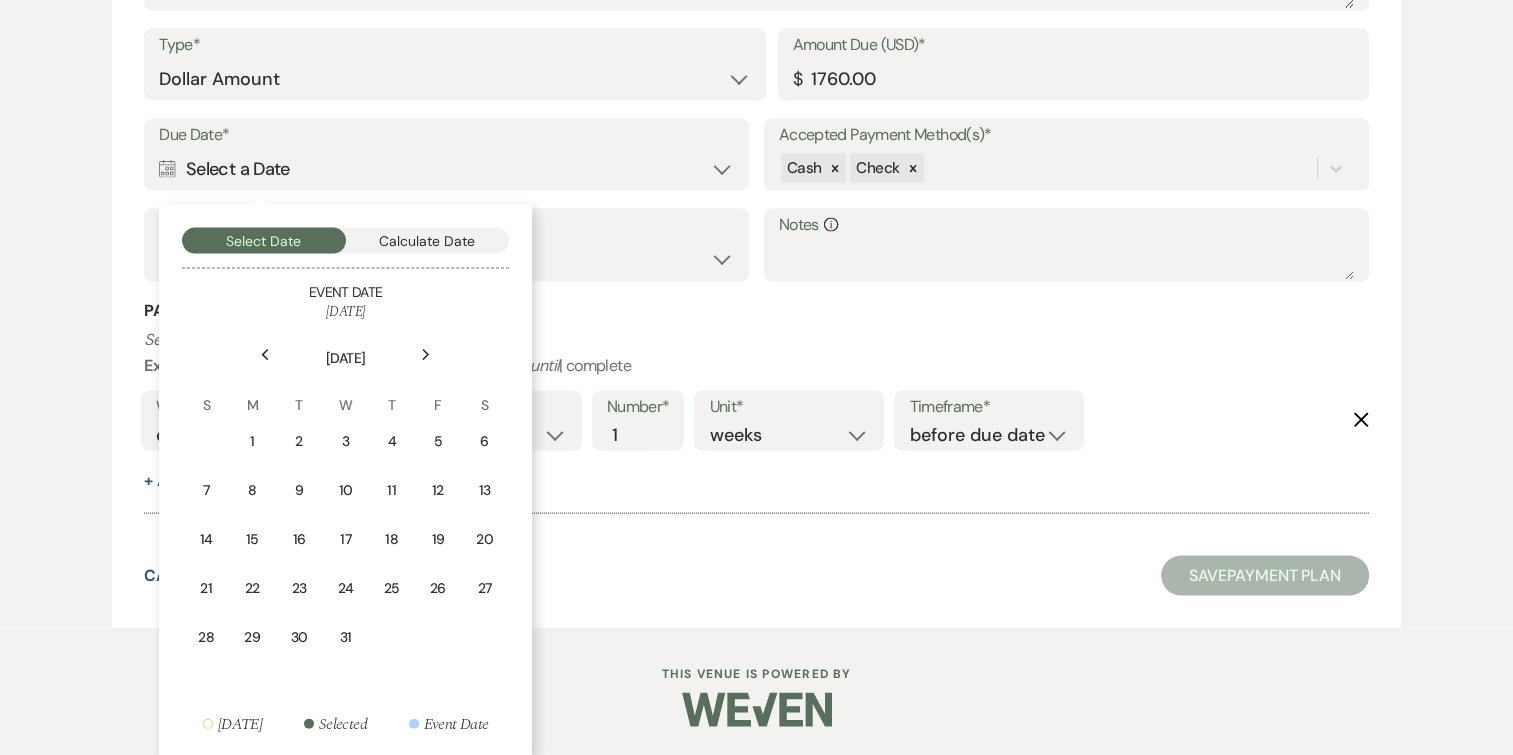 click on "Next" 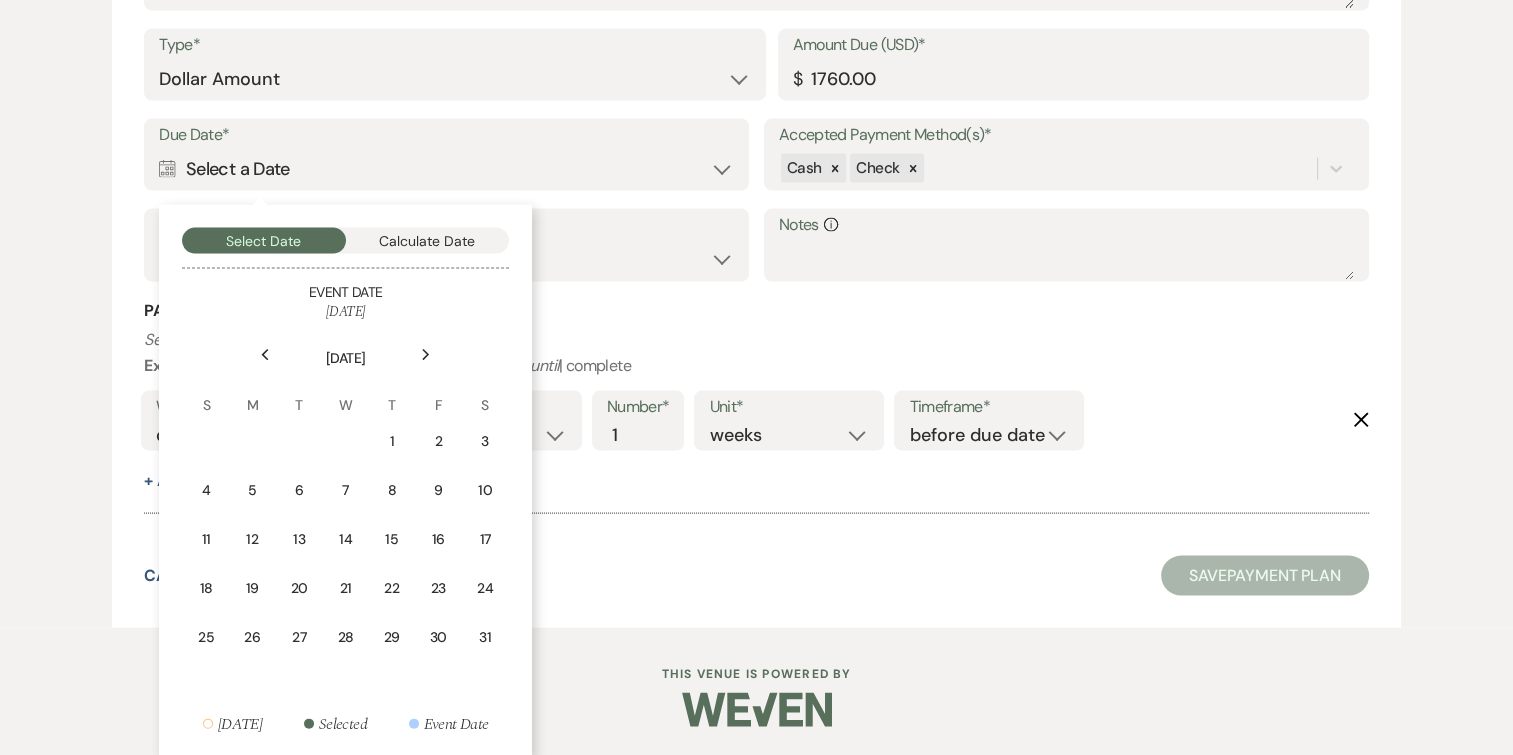 click on "Next" 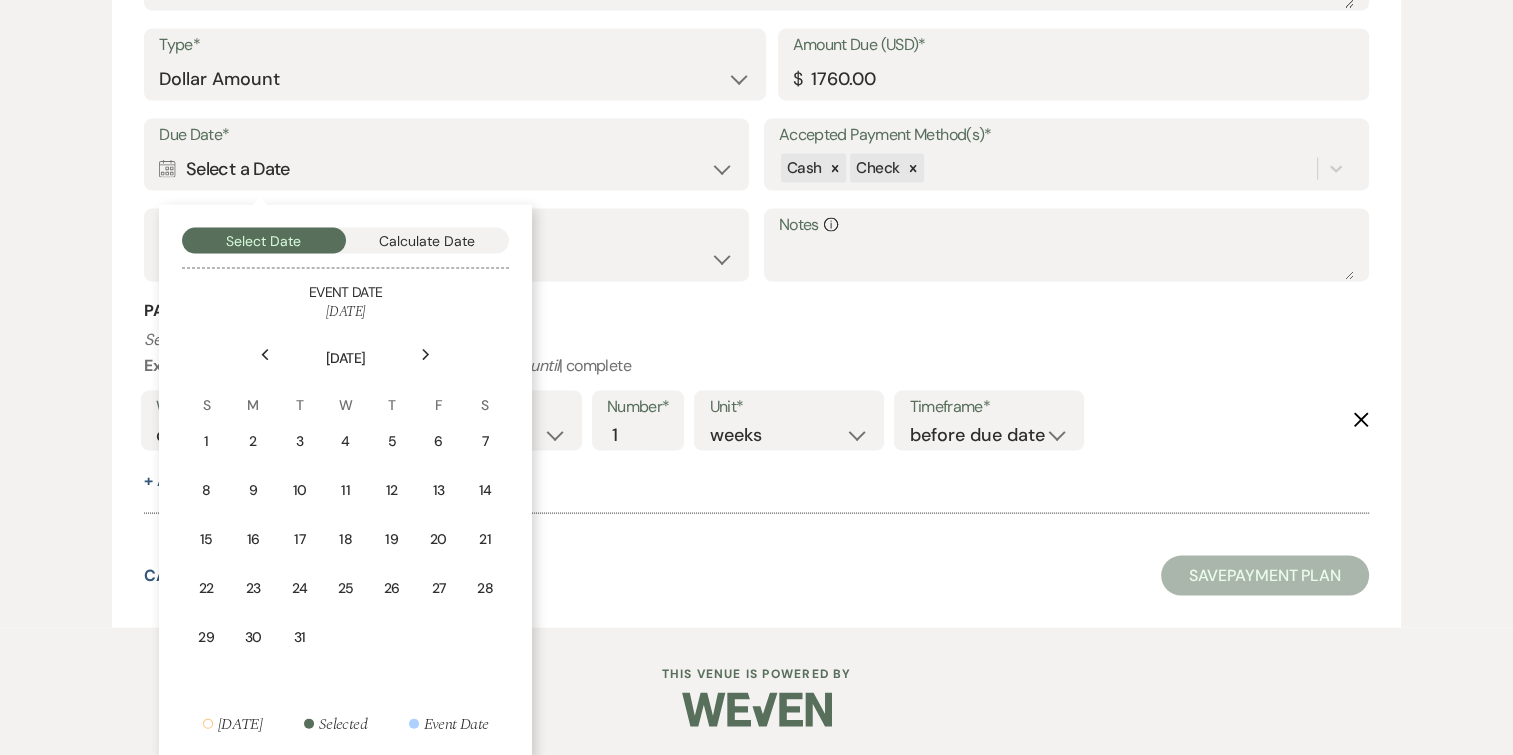 click on "Next" 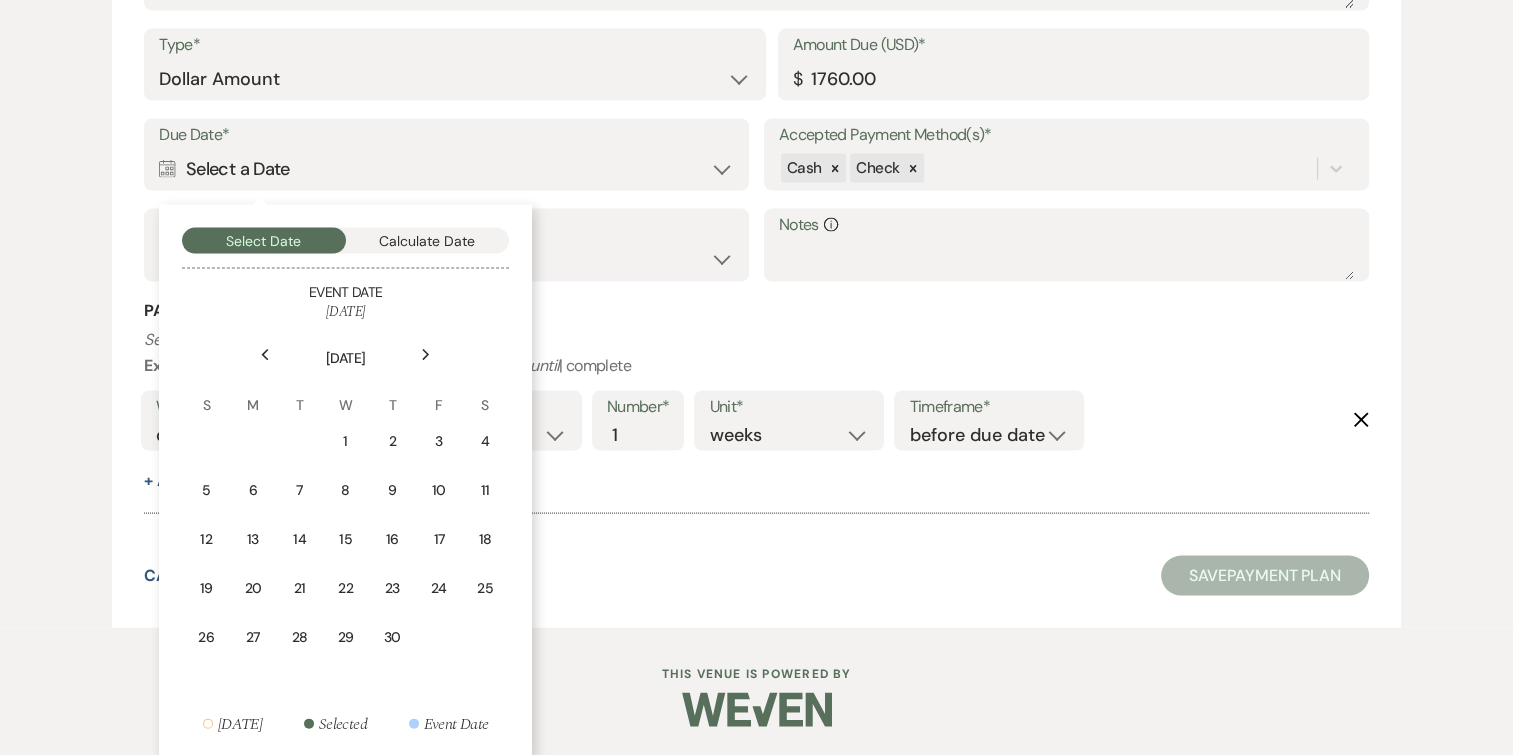 click on "Next" 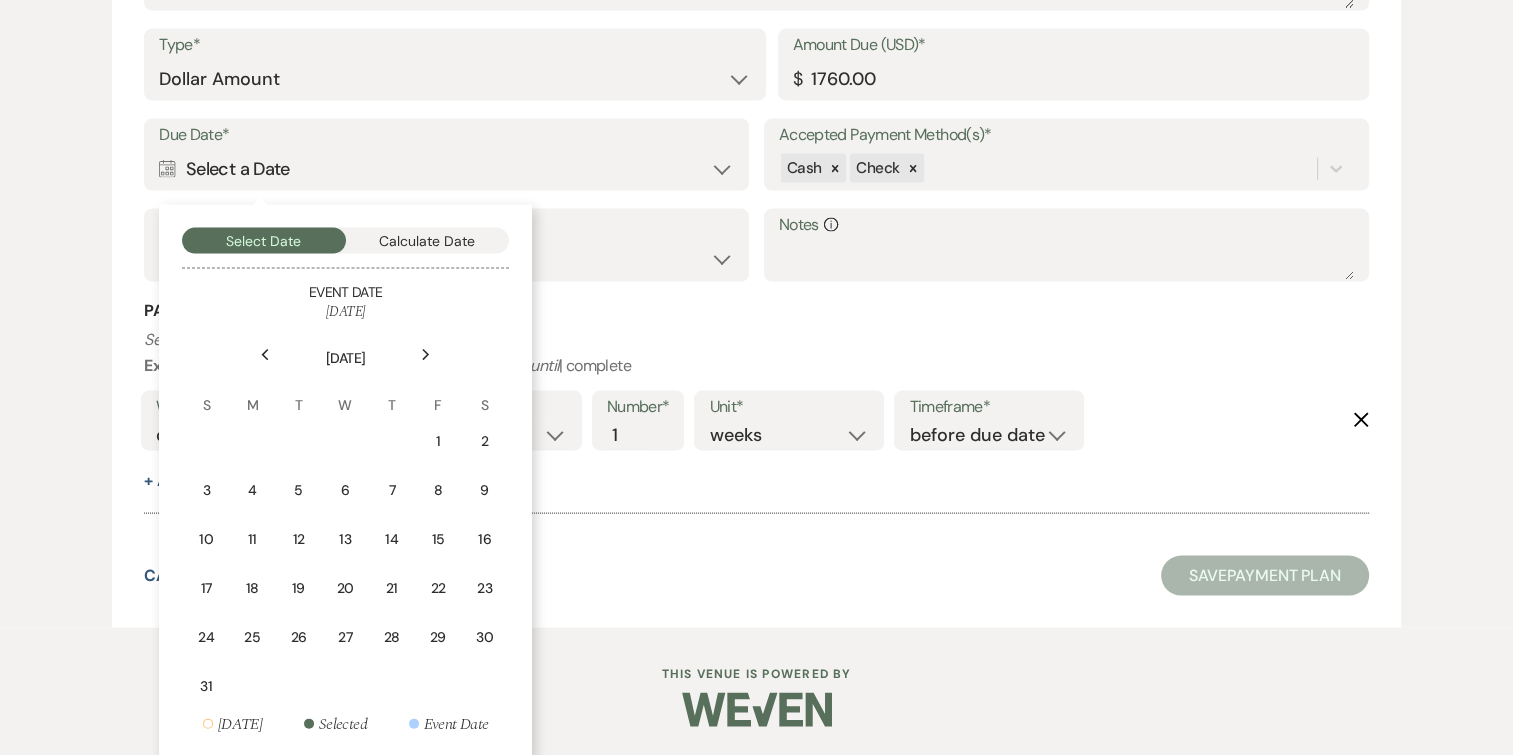 click on "Next" 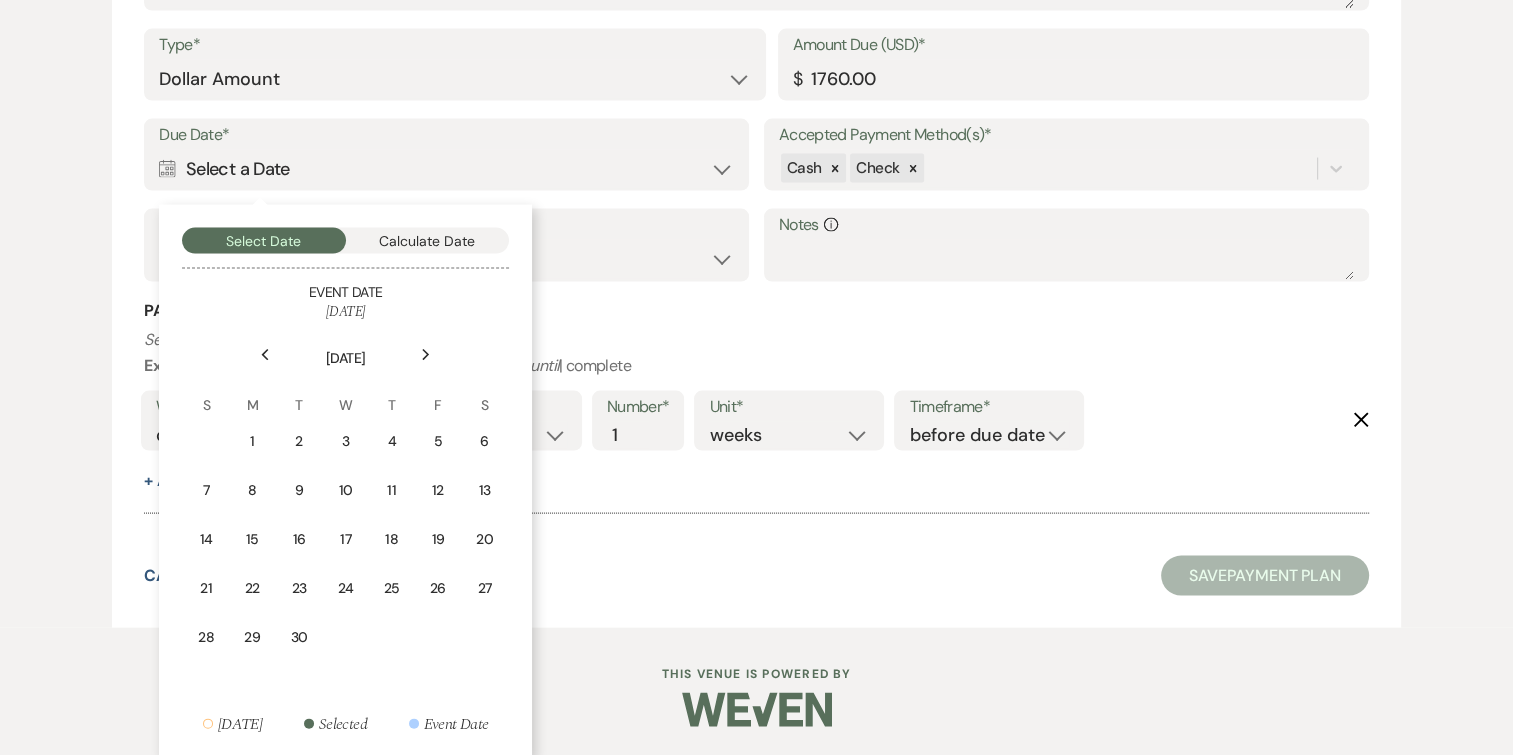 click on "Next" 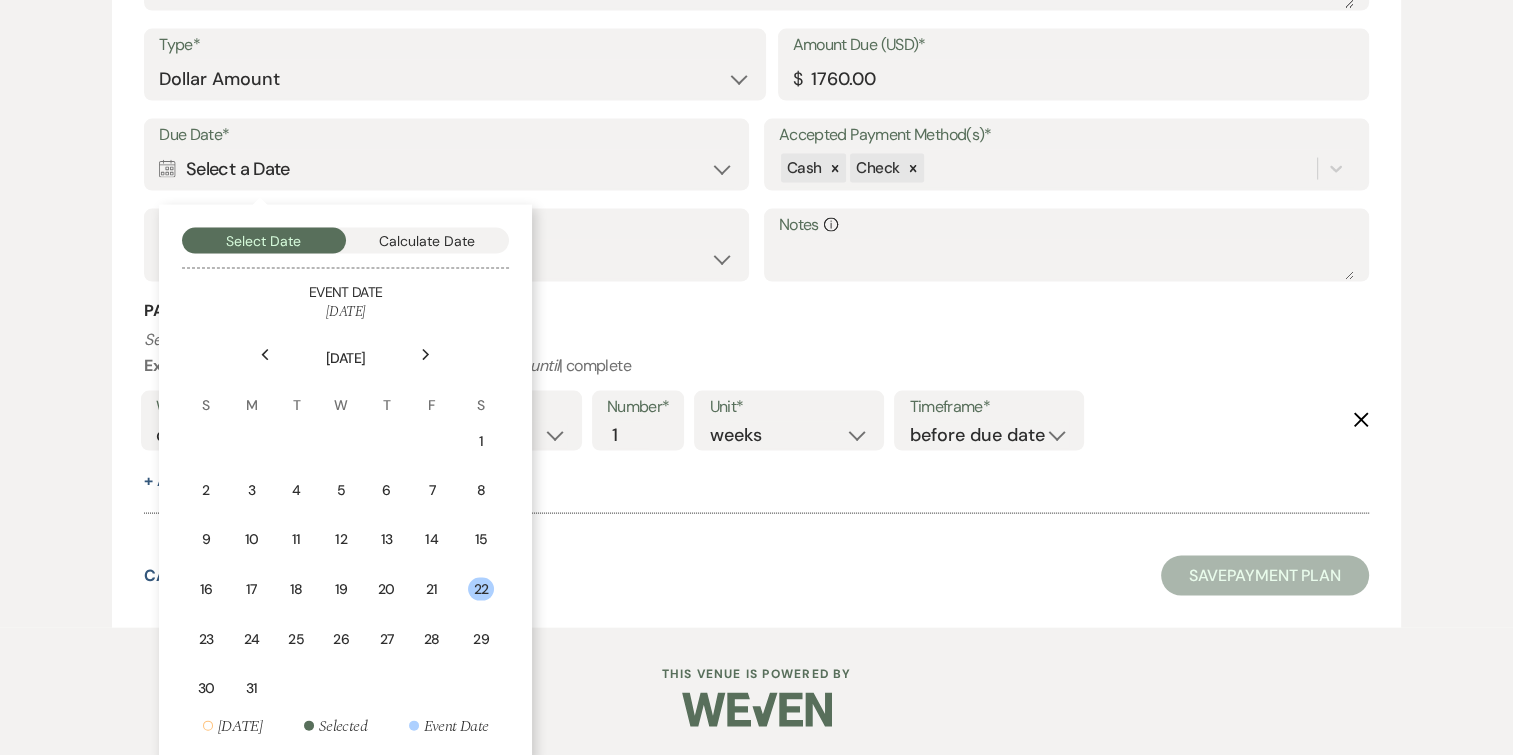 click on "Previous" 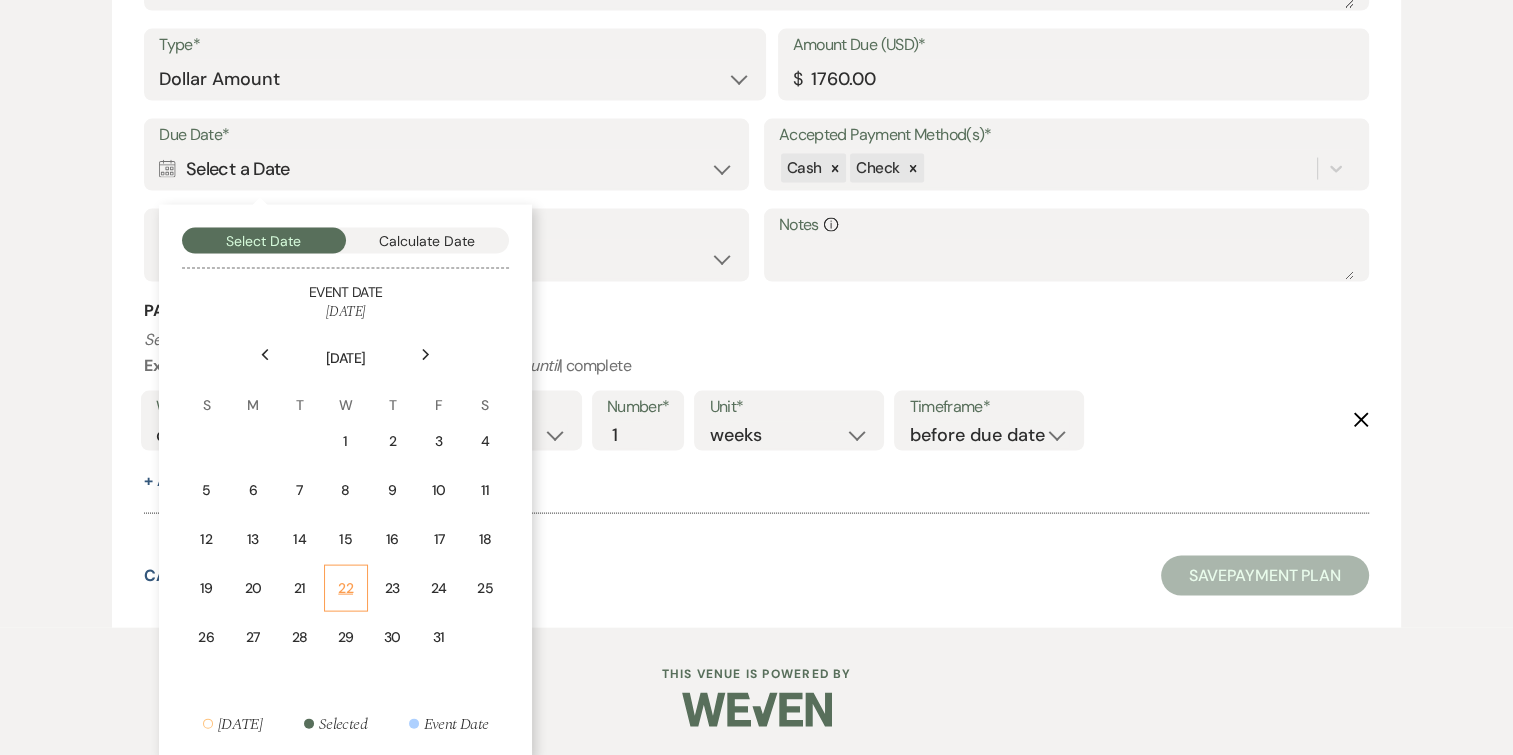 click on "22" at bounding box center (346, 588) 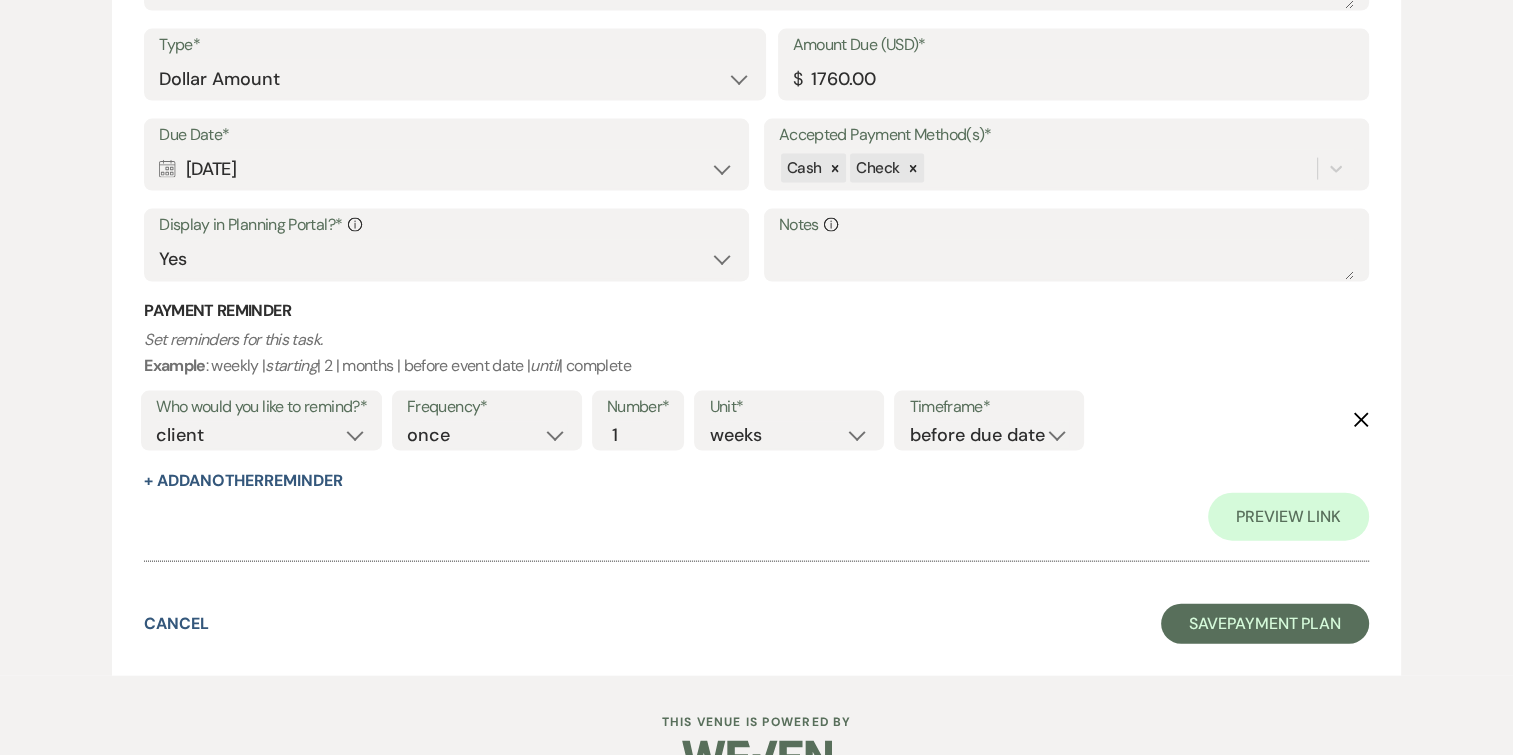 scroll, scrollTop: 4311, scrollLeft: 0, axis: vertical 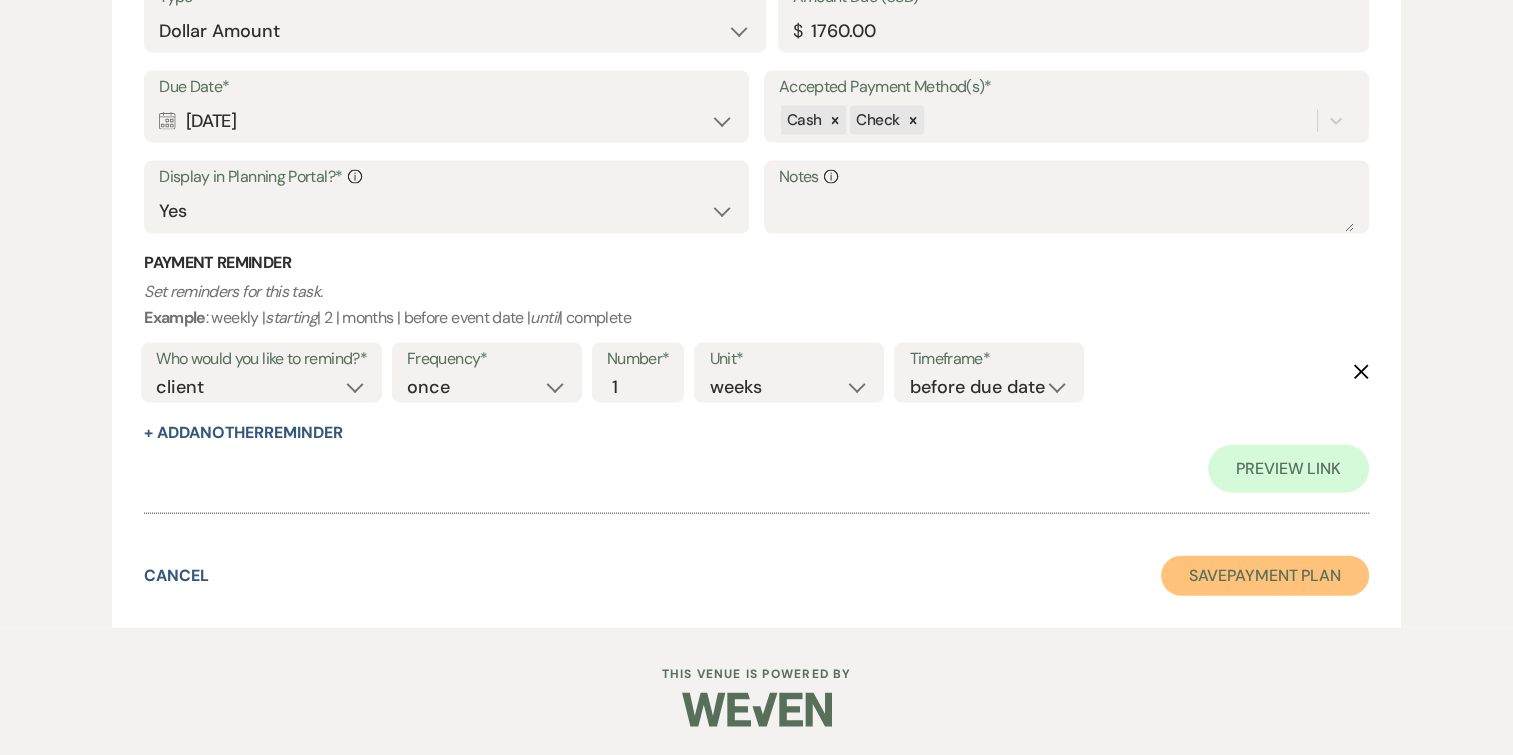 click on "Save  Payment Plan" at bounding box center (1265, 576) 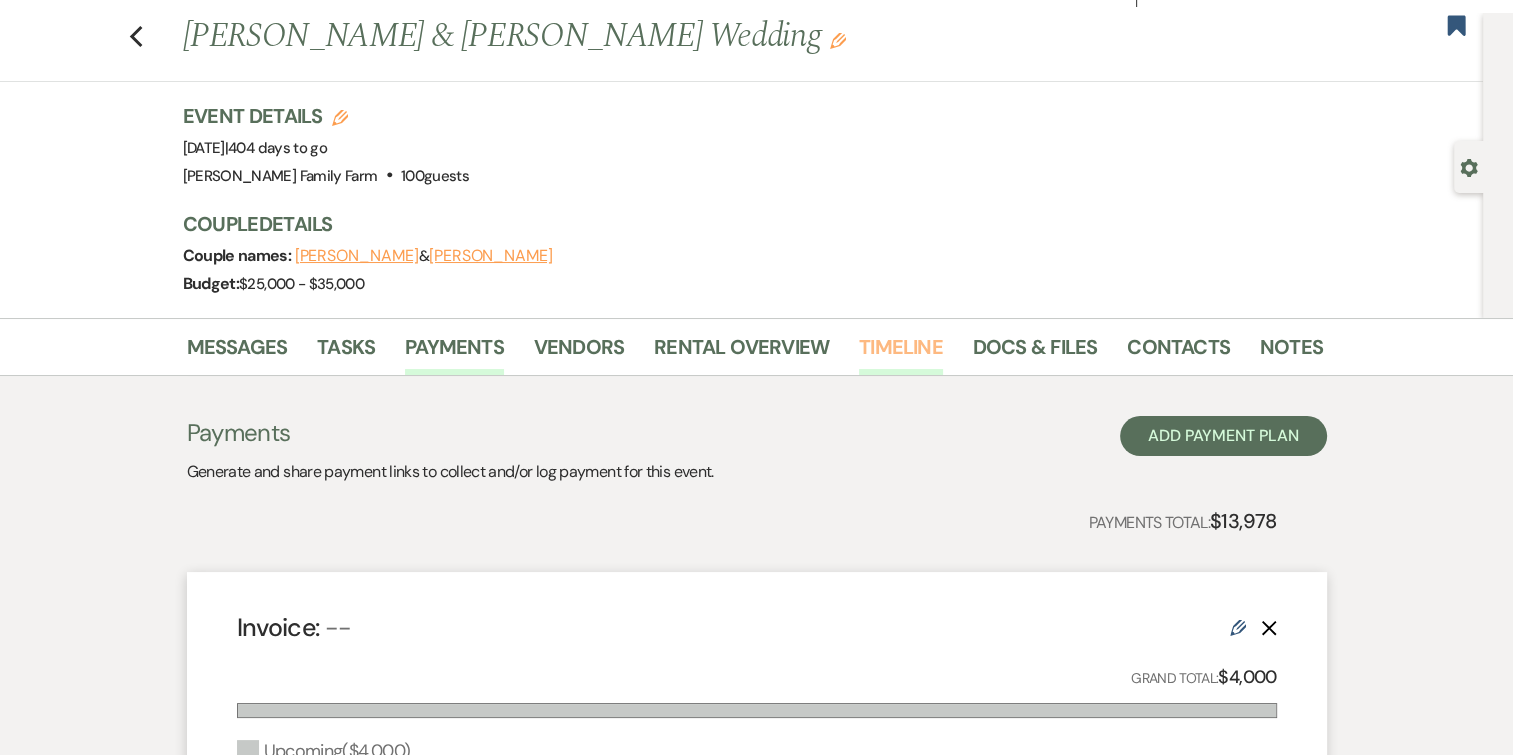 scroll, scrollTop: 0, scrollLeft: 0, axis: both 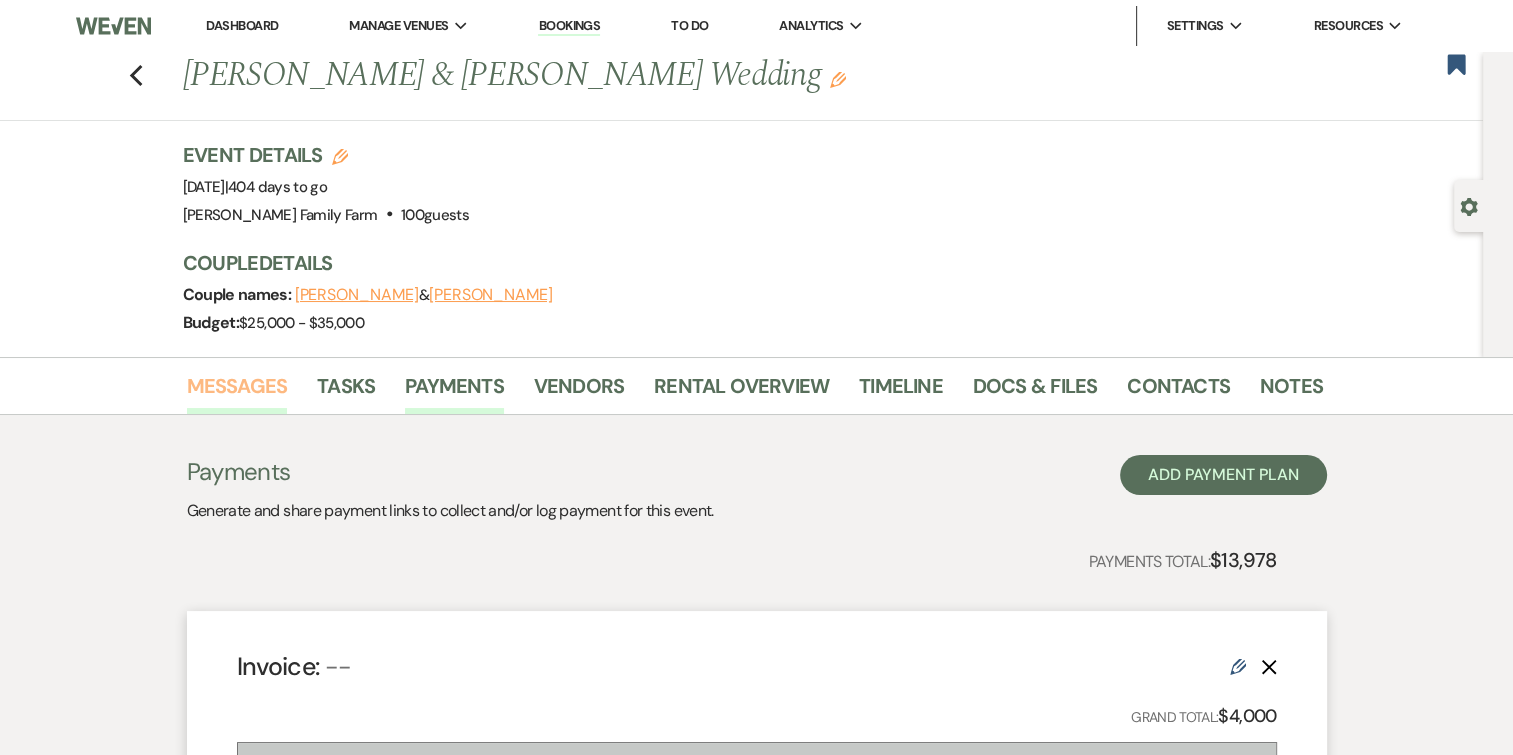 click on "Messages" at bounding box center (237, 392) 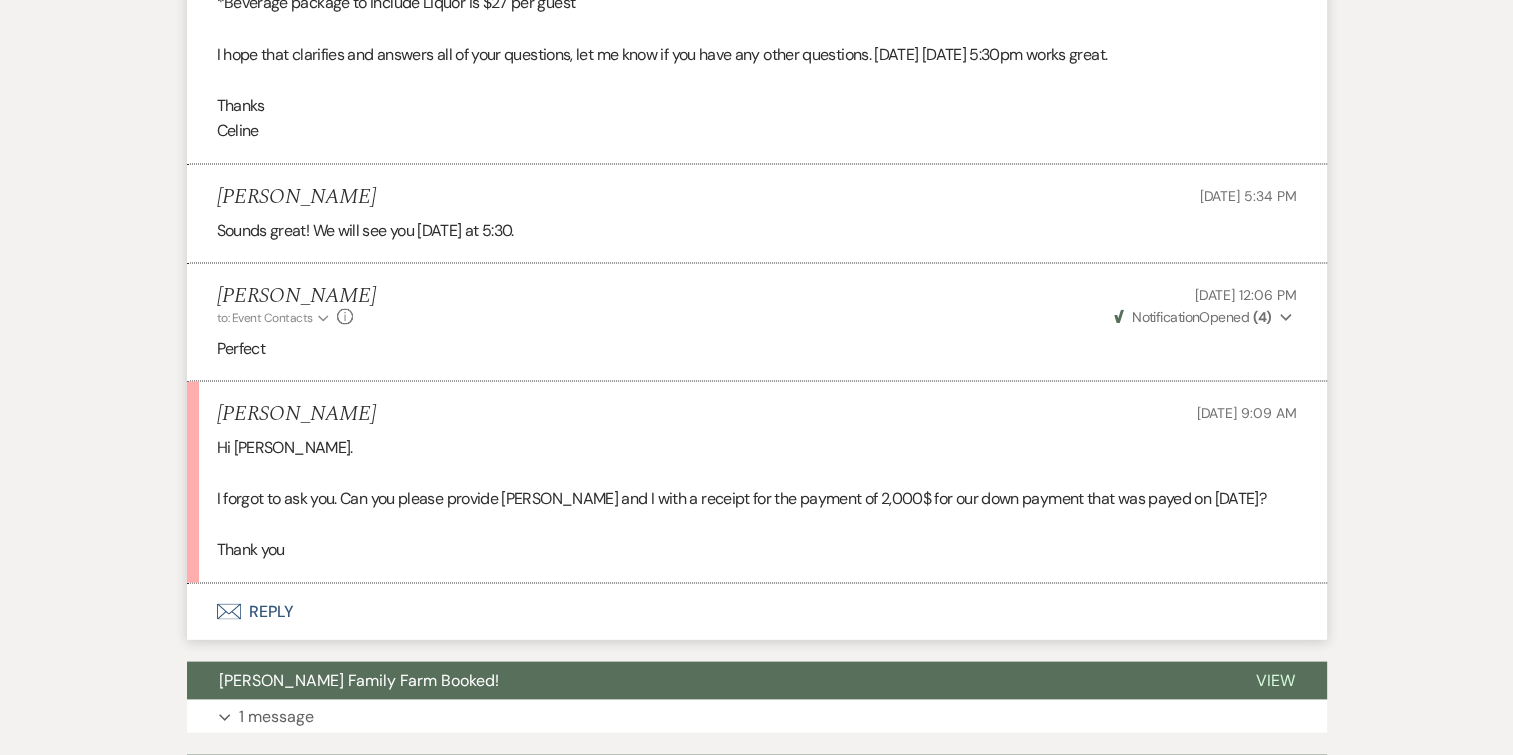 scroll, scrollTop: 4368, scrollLeft: 0, axis: vertical 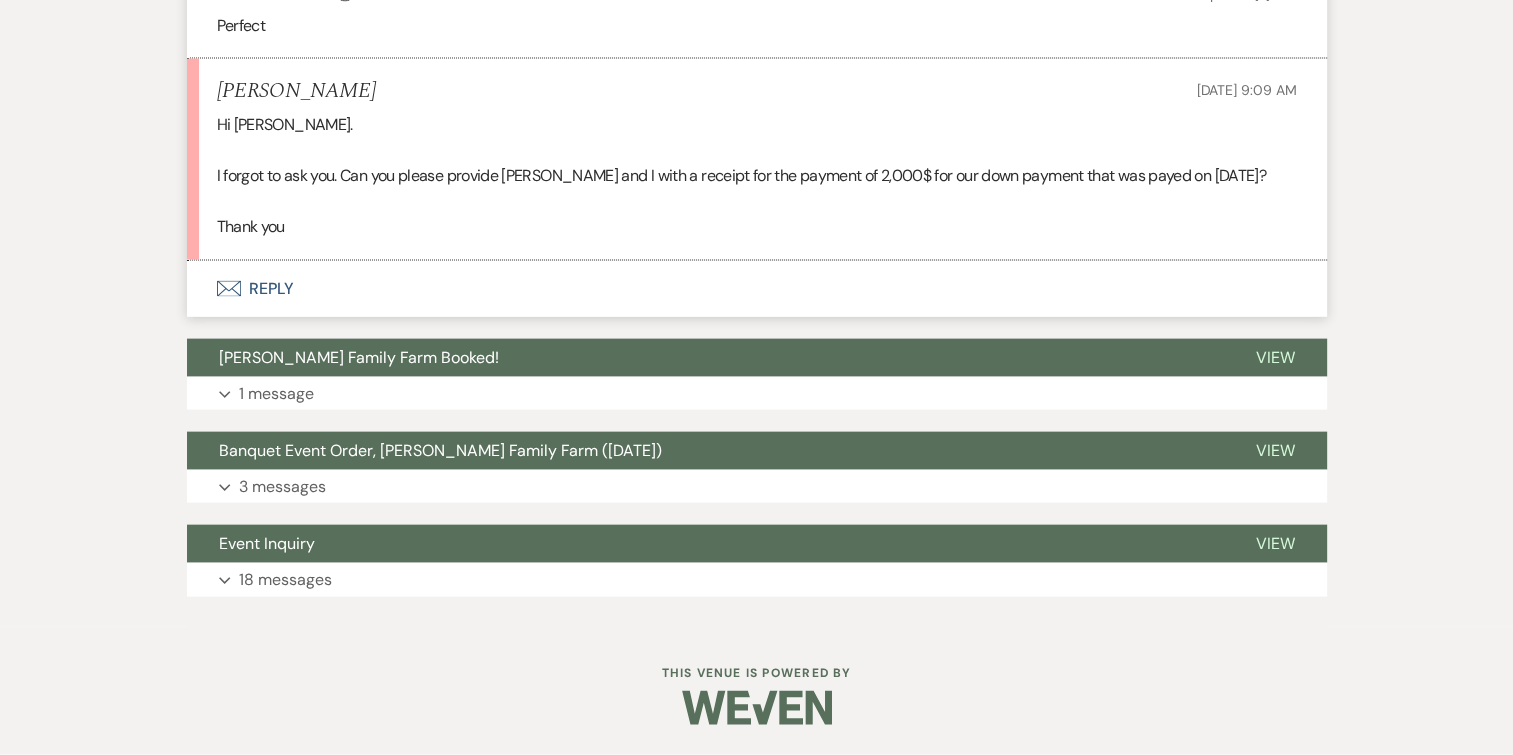 click on "Envelope Reply" at bounding box center [757, 289] 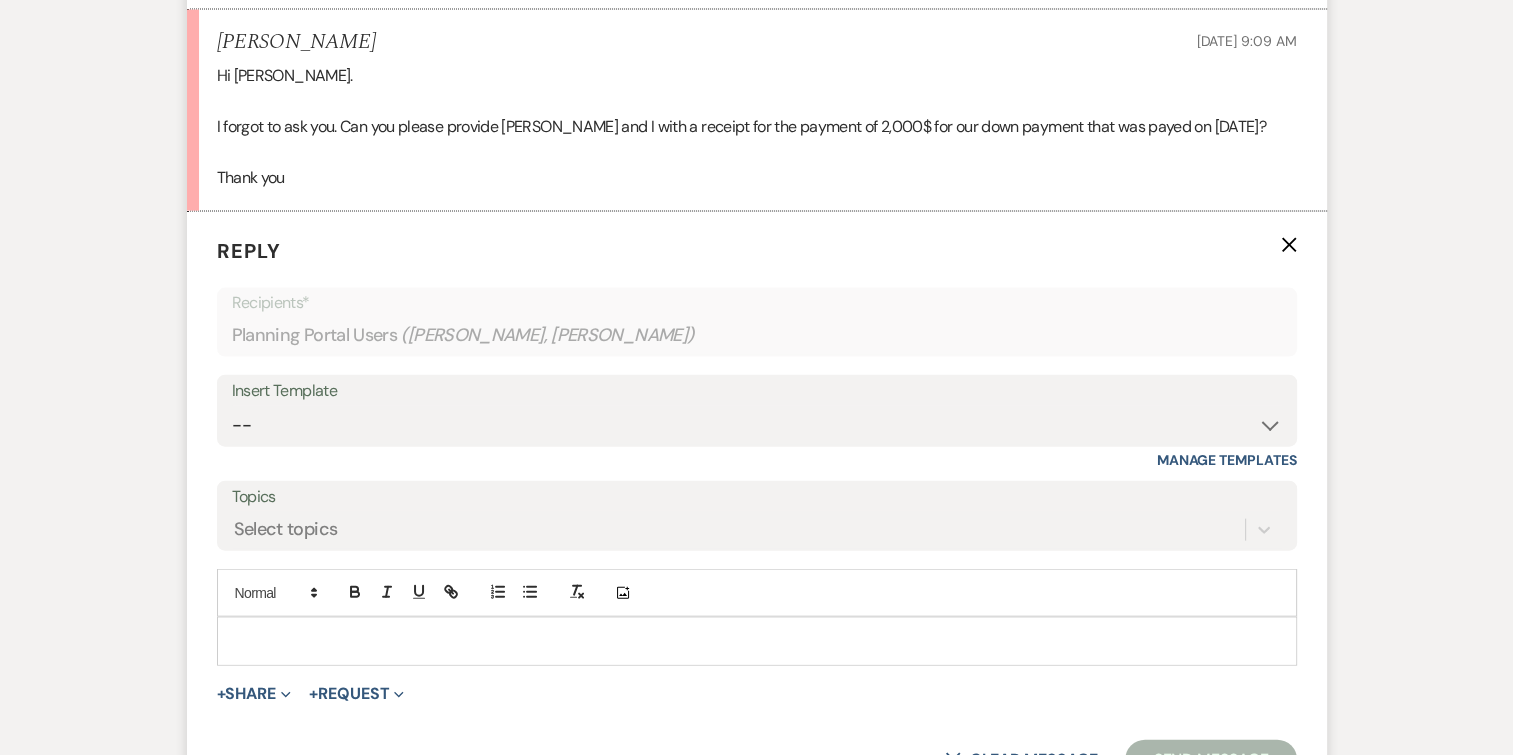 scroll, scrollTop: 4495, scrollLeft: 0, axis: vertical 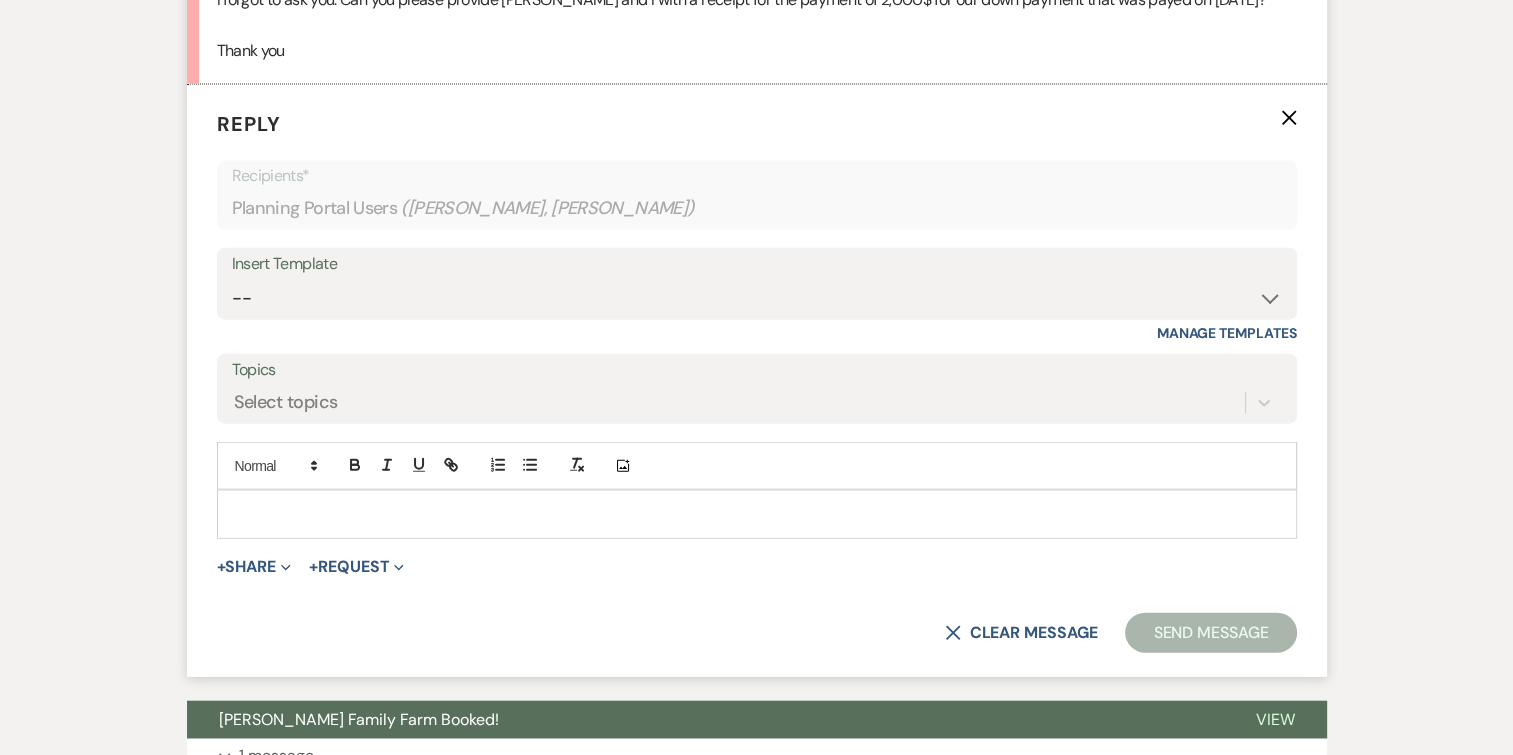 click at bounding box center (757, 514) 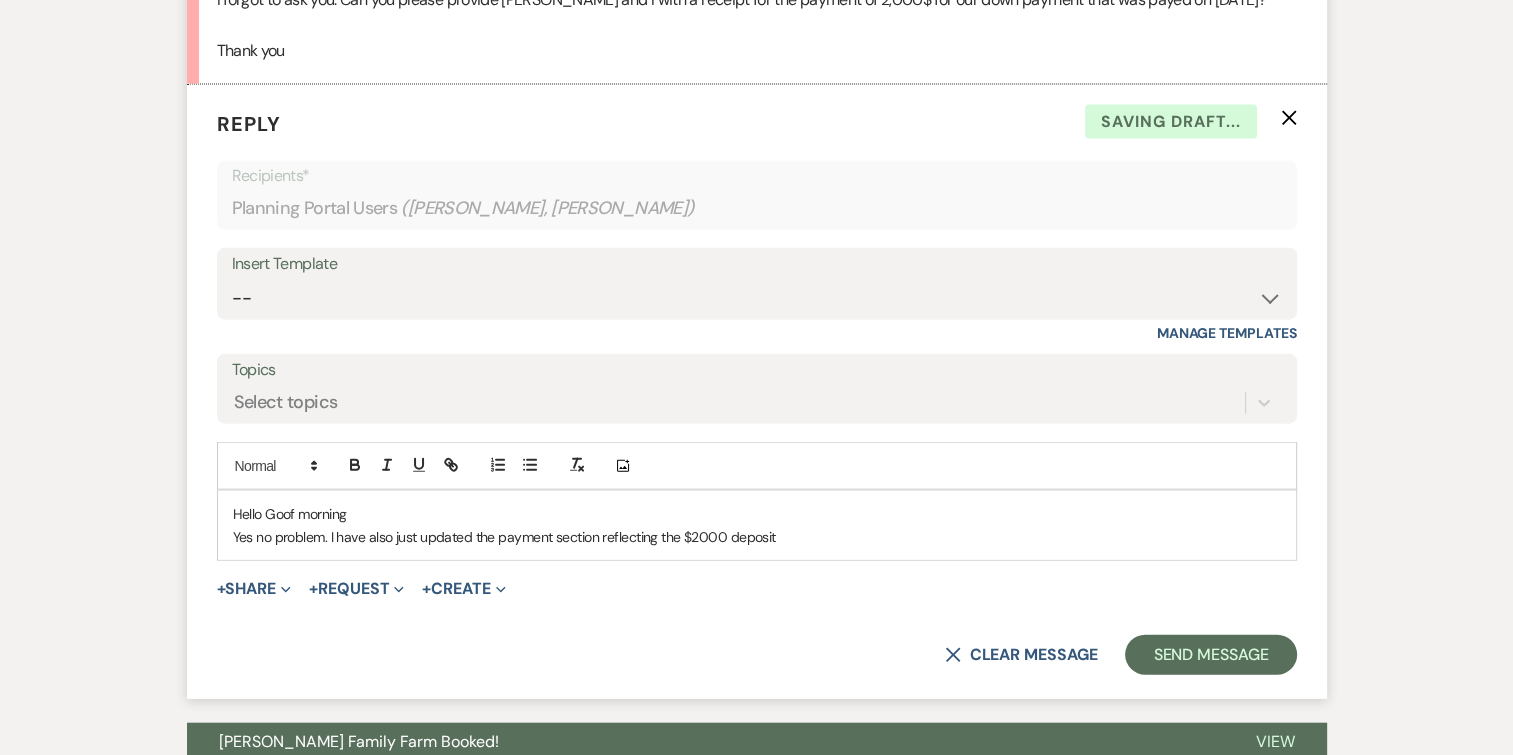 click on "Yes no problem. I have also just updated the payment section reflecting the $2000 deposit" at bounding box center [757, 537] 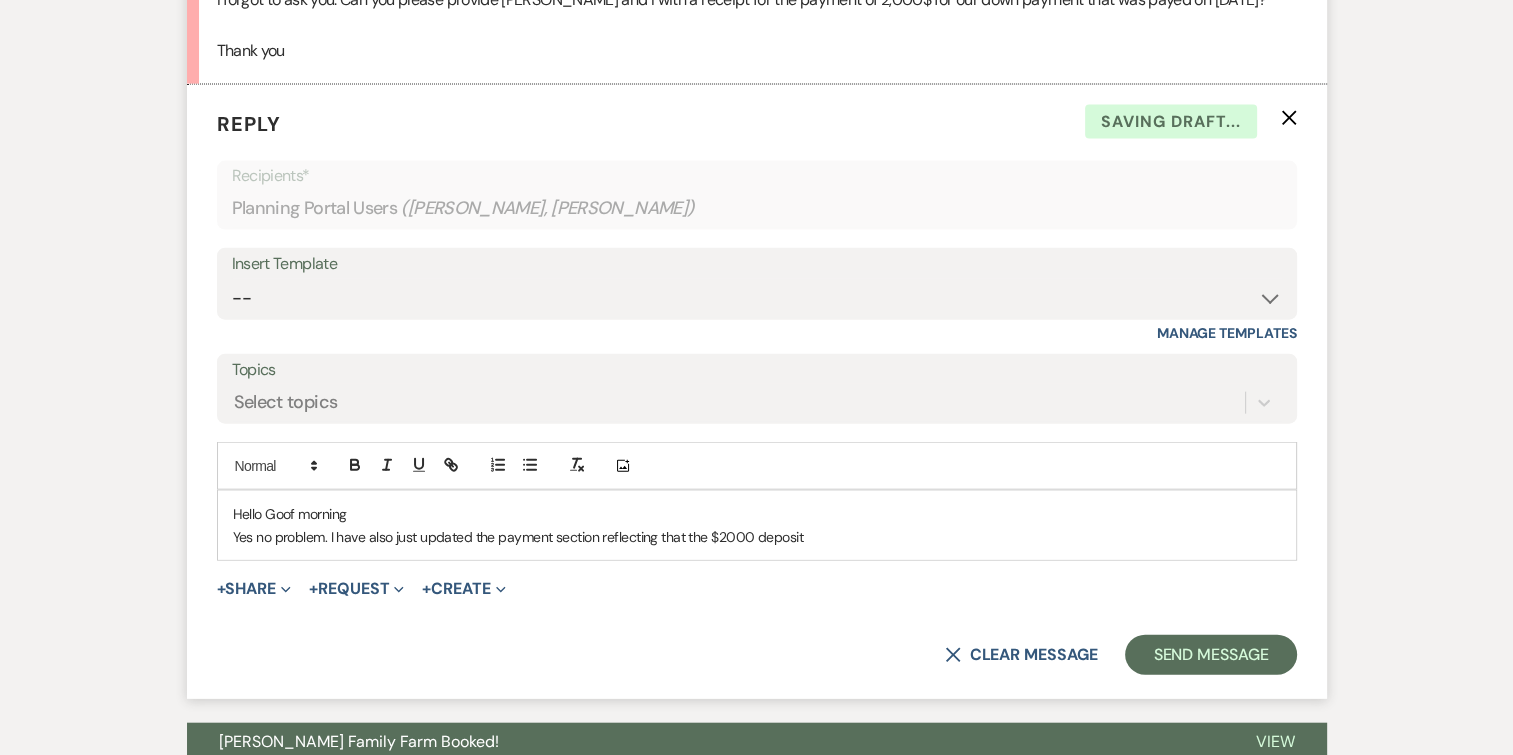 click on "Yes no problem. I have also just updated the payment section reflecting that the $2000 deposit" at bounding box center [757, 537] 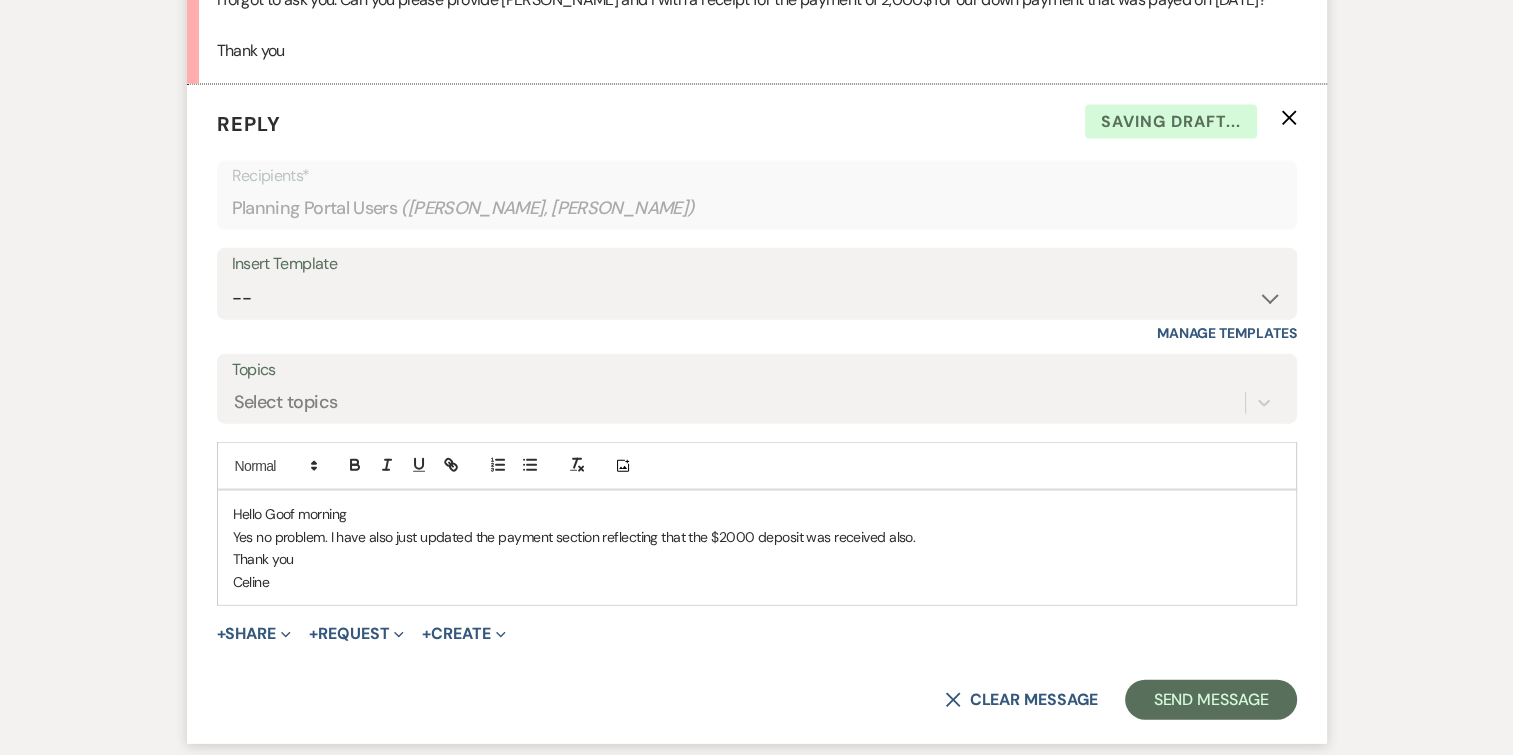 scroll, scrollTop: 4668, scrollLeft: 0, axis: vertical 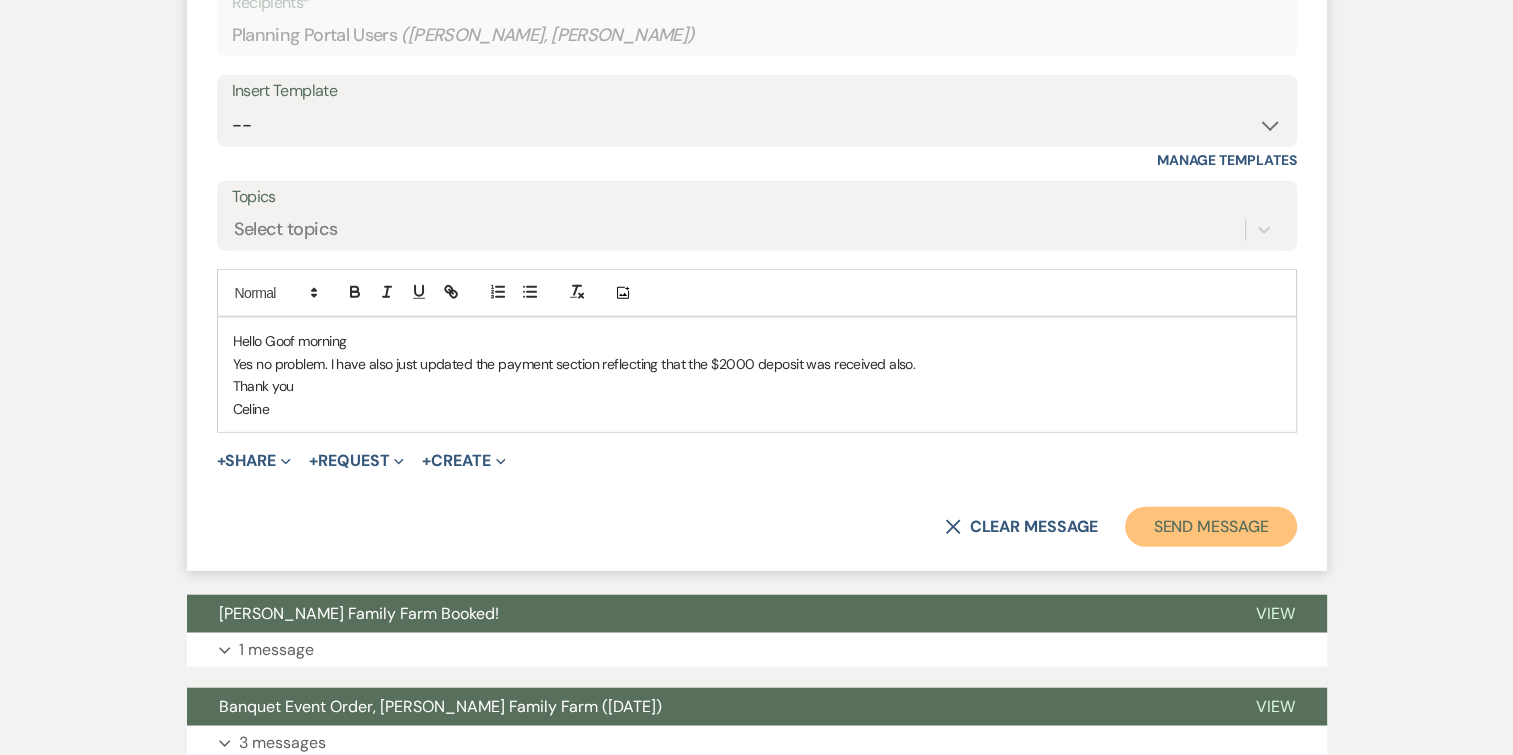 drag, startPoint x: 1202, startPoint y: 580, endPoint x: 1137, endPoint y: 572, distance: 65.490456 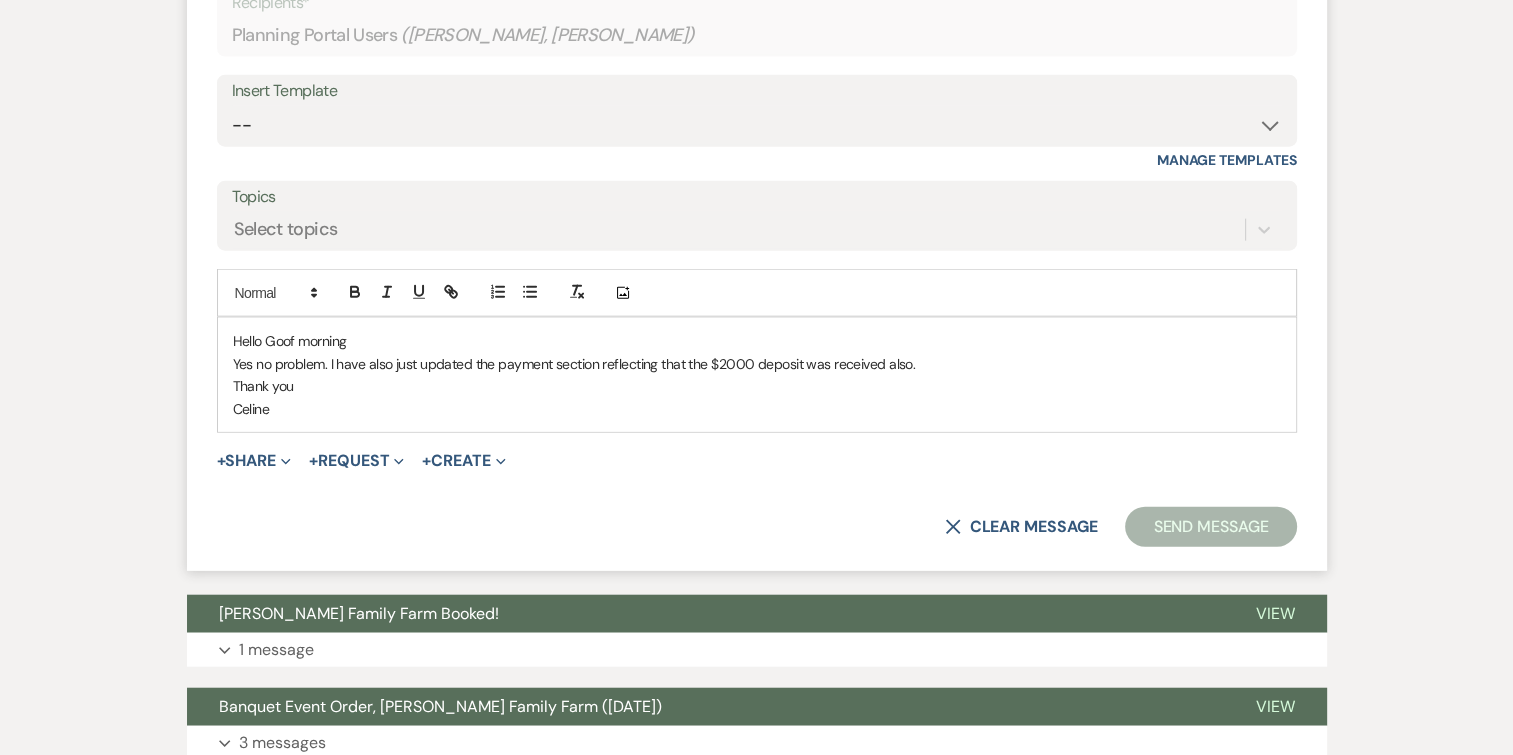 scroll, scrollTop: 4563, scrollLeft: 0, axis: vertical 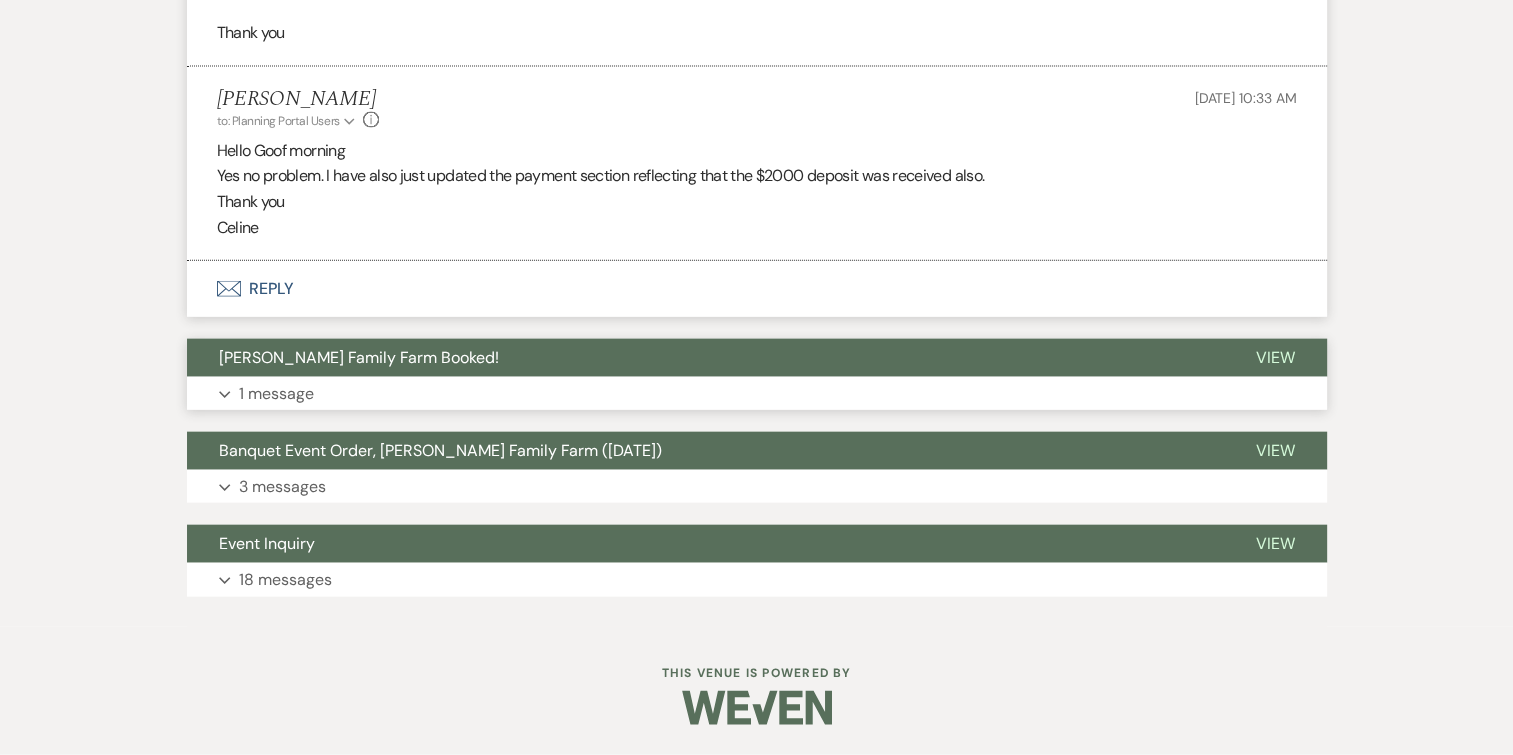 click on "1 message" at bounding box center (276, 394) 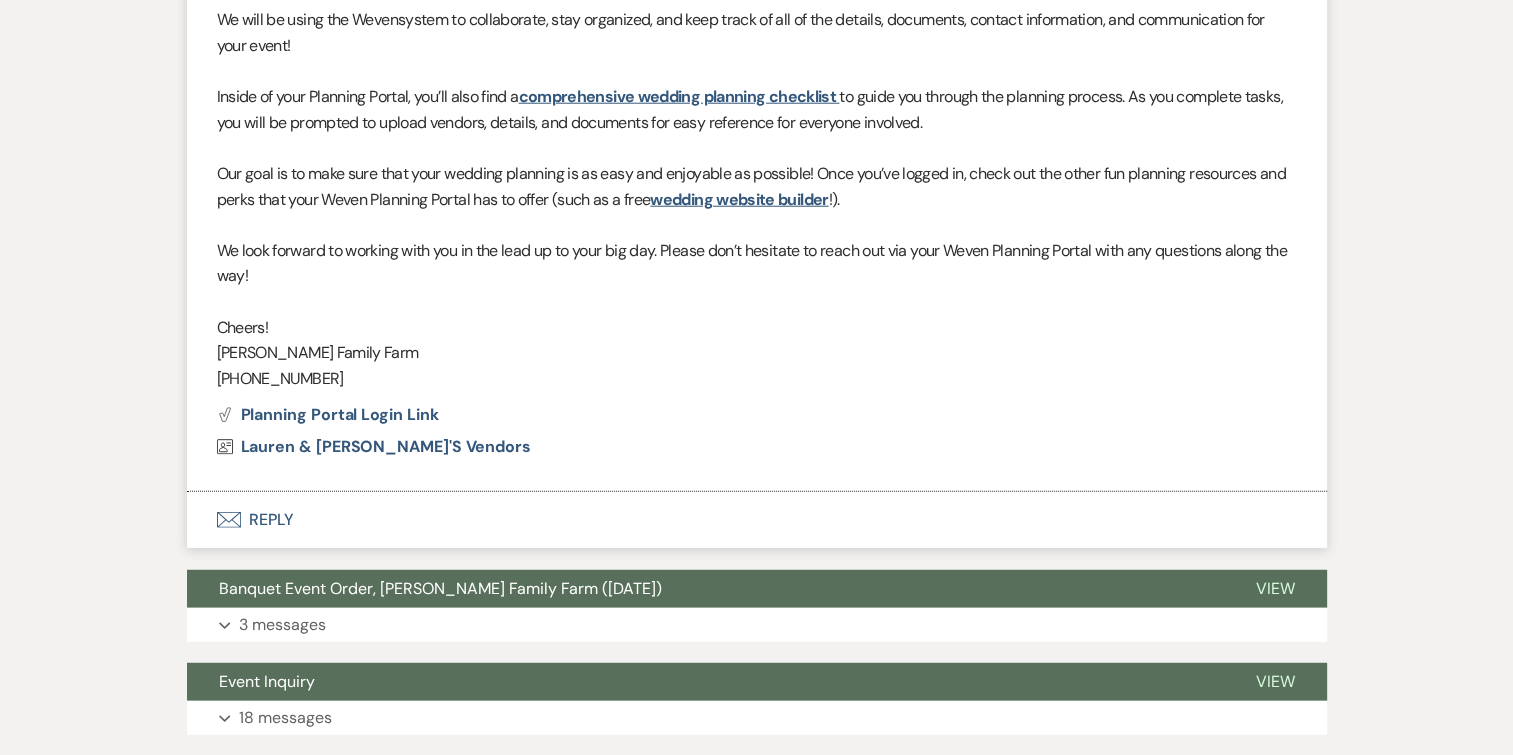 scroll, scrollTop: 5372, scrollLeft: 0, axis: vertical 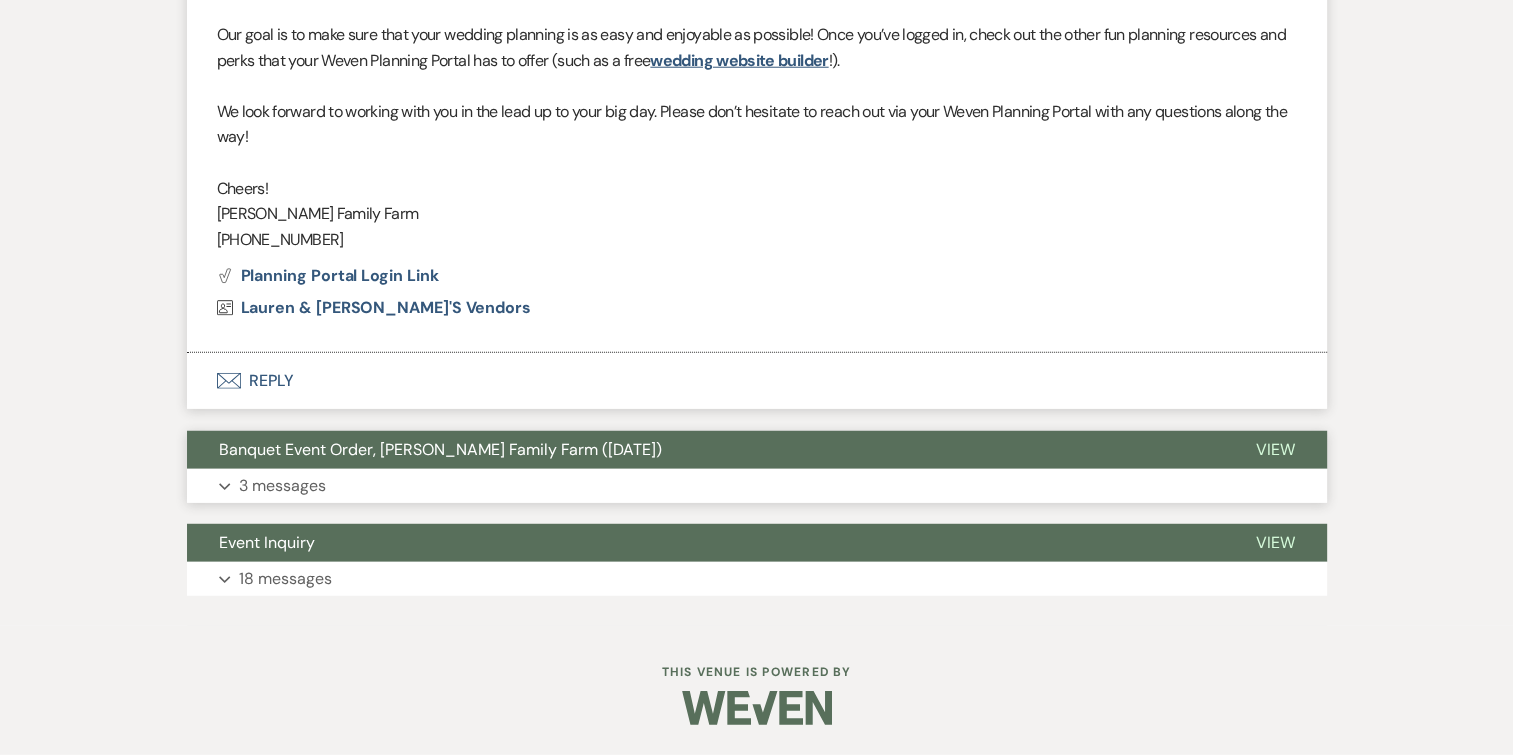 click on "3 messages" at bounding box center (282, 486) 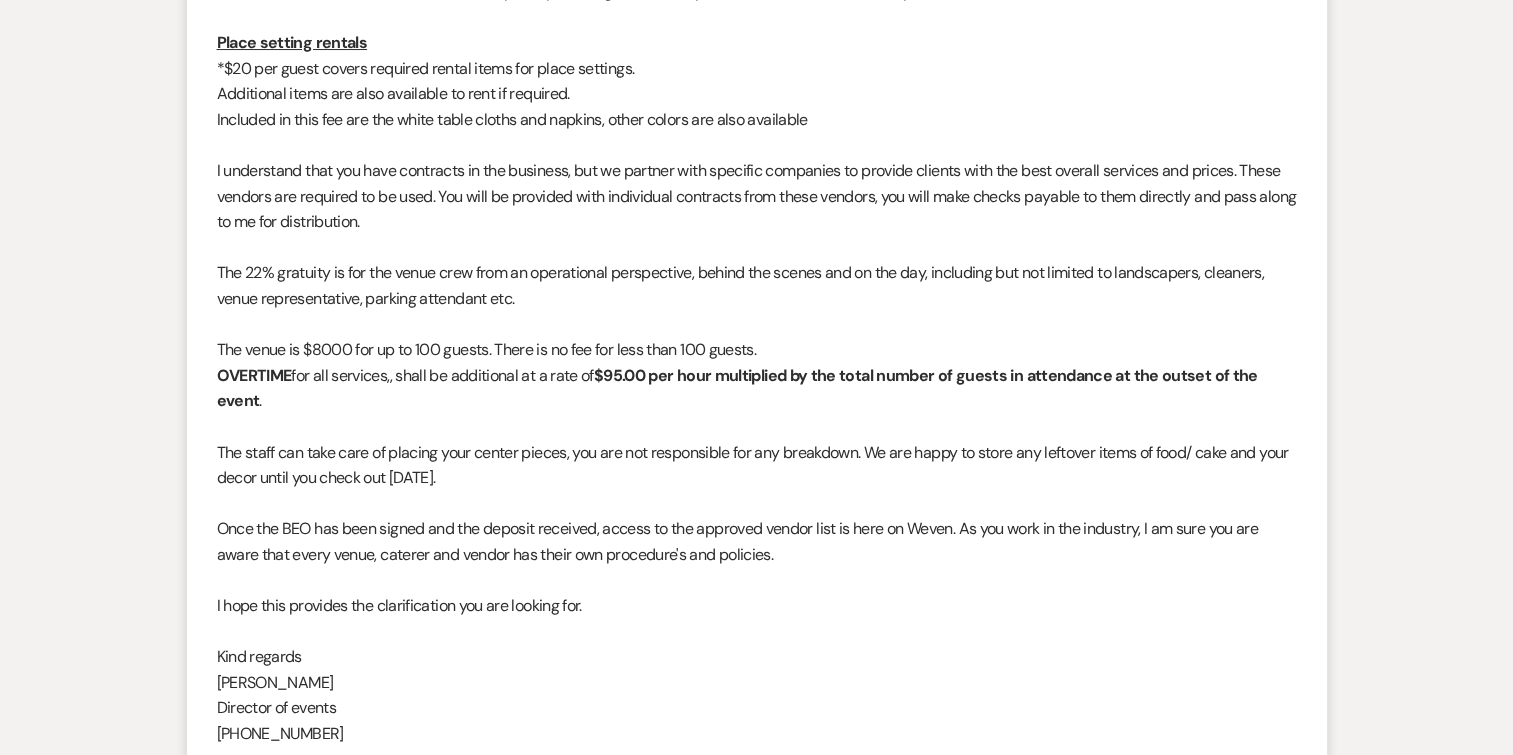 scroll, scrollTop: 8388, scrollLeft: 0, axis: vertical 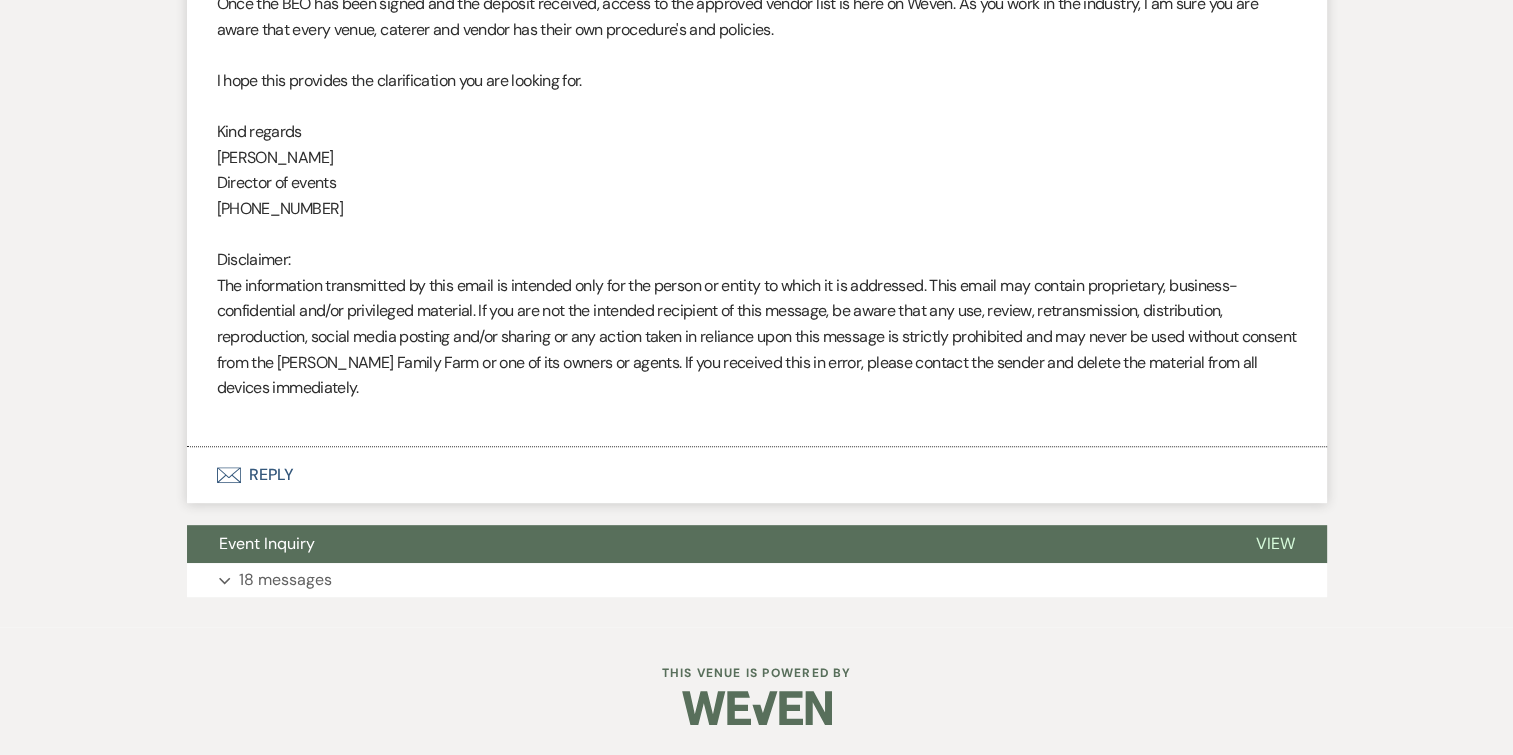 click on "Envelope Reply" at bounding box center [757, 475] 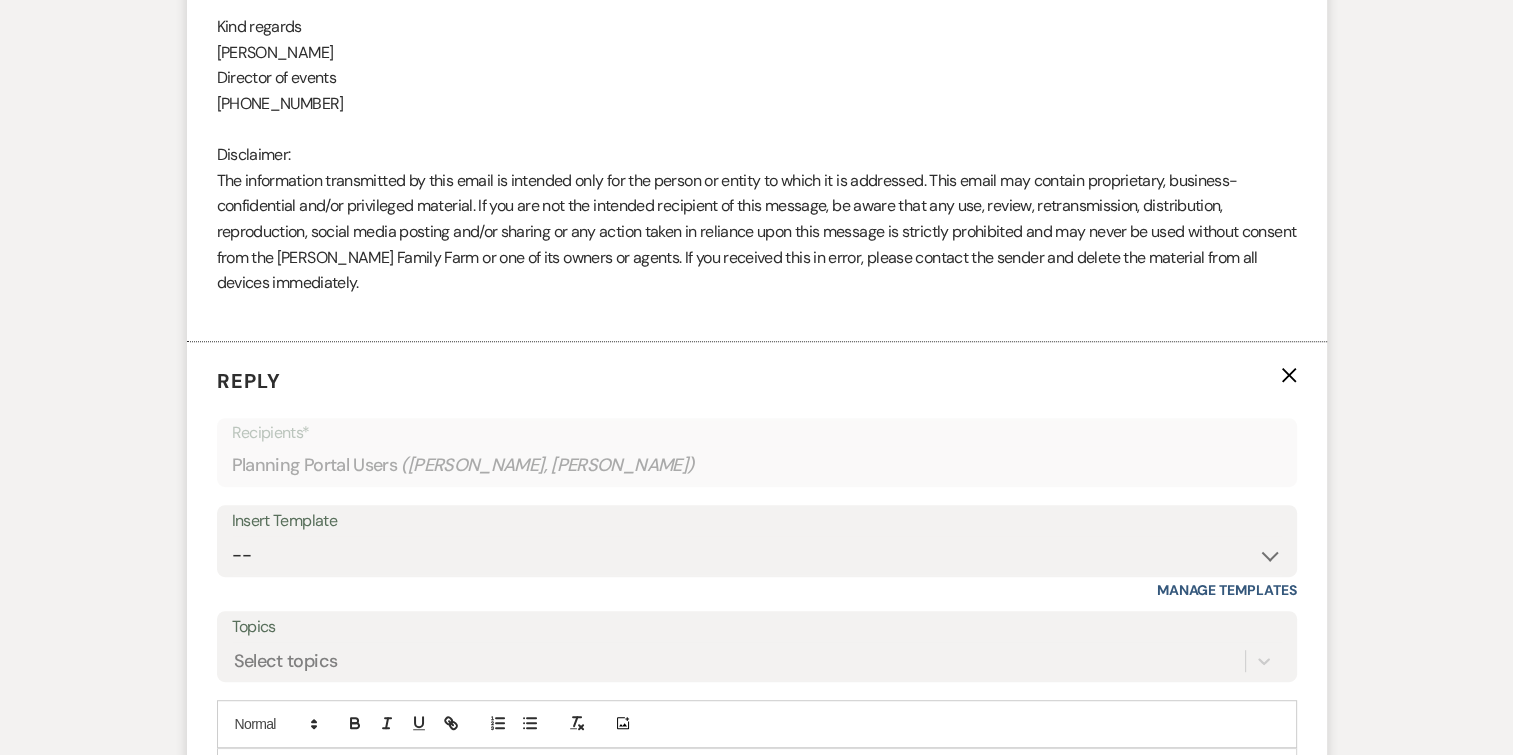 scroll, scrollTop: 8753, scrollLeft: 0, axis: vertical 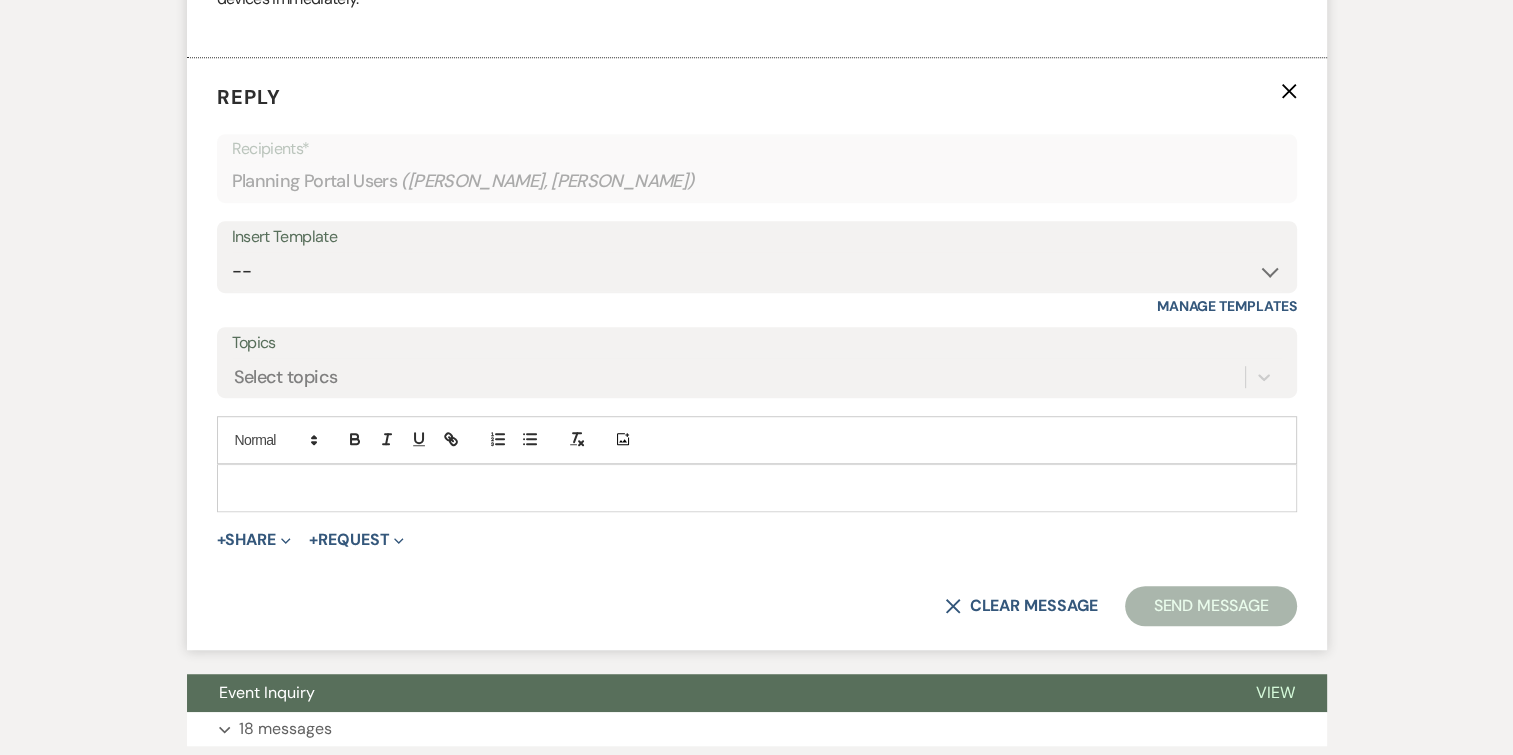 click at bounding box center (757, 488) 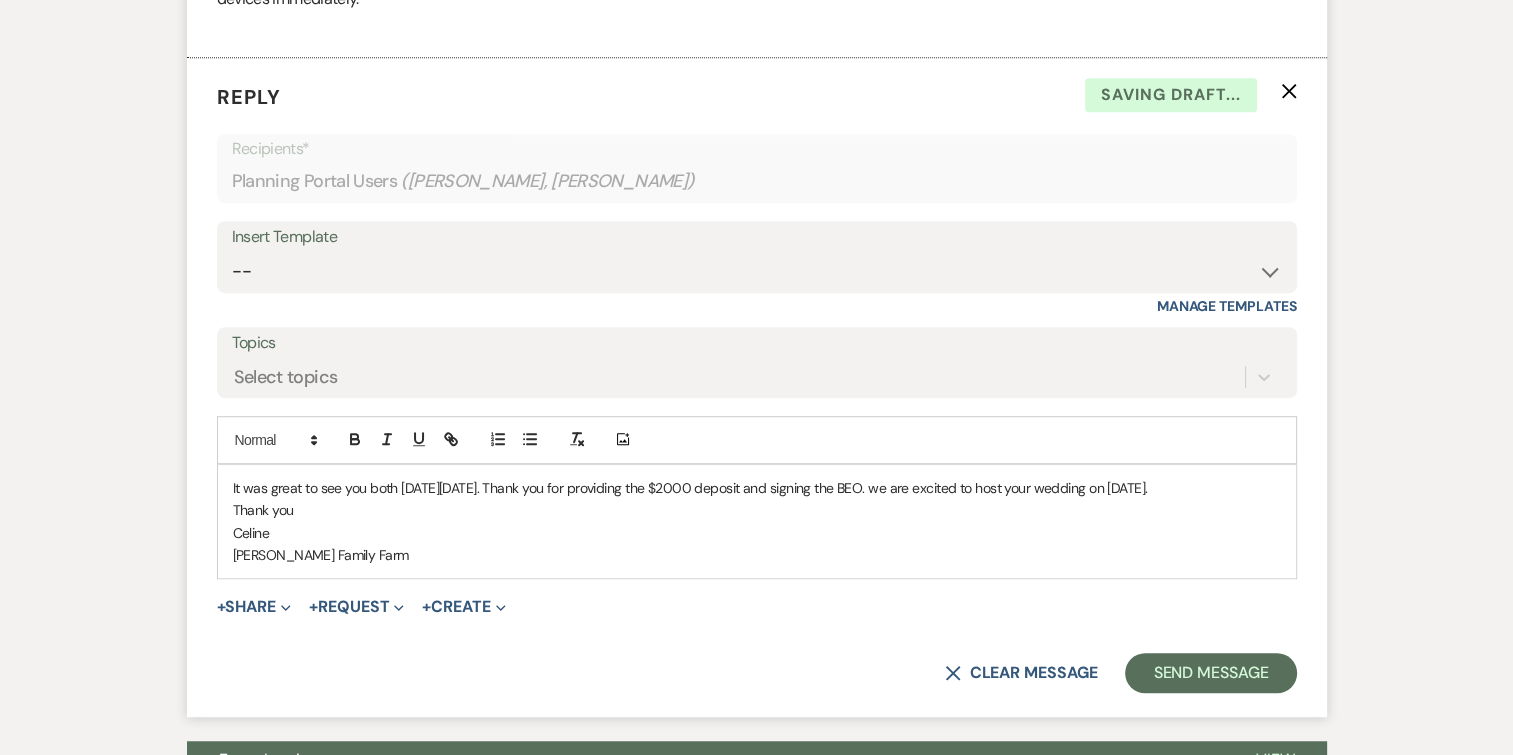 click on "It was great to see you both [DATE][DATE]. Thank you for providing the $2000 deposit and signing the BEO. we are excited to host your wedding on [DATE]." at bounding box center (757, 488) 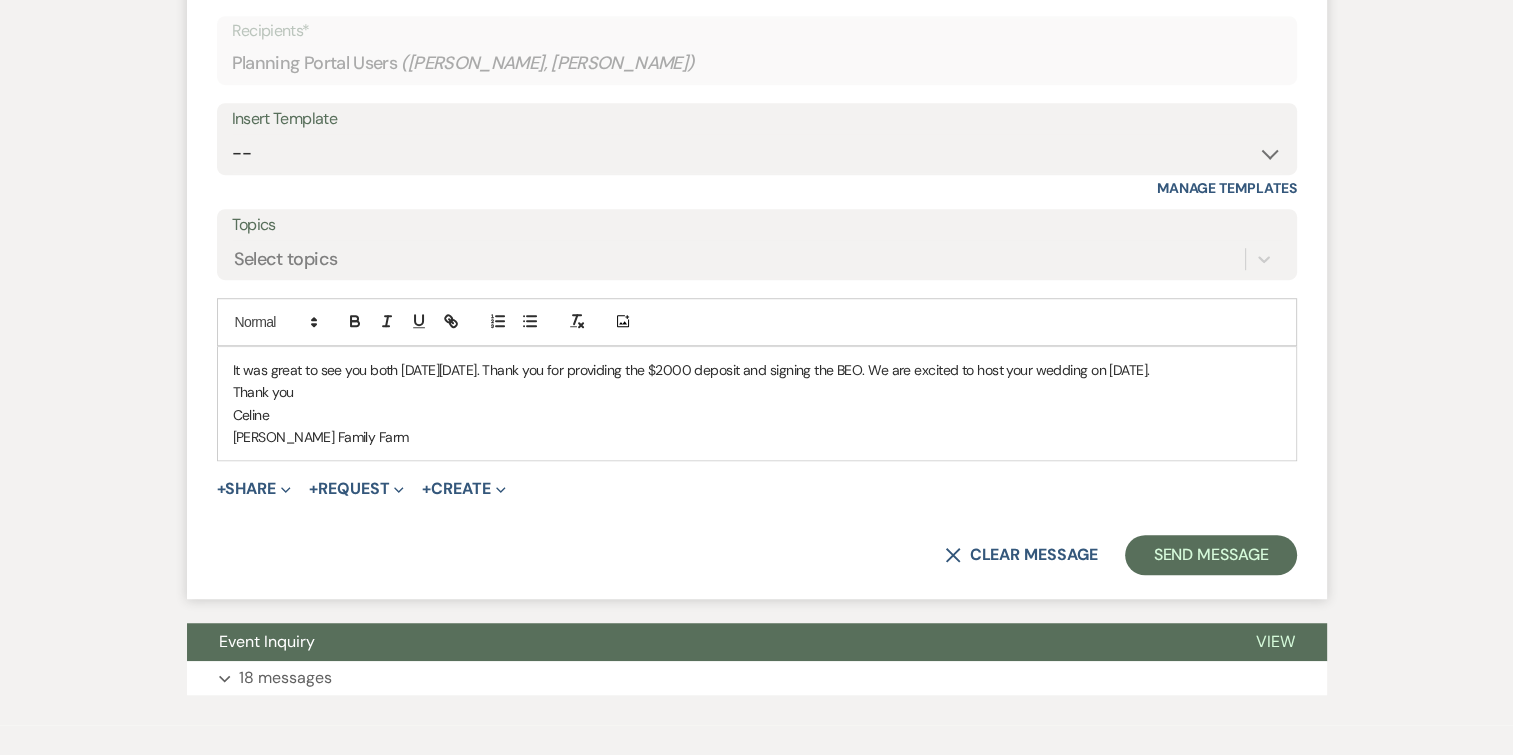 scroll, scrollTop: 8872, scrollLeft: 0, axis: vertical 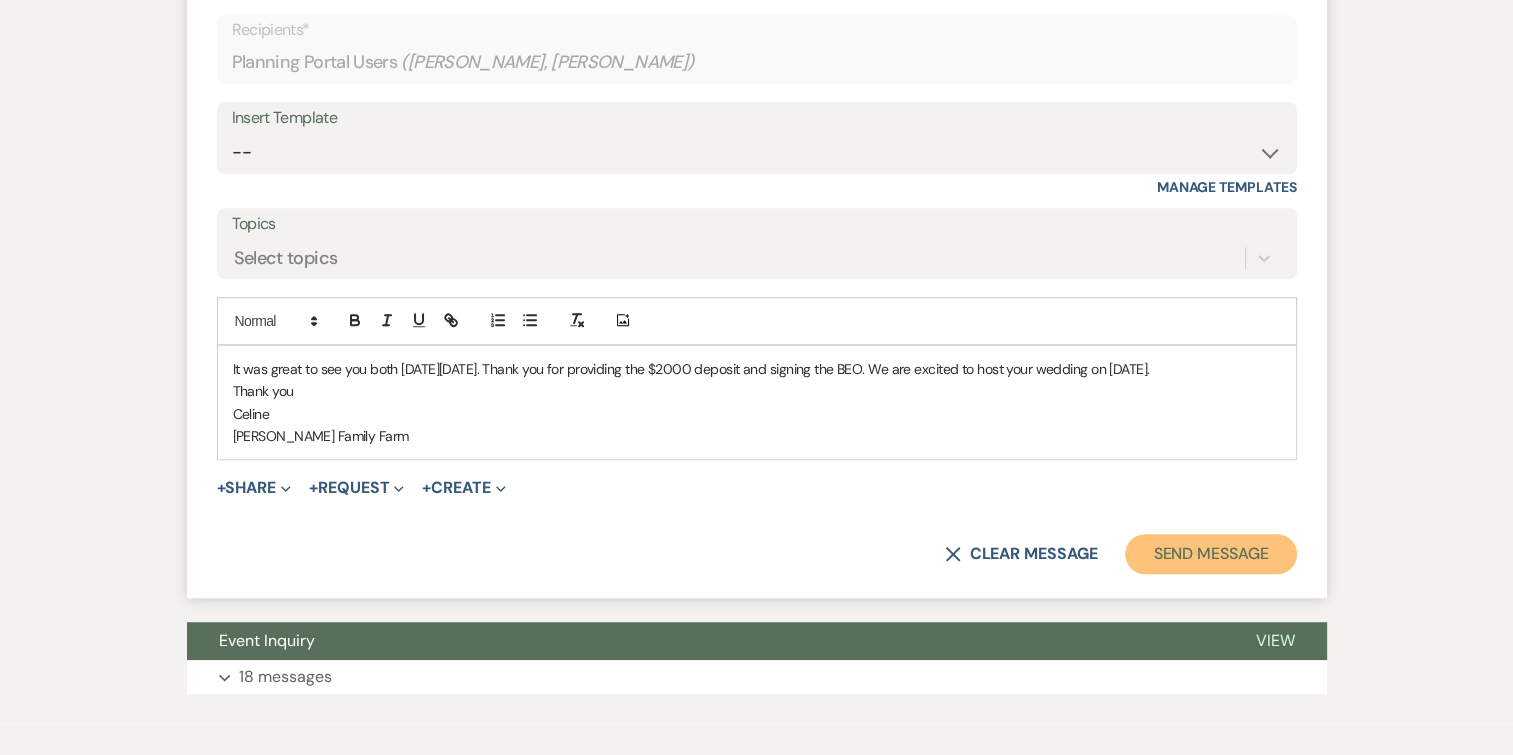 click on "Send Message" at bounding box center (1210, 554) 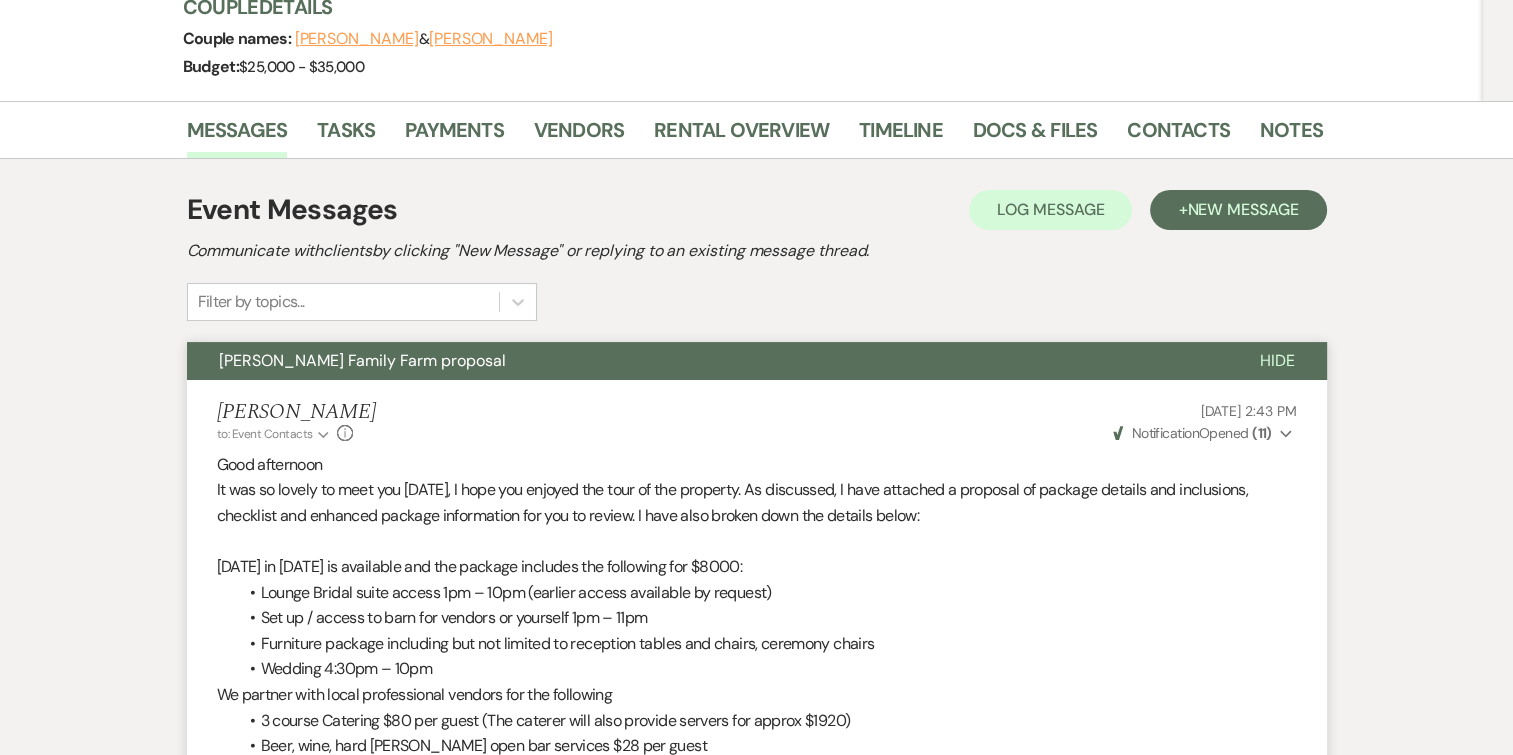 scroll, scrollTop: 0, scrollLeft: 0, axis: both 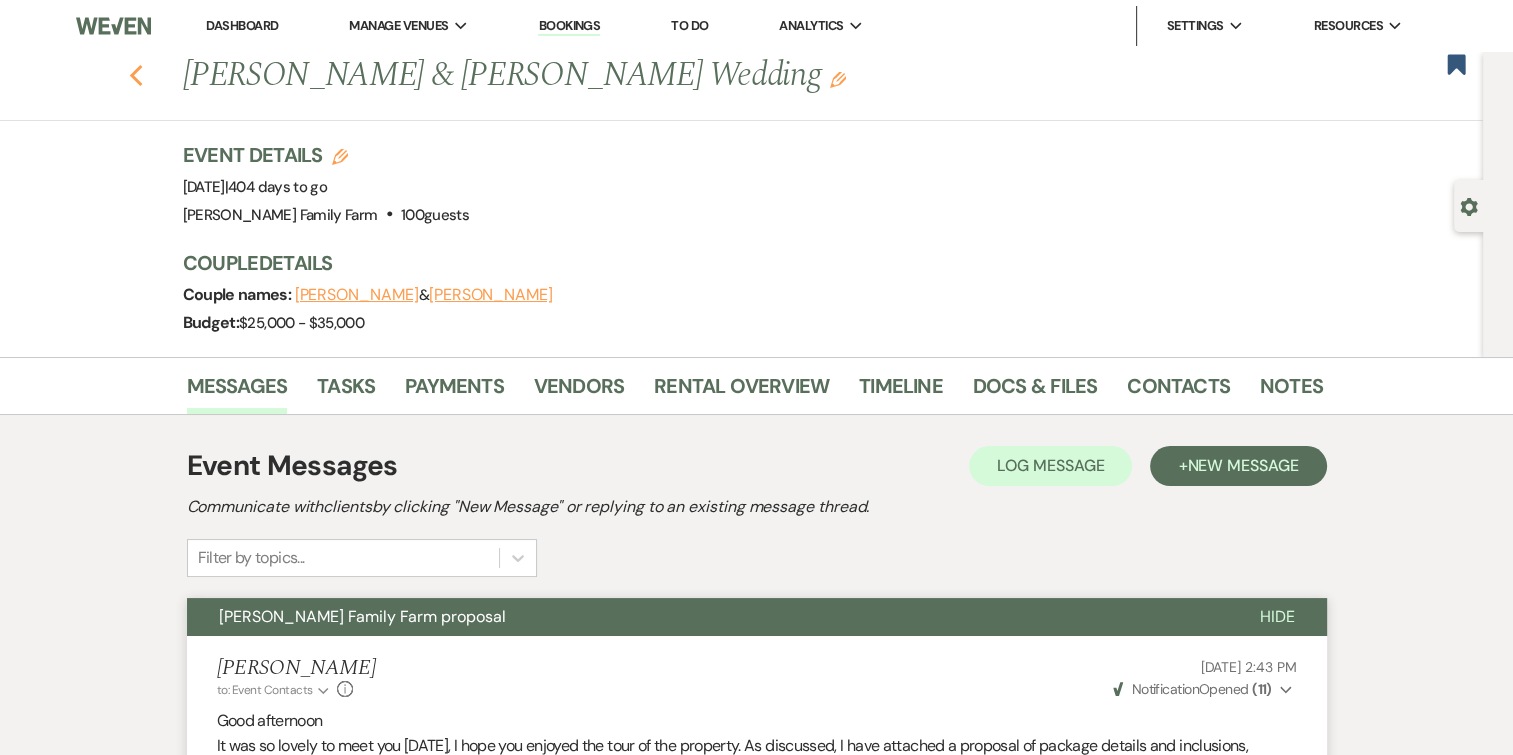 click on "Previous" 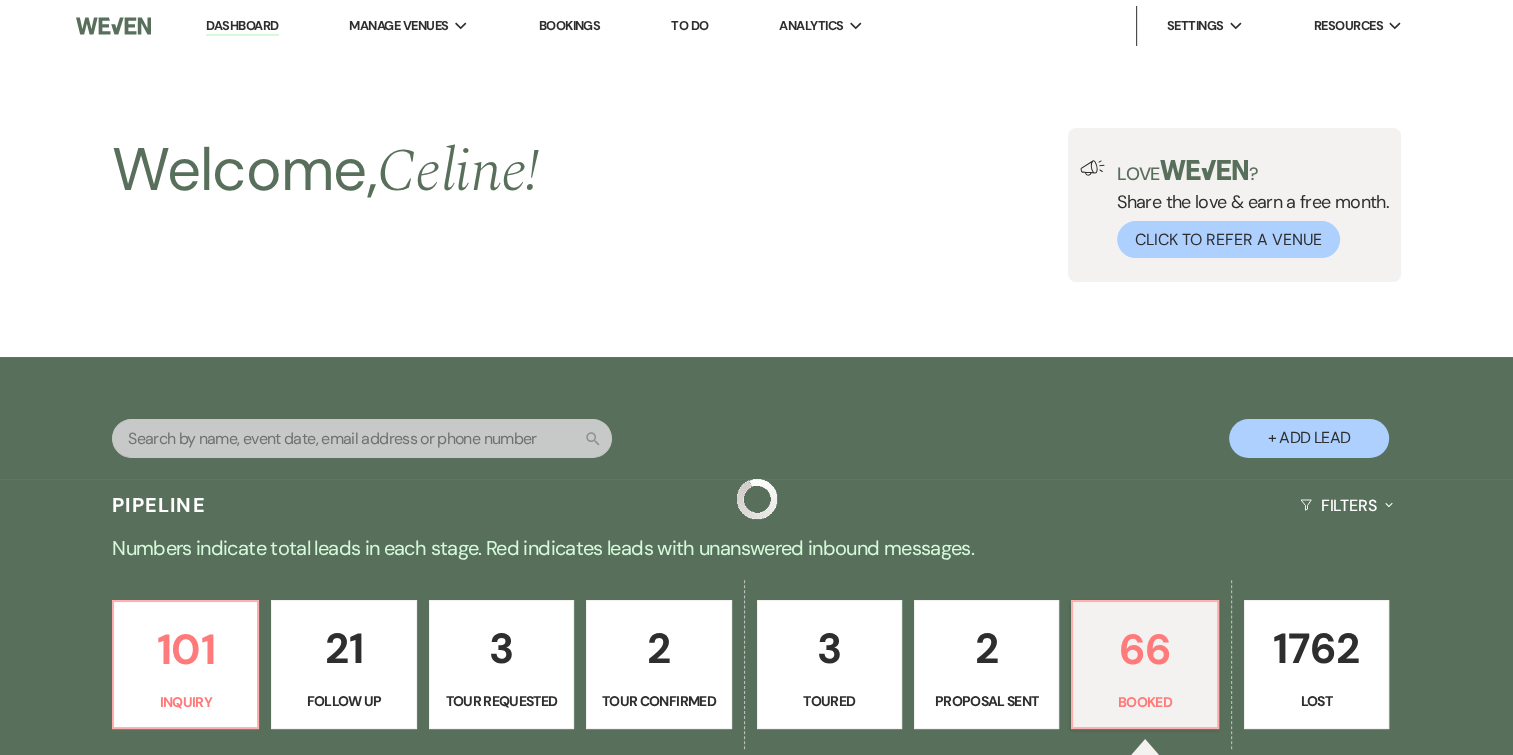scroll, scrollTop: 628, scrollLeft: 0, axis: vertical 